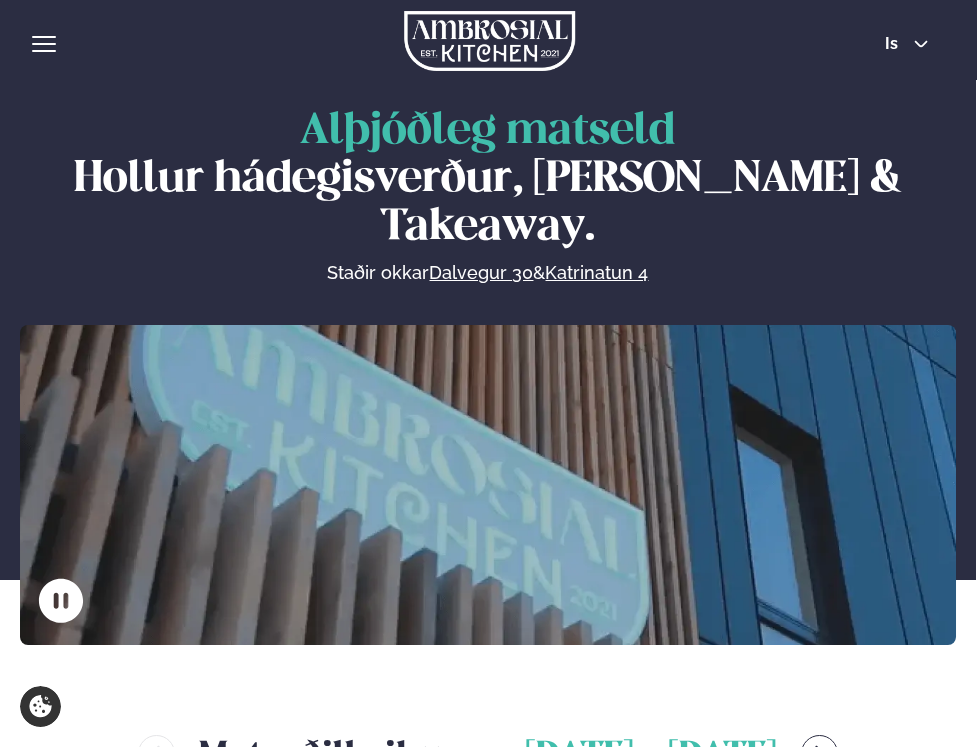 scroll, scrollTop: 0, scrollLeft: 0, axis: both 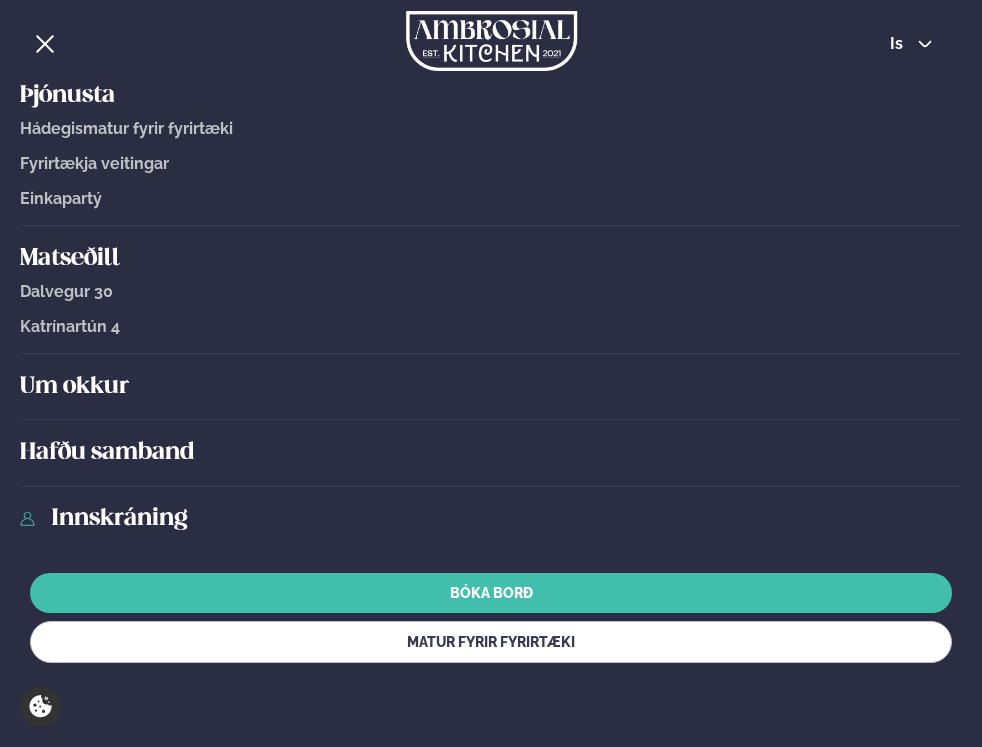 click on "Innskráning" at bounding box center (506, 519) 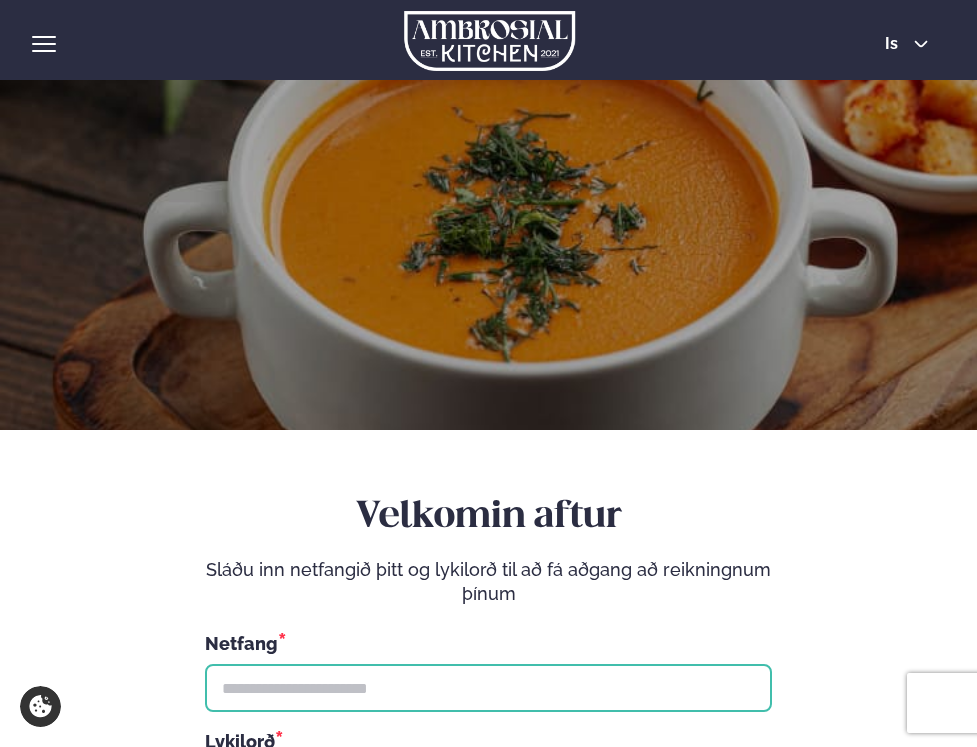 click at bounding box center (488, 688) 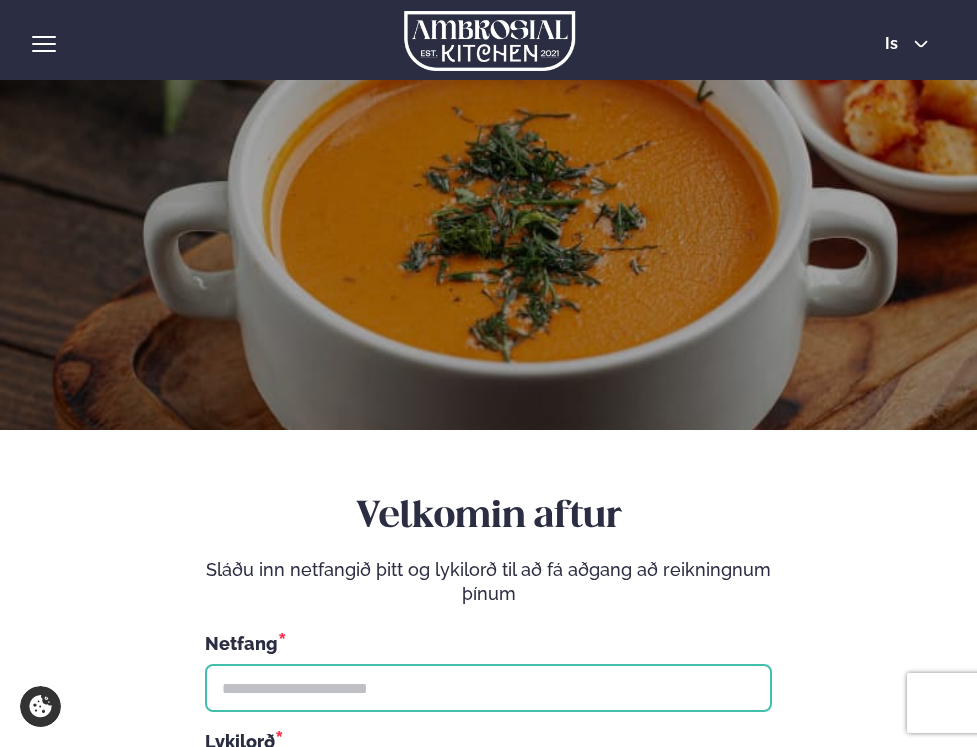 type on "**********" 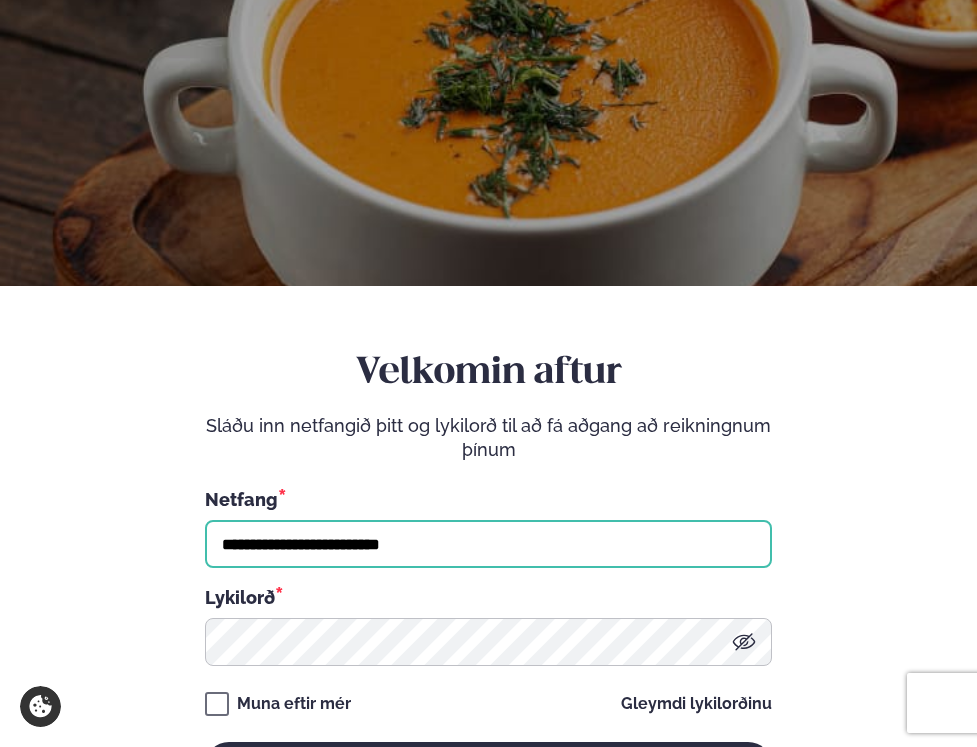 scroll, scrollTop: 153, scrollLeft: 0, axis: vertical 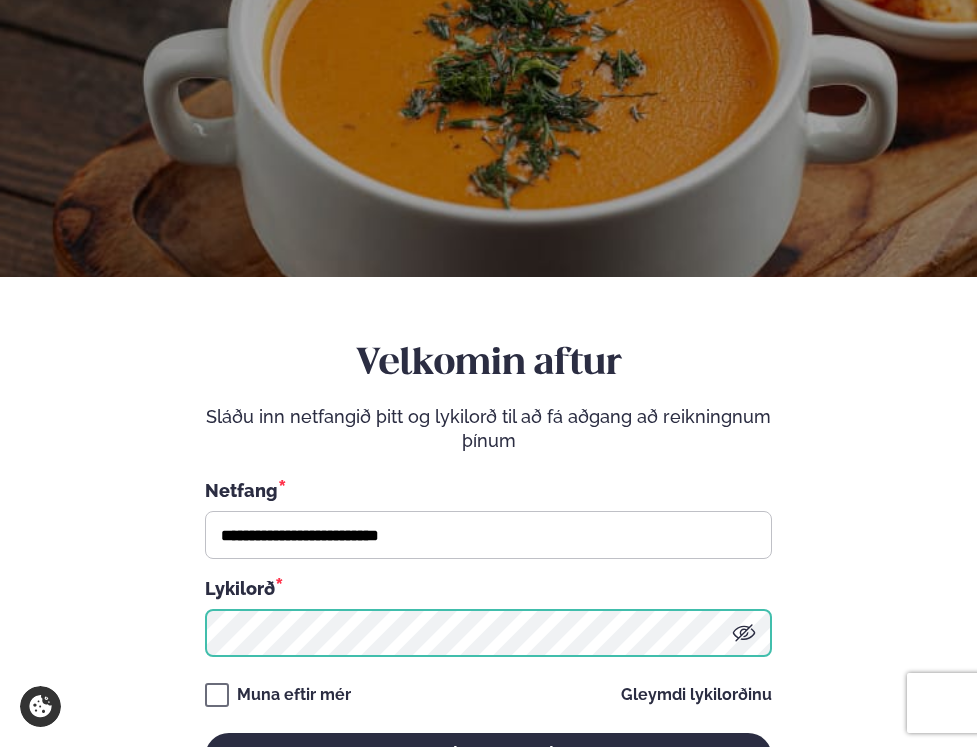 click on "Innskráning/Skrá inn" at bounding box center [488, 757] 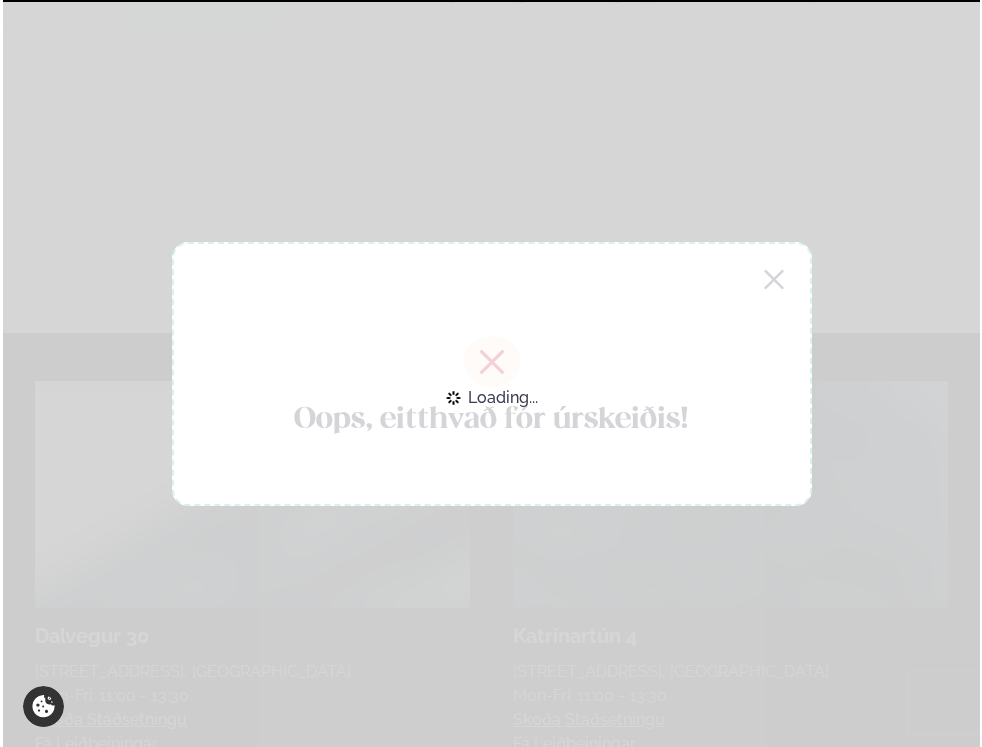 scroll, scrollTop: 0, scrollLeft: 0, axis: both 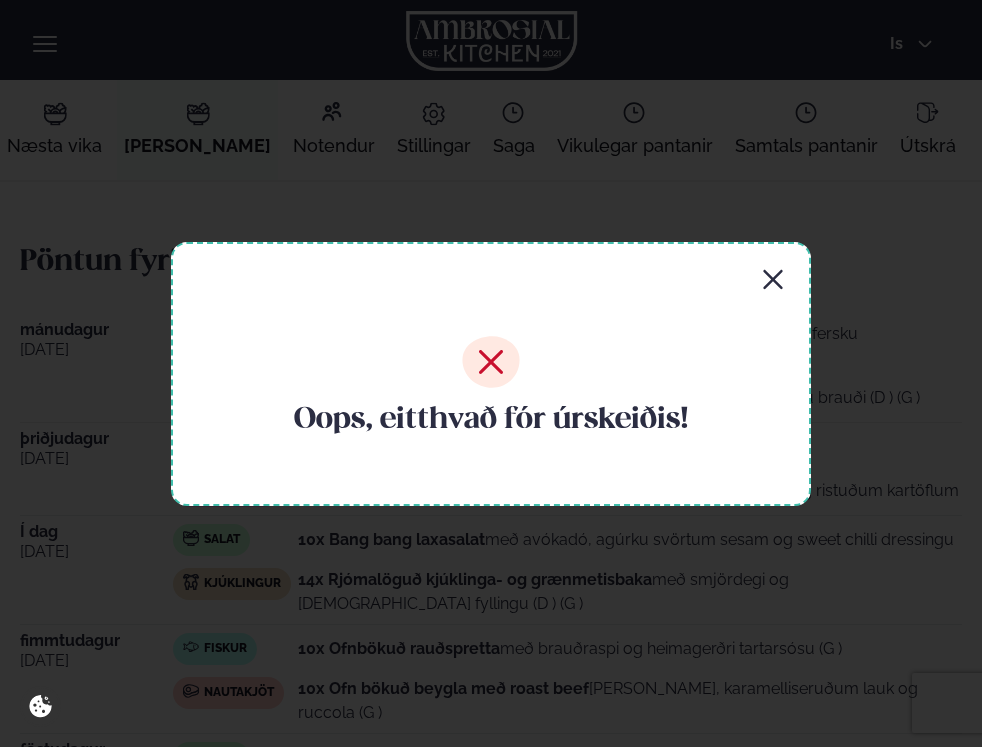click 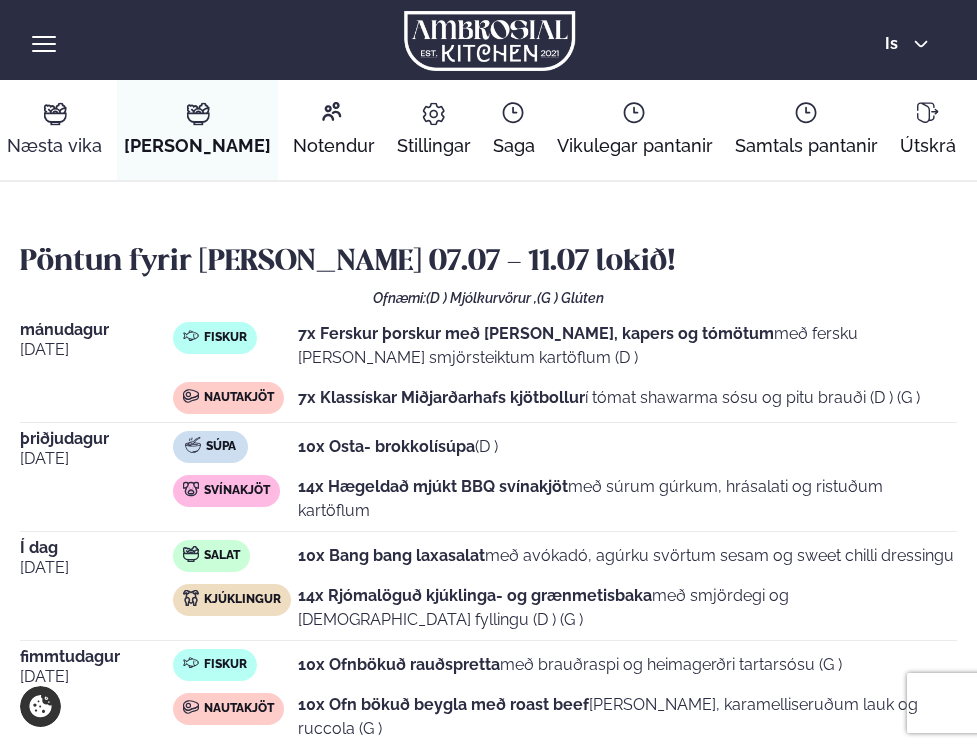 click on "Næsta vika" at bounding box center [54, 146] 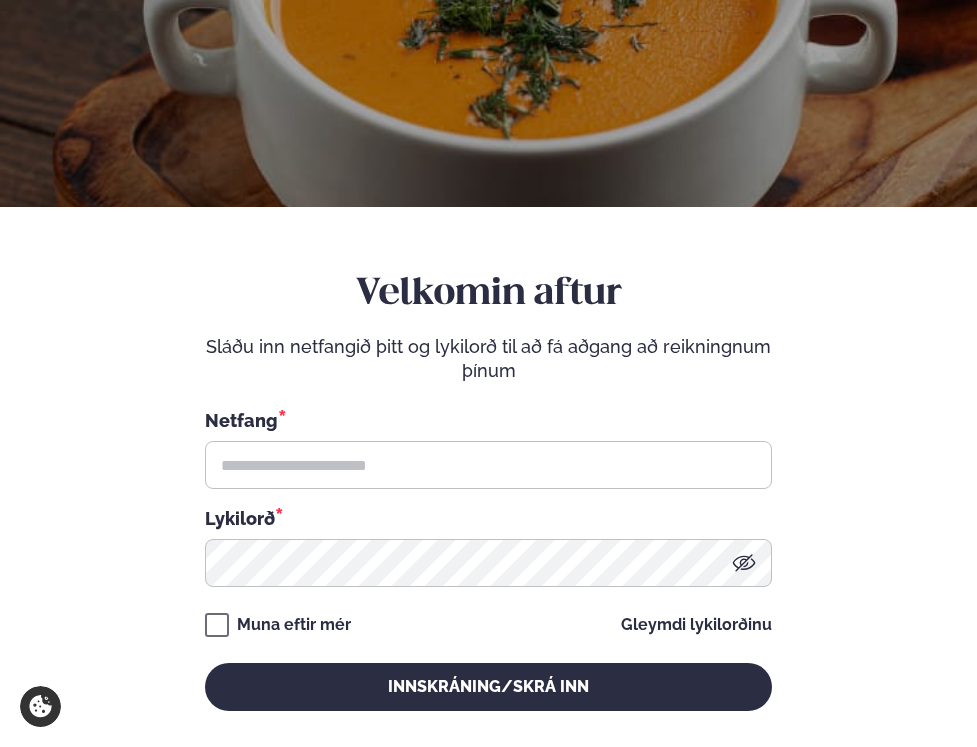 scroll, scrollTop: 303, scrollLeft: 0, axis: vertical 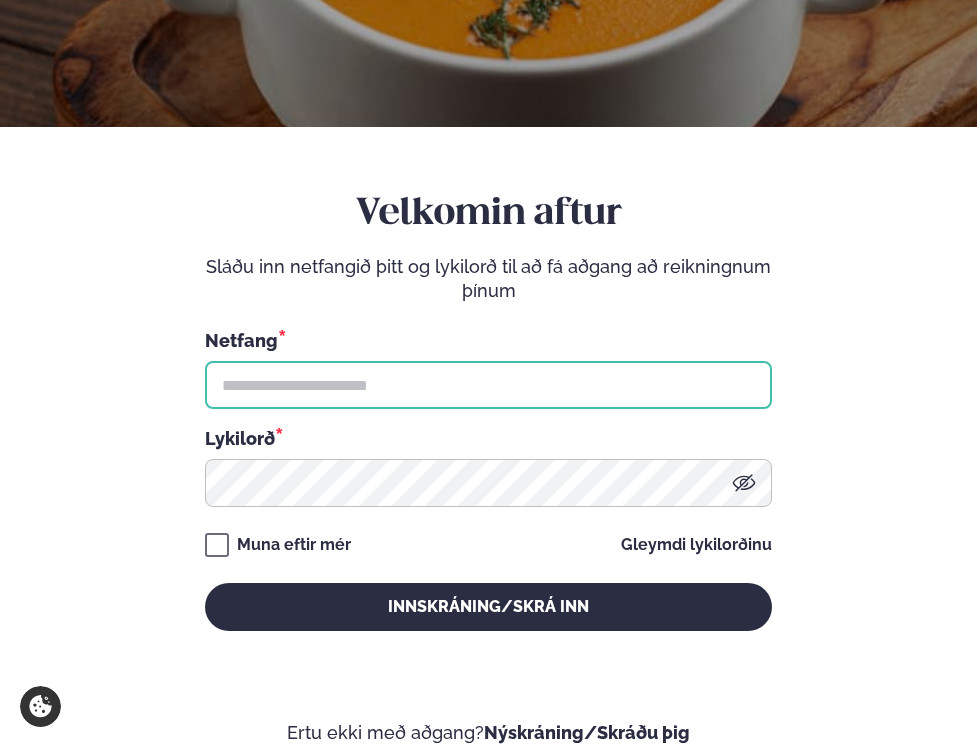 click at bounding box center (488, 385) 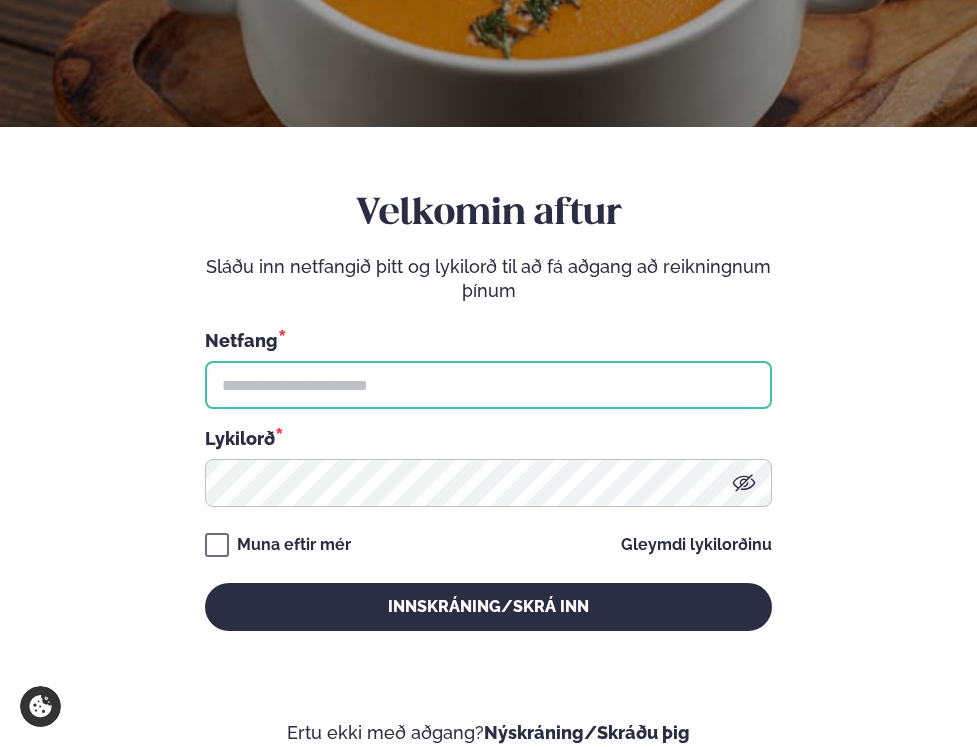 type on "**********" 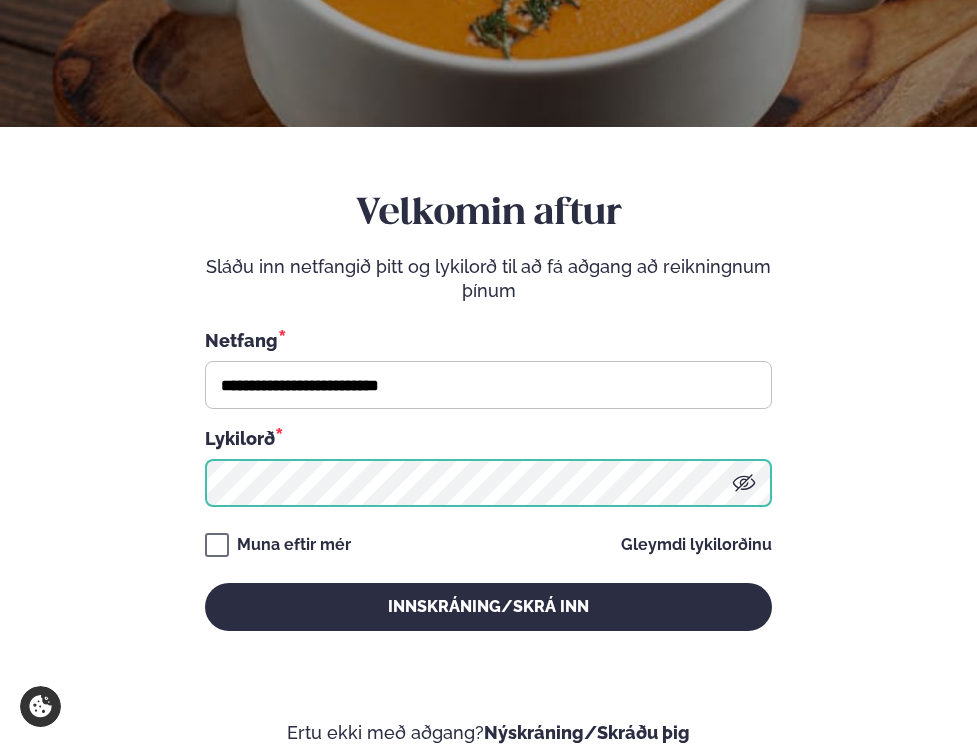 click on "Innskráning/Skrá inn" at bounding box center [488, 607] 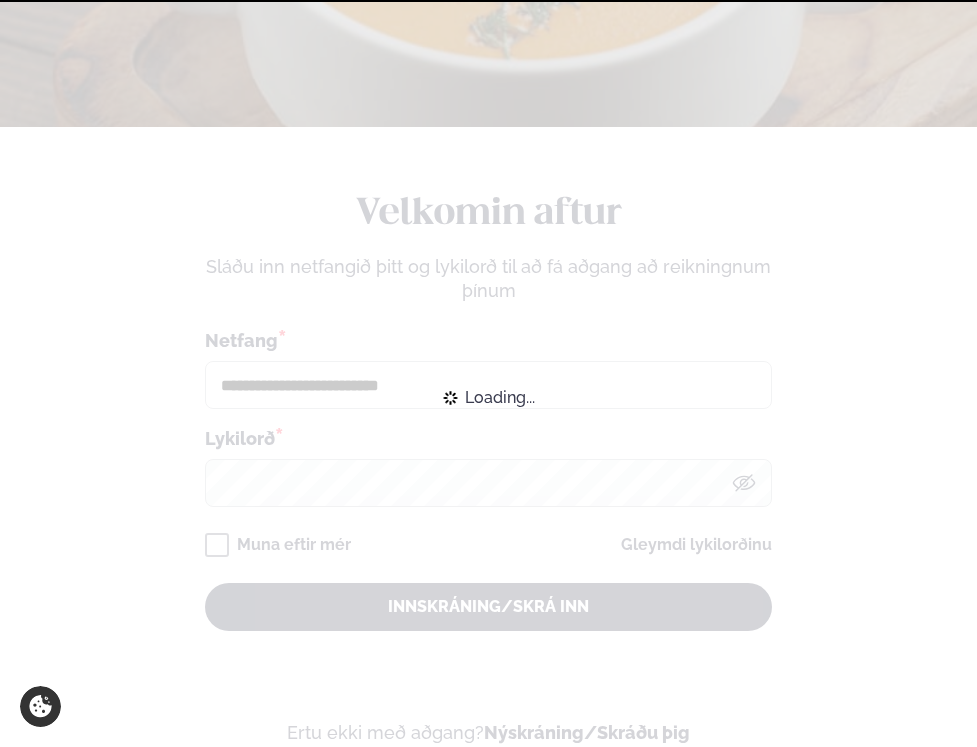 scroll, scrollTop: 0, scrollLeft: 0, axis: both 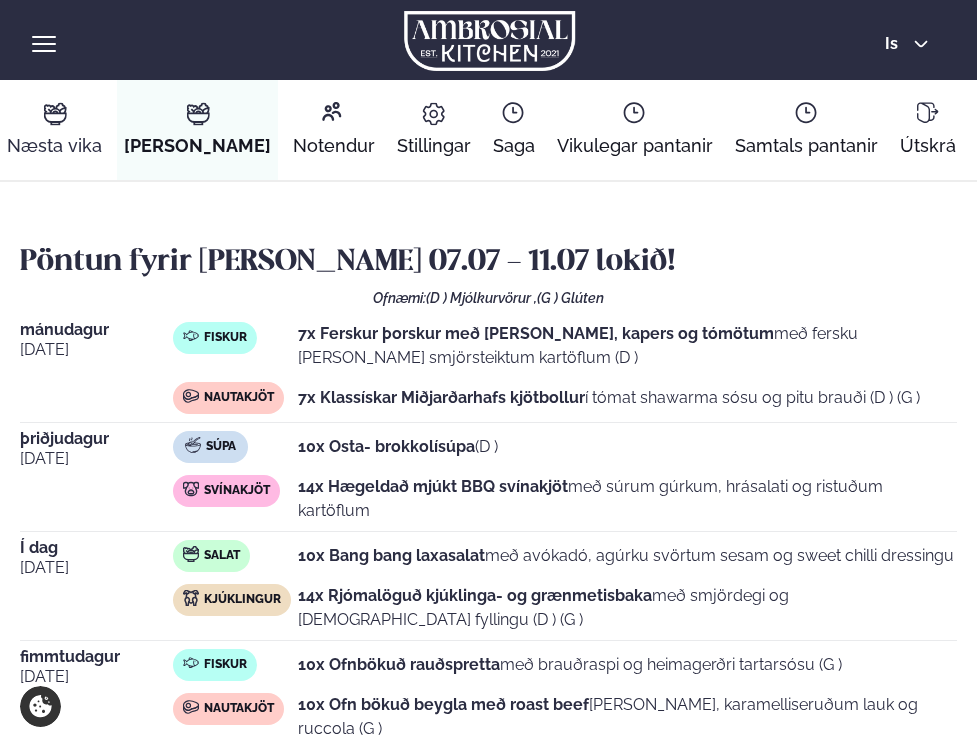 click 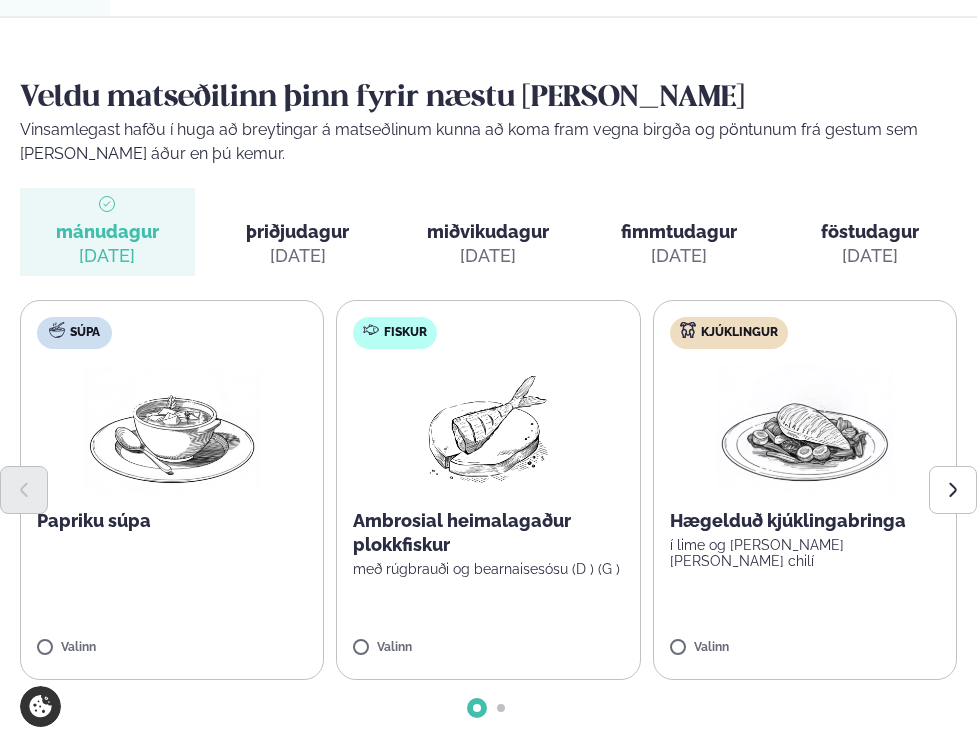 scroll, scrollTop: 190, scrollLeft: 0, axis: vertical 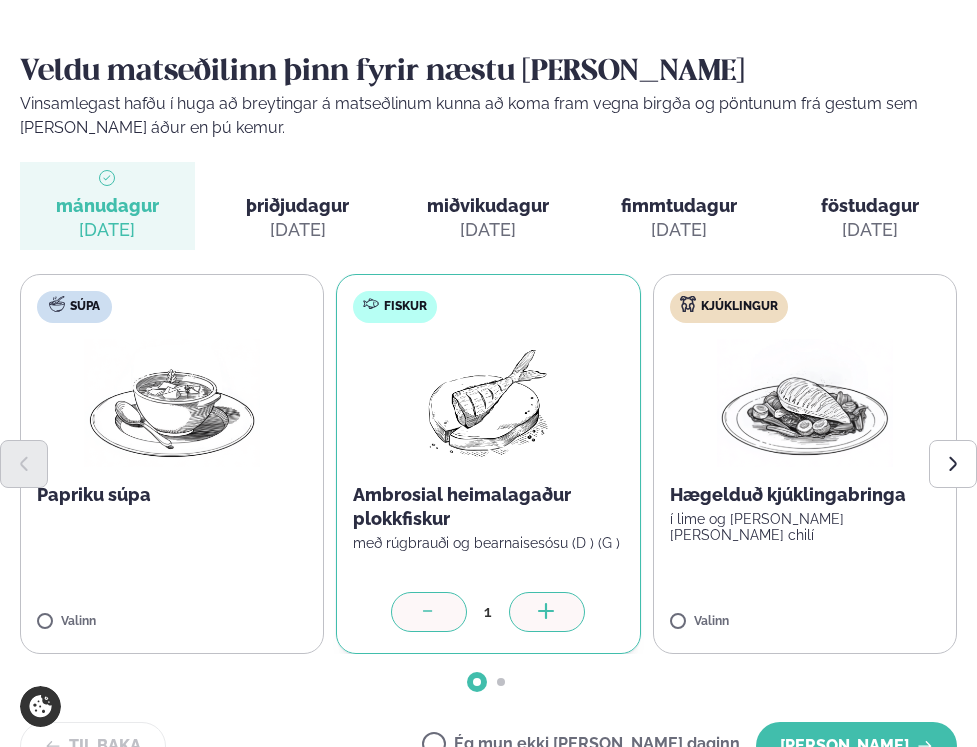 click 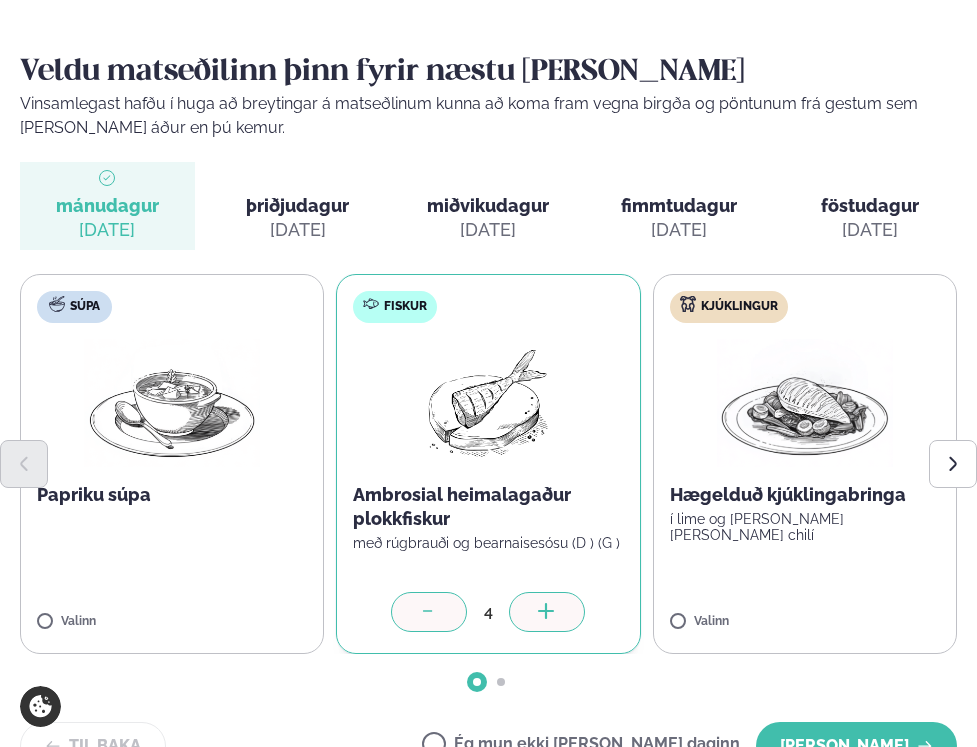 click 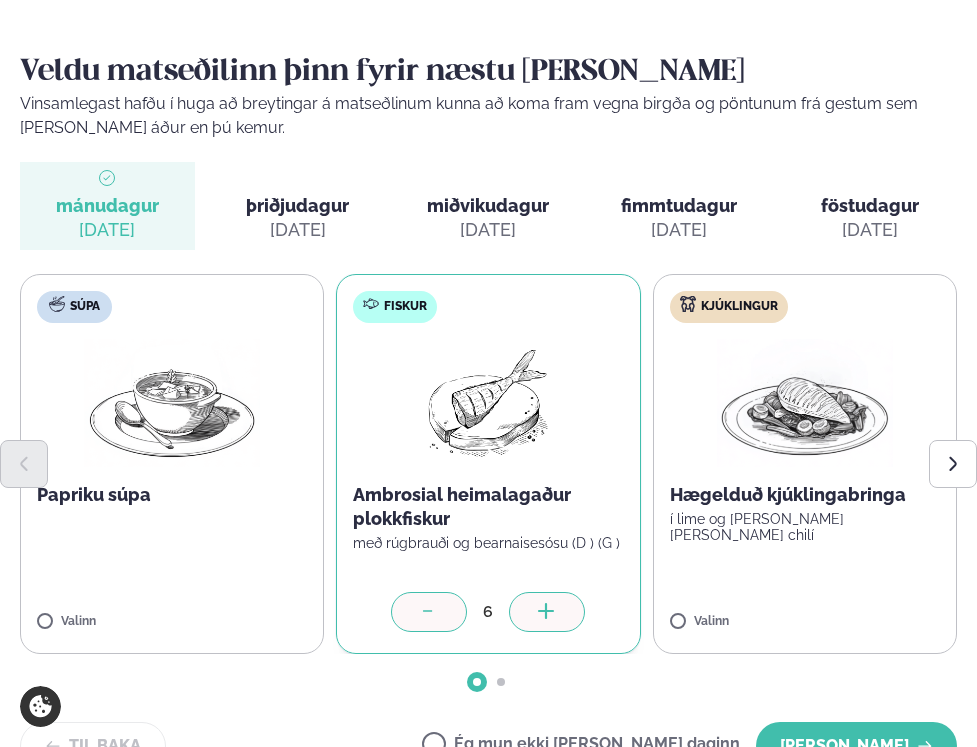 click 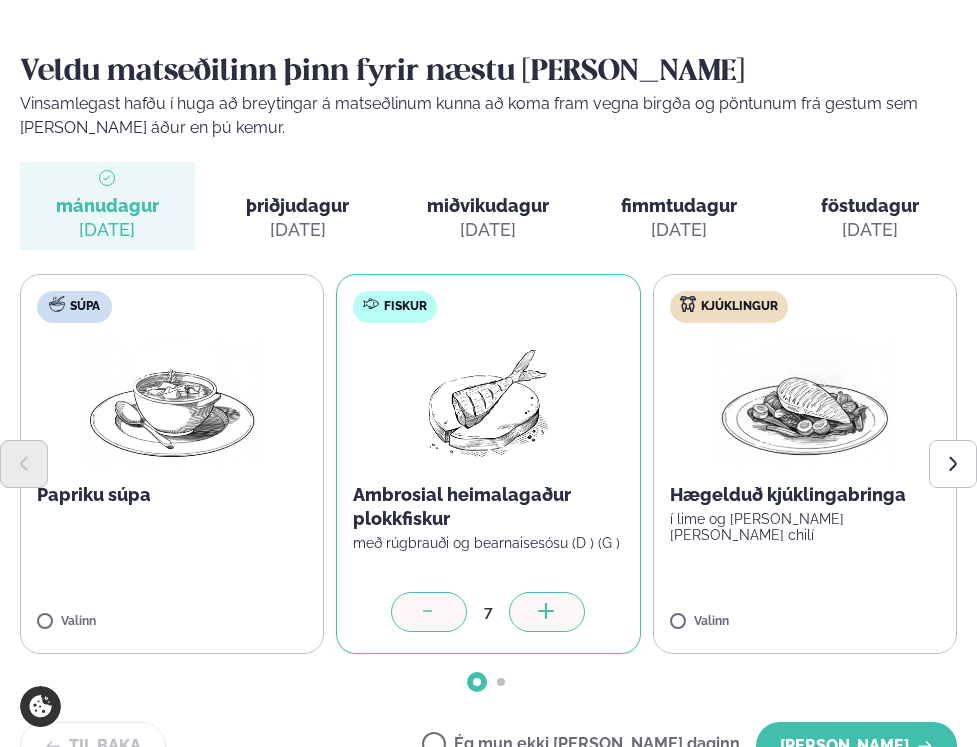 click at bounding box center [547, 612] 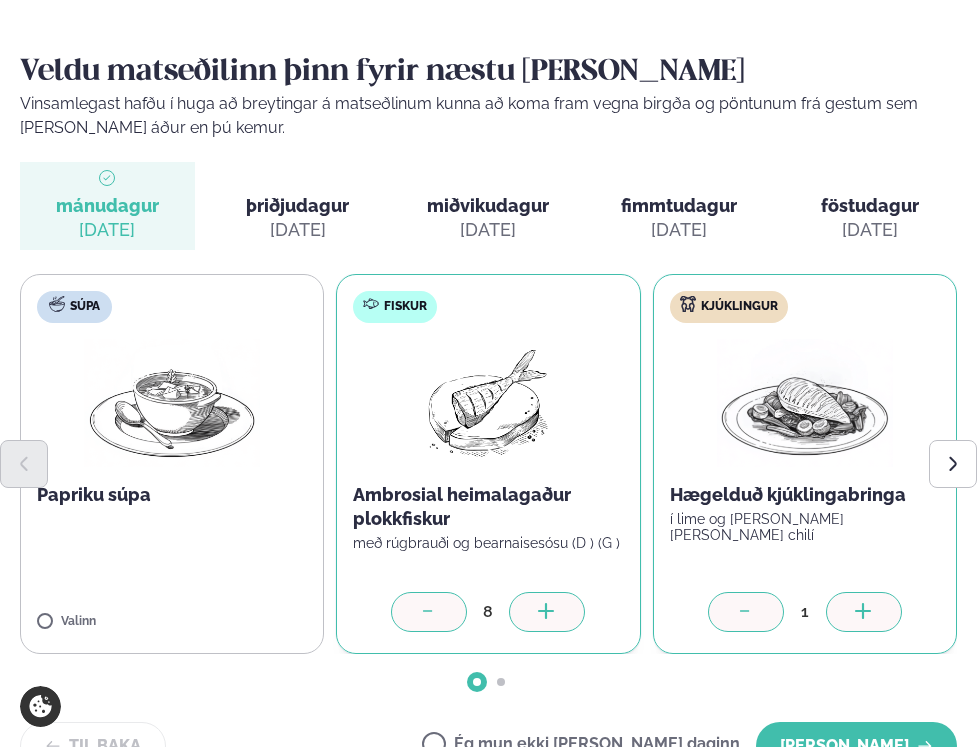 click 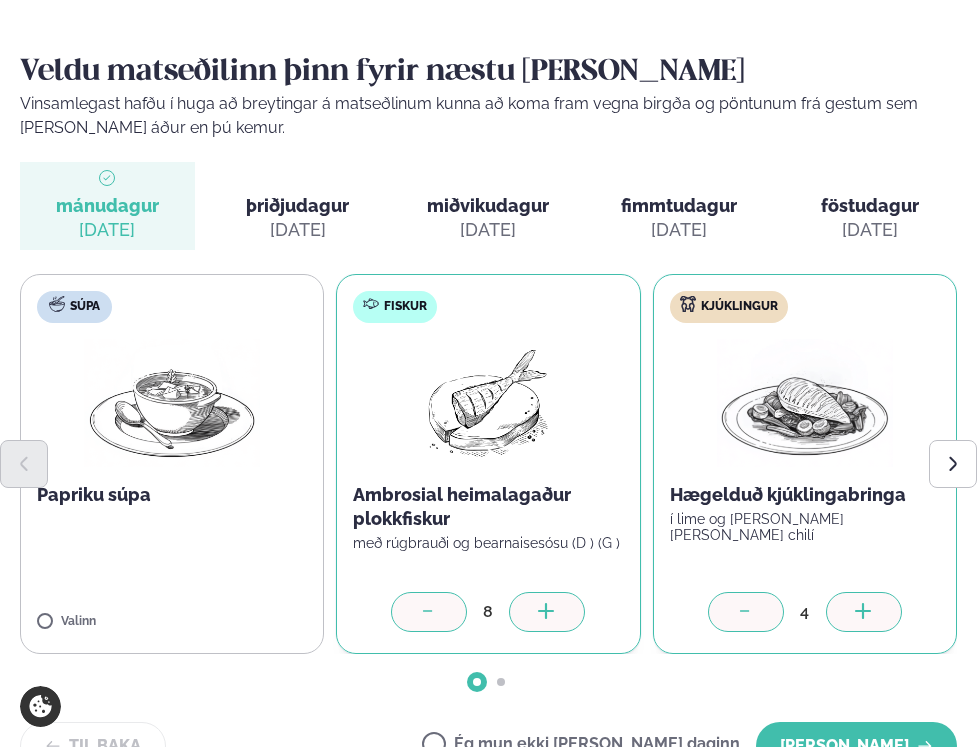 click 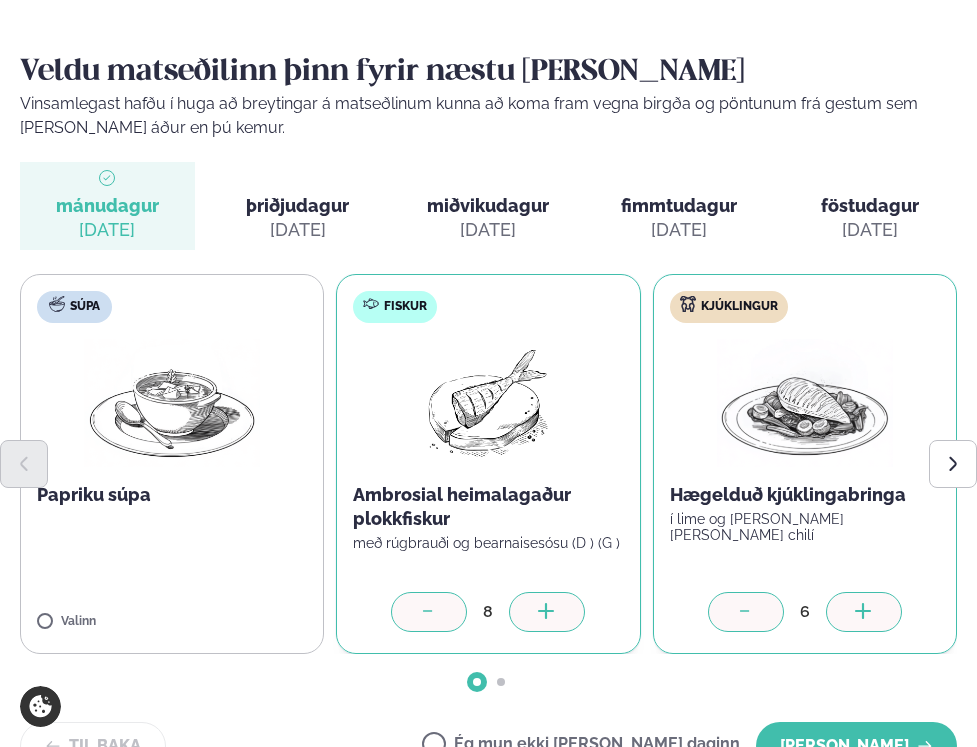 click 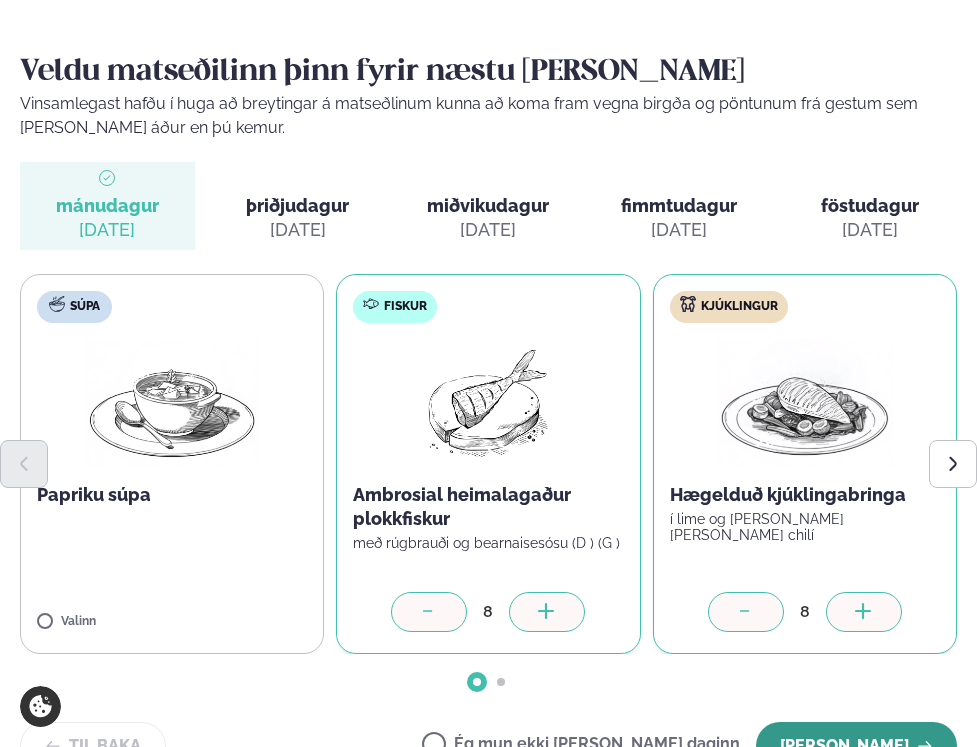 click on "Halda áfram" at bounding box center (856, 746) 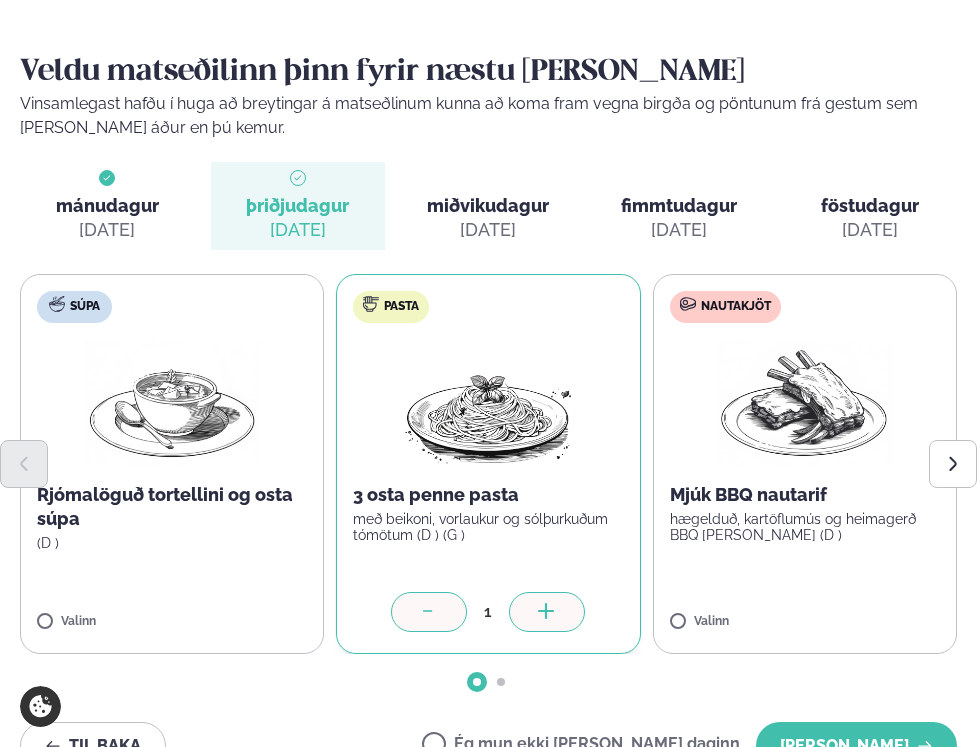 click 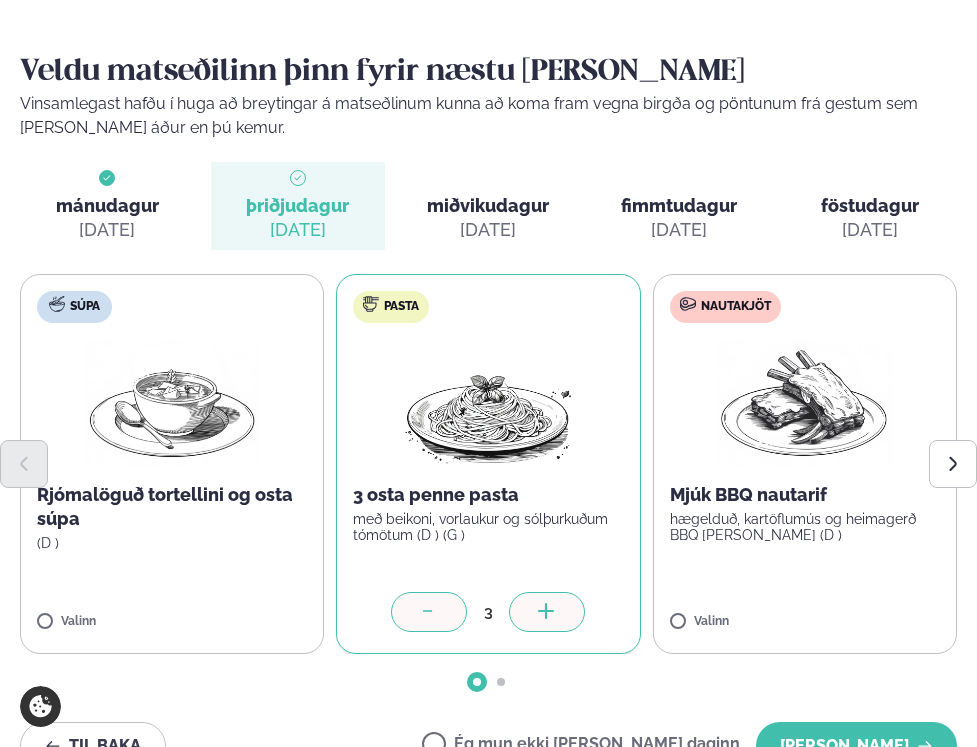 click 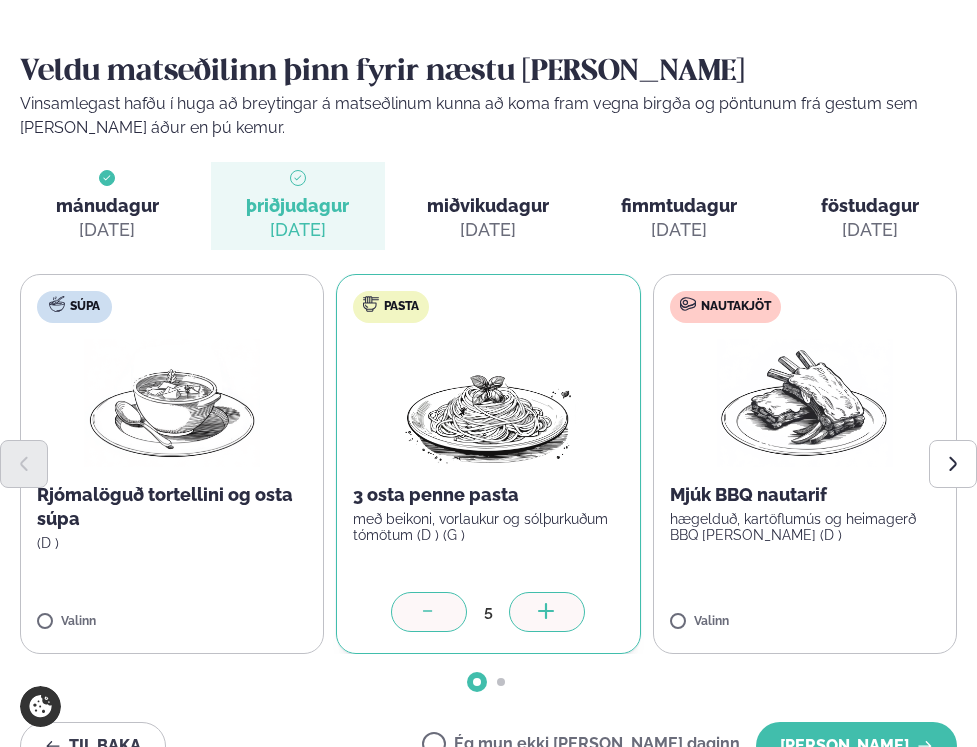 click 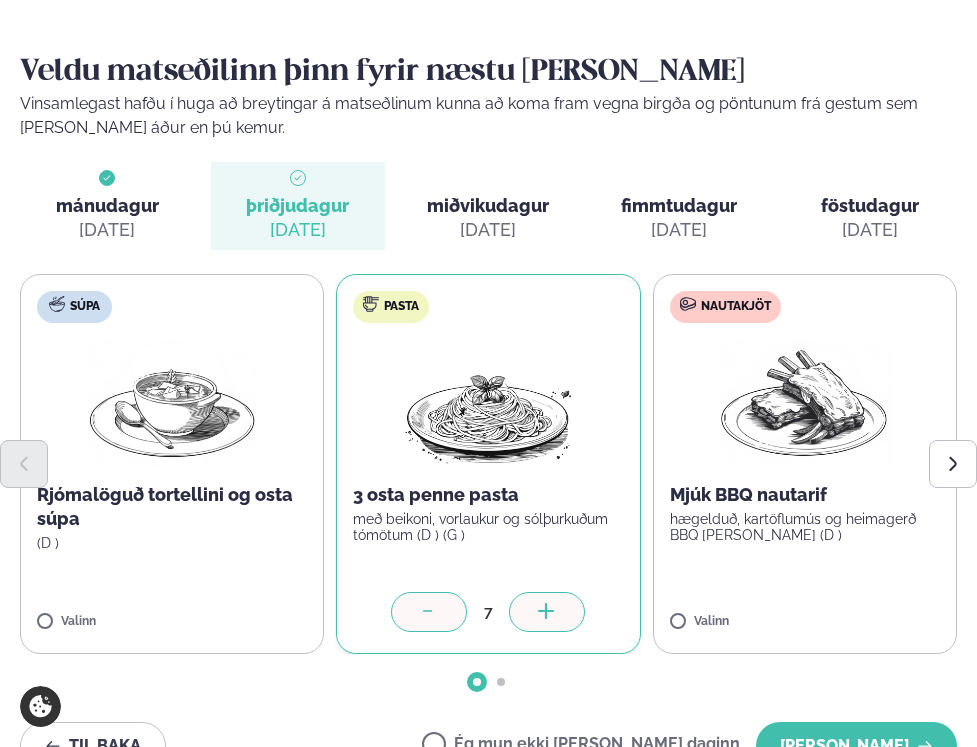 click 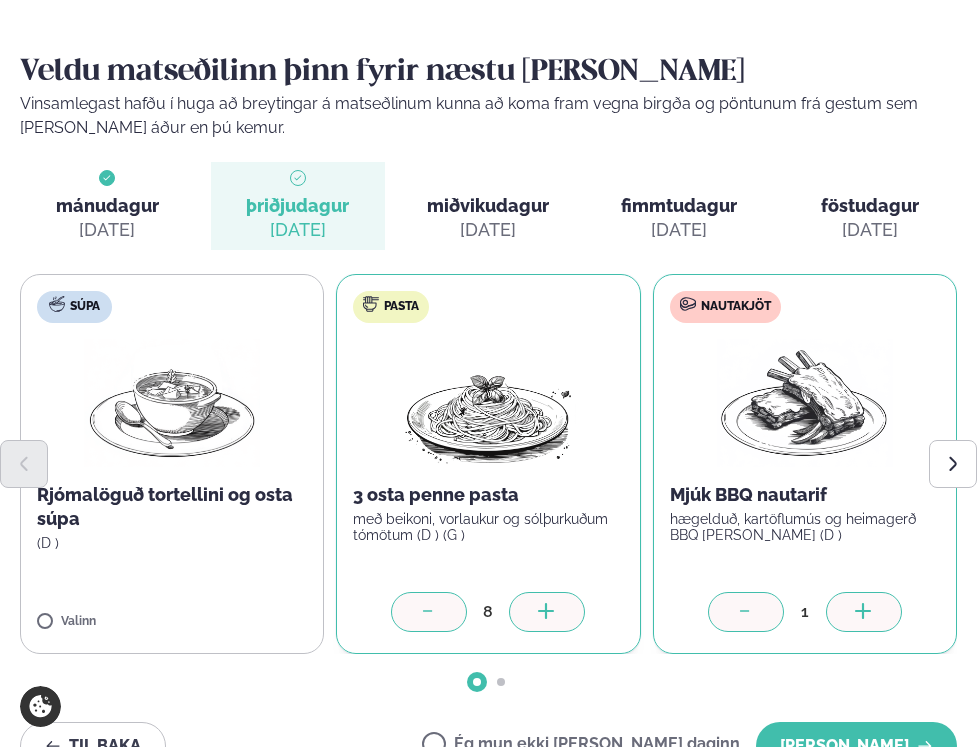 click at bounding box center (864, 612) 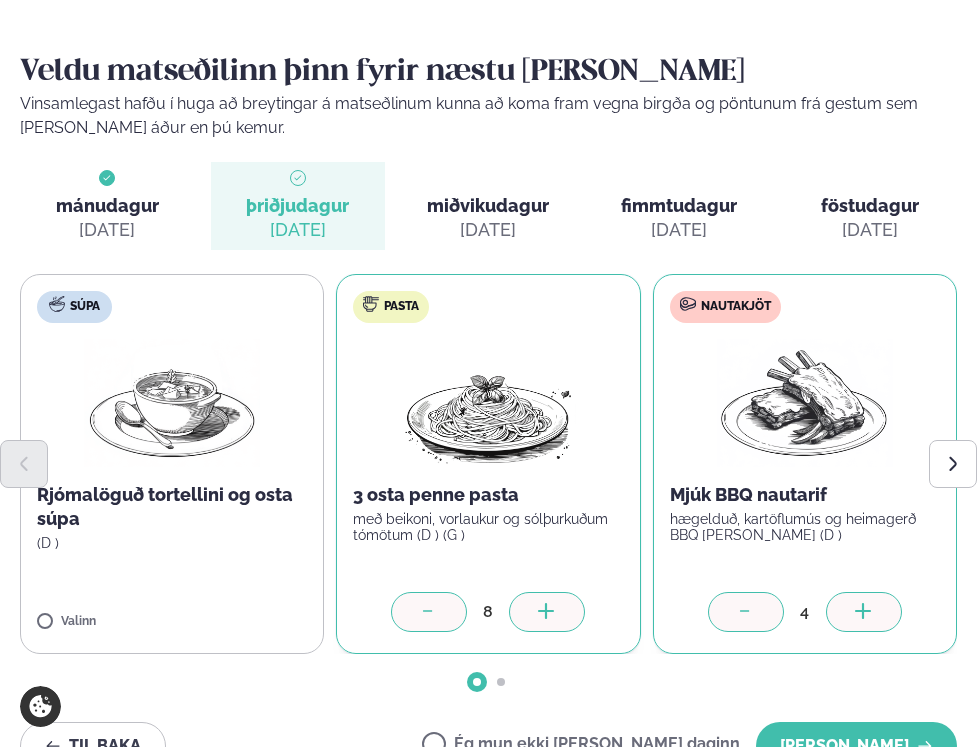 click at bounding box center [864, 612] 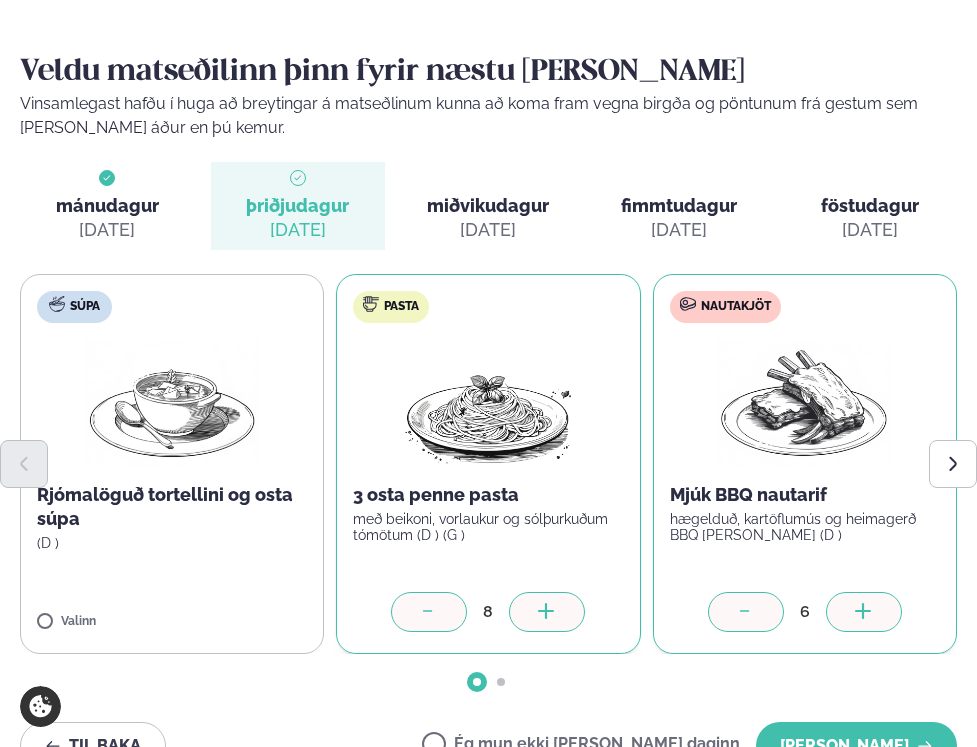 click at bounding box center (864, 612) 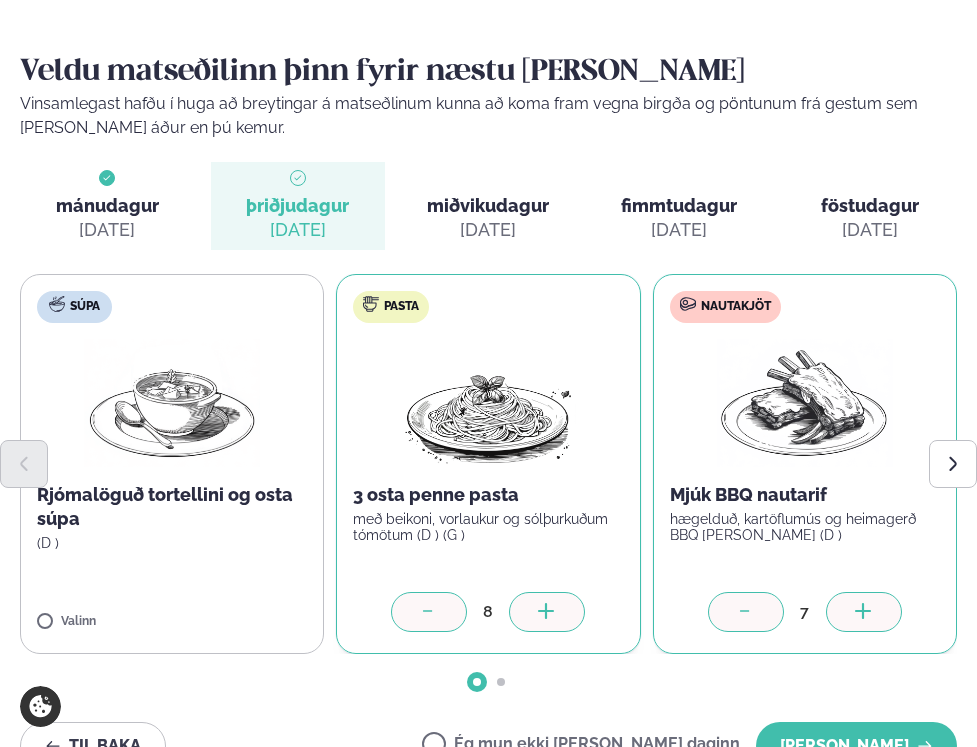 click at bounding box center (864, 612) 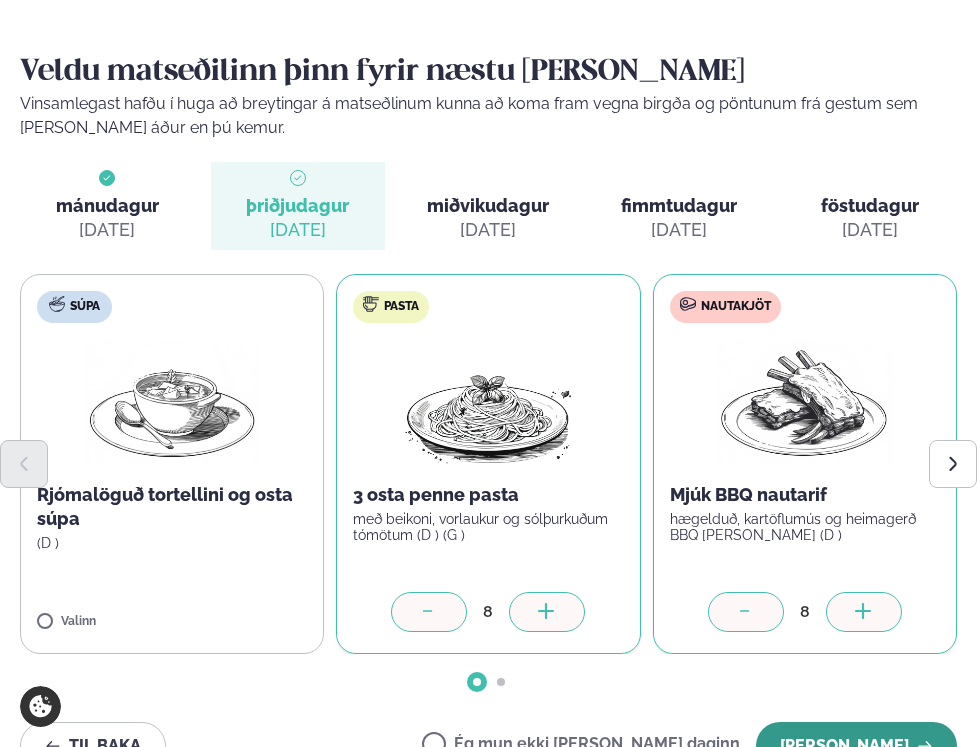 click on "Halda áfram" at bounding box center (856, 746) 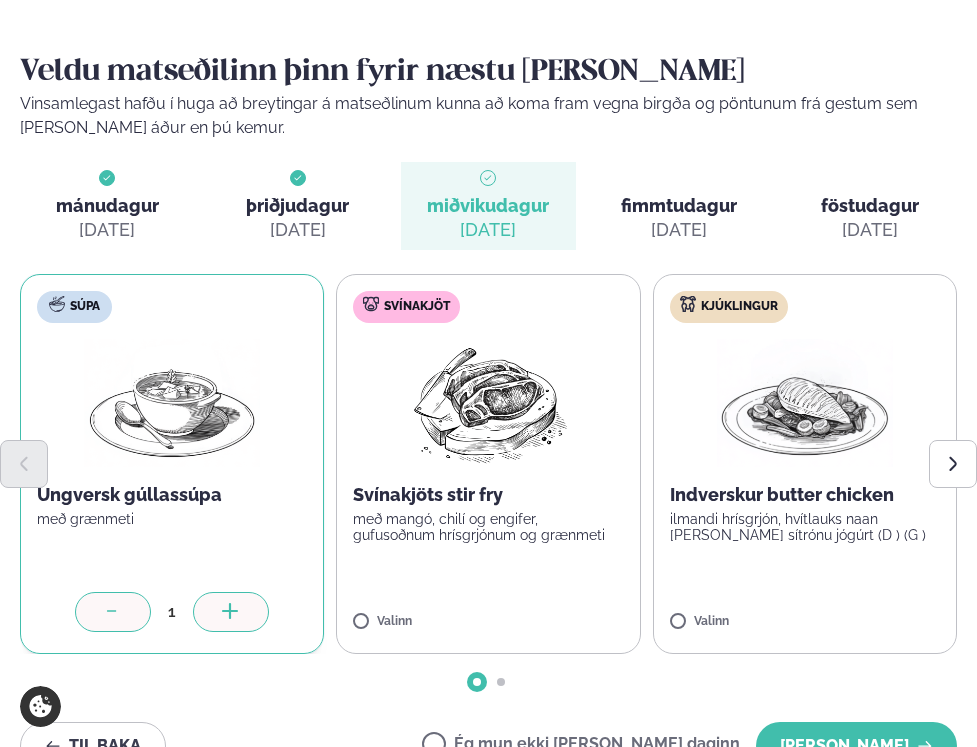 click at bounding box center [231, 612] 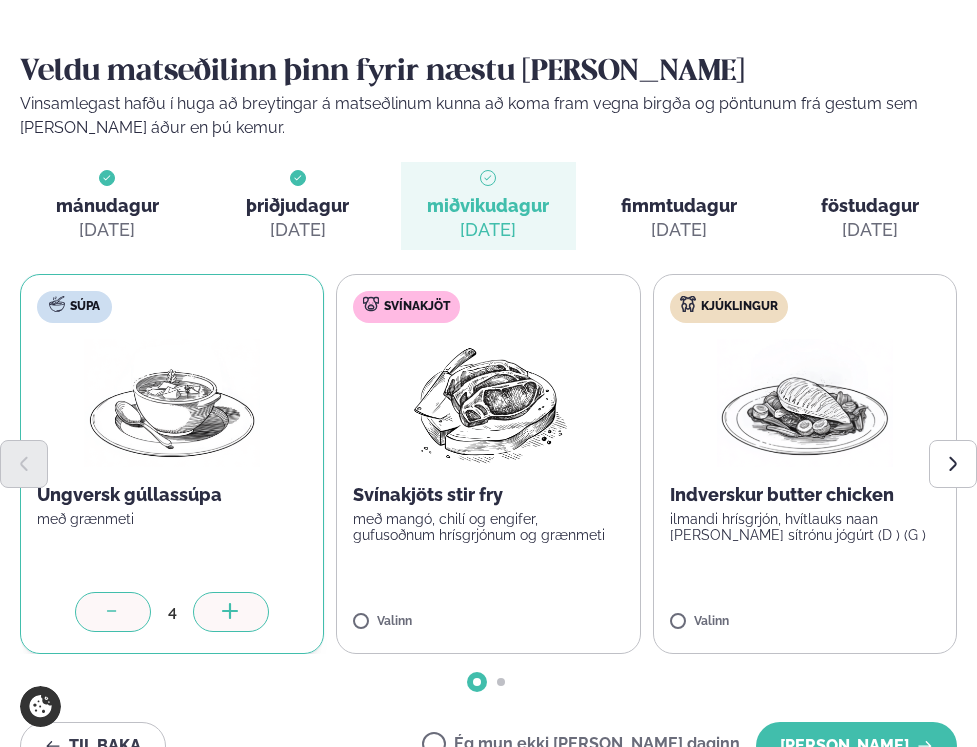 click at bounding box center [231, 612] 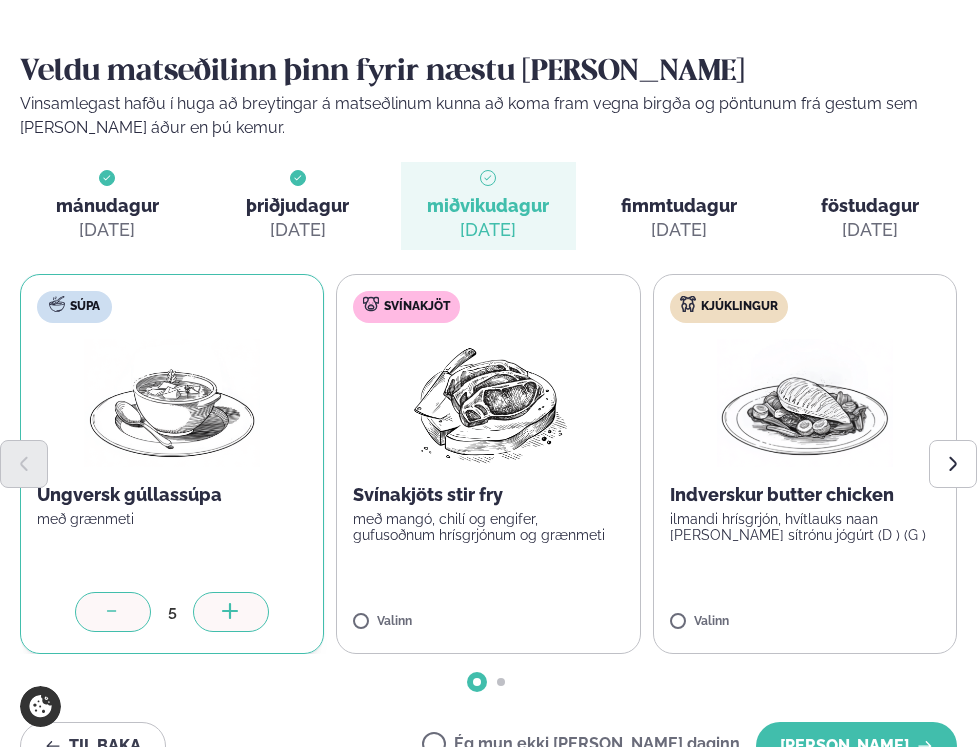 click at bounding box center [231, 612] 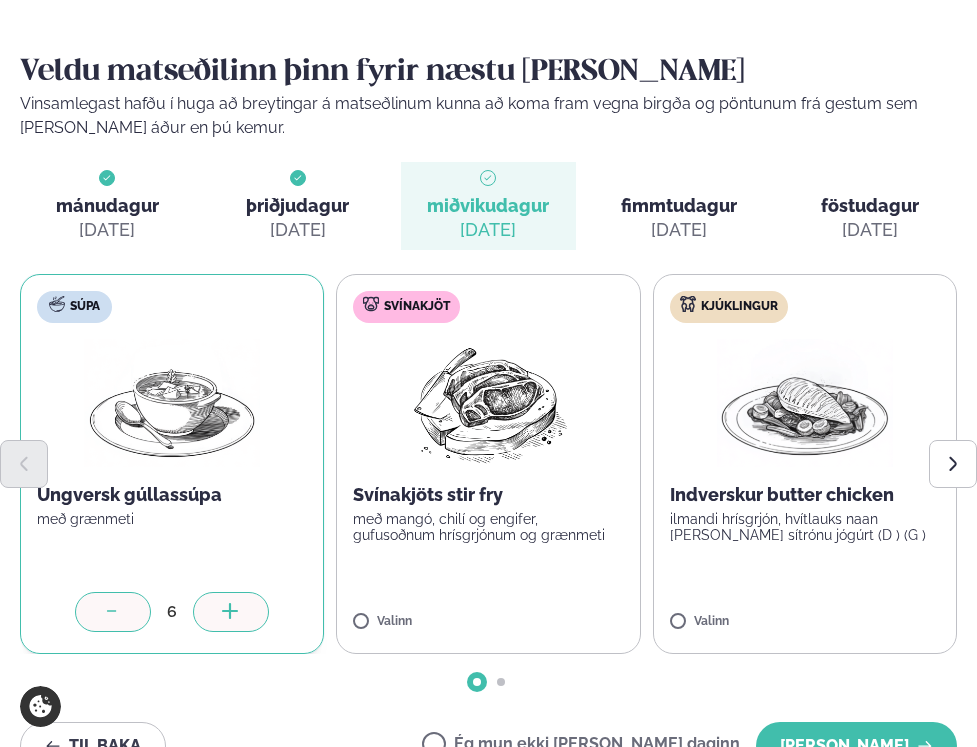 click at bounding box center [231, 612] 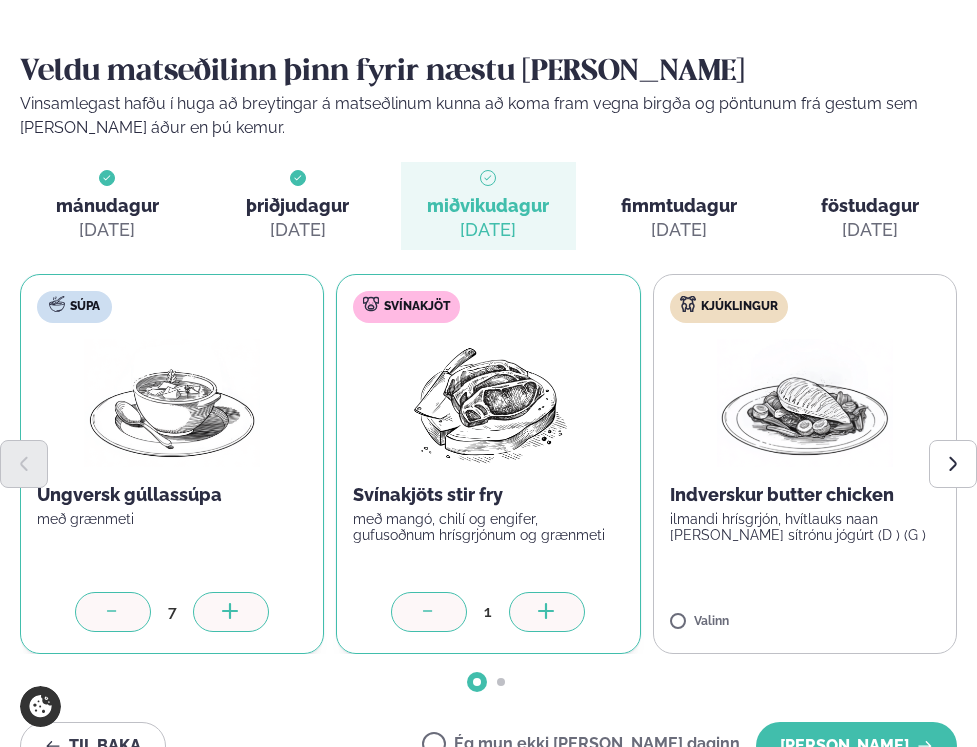click 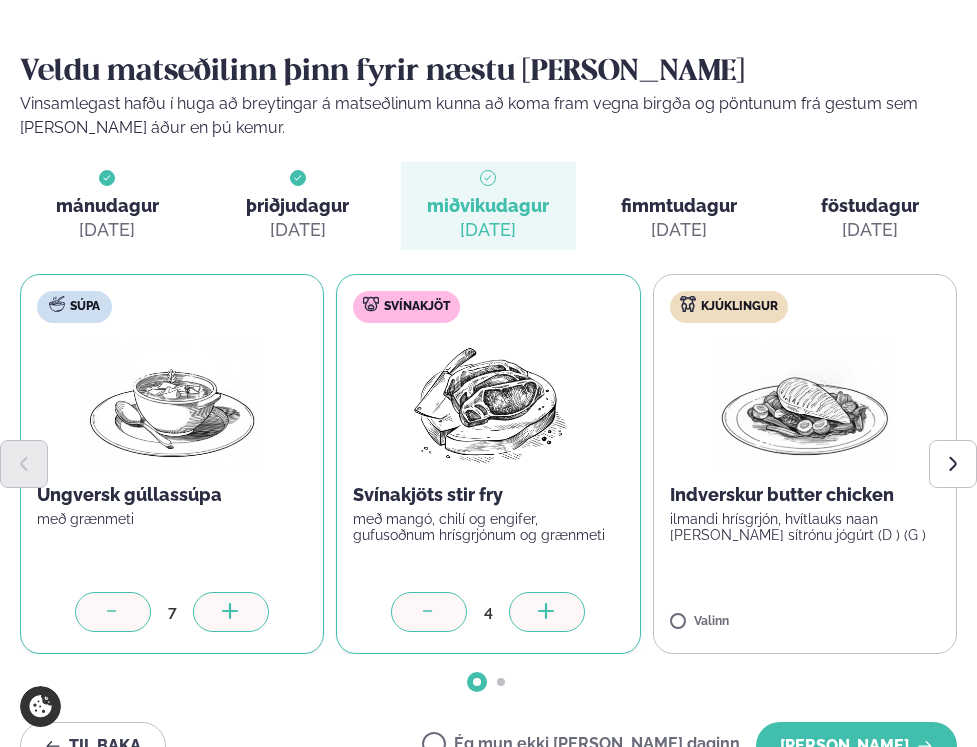 click 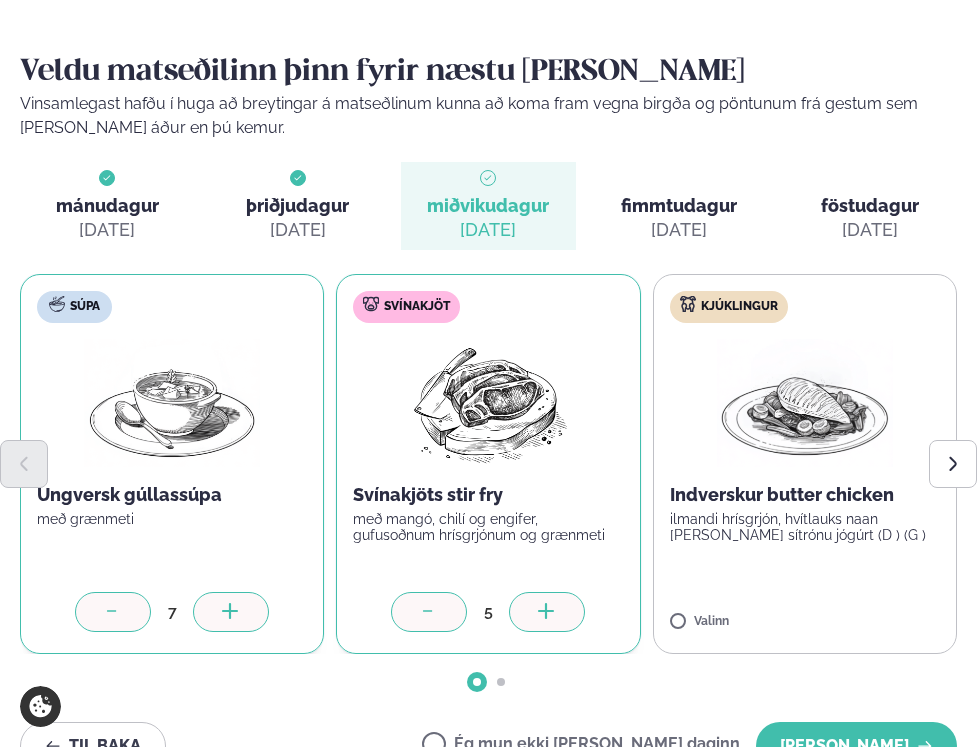 click 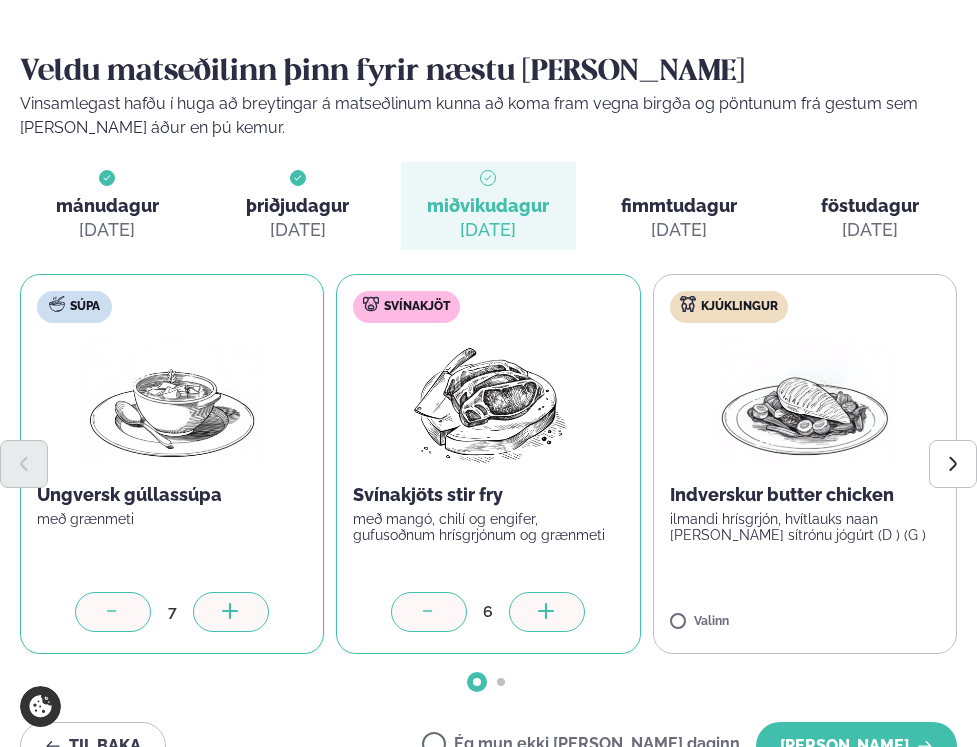 click 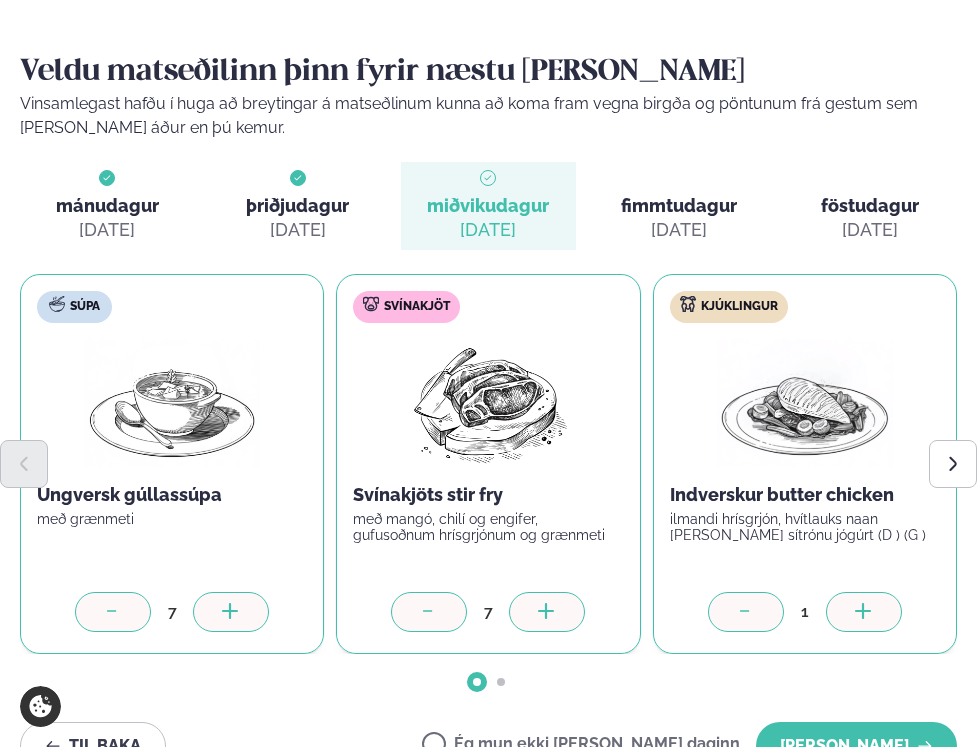 click at bounding box center (864, 612) 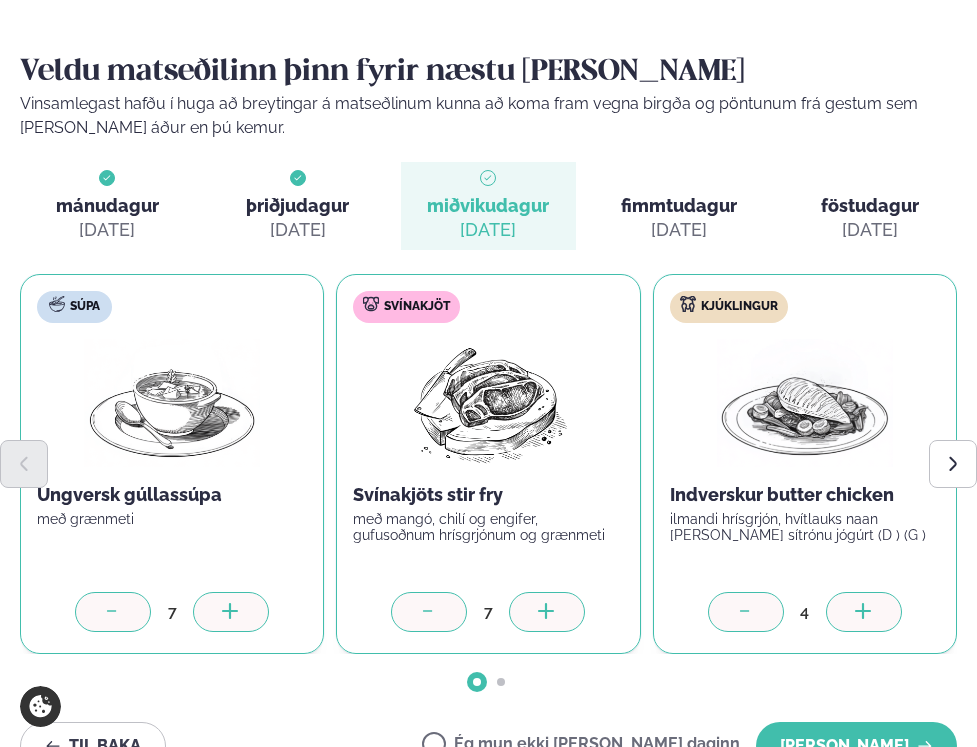 click at bounding box center (864, 612) 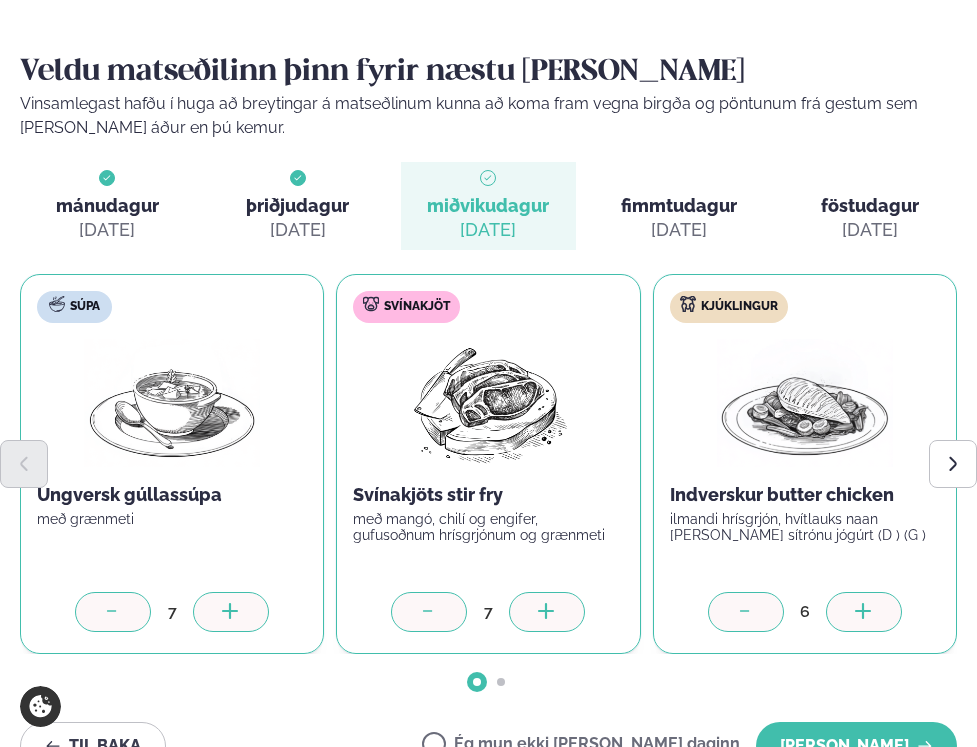 click at bounding box center (864, 612) 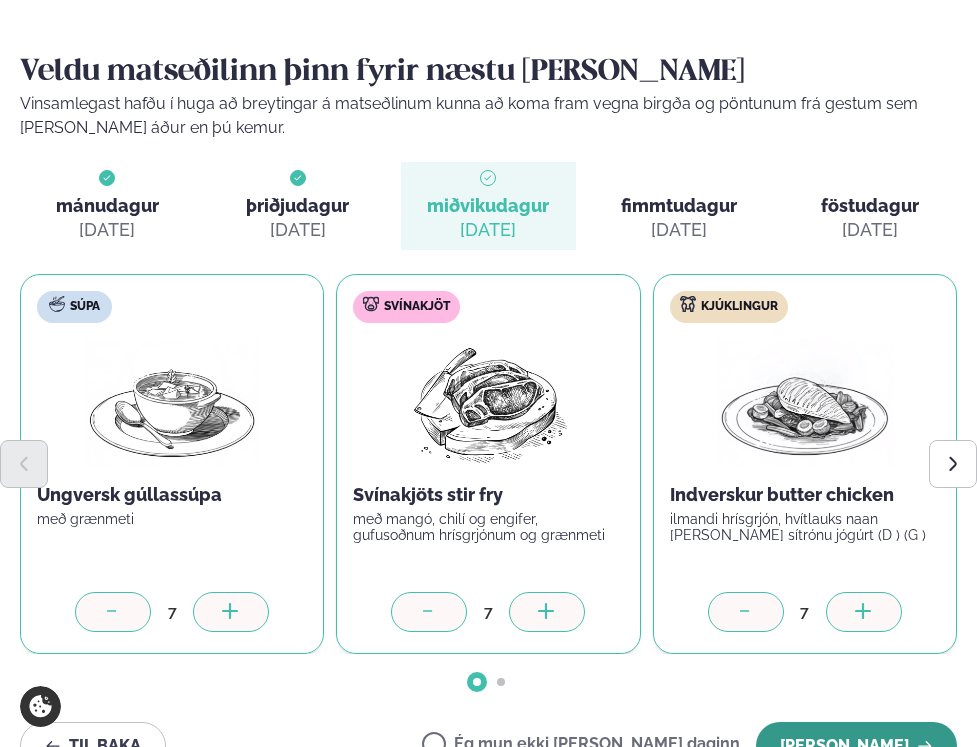 click on "Halda áfram" at bounding box center [856, 746] 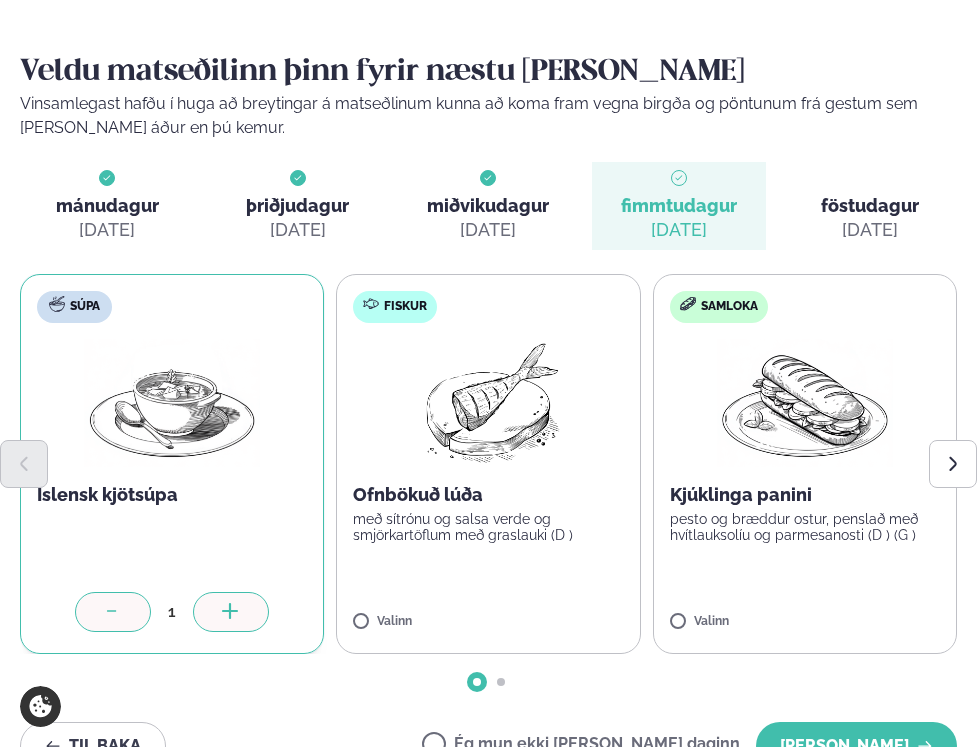 click at bounding box center (231, 612) 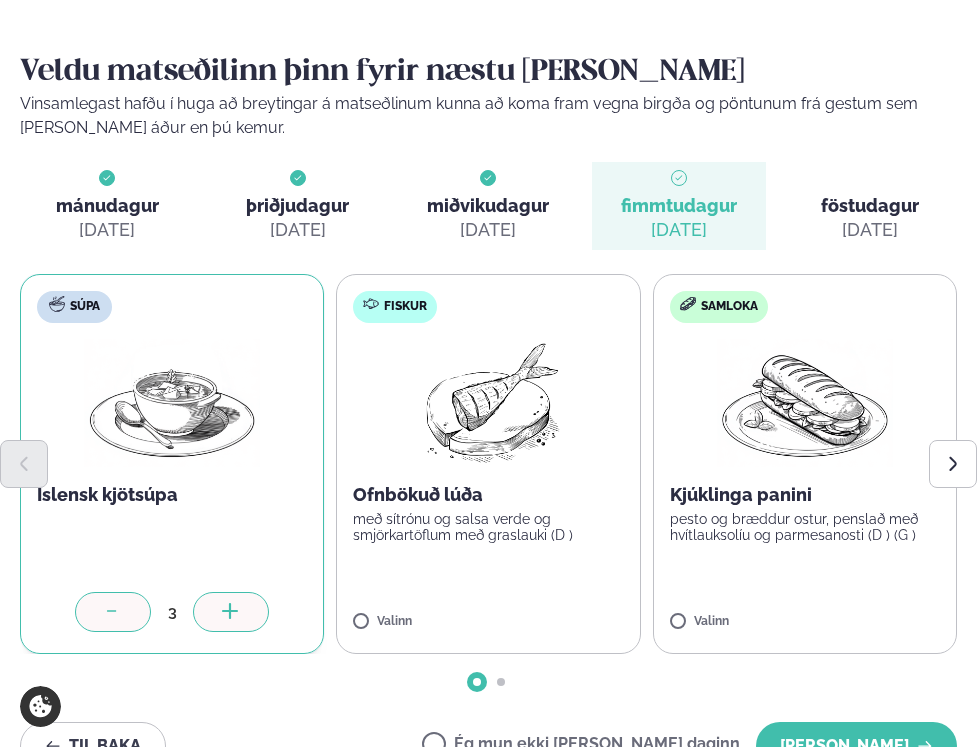 click at bounding box center [231, 612] 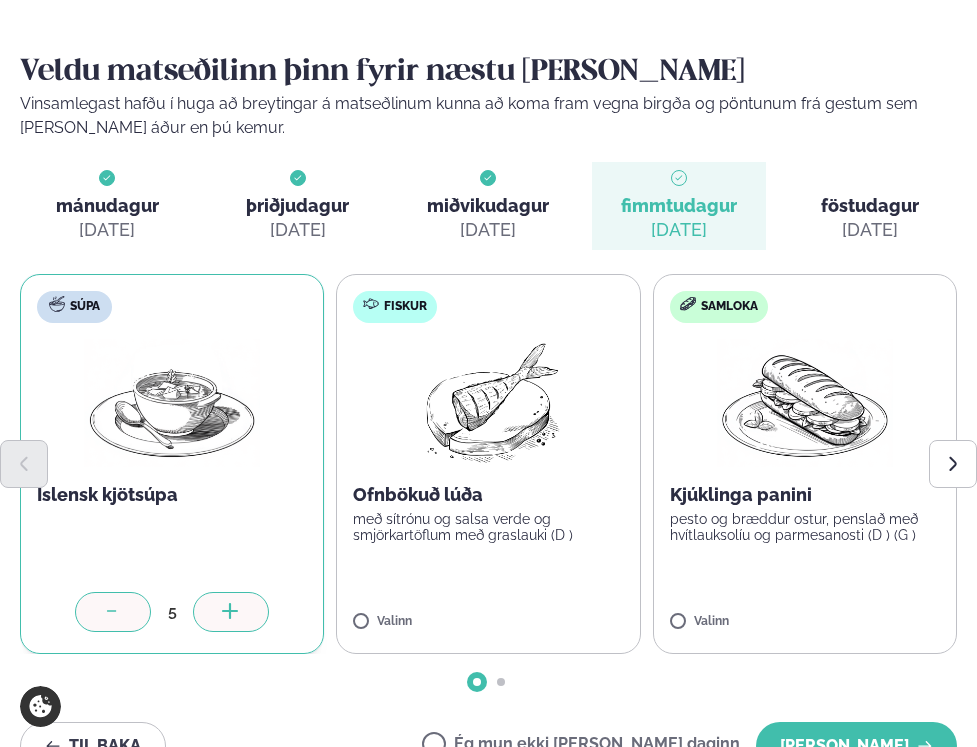 click at bounding box center (231, 612) 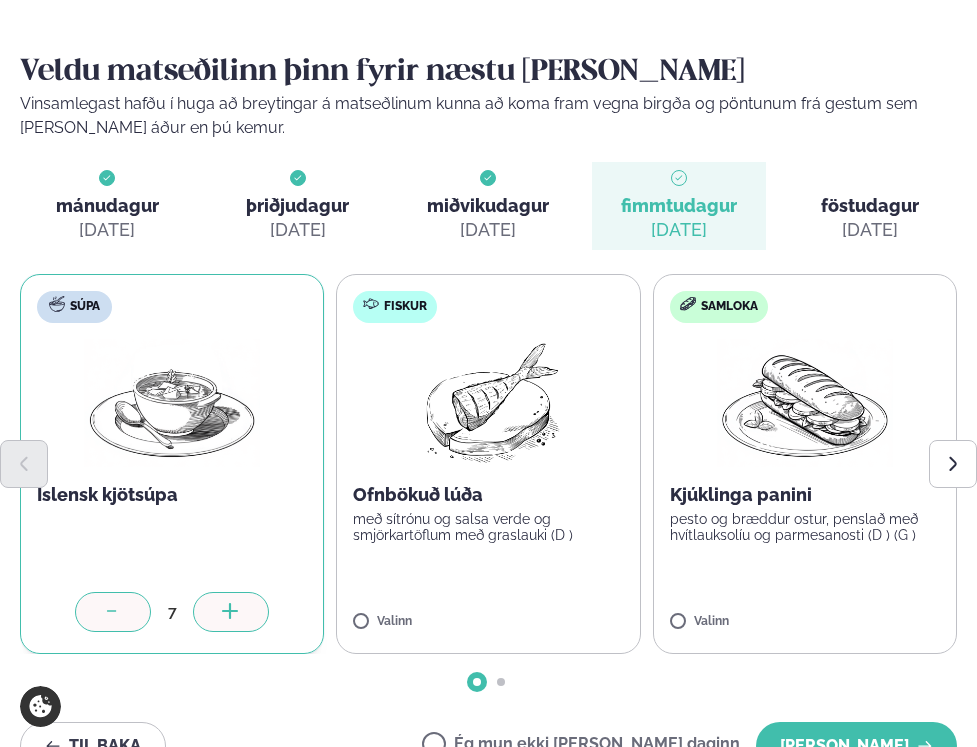 click at bounding box center (231, 612) 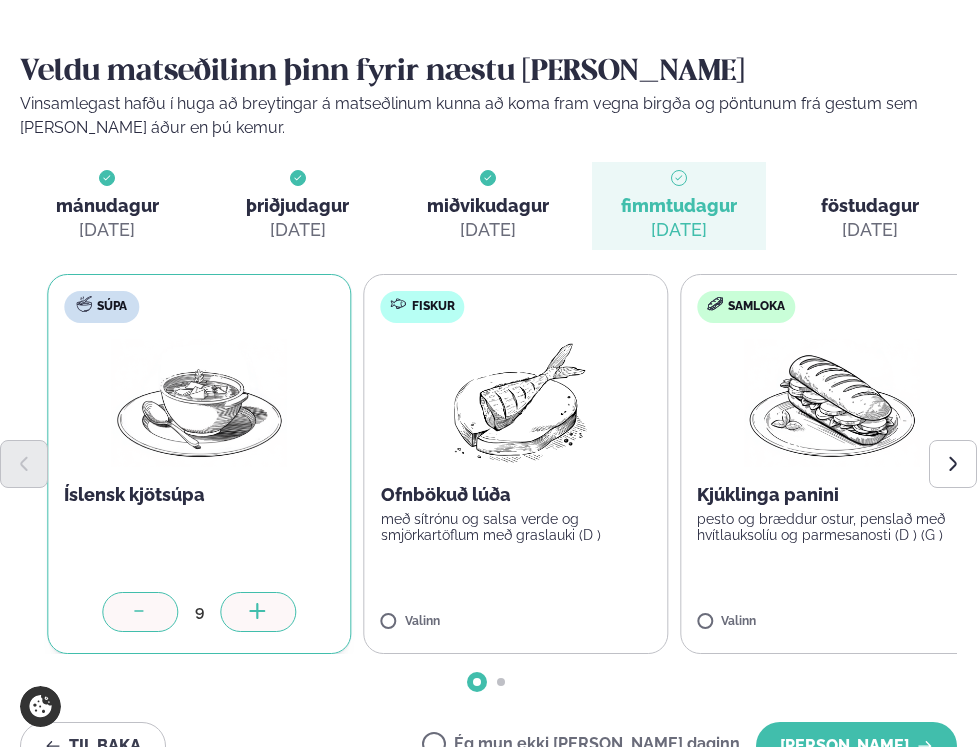 click at bounding box center [258, 612] 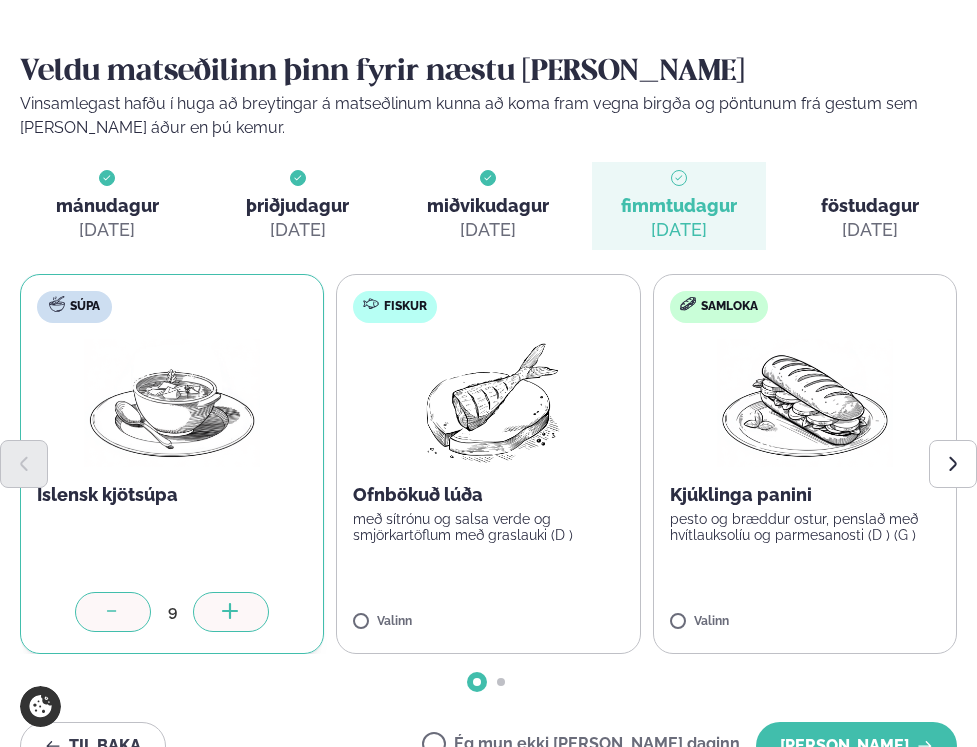 click 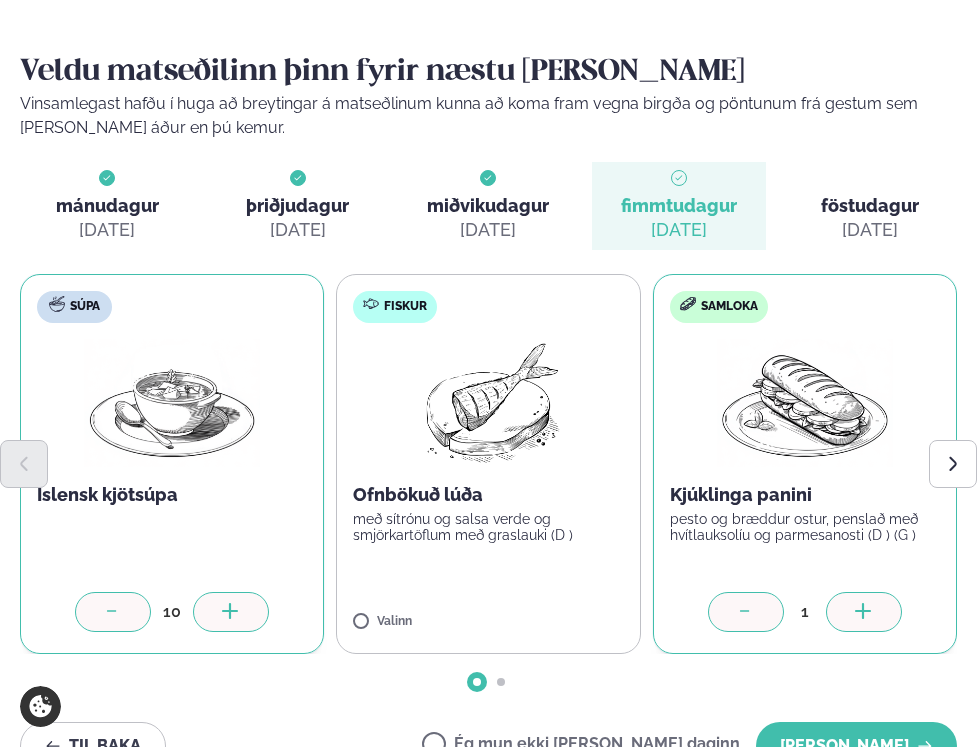 click at bounding box center [864, 612] 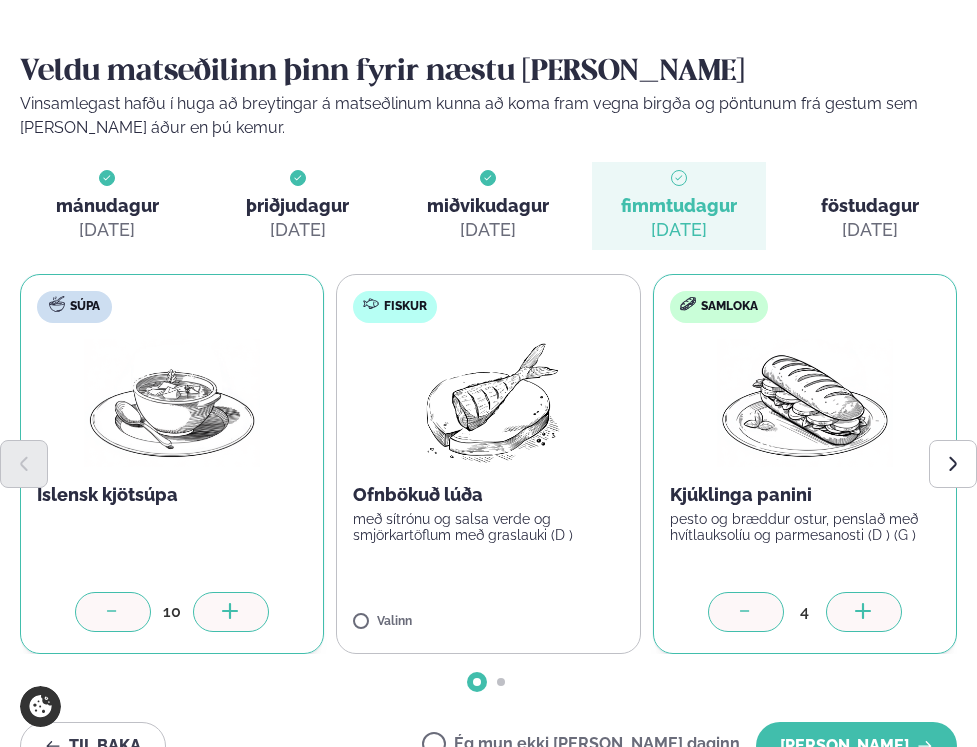 click at bounding box center (864, 612) 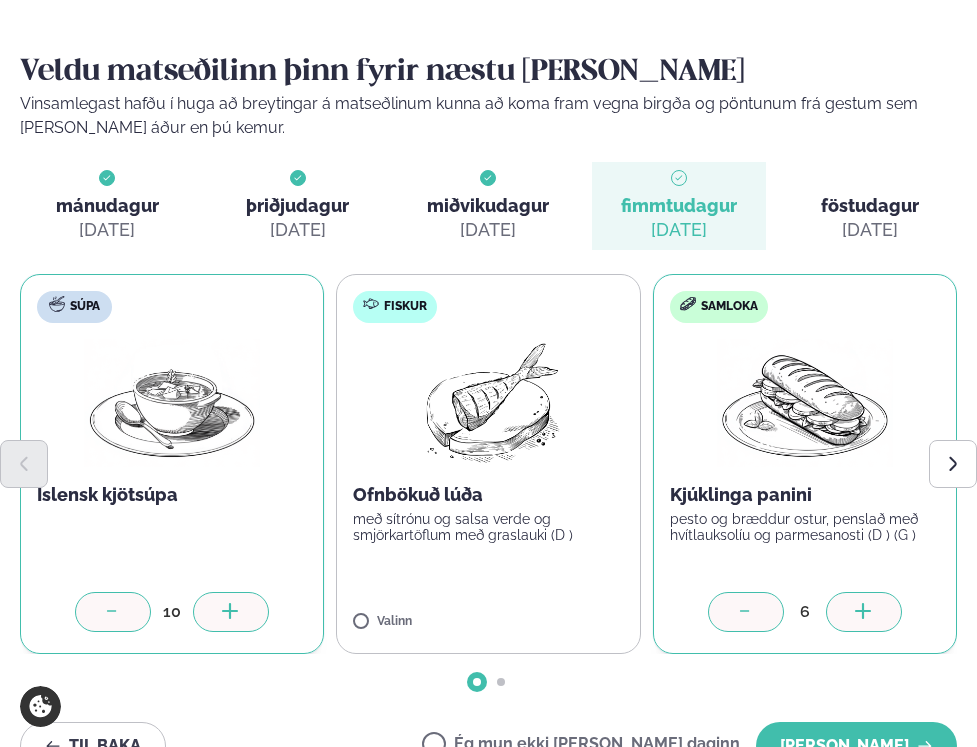 click at bounding box center (864, 612) 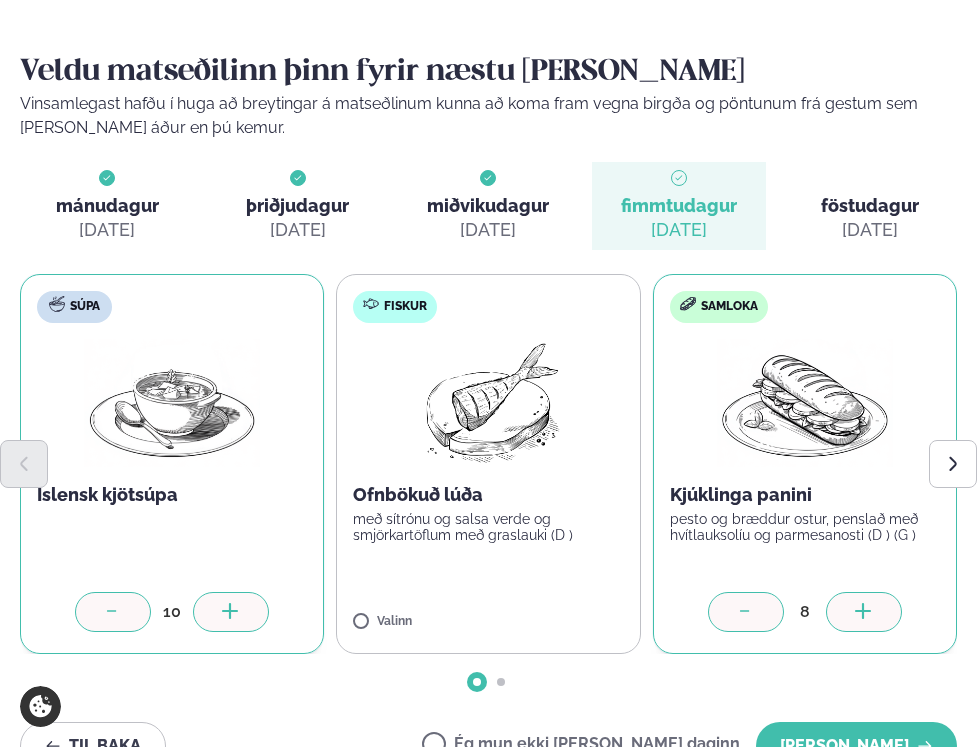 click at bounding box center [864, 612] 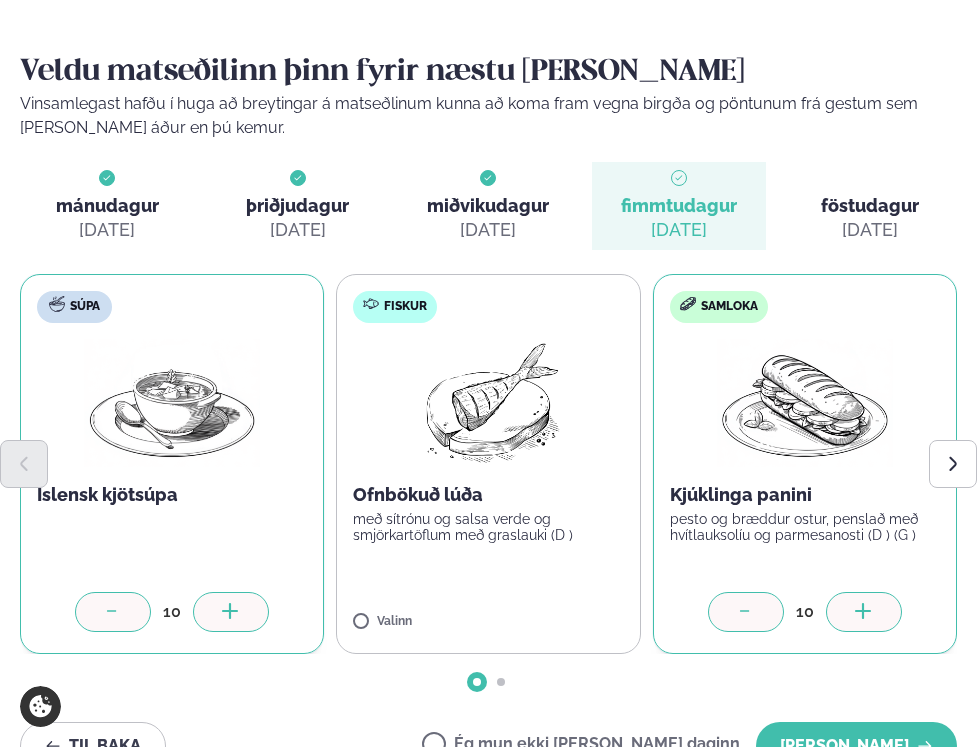 click at bounding box center (864, 612) 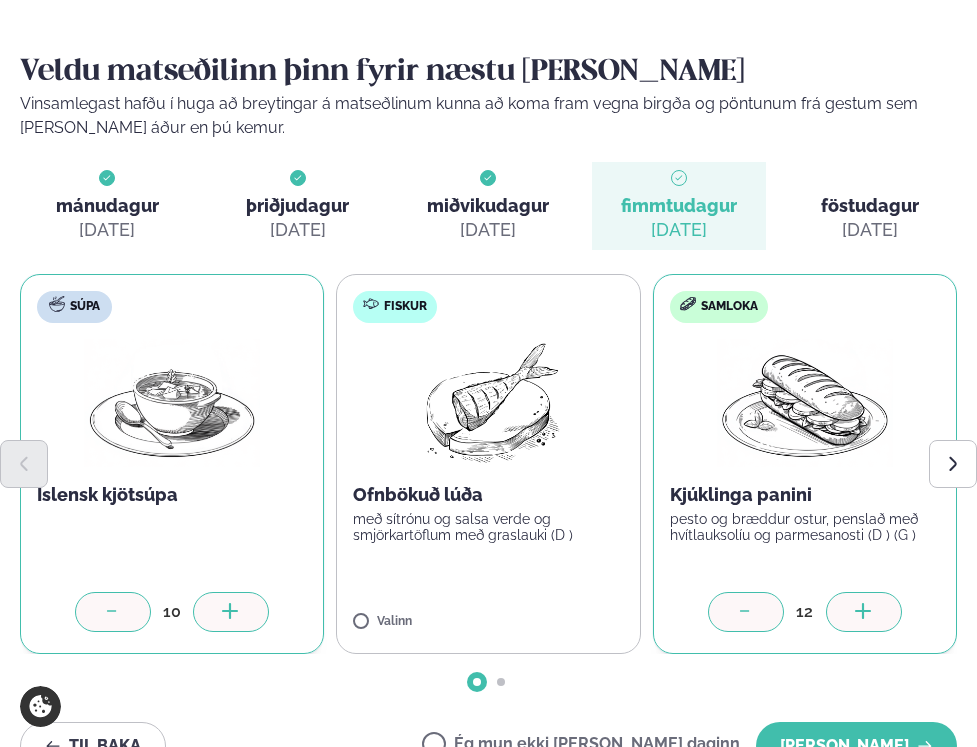 click at bounding box center (864, 612) 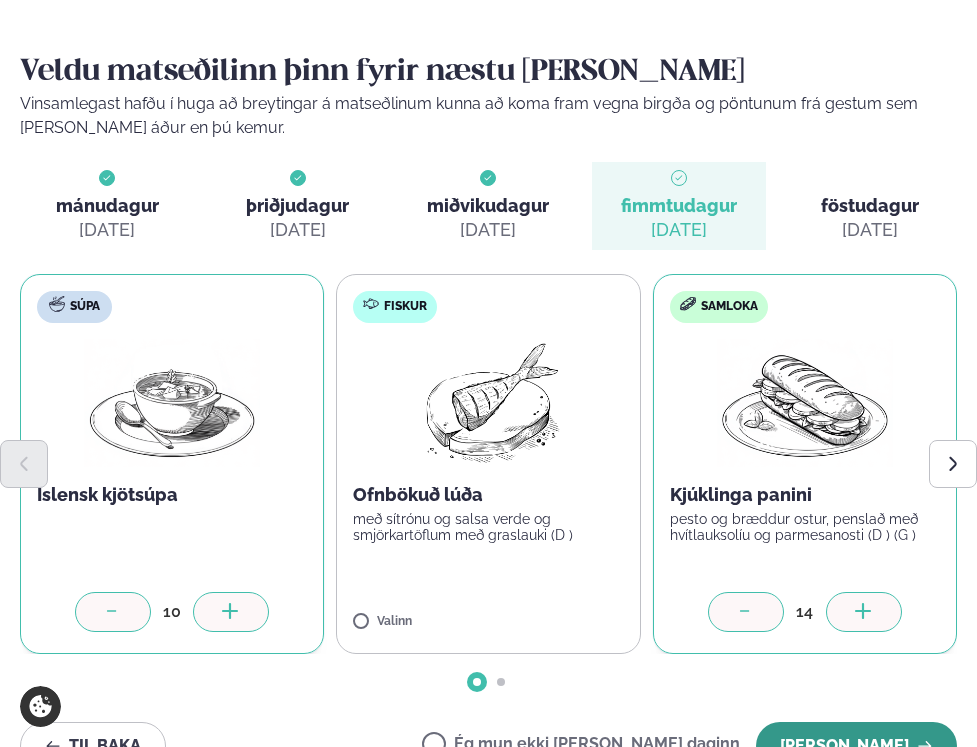 click on "Halda áfram" at bounding box center [856, 746] 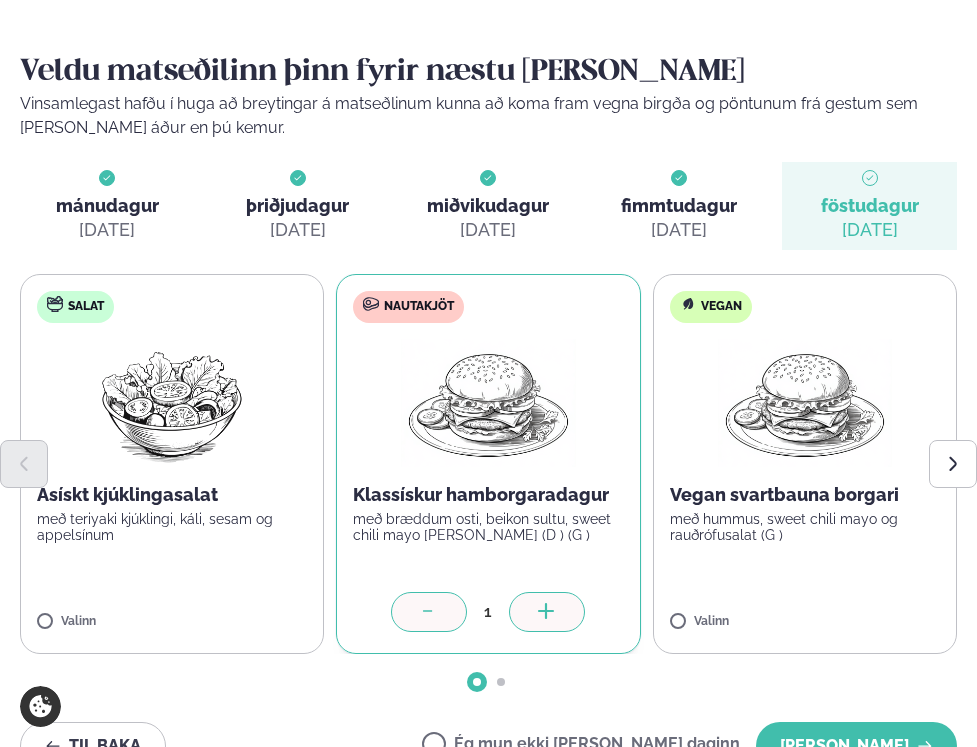 click 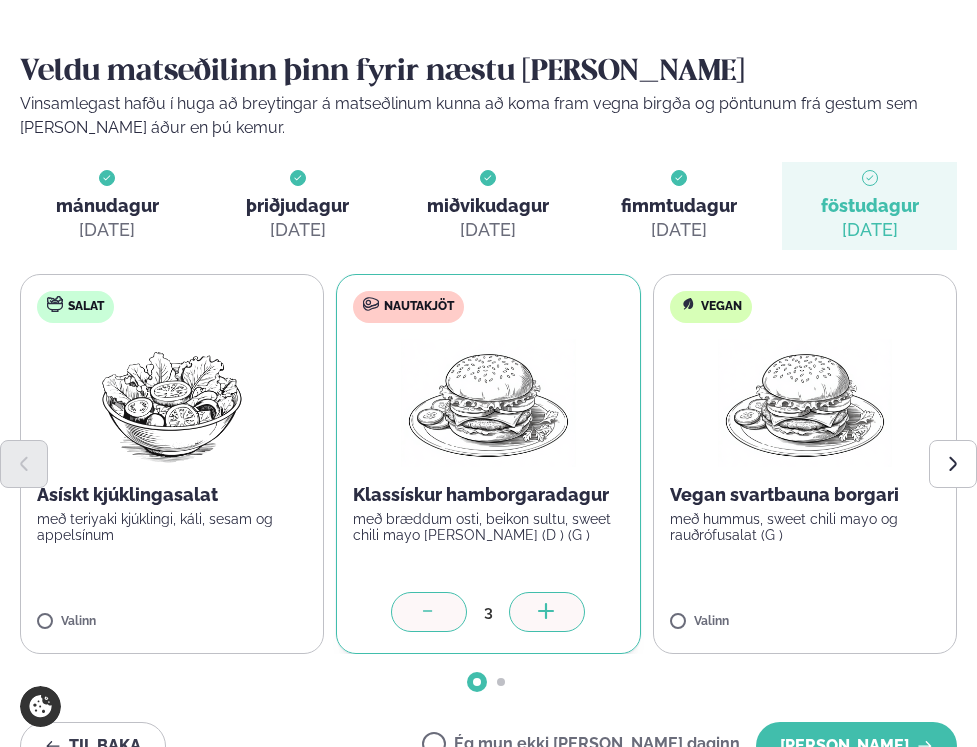 click 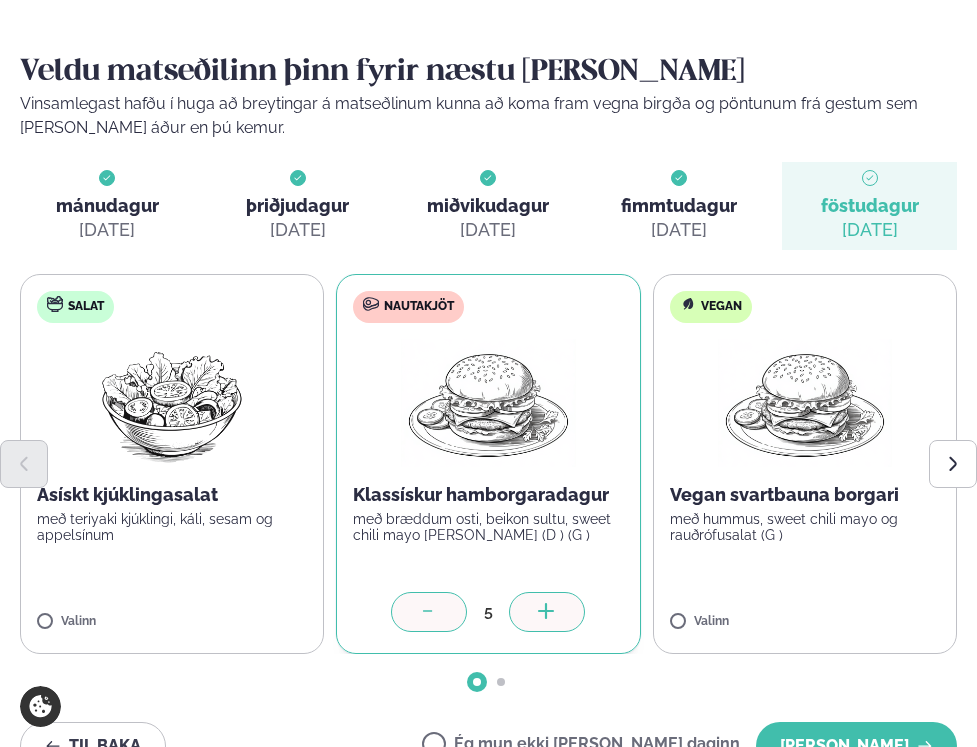 click 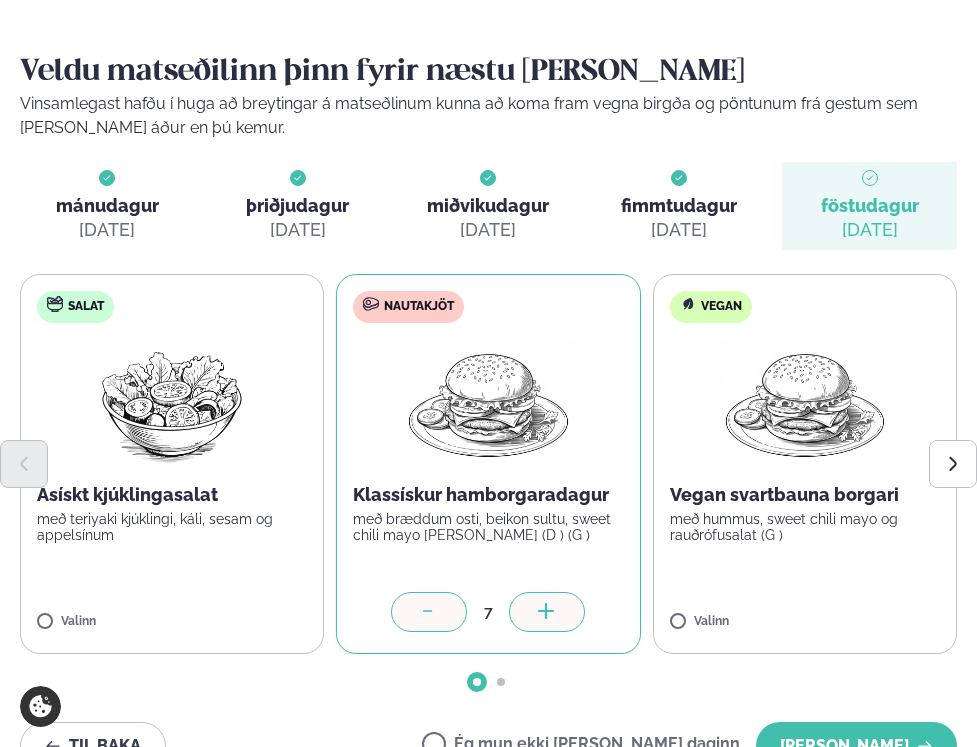click 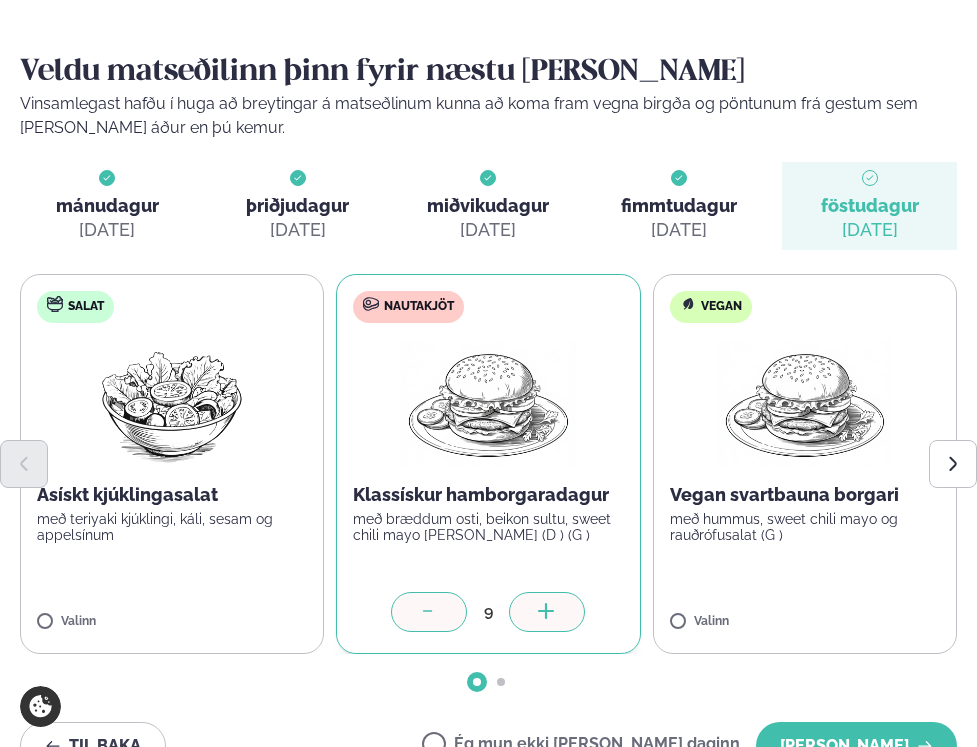 click 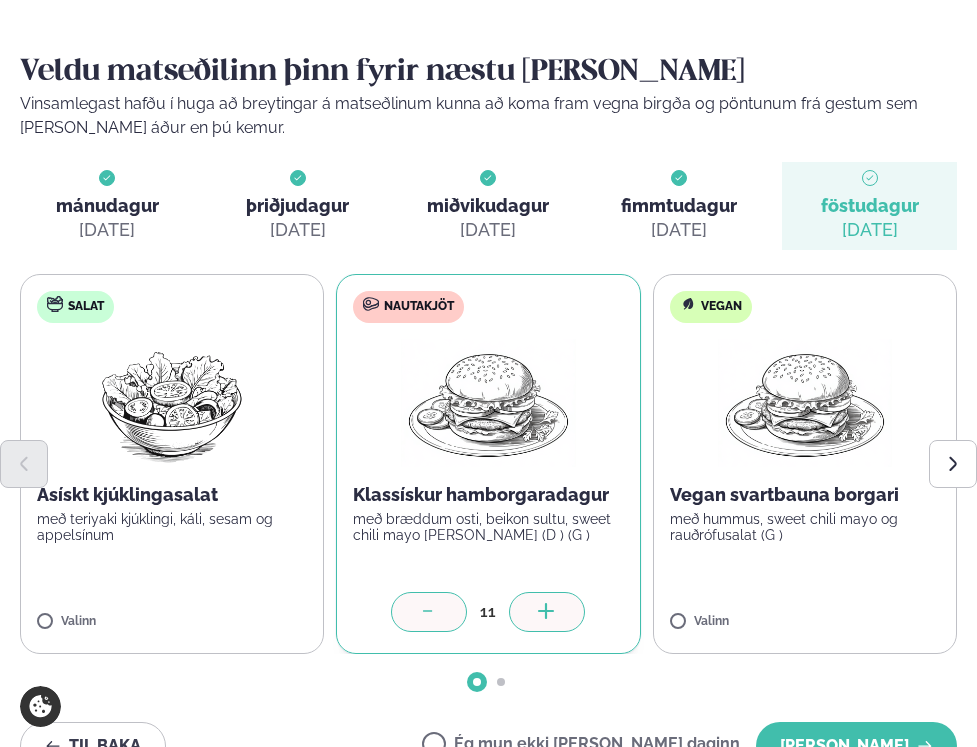 click 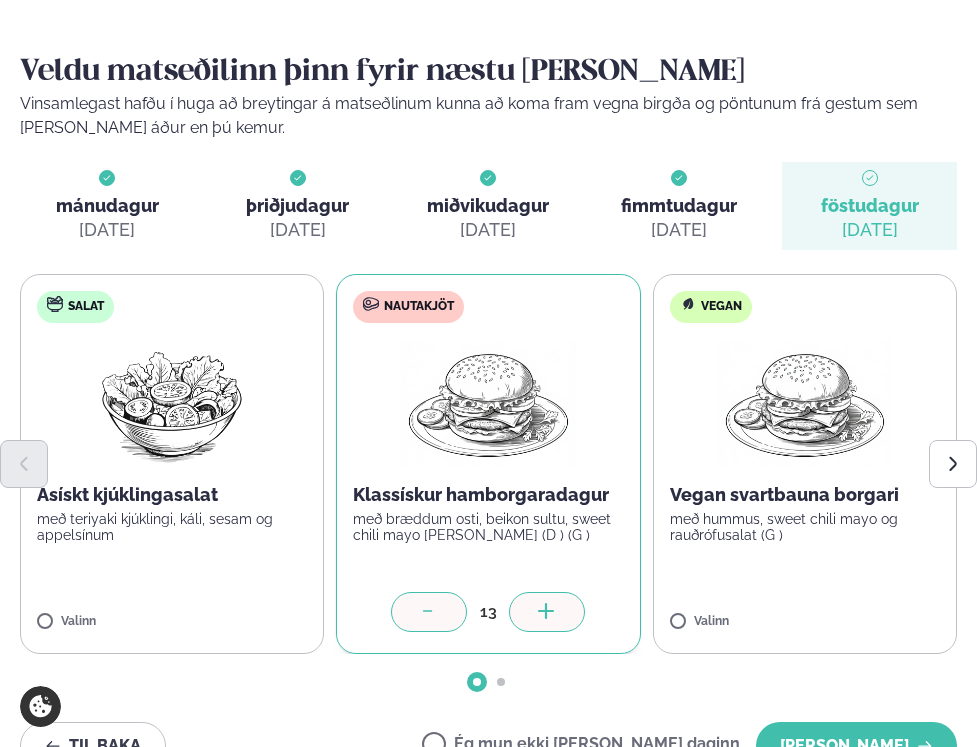 click 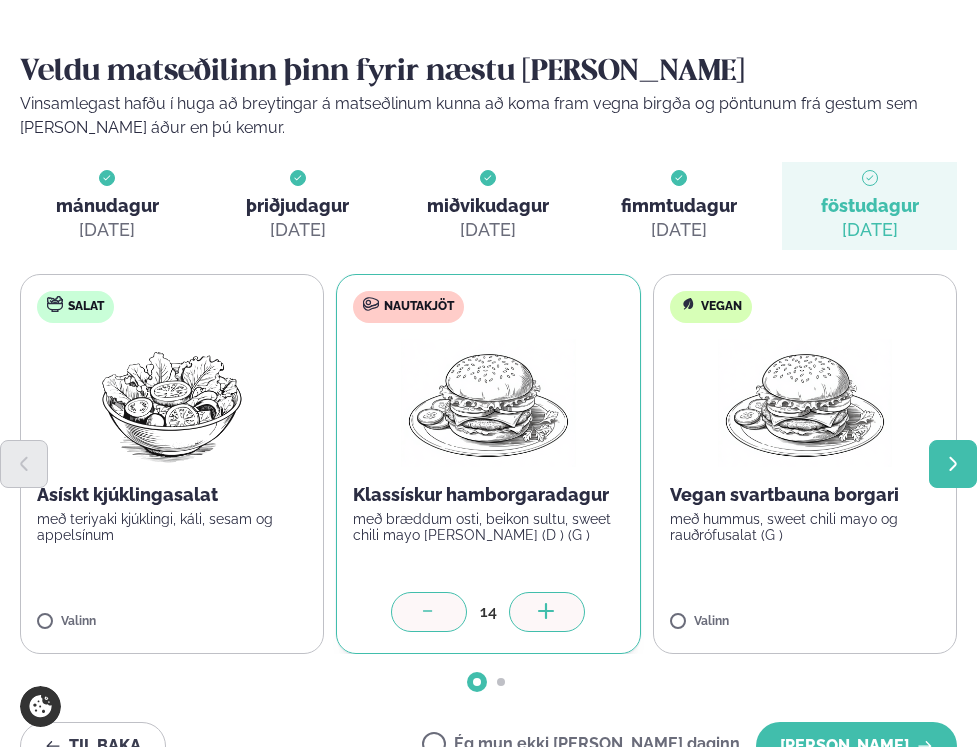 click at bounding box center (953, 464) 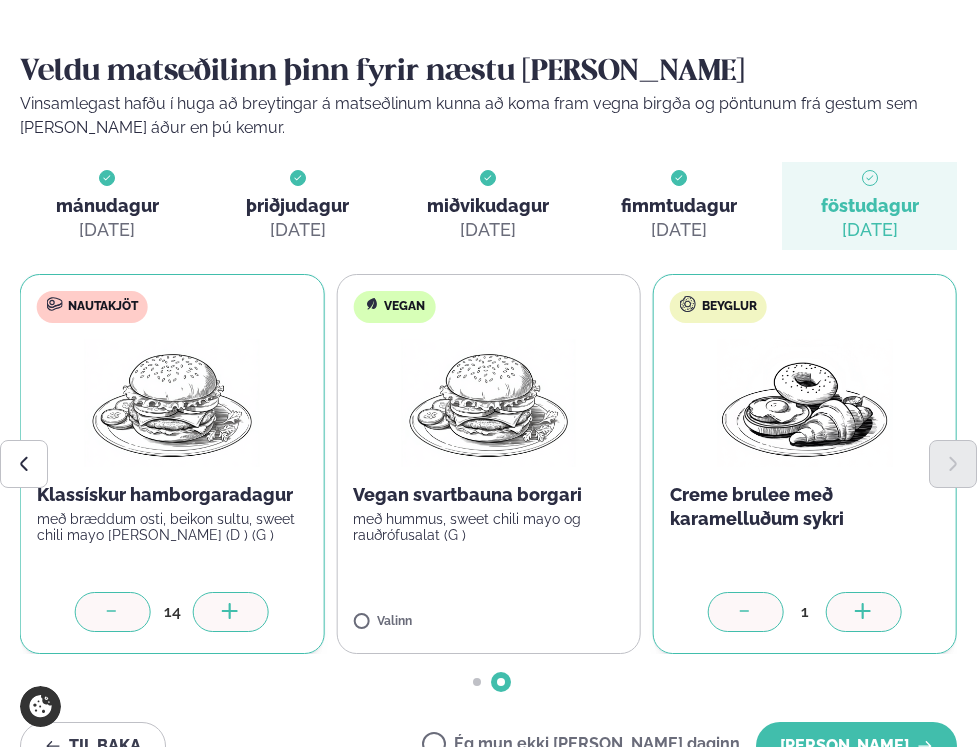 click 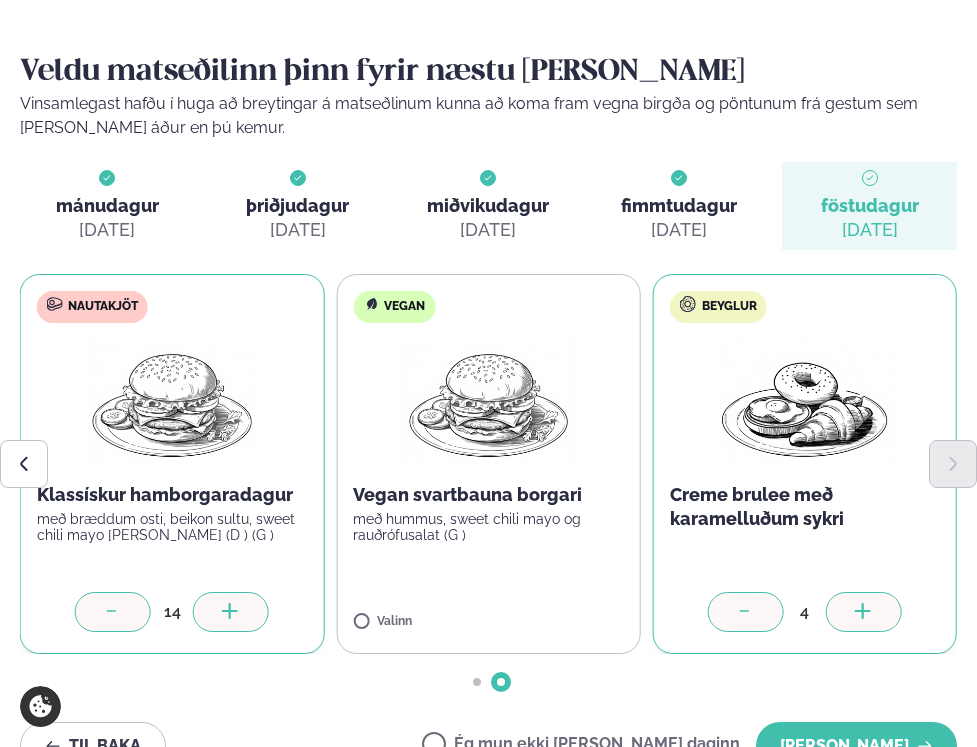 click 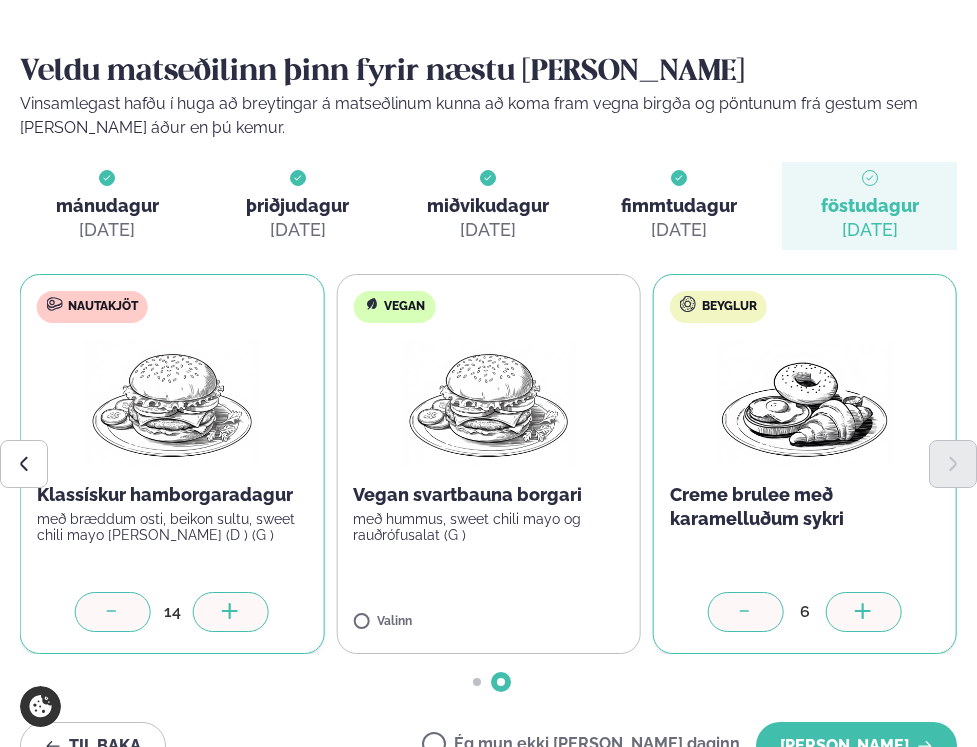 click 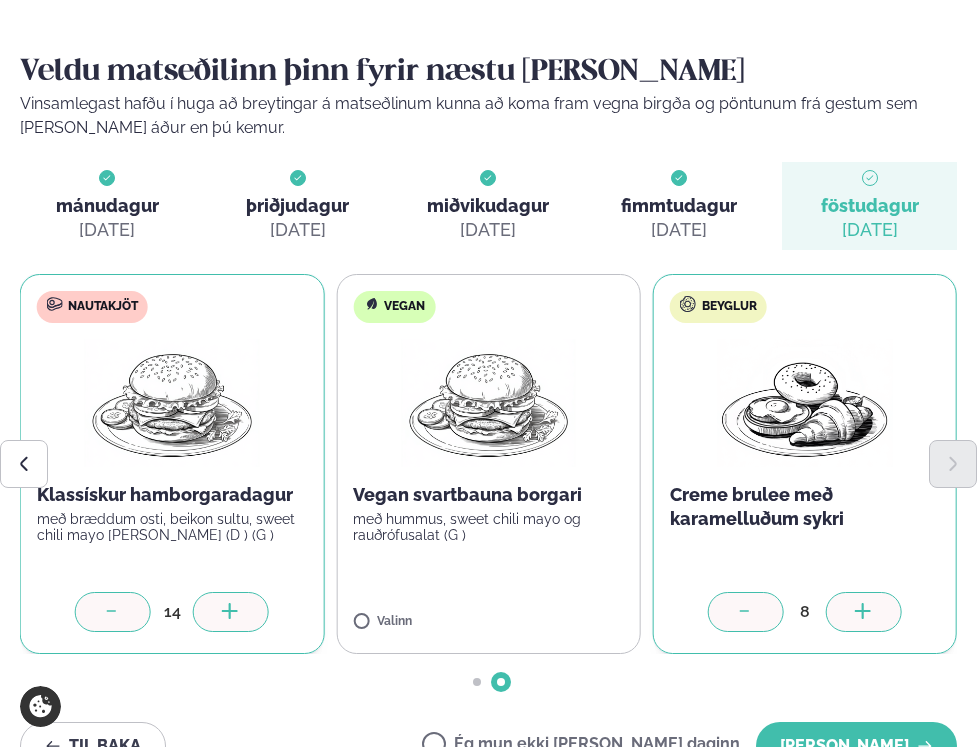 click 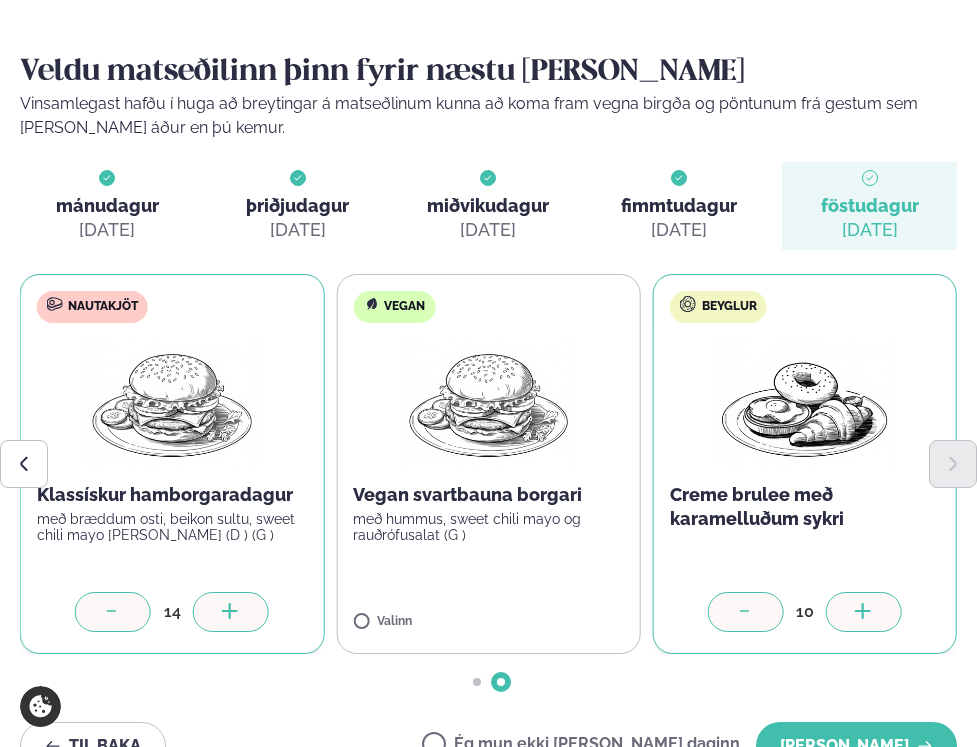 click 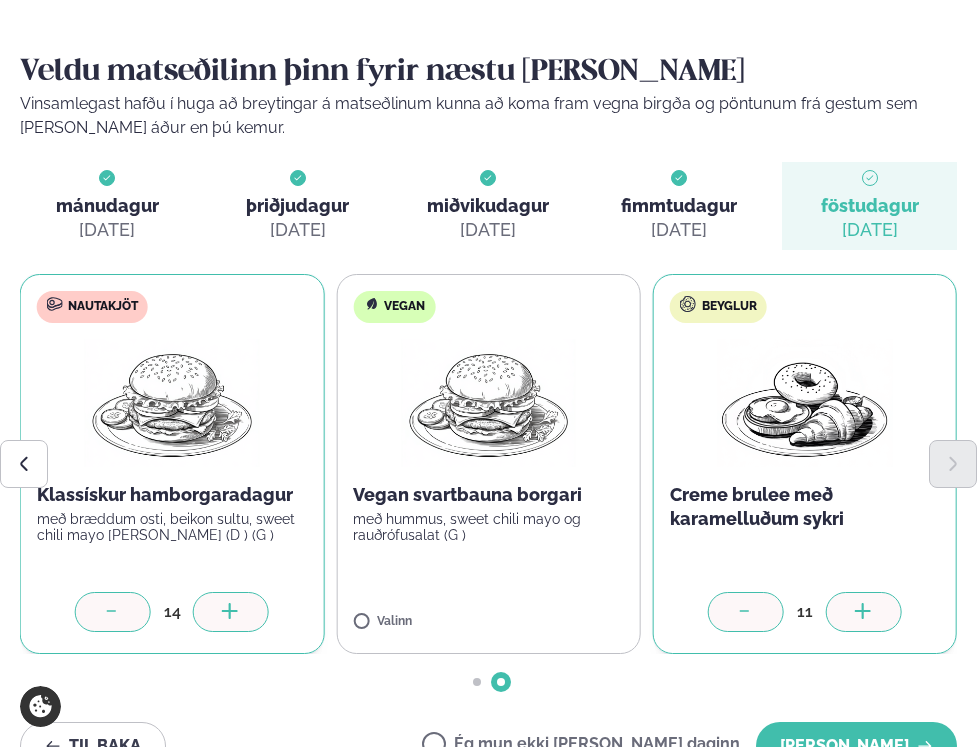 click 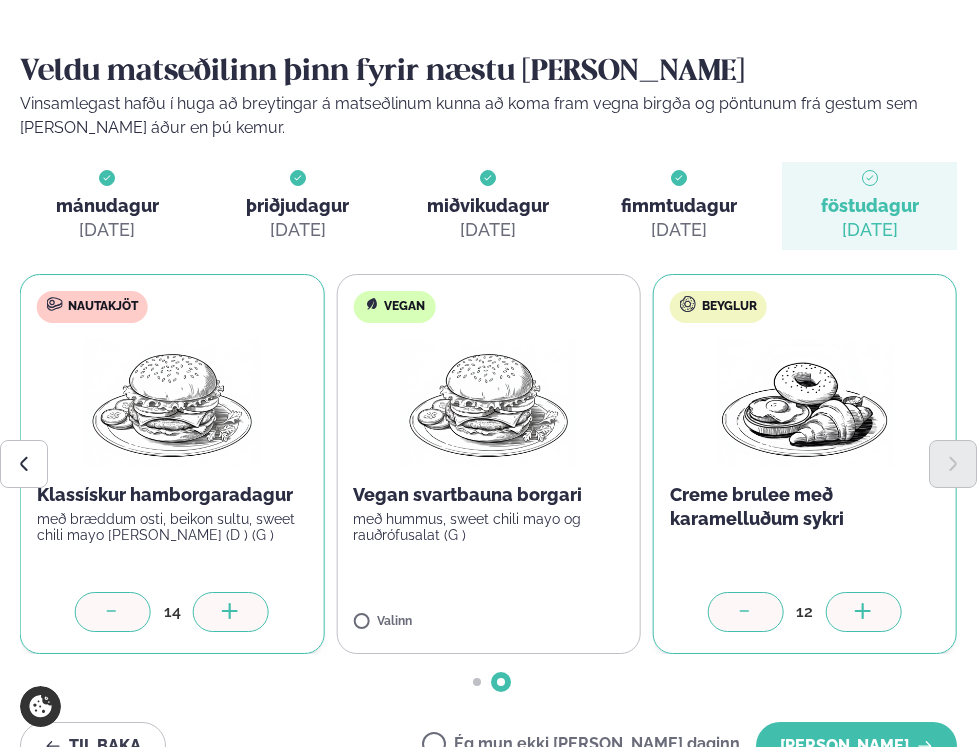 click 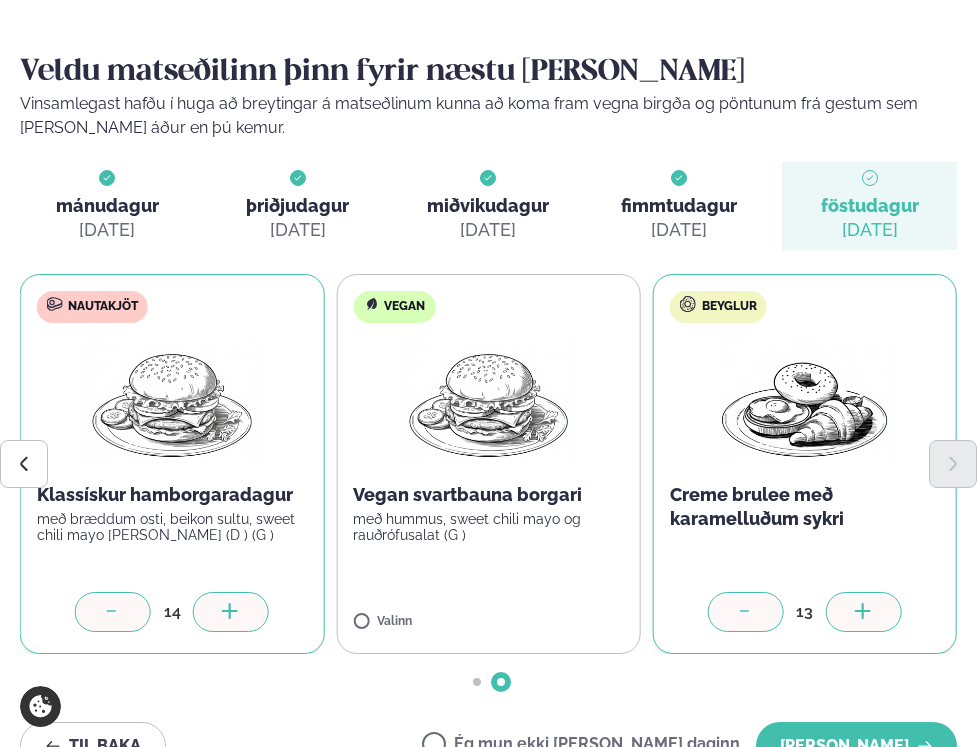 click 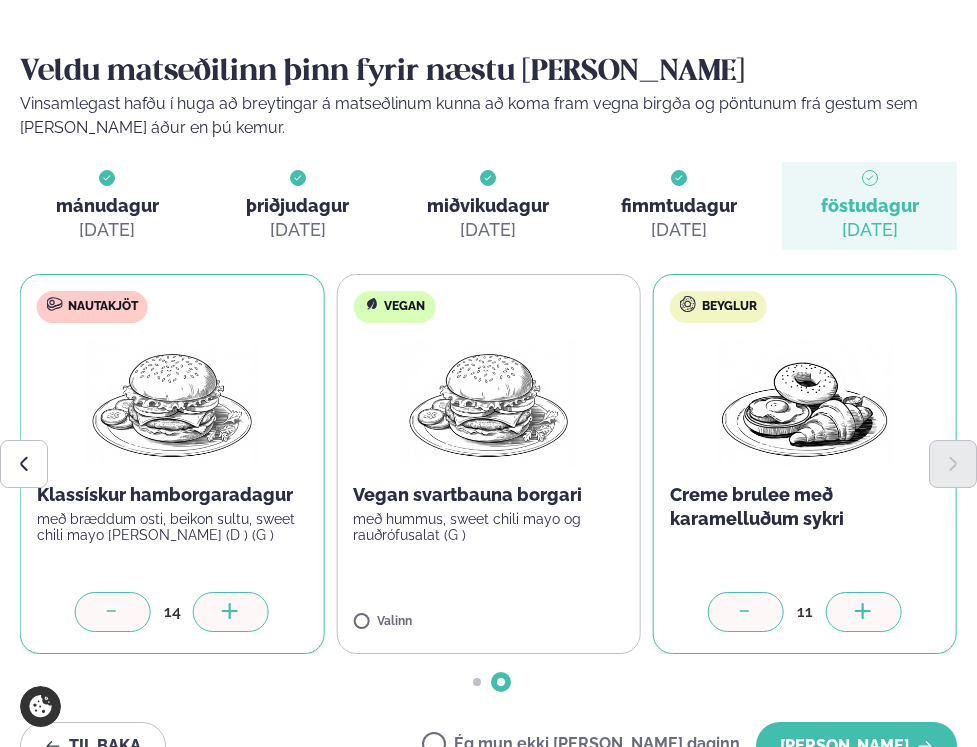 click 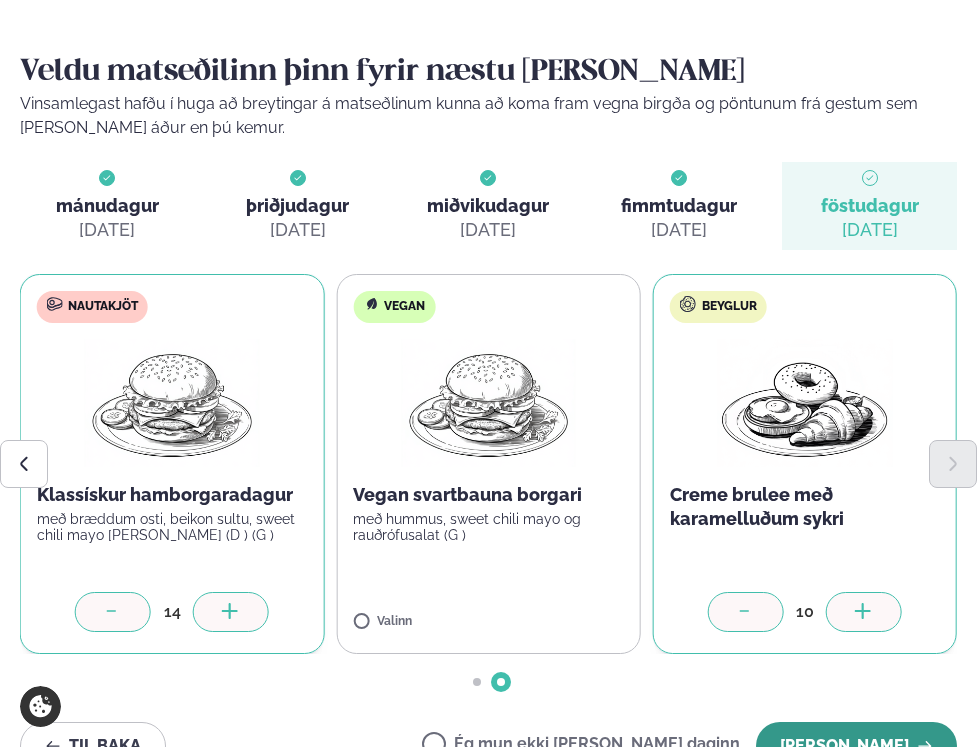 click on "Halda áfram" at bounding box center (856, 746) 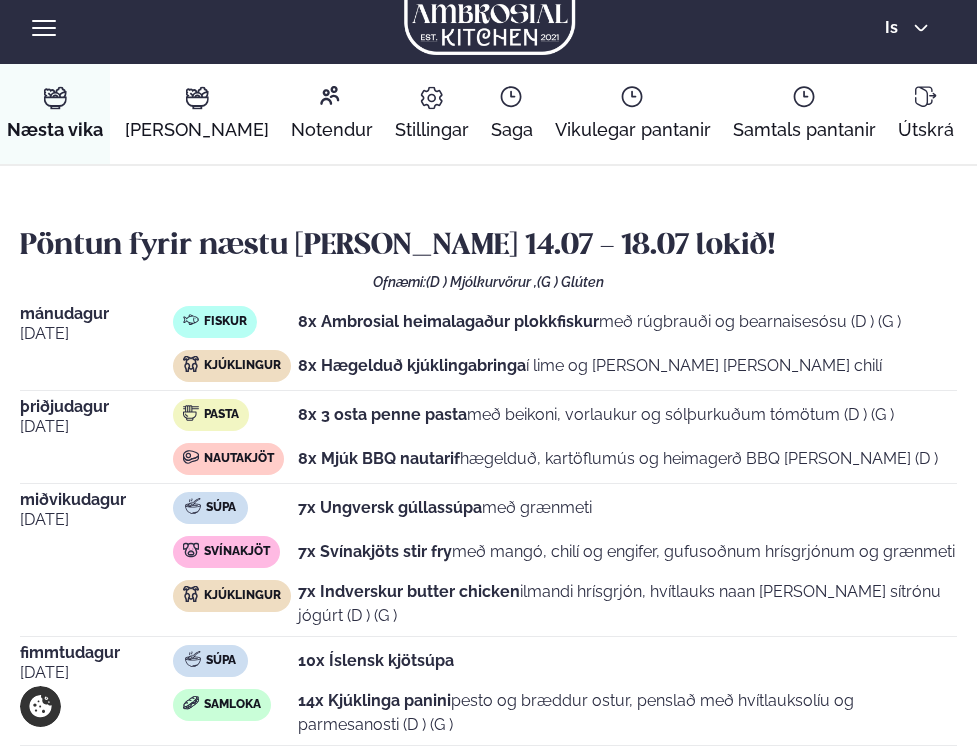 scroll, scrollTop: 0, scrollLeft: 0, axis: both 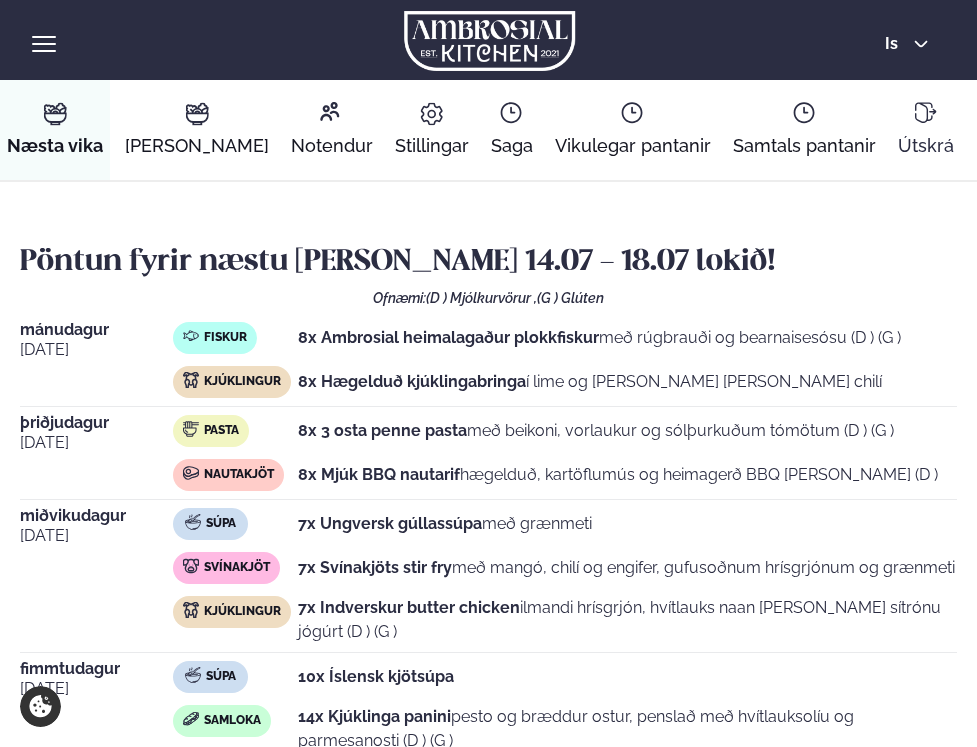 click 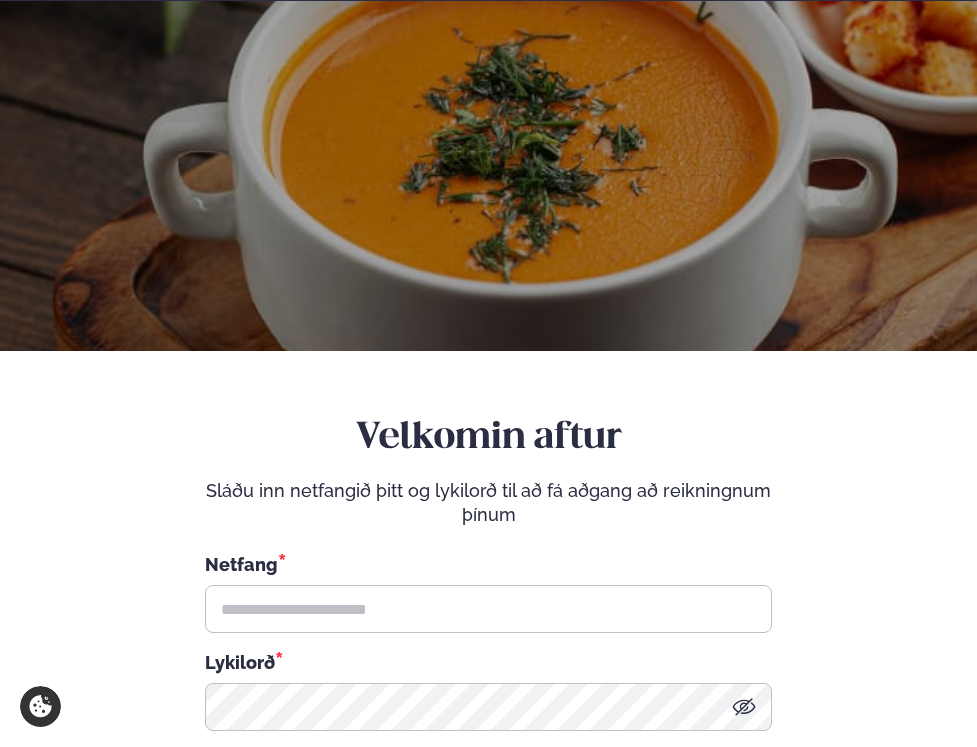 scroll, scrollTop: 137, scrollLeft: 0, axis: vertical 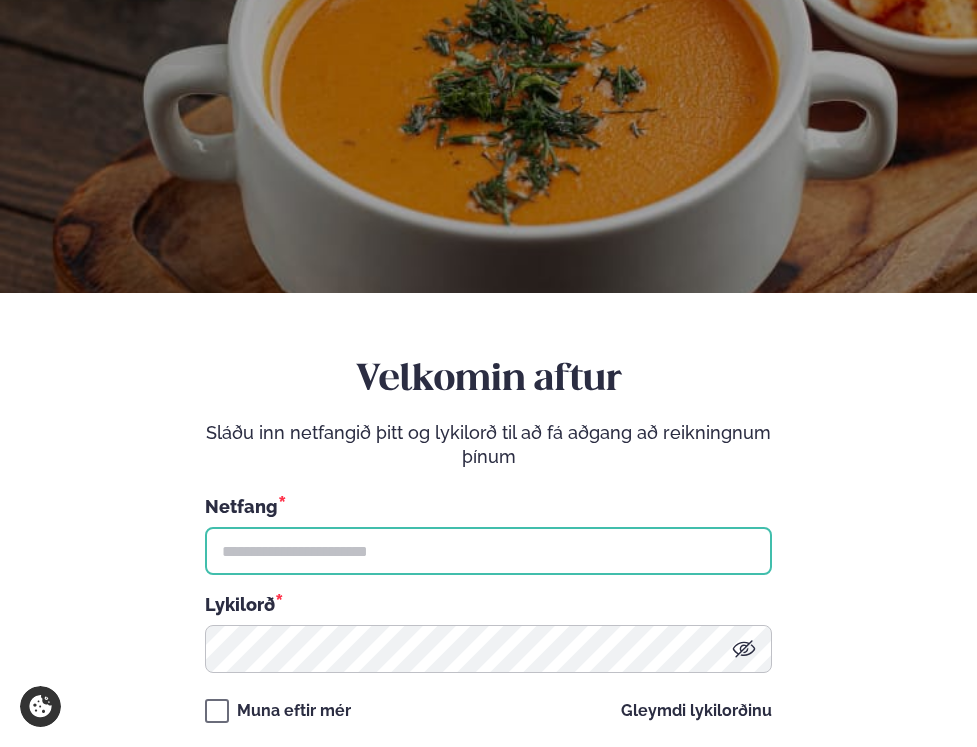 click at bounding box center (488, 551) 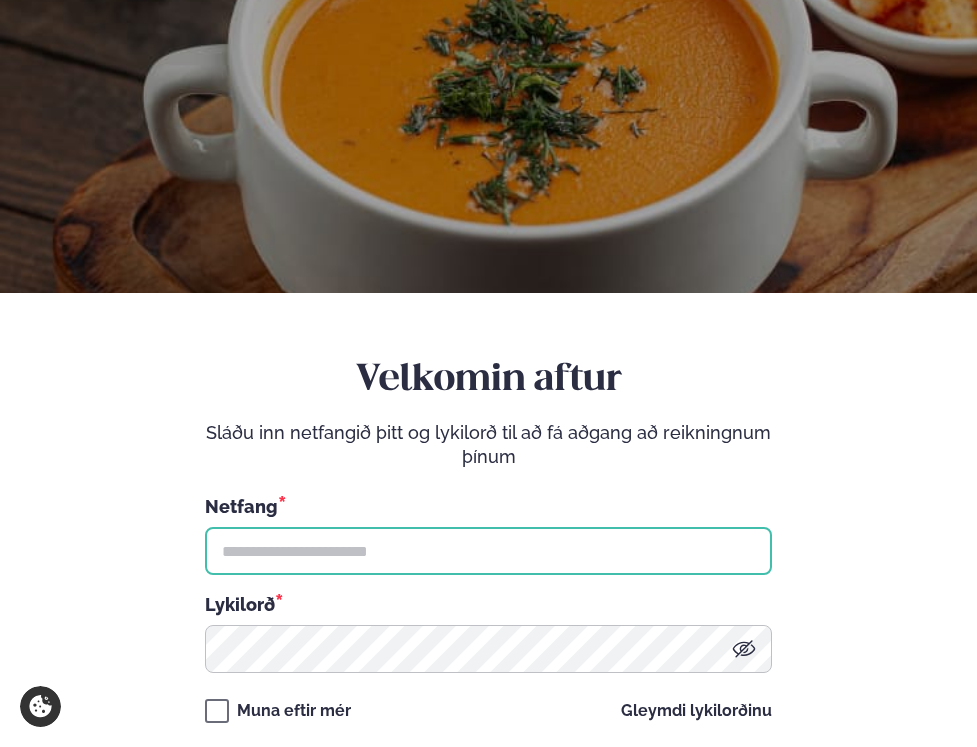 type on "**********" 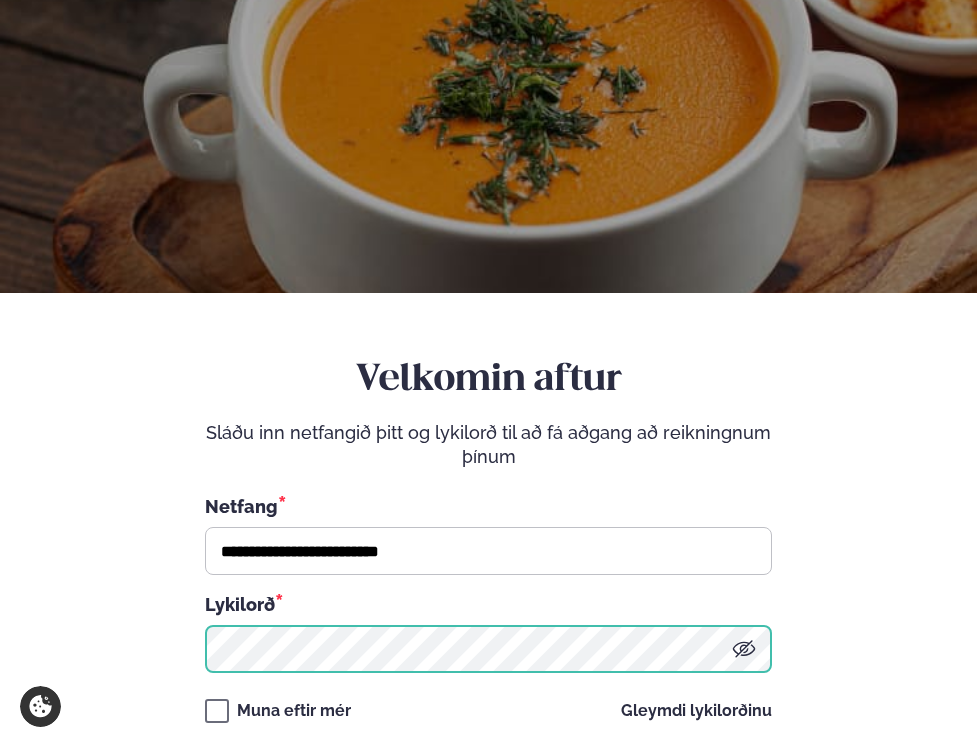 click on "Innskráning/Skrá inn" at bounding box center [488, 773] 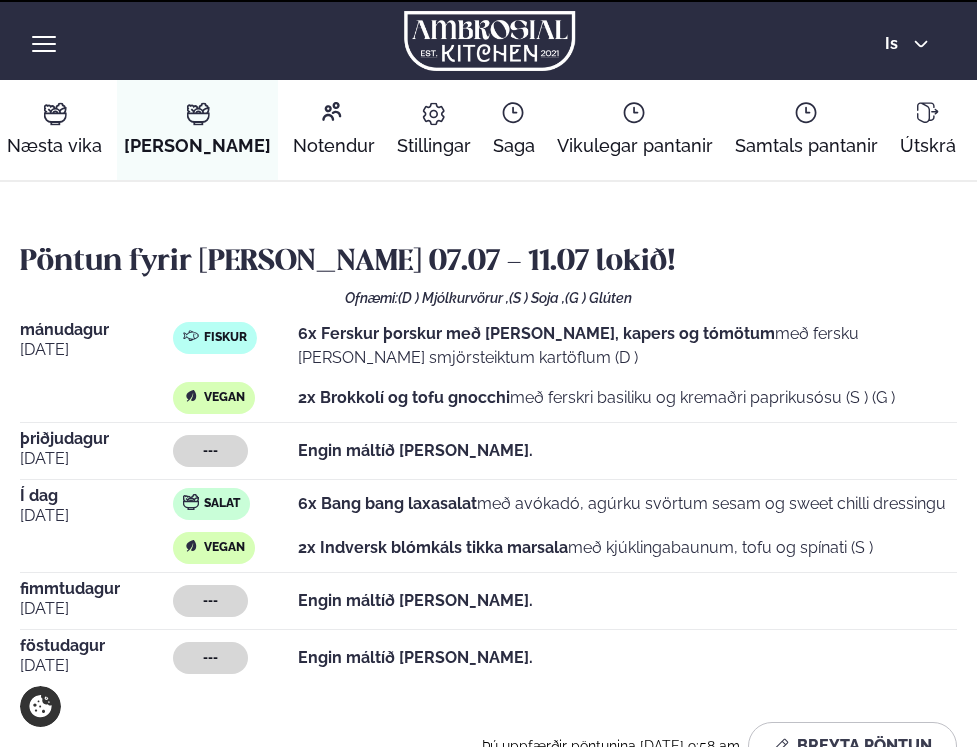 scroll, scrollTop: 21, scrollLeft: 0, axis: vertical 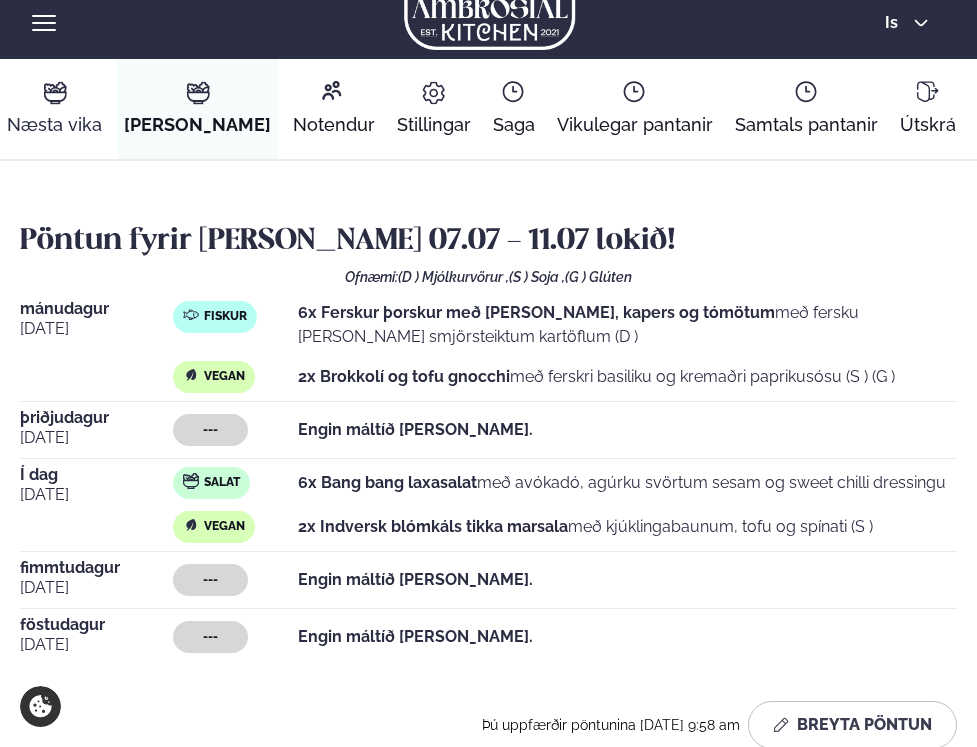 click 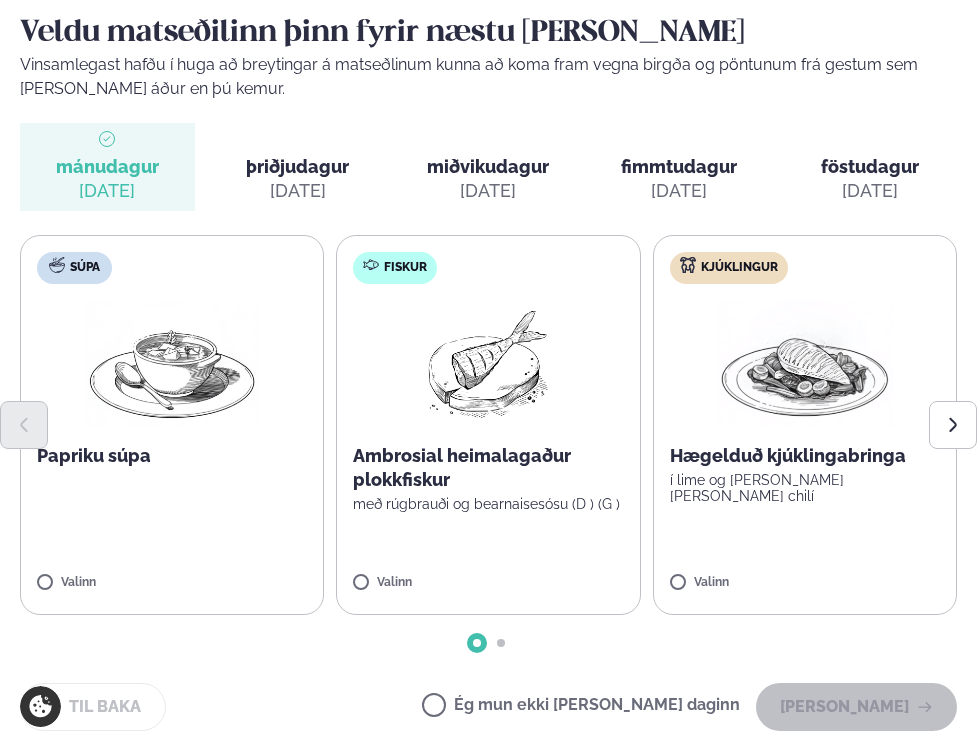 scroll, scrollTop: 232, scrollLeft: 0, axis: vertical 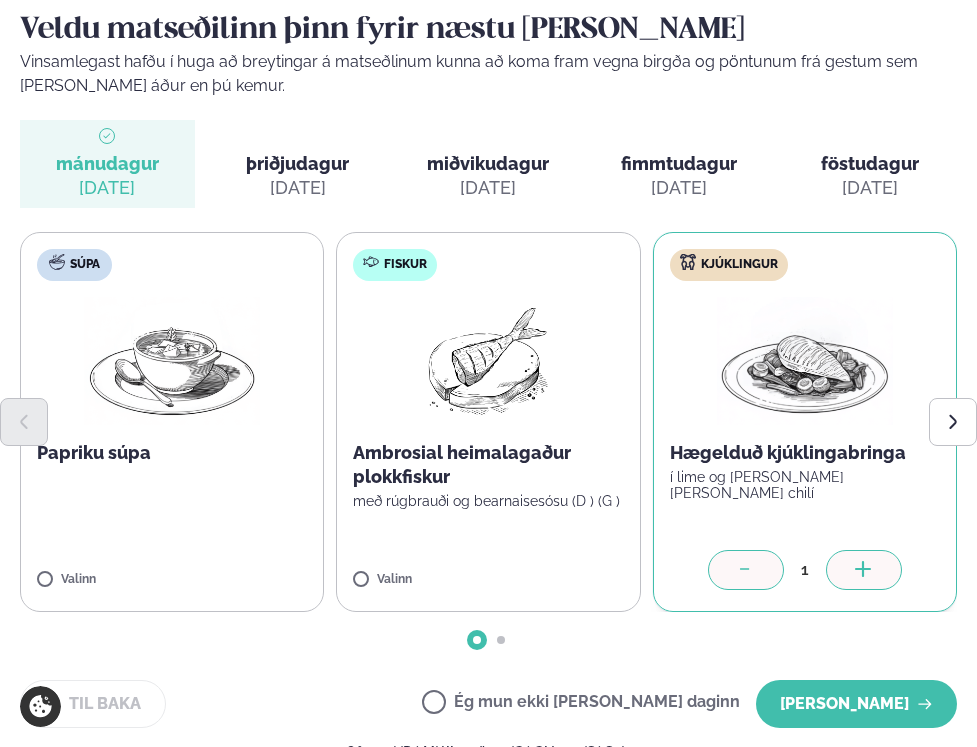 click 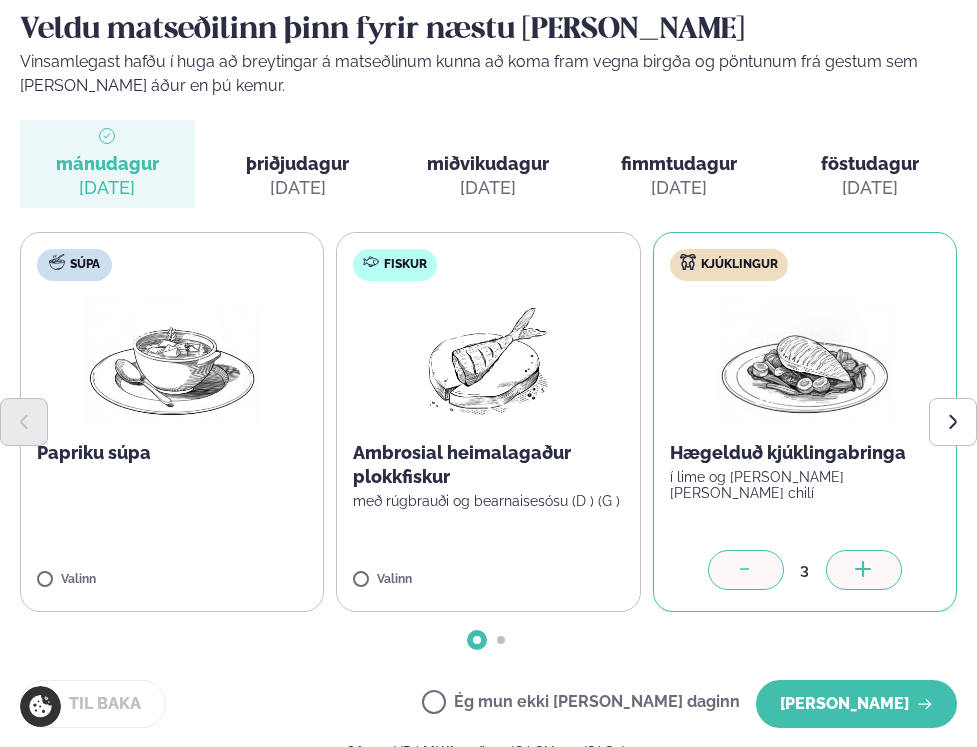 click 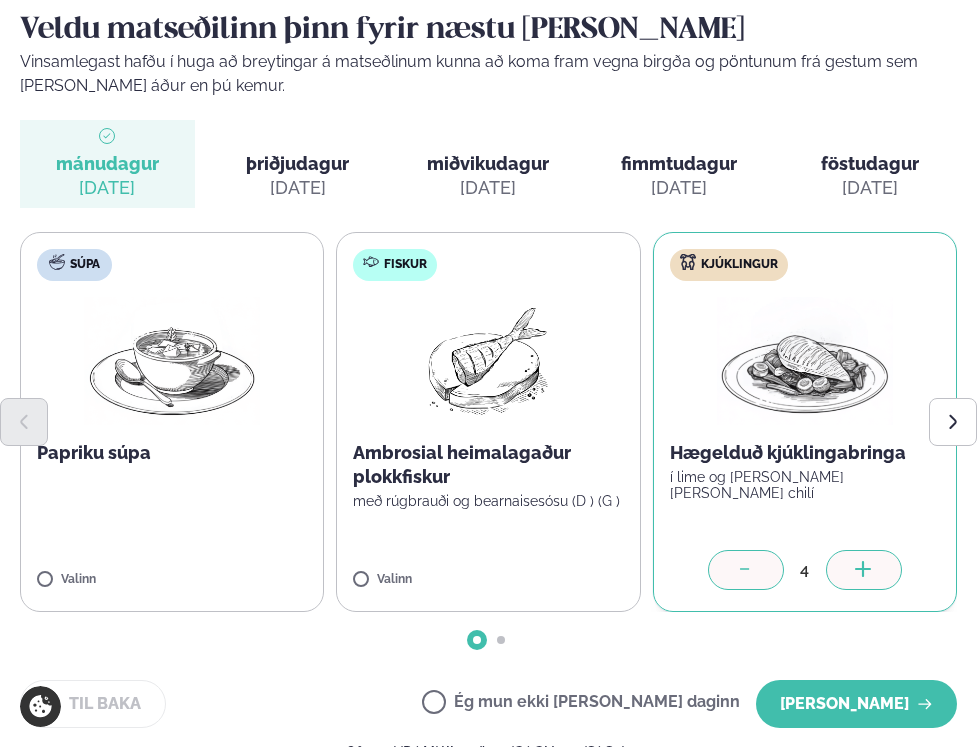 click 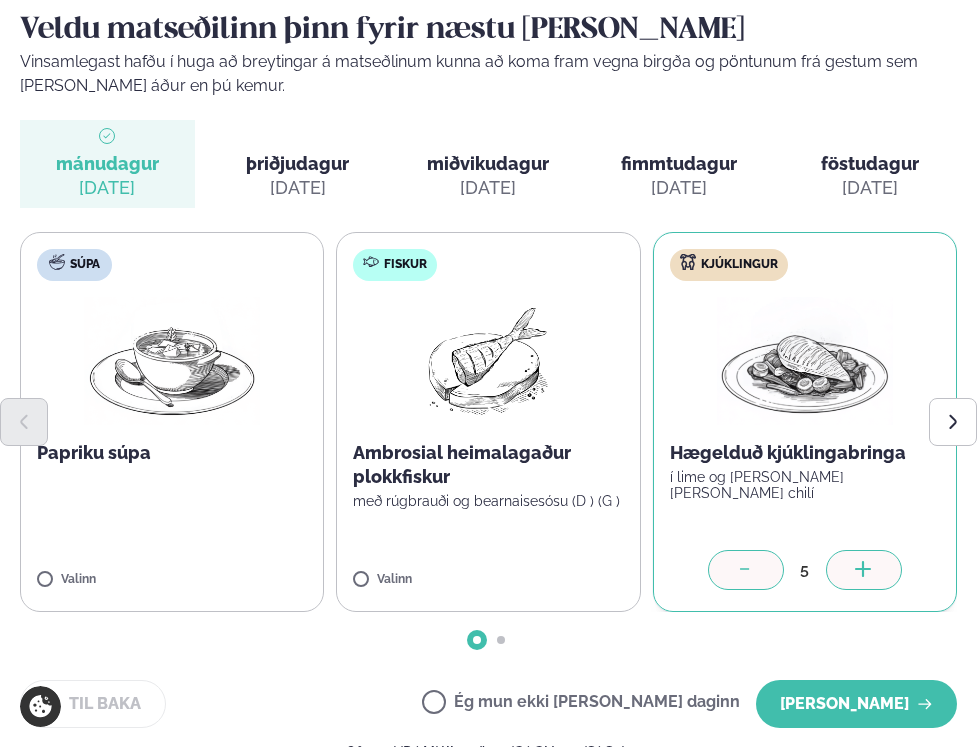click 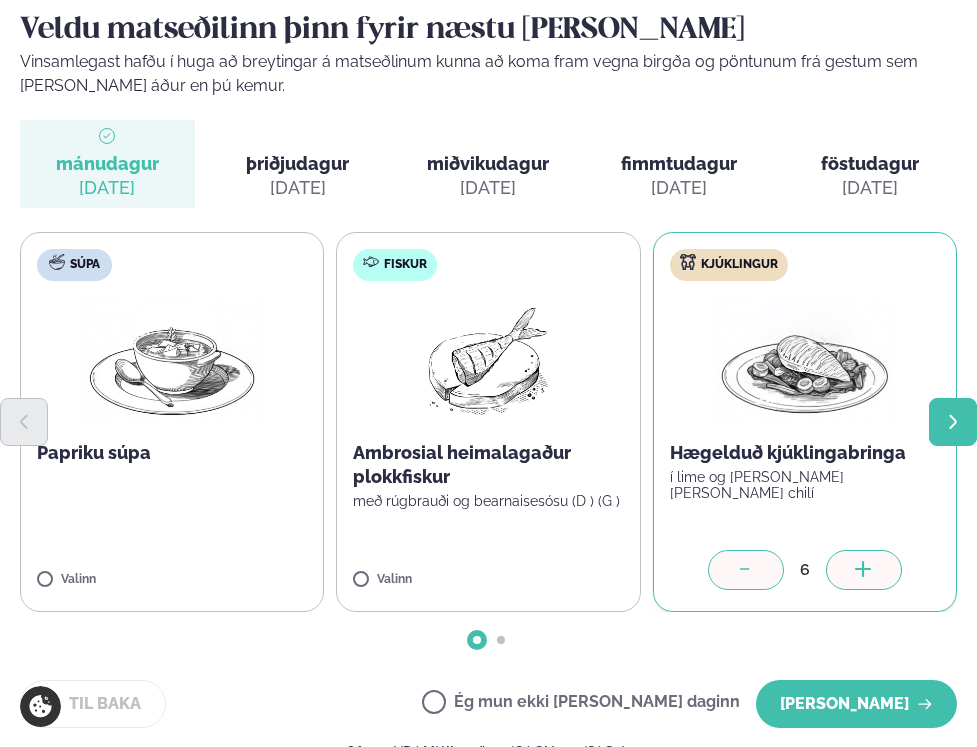 click 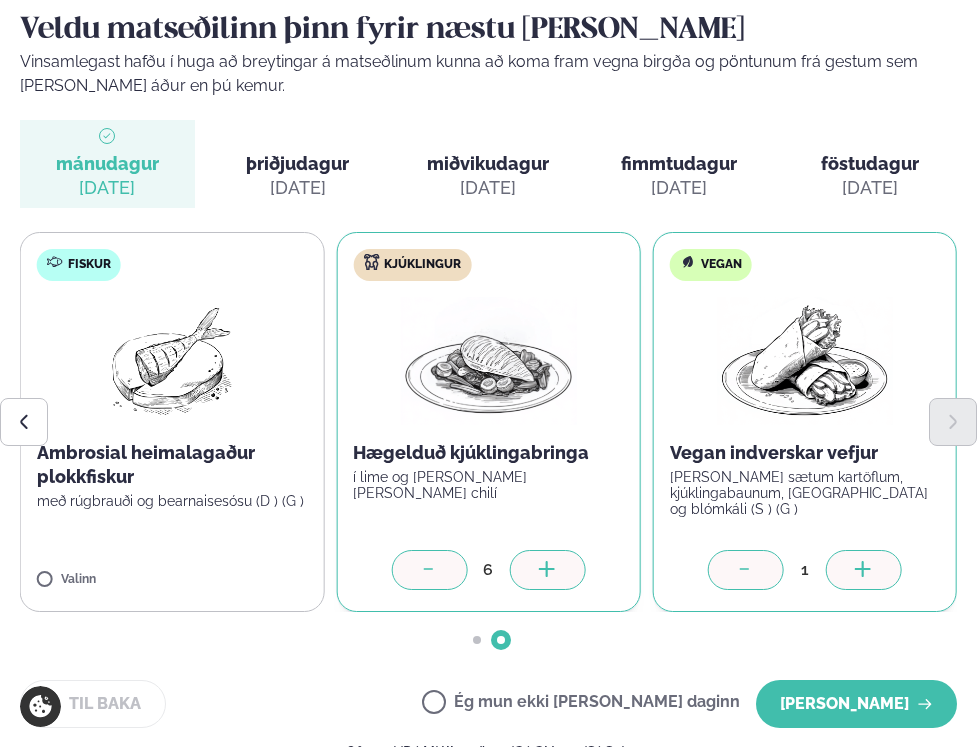 click 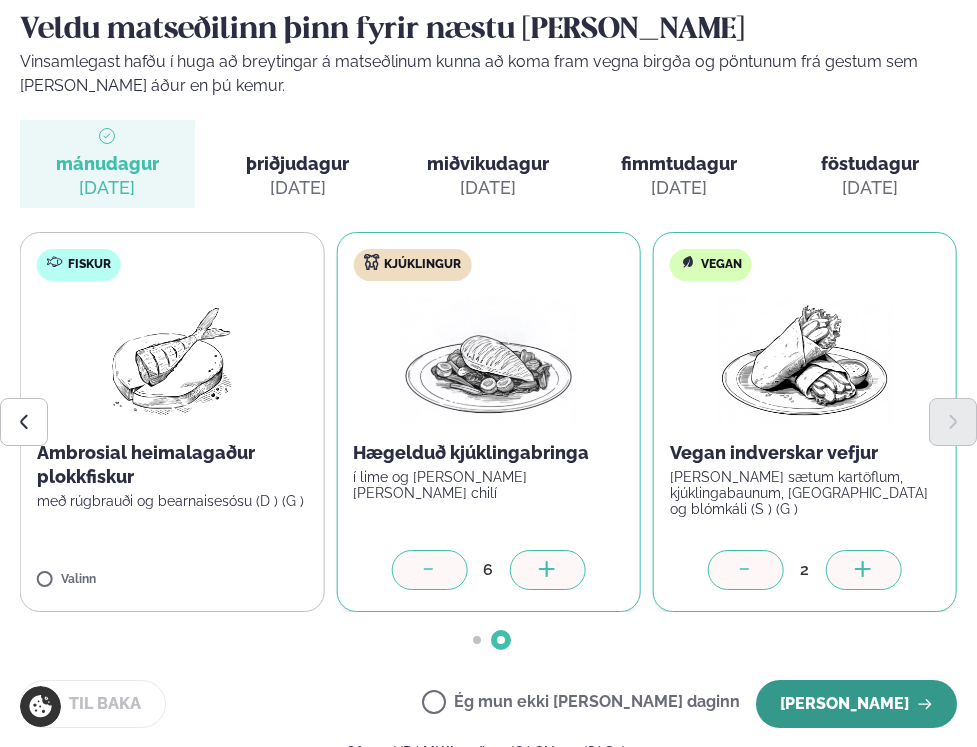 click on "Halda áfram" at bounding box center (856, 704) 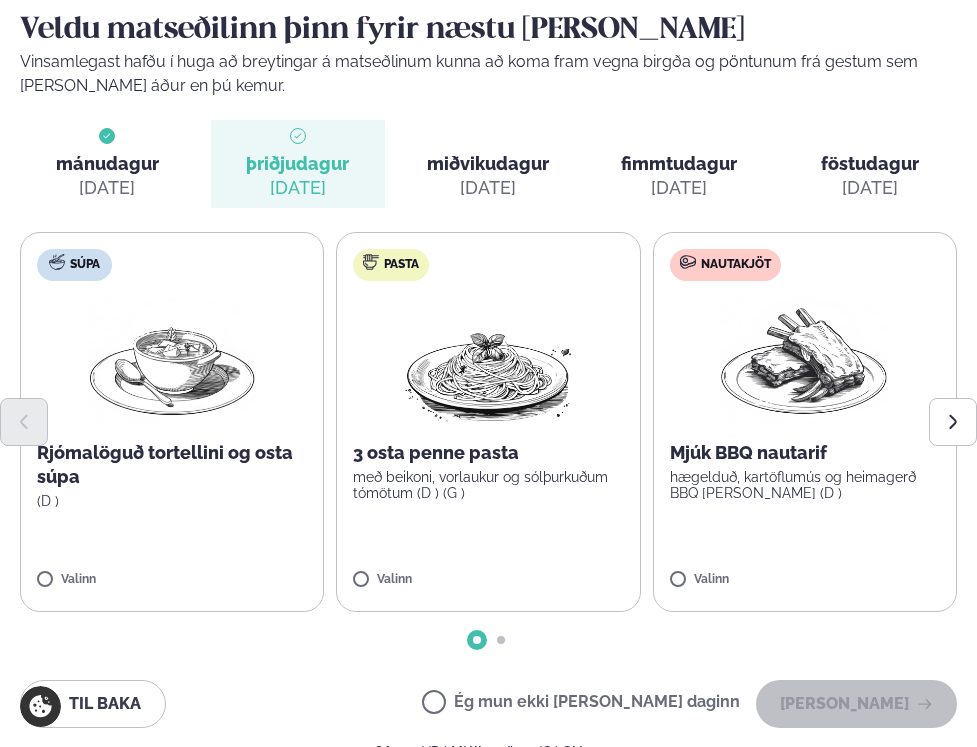 click on "júl. 16" at bounding box center [488, 188] 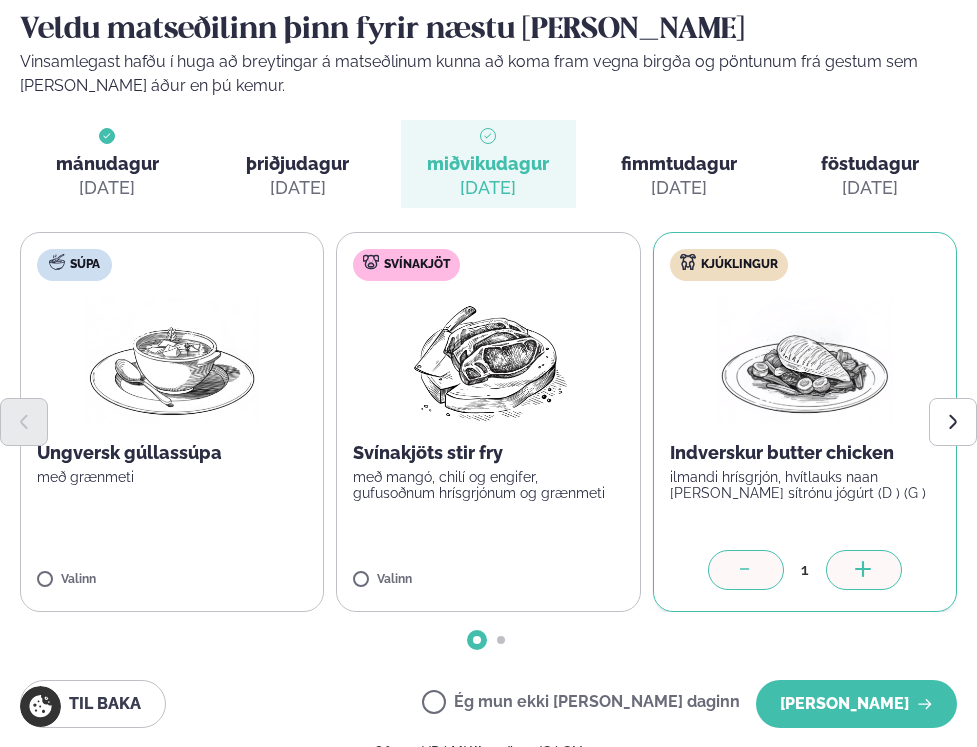 click at bounding box center (864, 570) 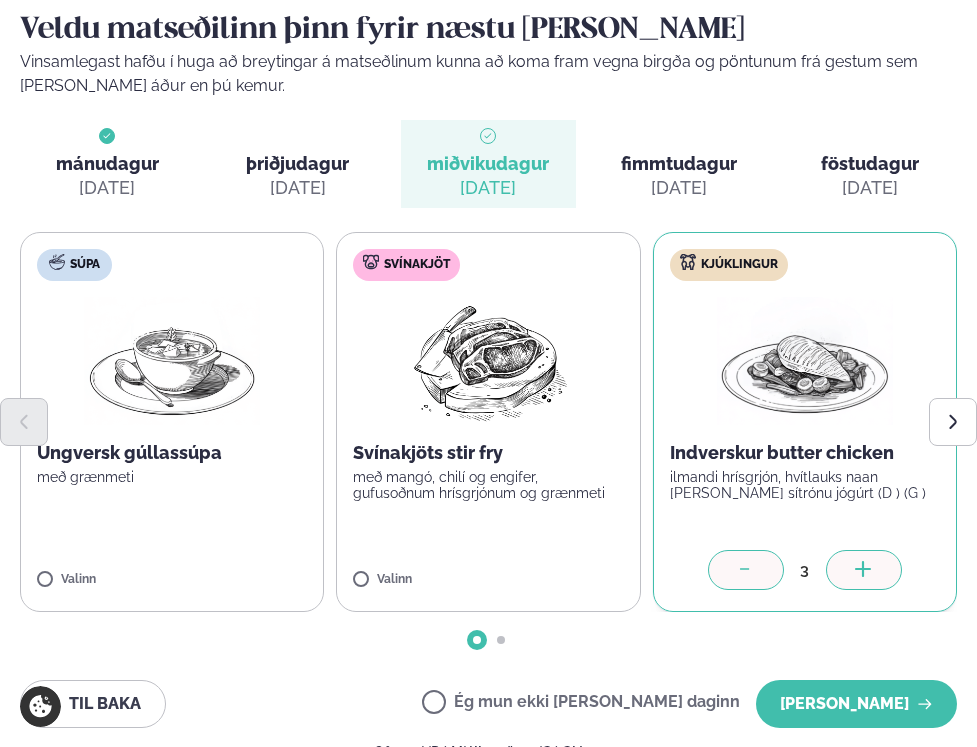 click at bounding box center (864, 570) 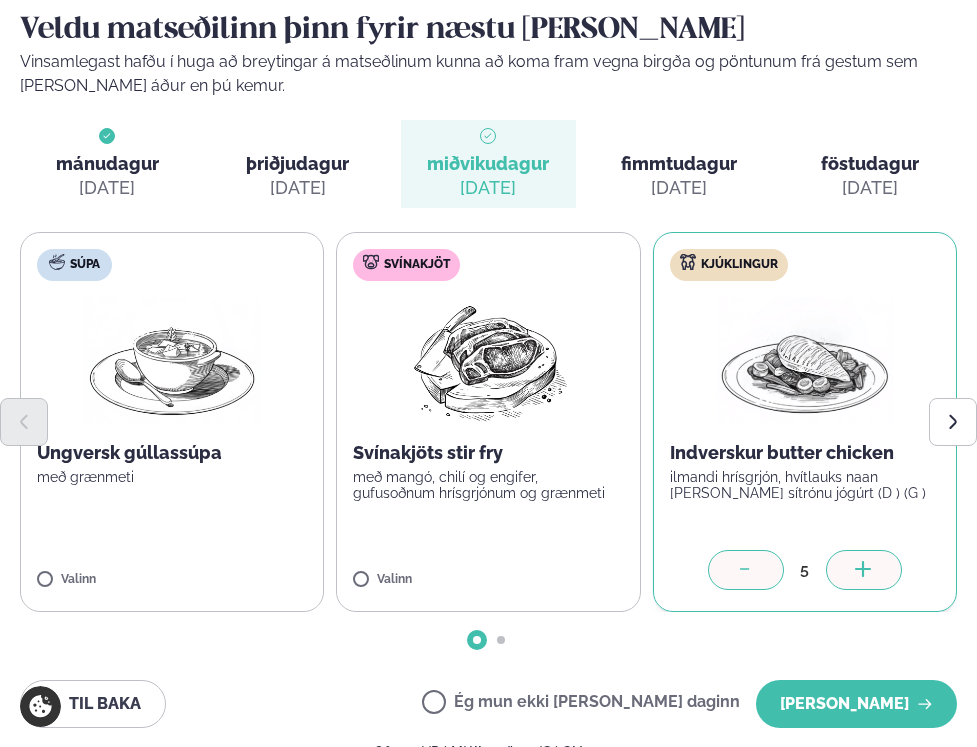 click at bounding box center [864, 570] 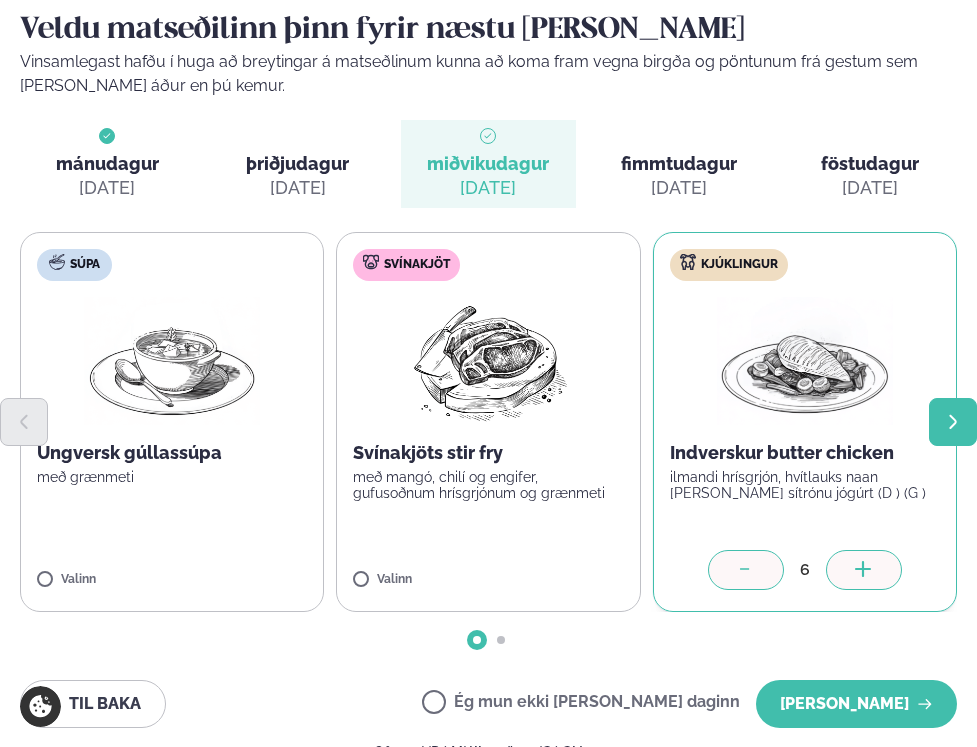 click 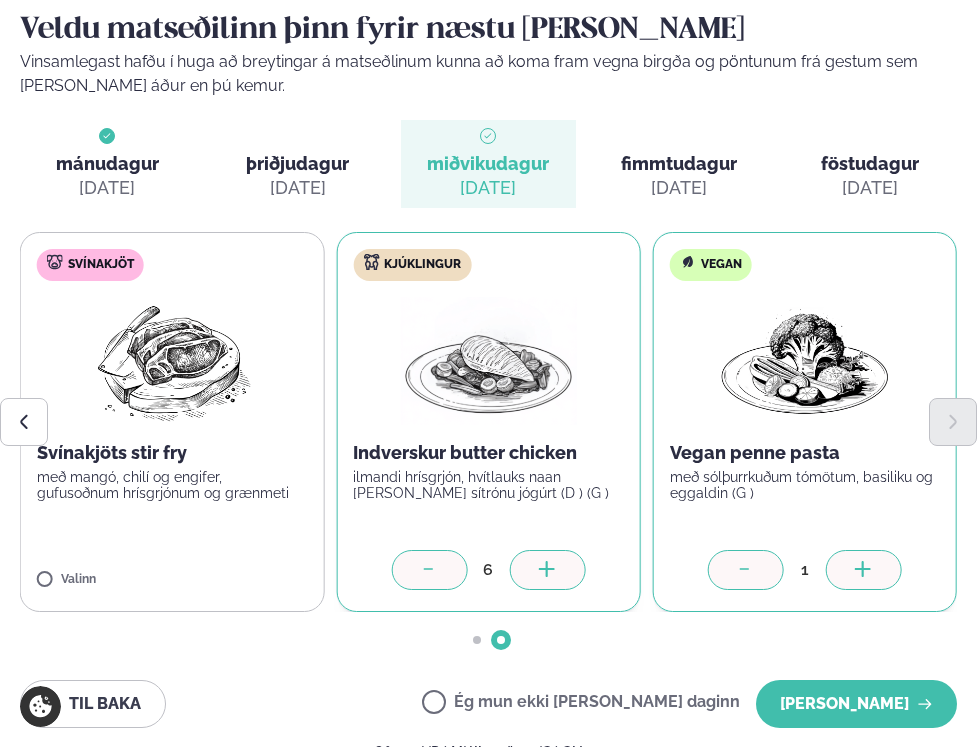 click at bounding box center [864, 570] 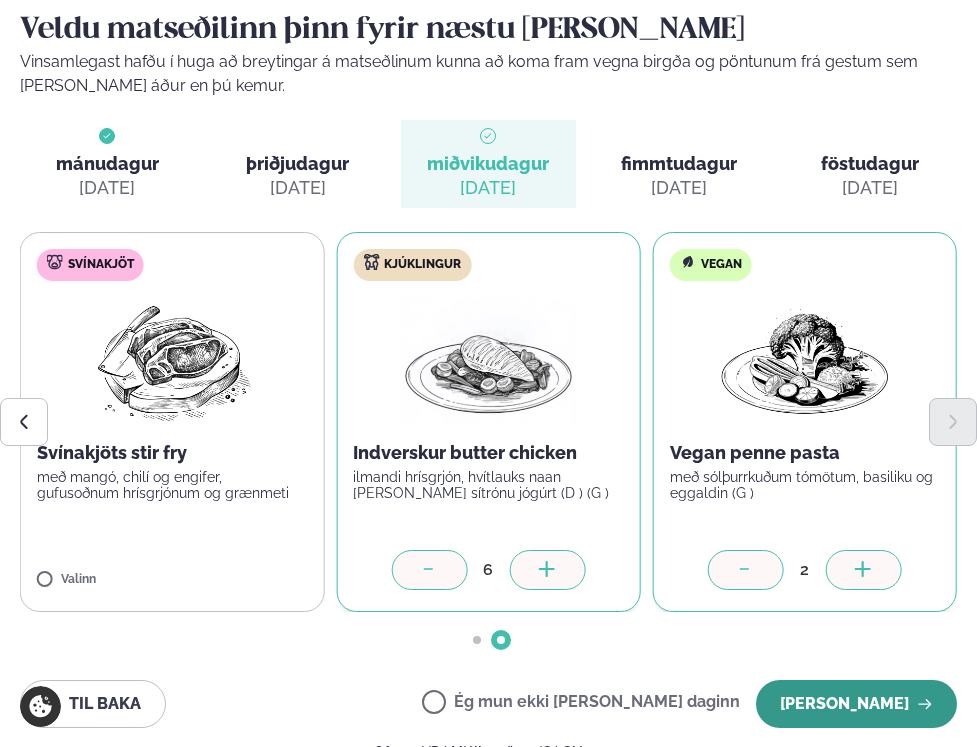 click on "Halda áfram" at bounding box center [856, 704] 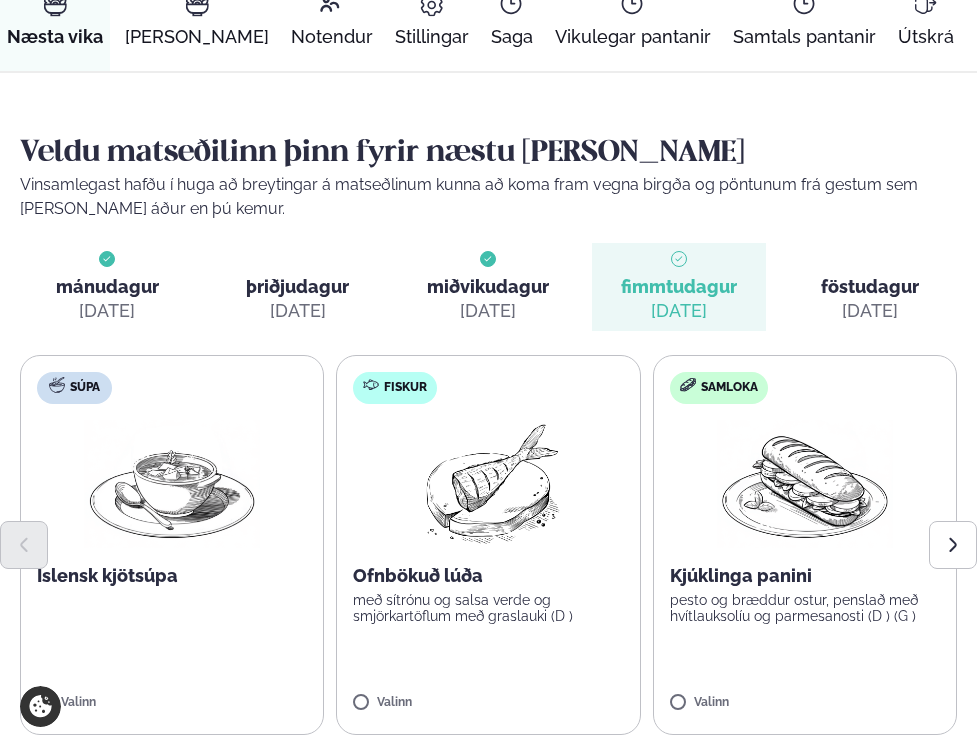 scroll, scrollTop: 0, scrollLeft: 0, axis: both 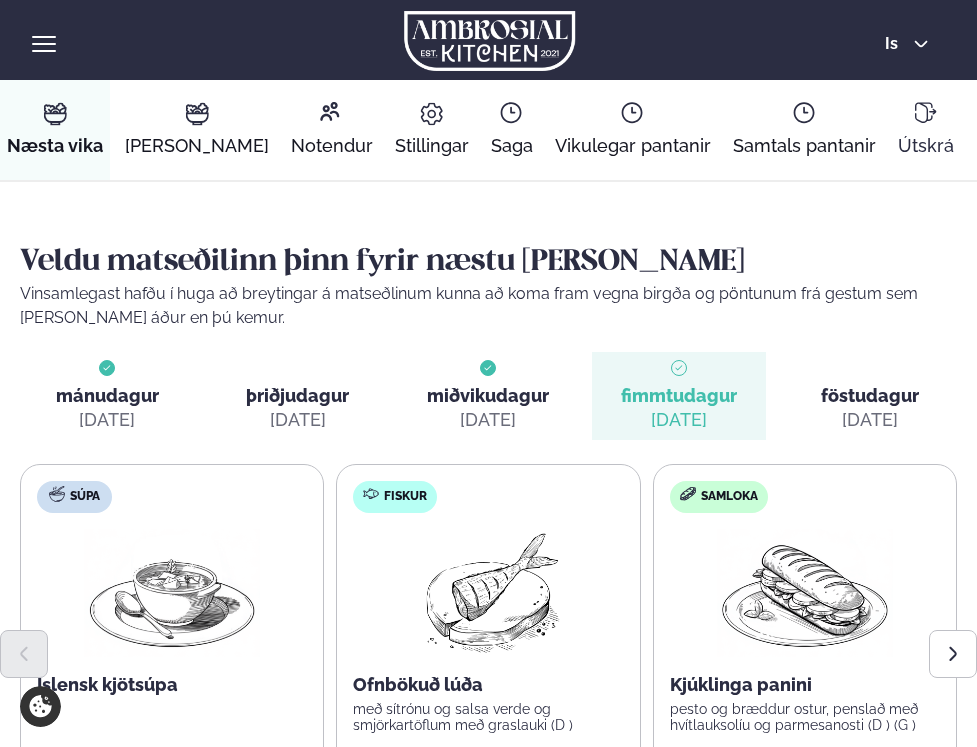 click on "Útskrá" at bounding box center (926, 146) 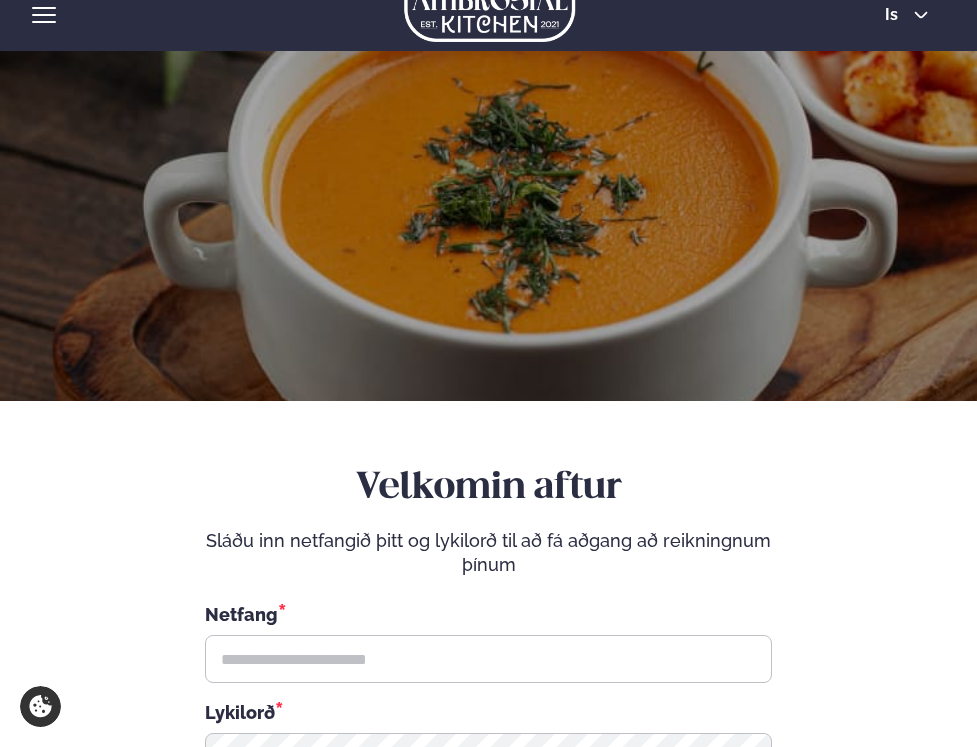 scroll, scrollTop: 181, scrollLeft: 0, axis: vertical 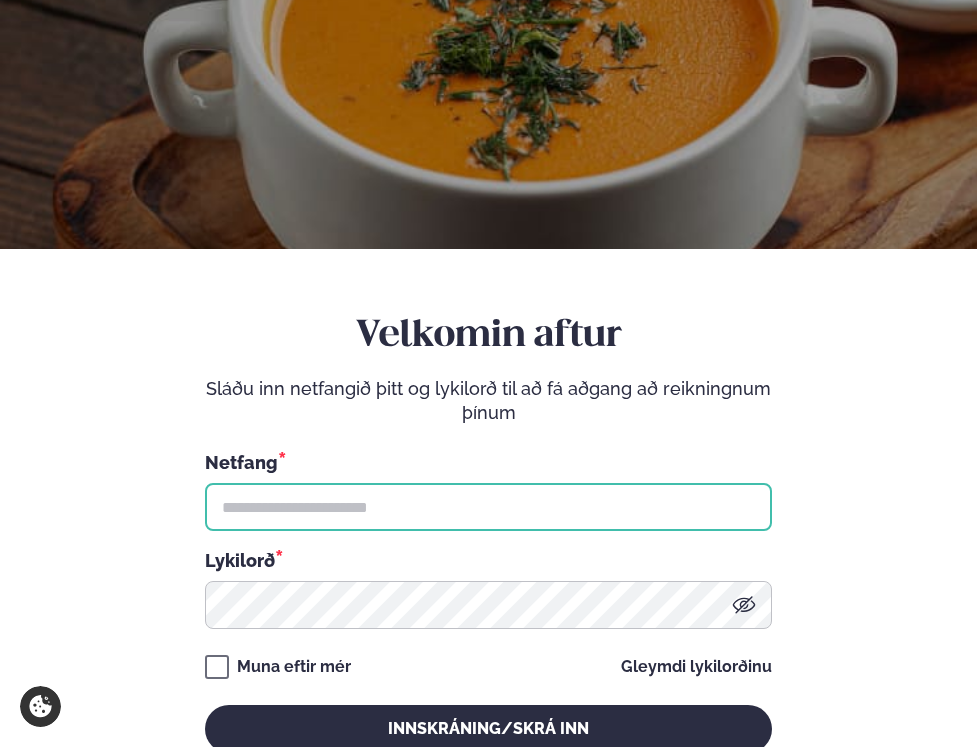 click at bounding box center [488, 507] 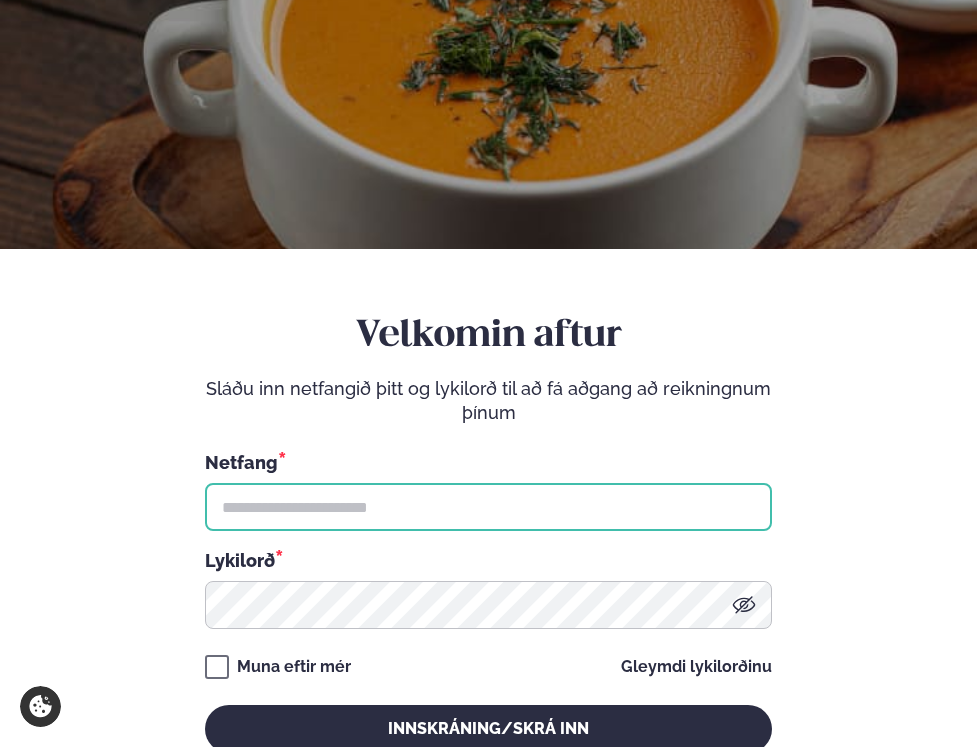 type on "**********" 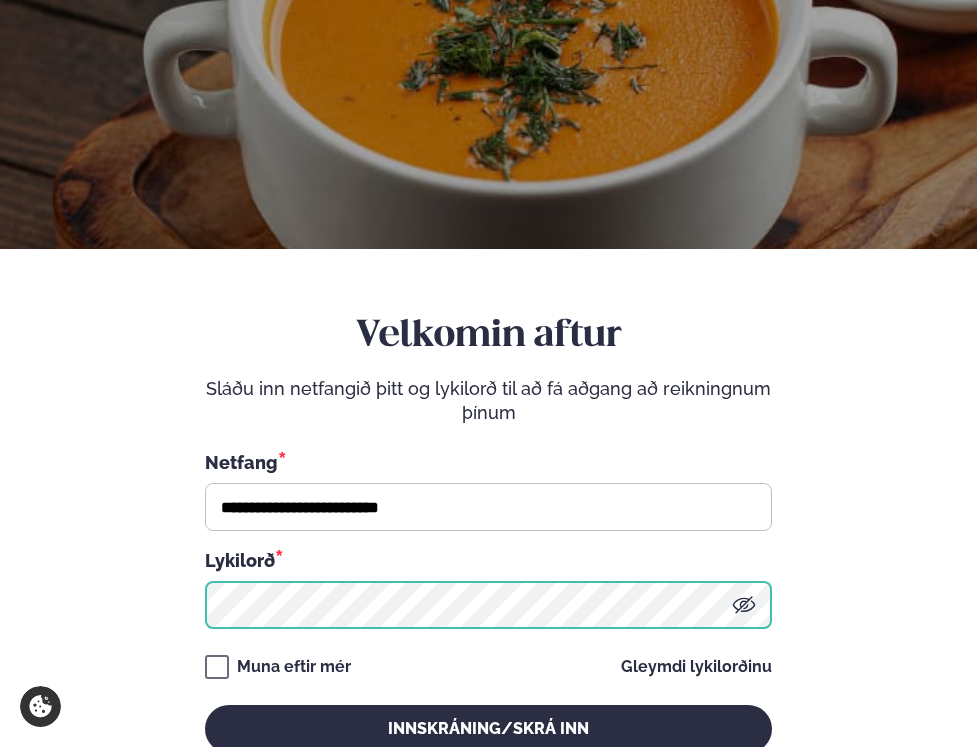 click on "Innskráning/Skrá inn" at bounding box center (488, 729) 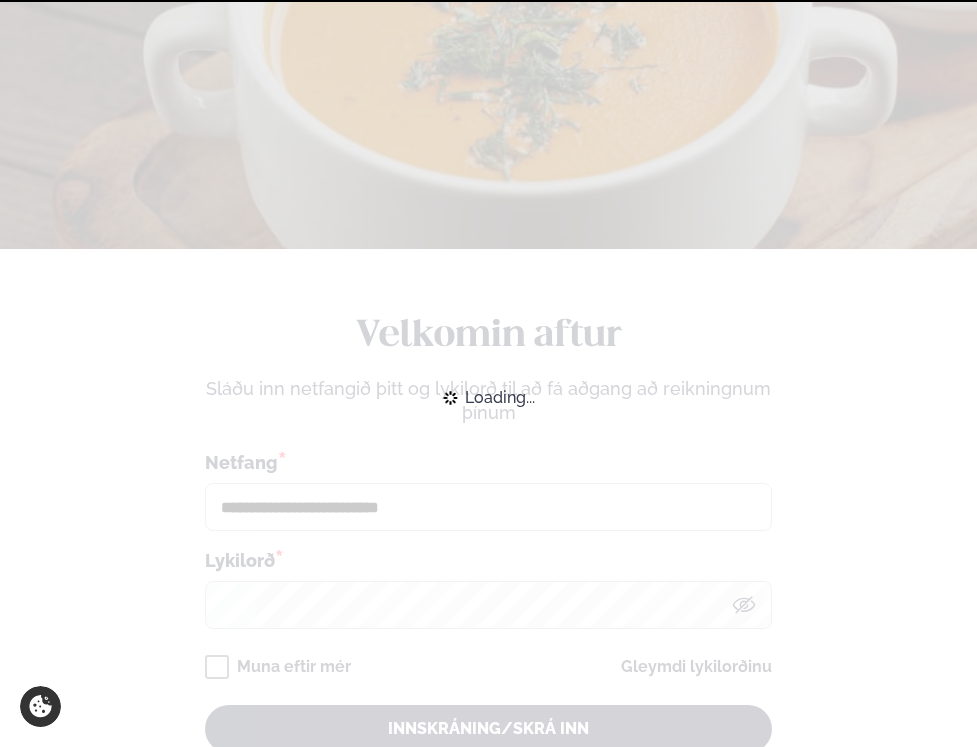scroll, scrollTop: 0, scrollLeft: 0, axis: both 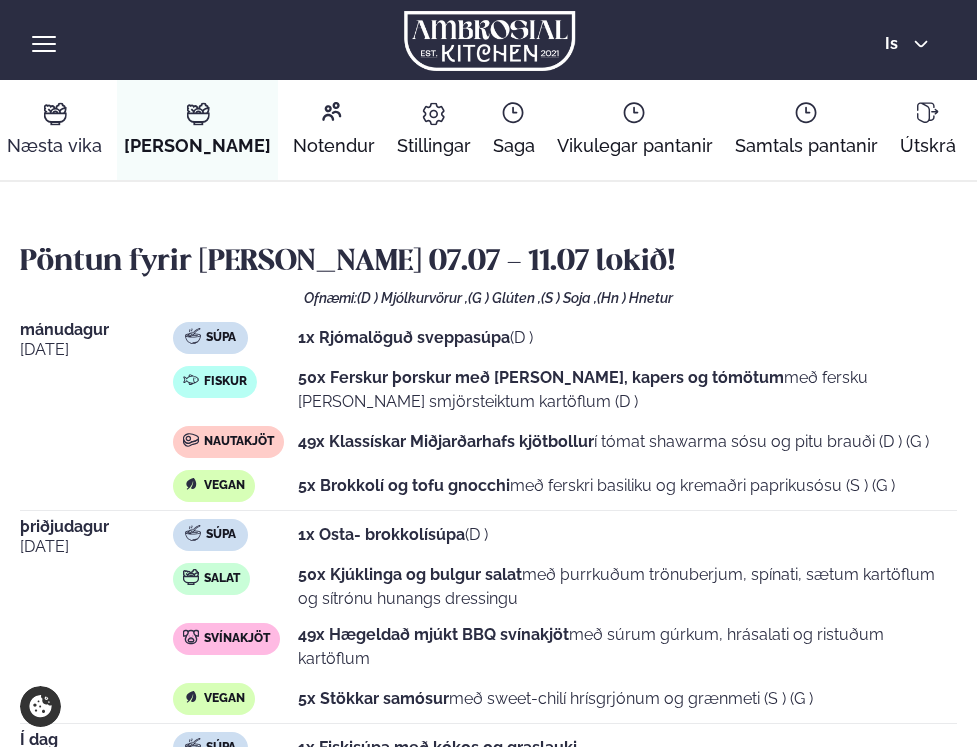 click 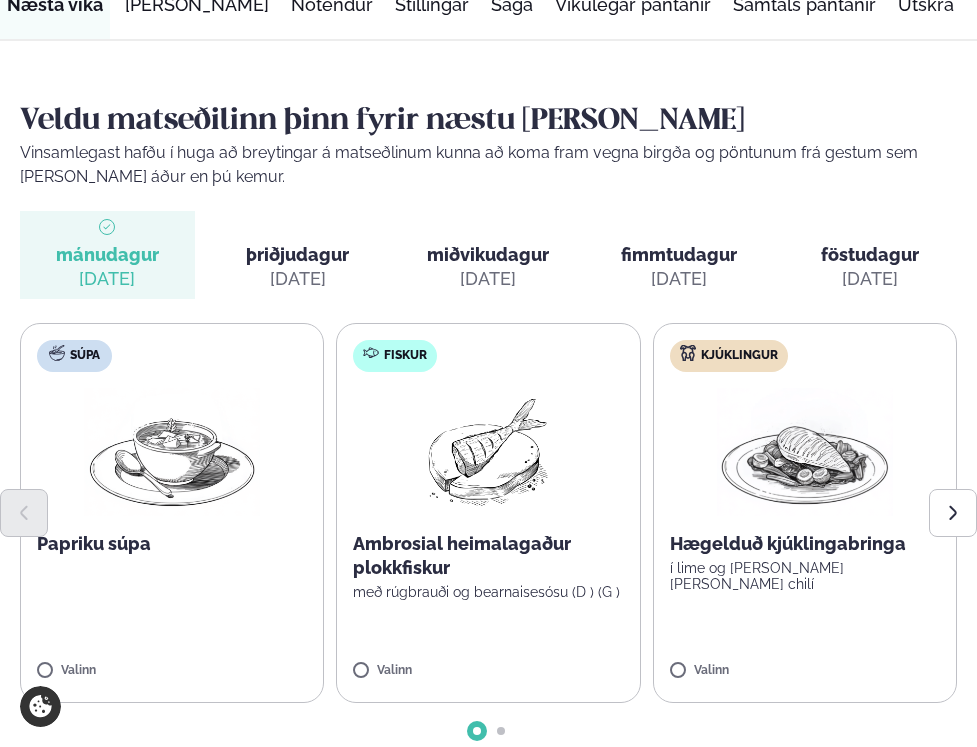 scroll, scrollTop: 144, scrollLeft: 0, axis: vertical 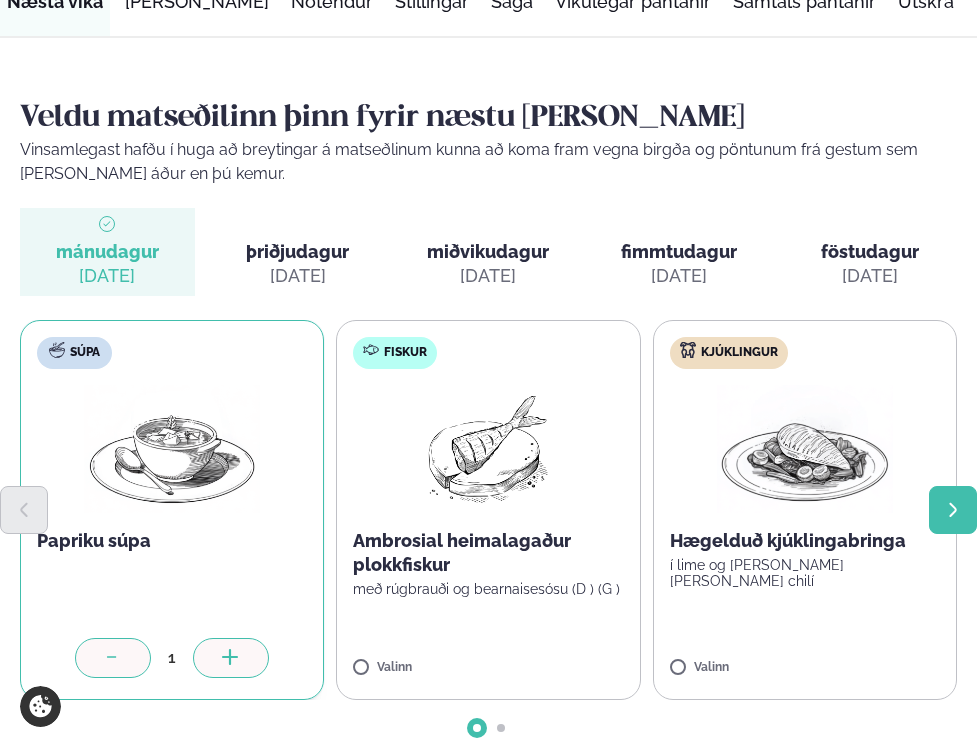 click 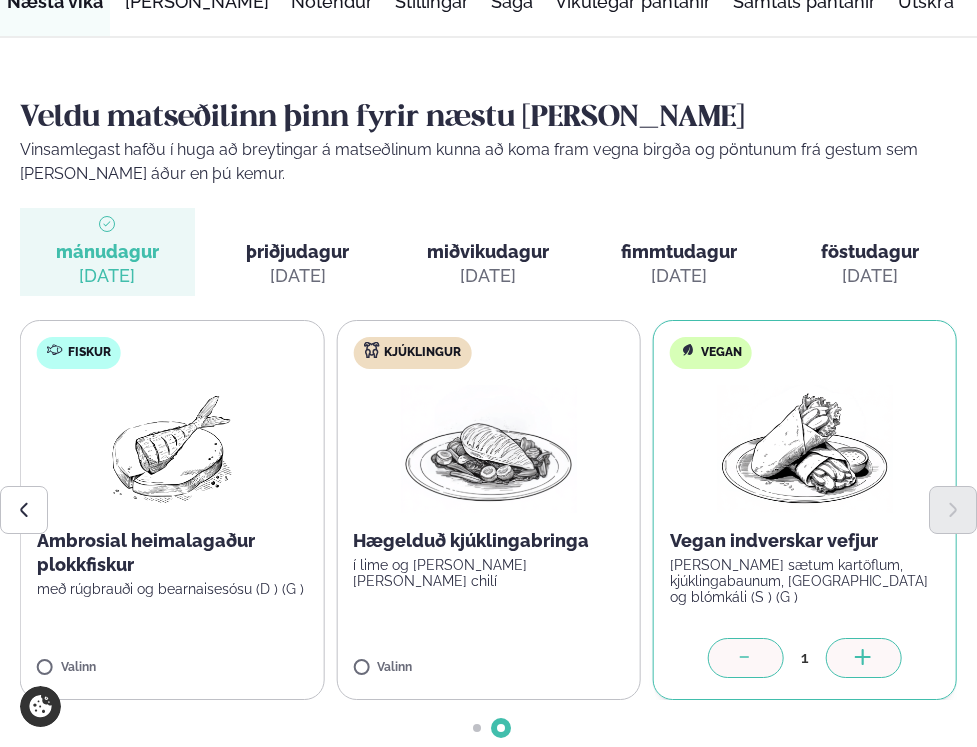 click at bounding box center [864, 658] 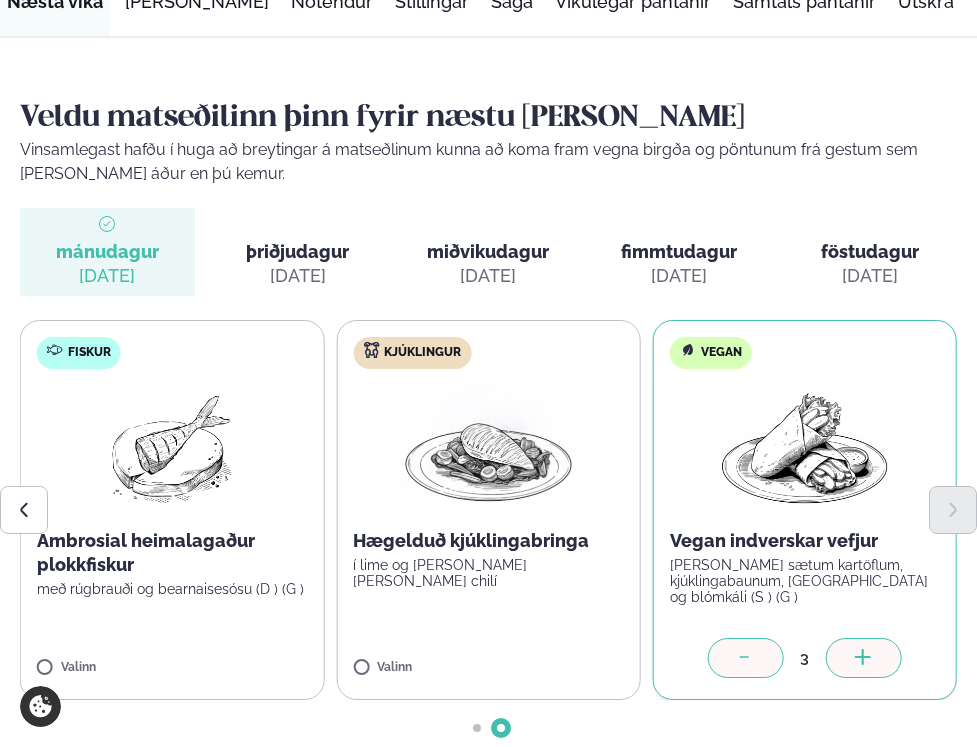 click at bounding box center (864, 658) 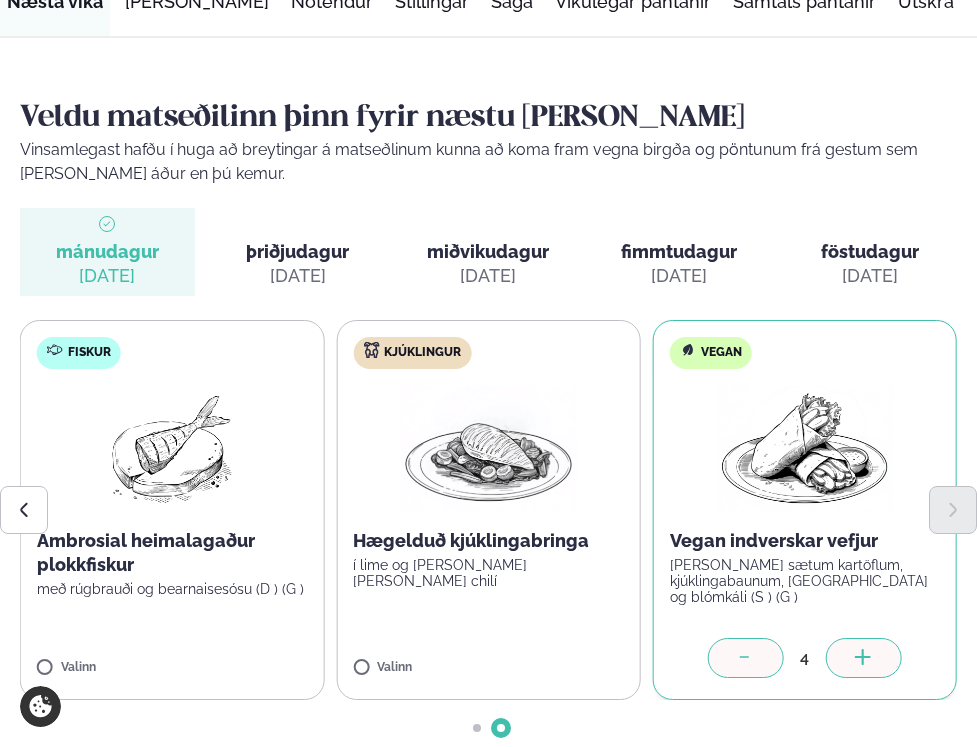 click at bounding box center (864, 658) 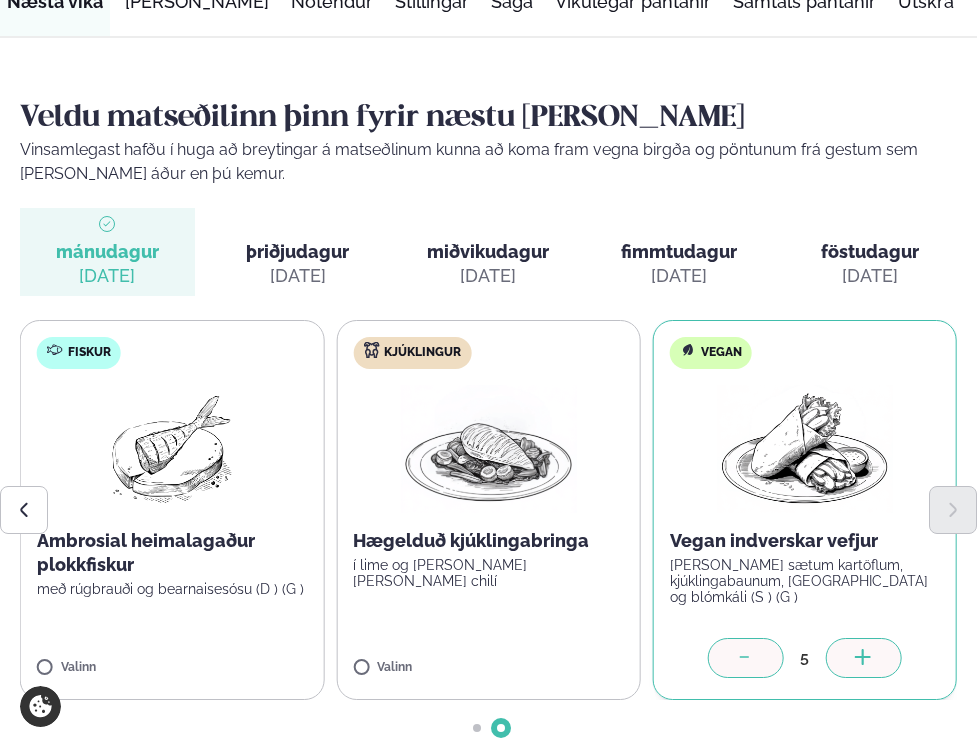 click on "Fiskur     Ambrosial heimalagaður plokkfiskur   með rúgbrauði og bearnaisesósu  (D     ) (G     )       Valinn" at bounding box center [172, 510] 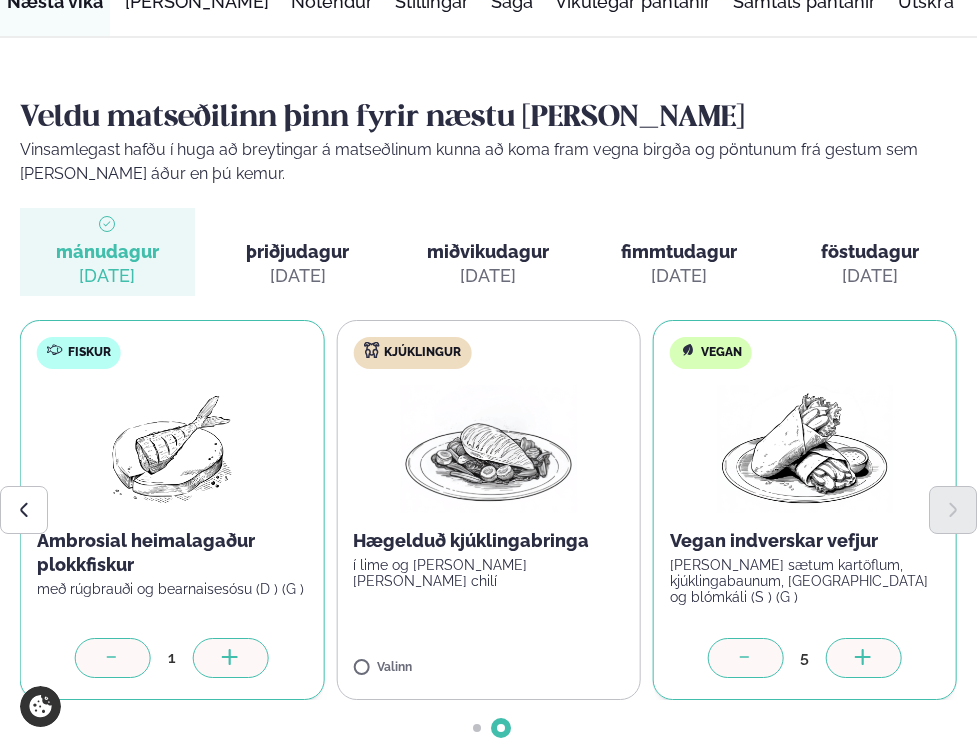 click at bounding box center [231, 658] 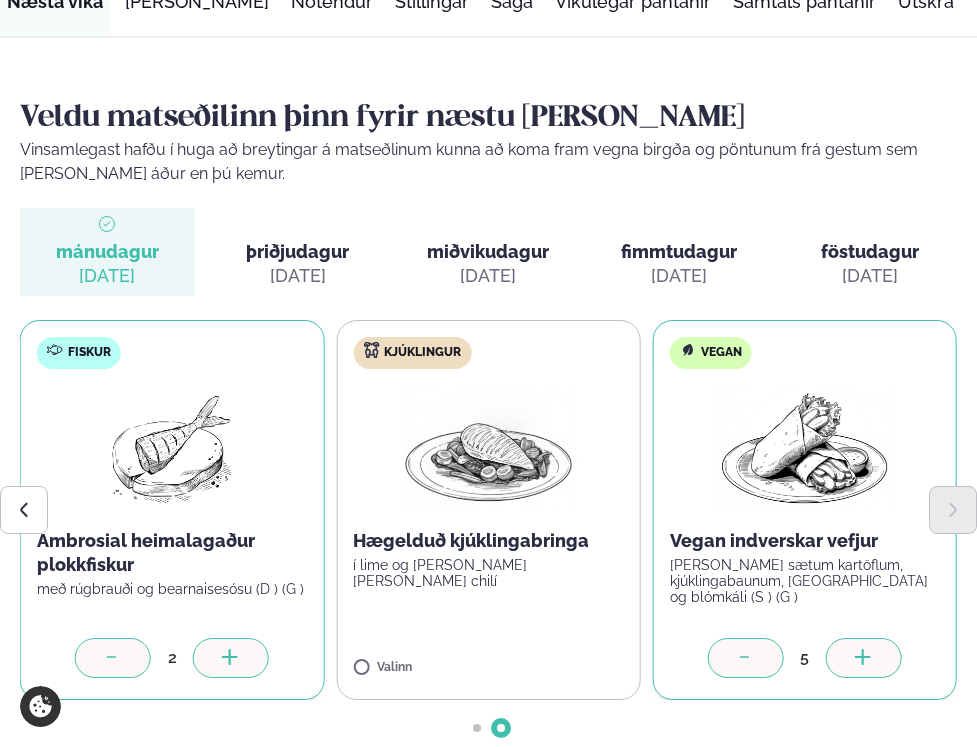 click at bounding box center [231, 658] 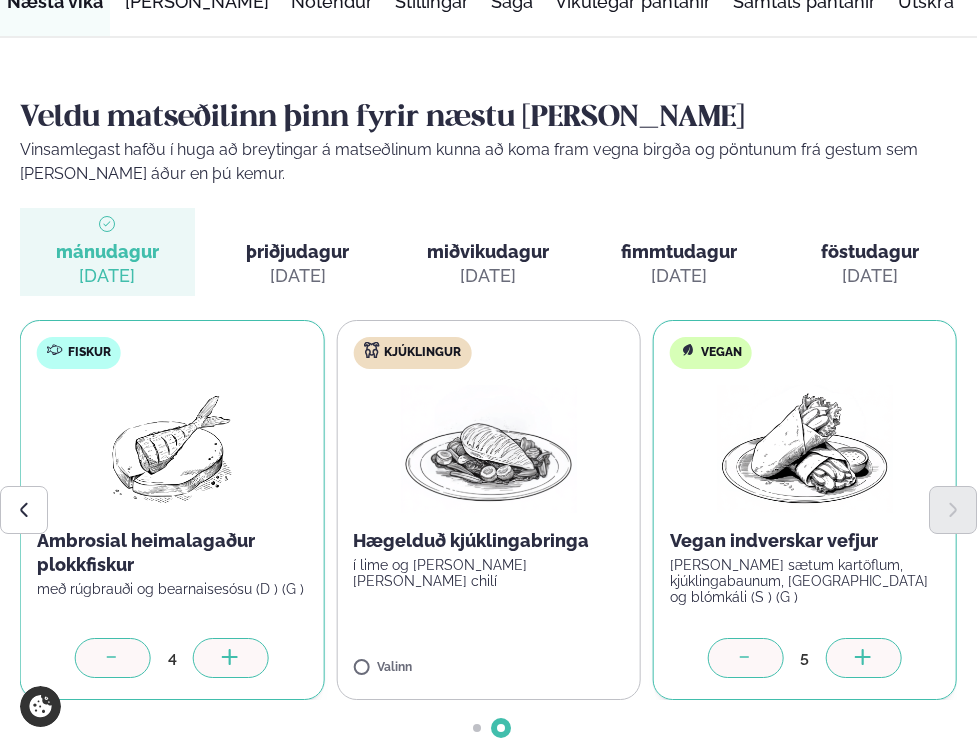 click at bounding box center (231, 658) 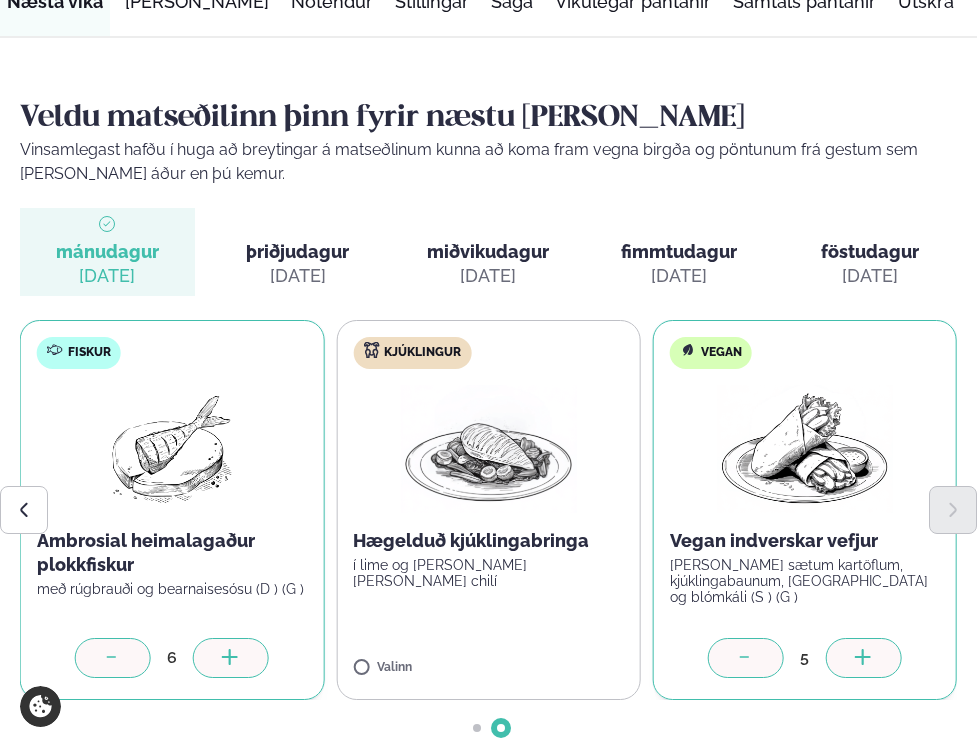 click at bounding box center [231, 658] 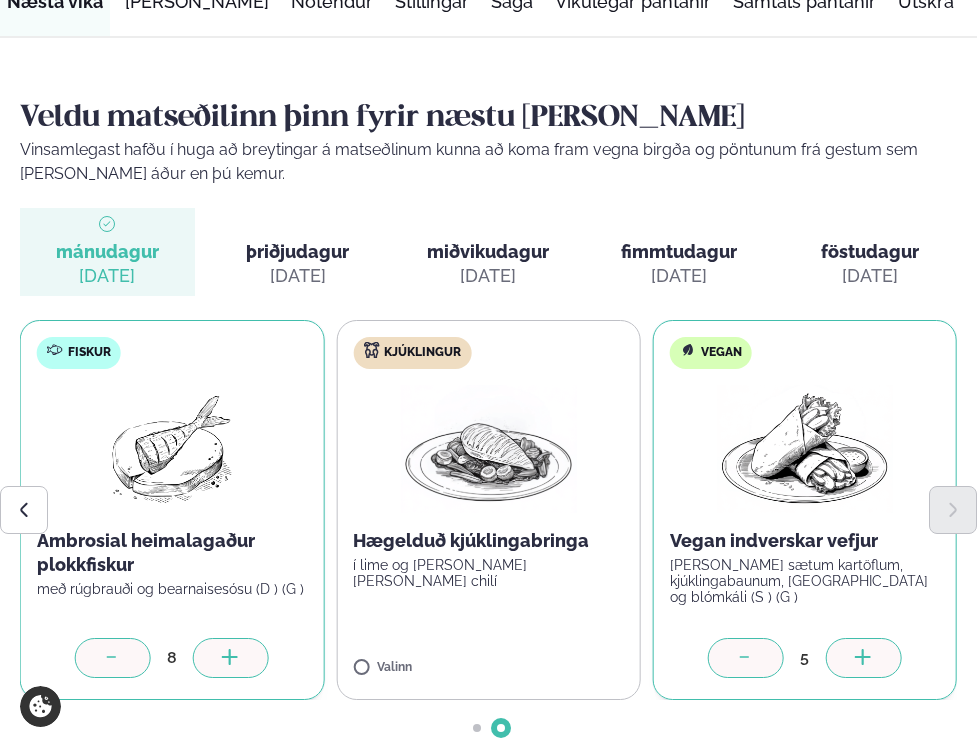 click at bounding box center [231, 658] 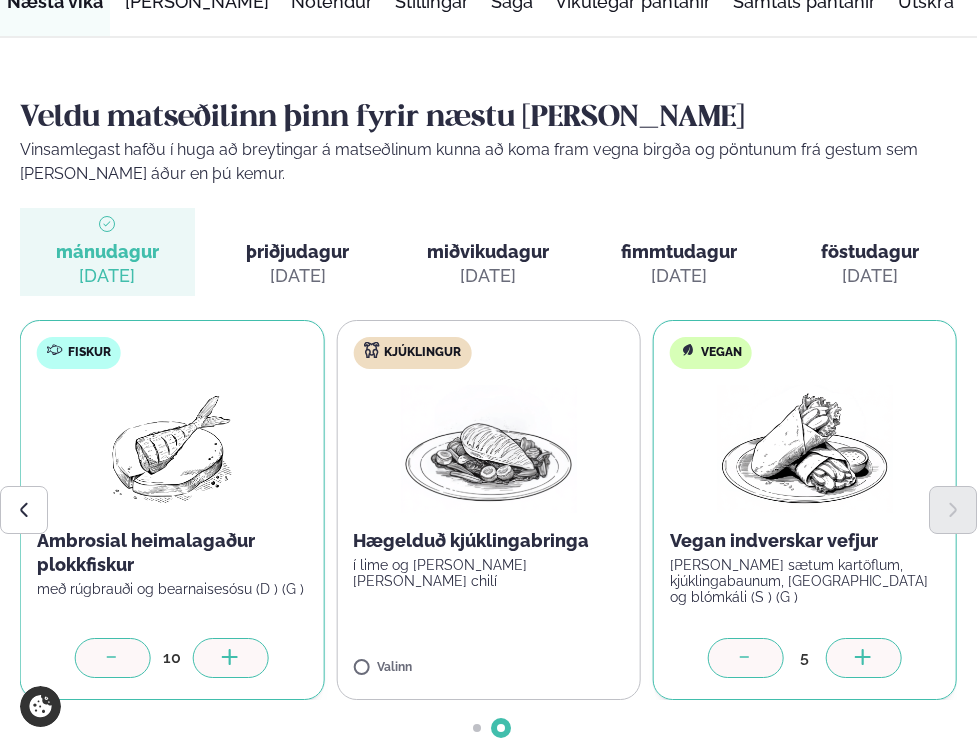 click at bounding box center [231, 658] 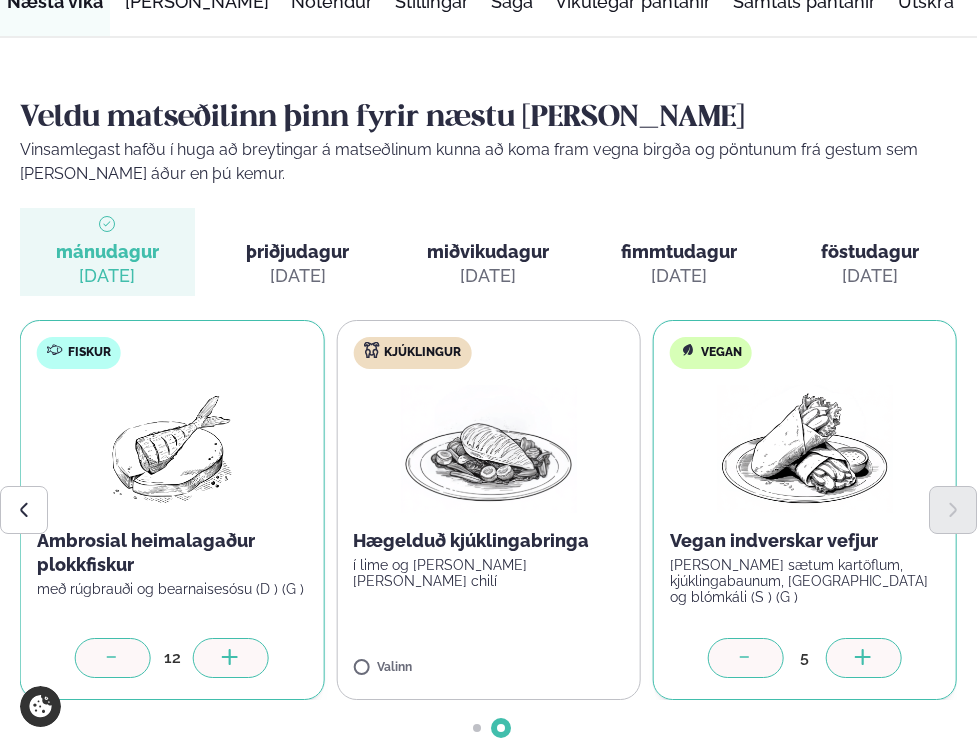 click at bounding box center [231, 658] 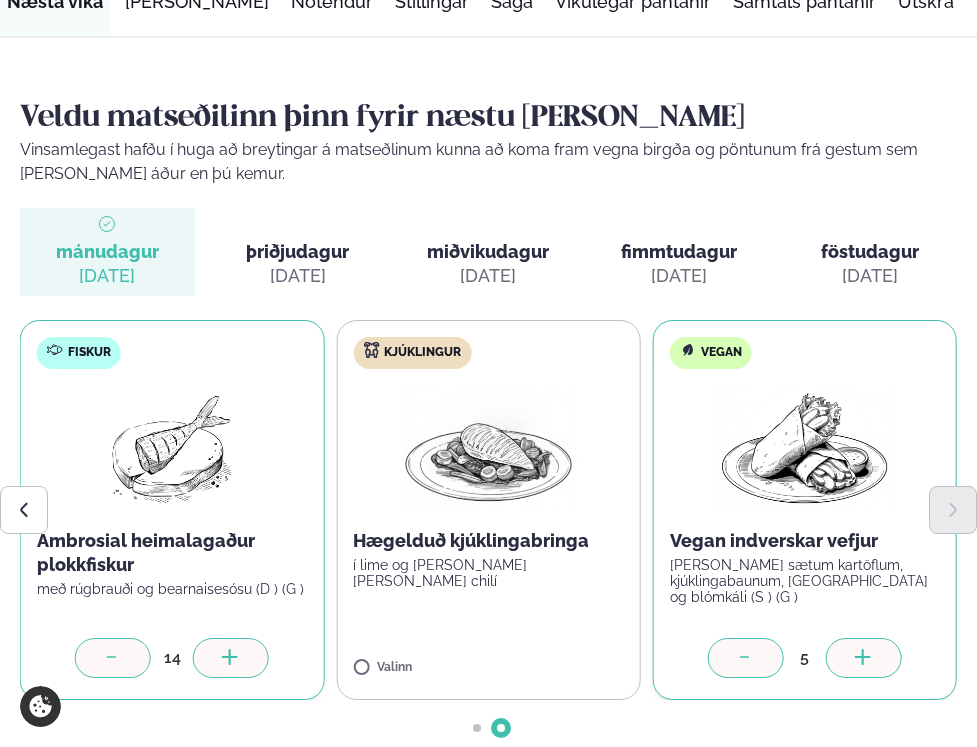 click at bounding box center (231, 658) 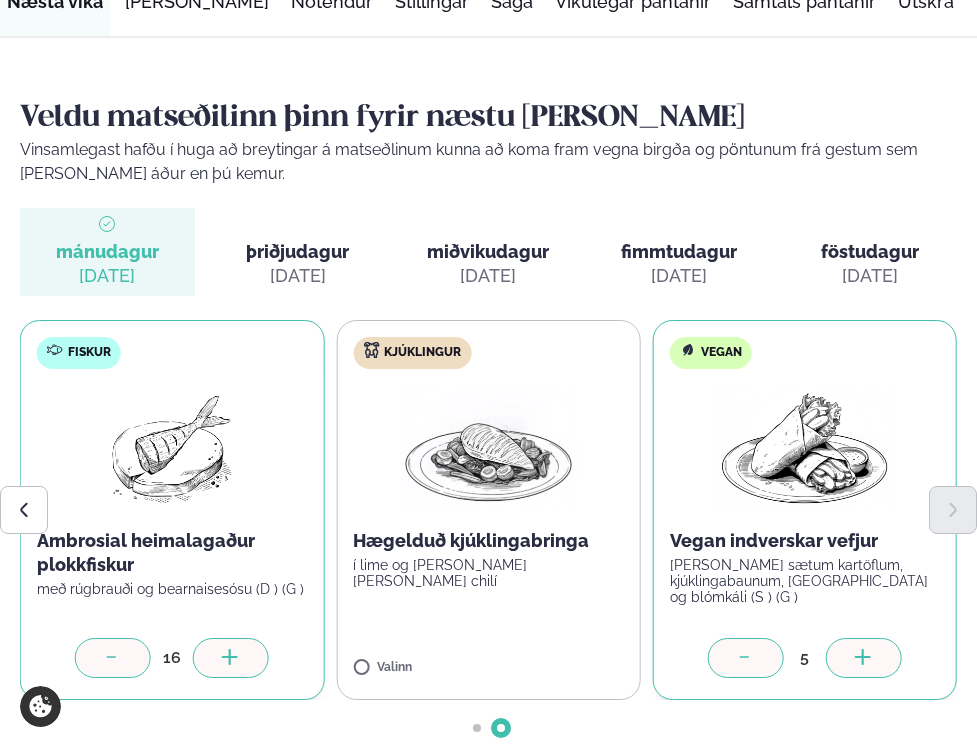 click at bounding box center (231, 658) 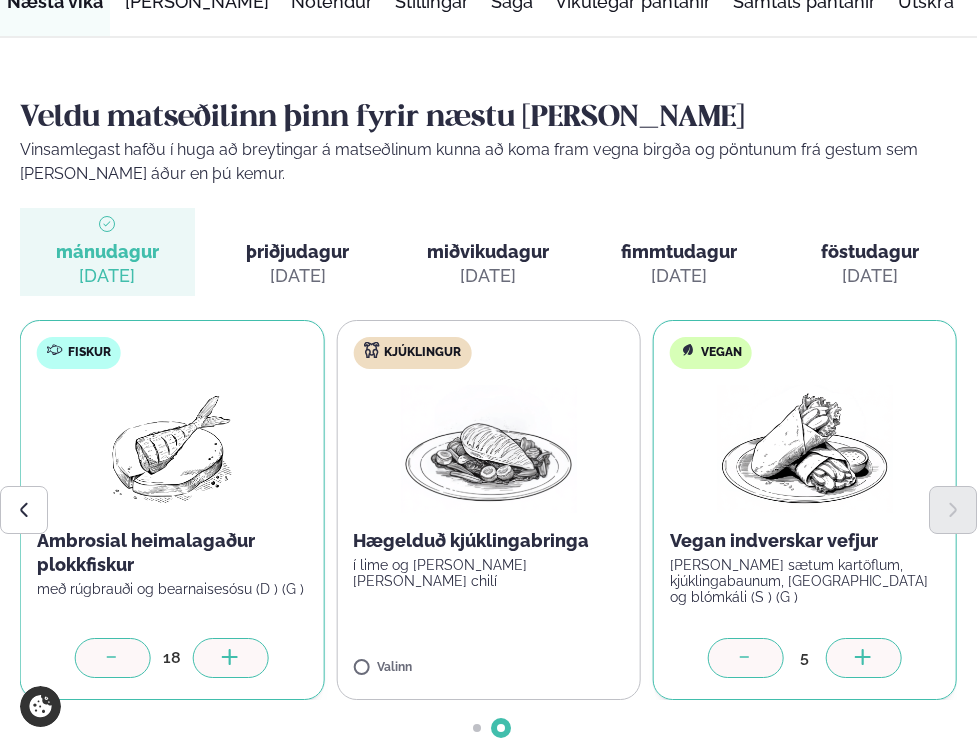 click at bounding box center (231, 658) 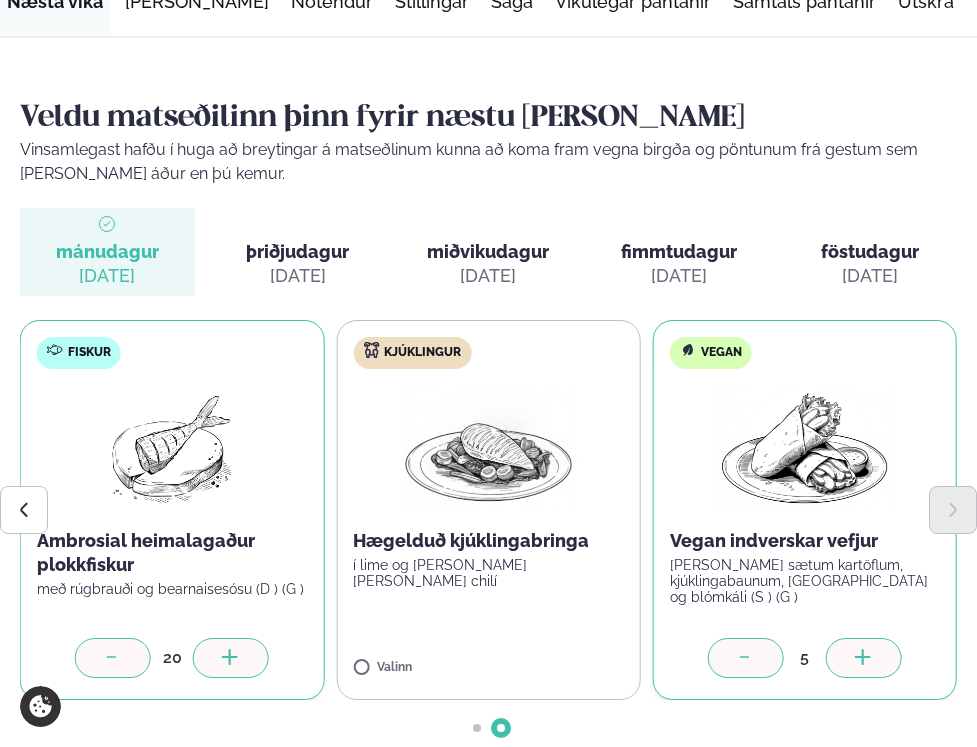 click at bounding box center (231, 658) 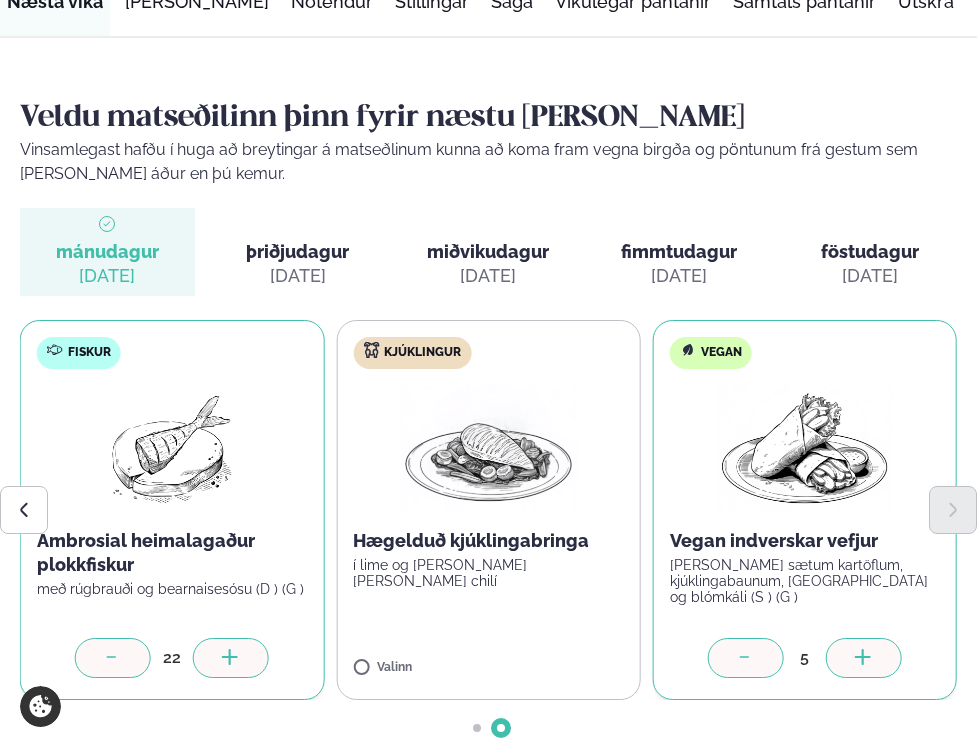 click at bounding box center [231, 658] 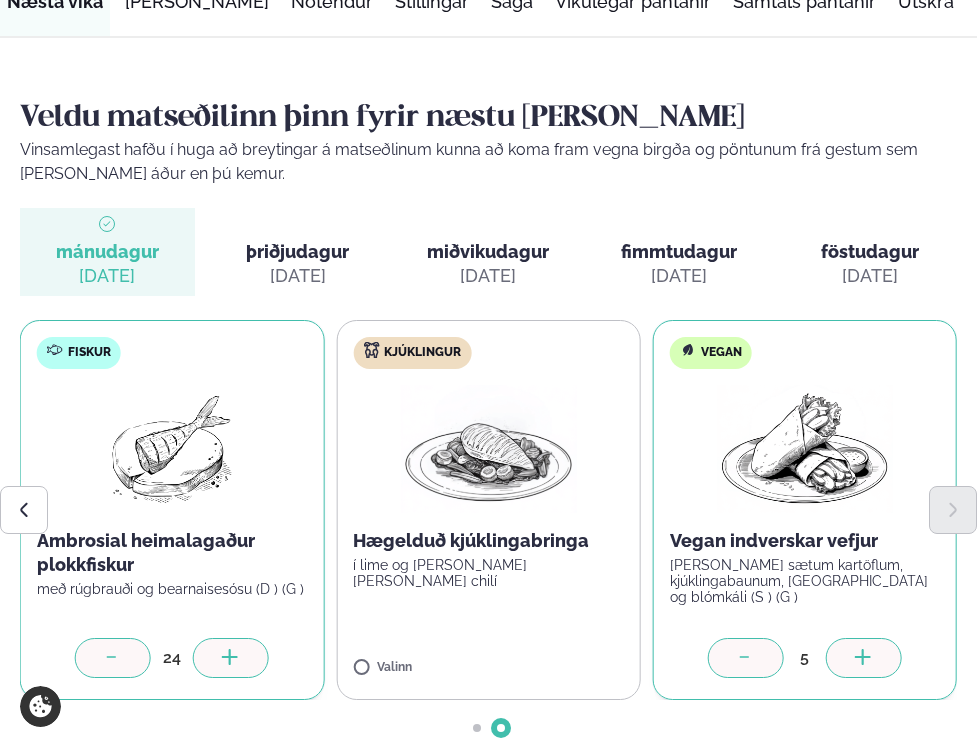 click at bounding box center (231, 658) 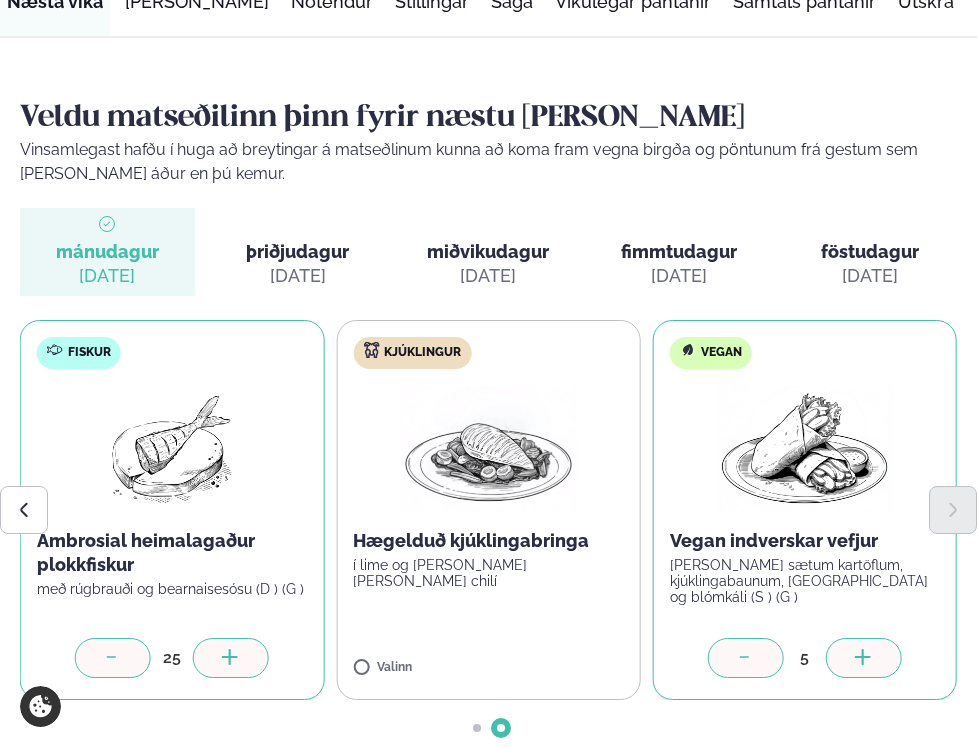 click at bounding box center [231, 658] 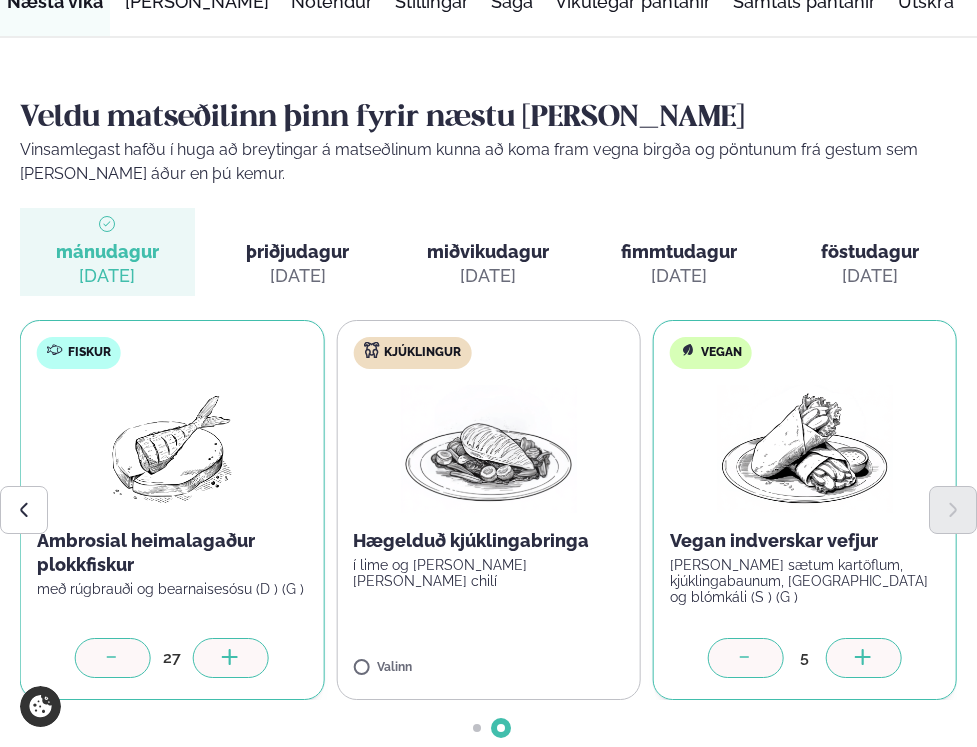 click at bounding box center [231, 658] 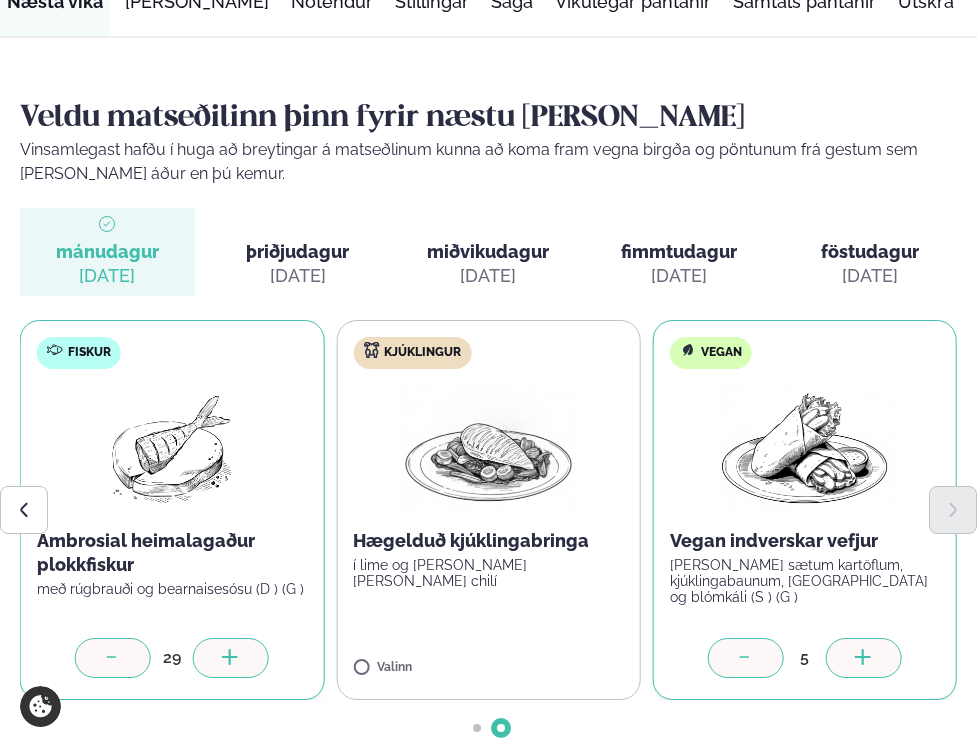 click at bounding box center (231, 658) 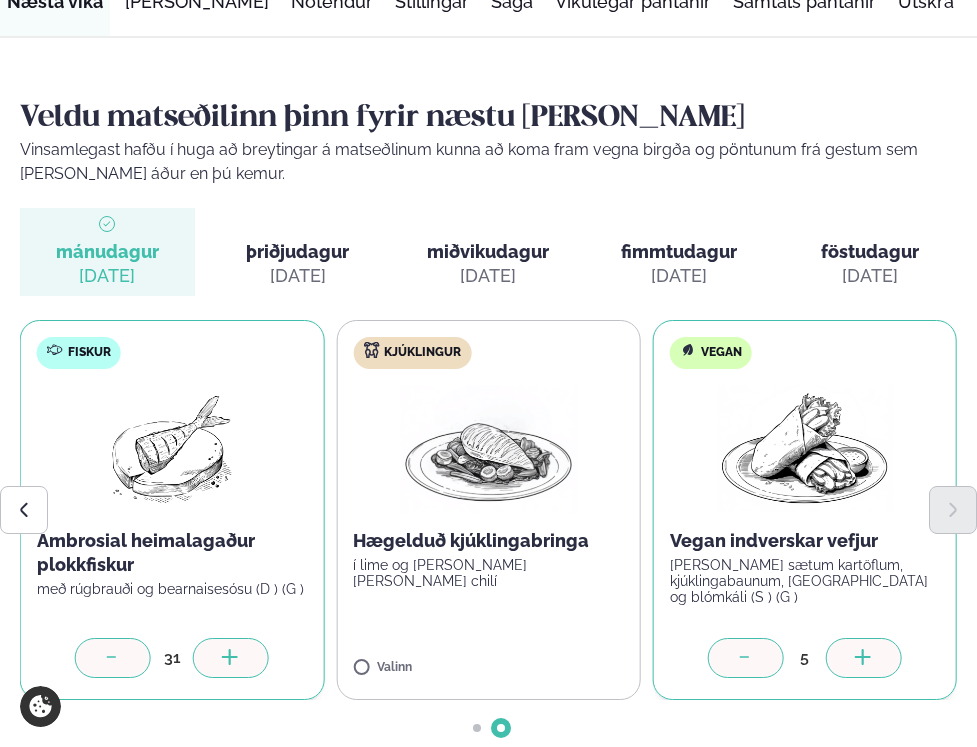 click at bounding box center (231, 658) 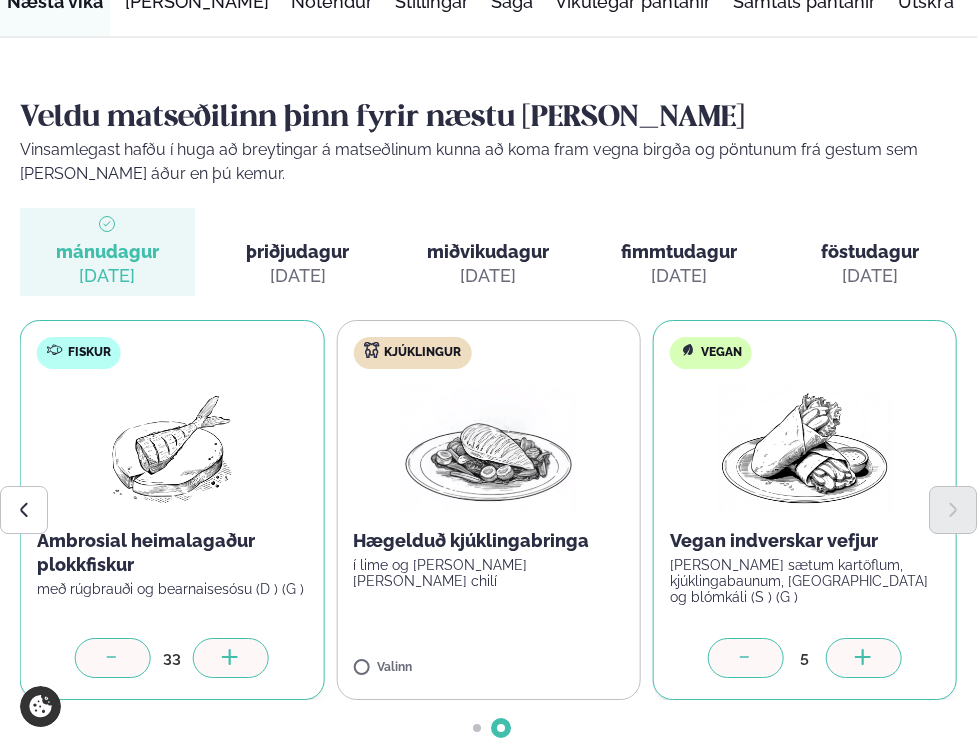 click at bounding box center (231, 658) 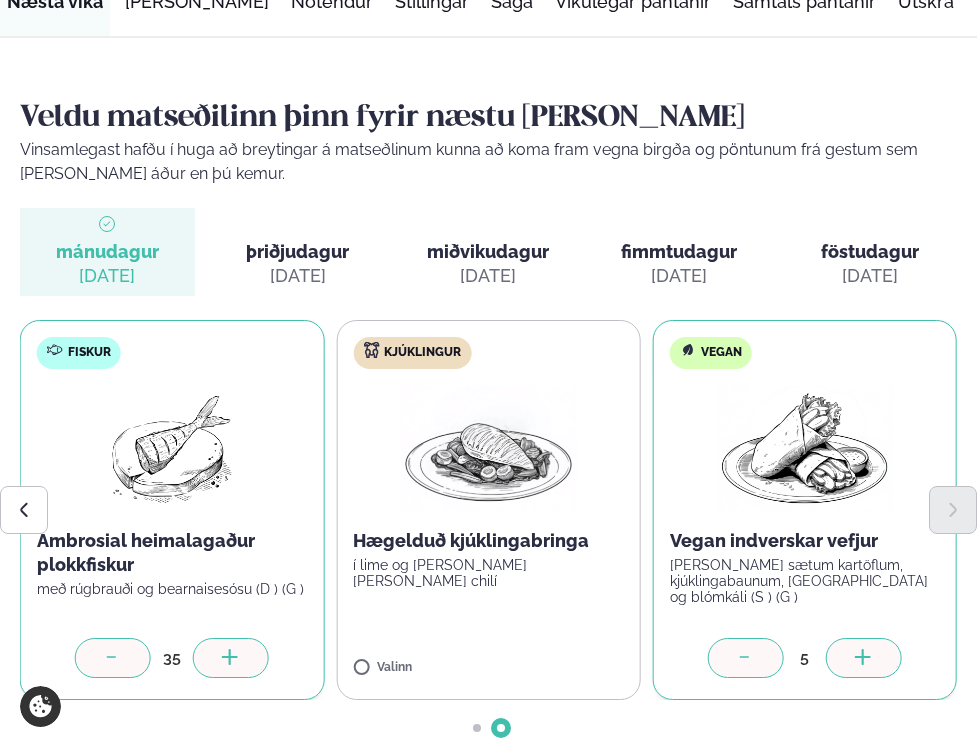 click at bounding box center [231, 658] 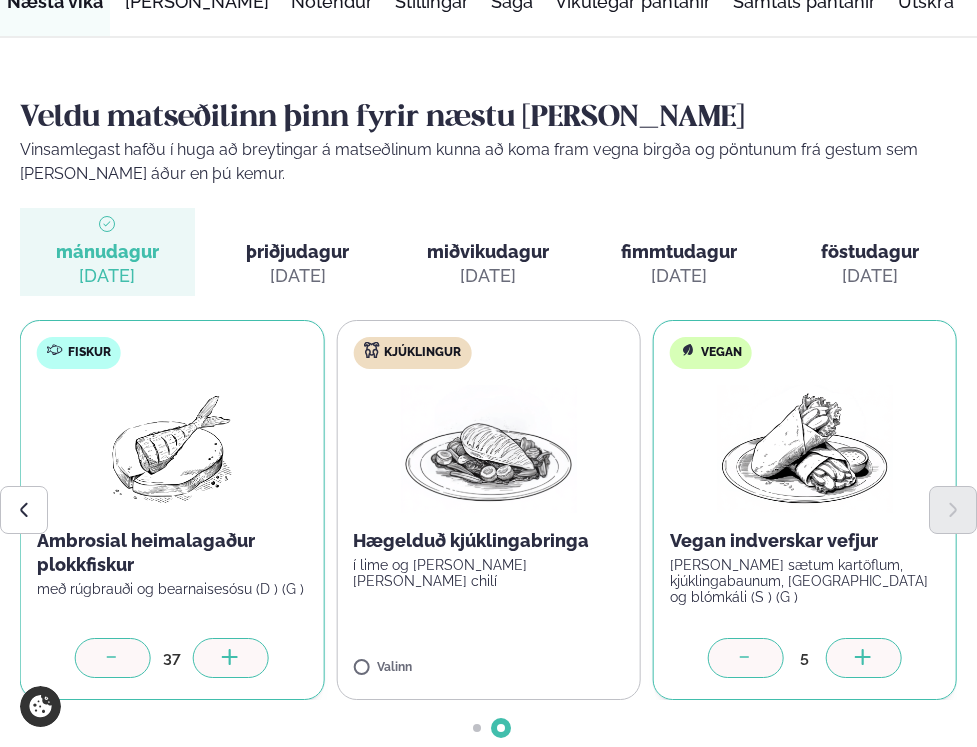 click at bounding box center [231, 658] 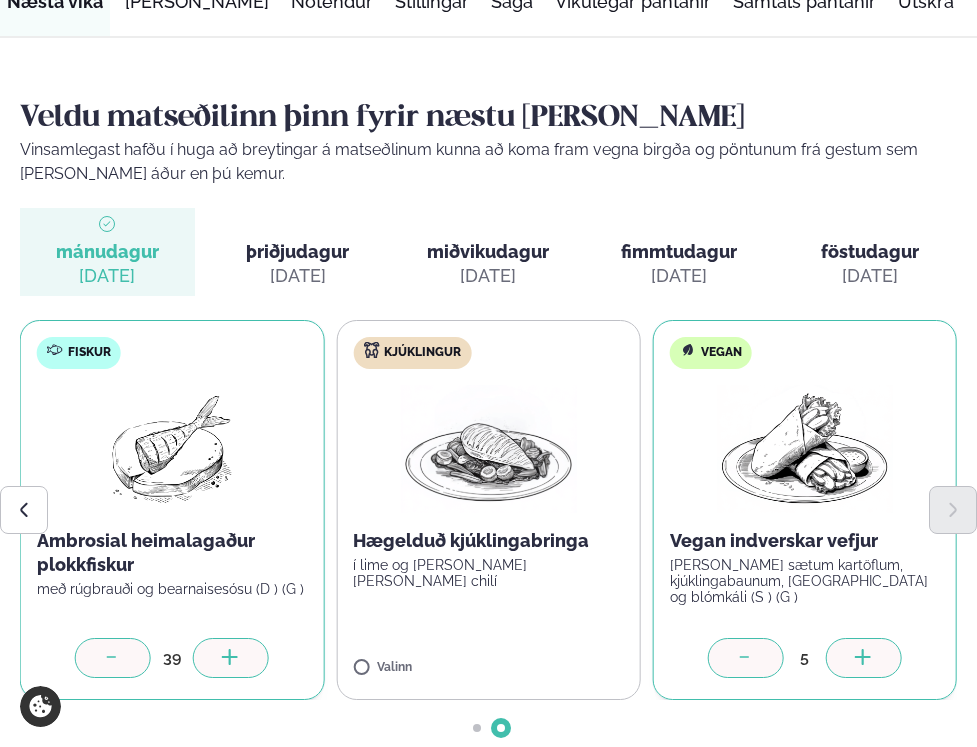 click at bounding box center [231, 658] 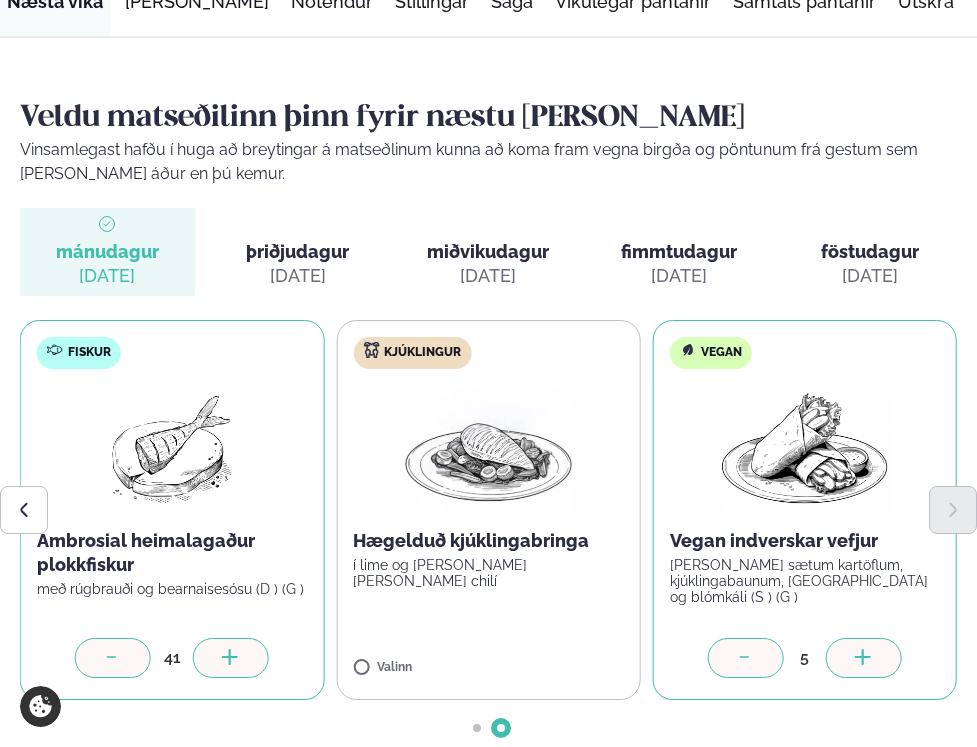 click at bounding box center [231, 658] 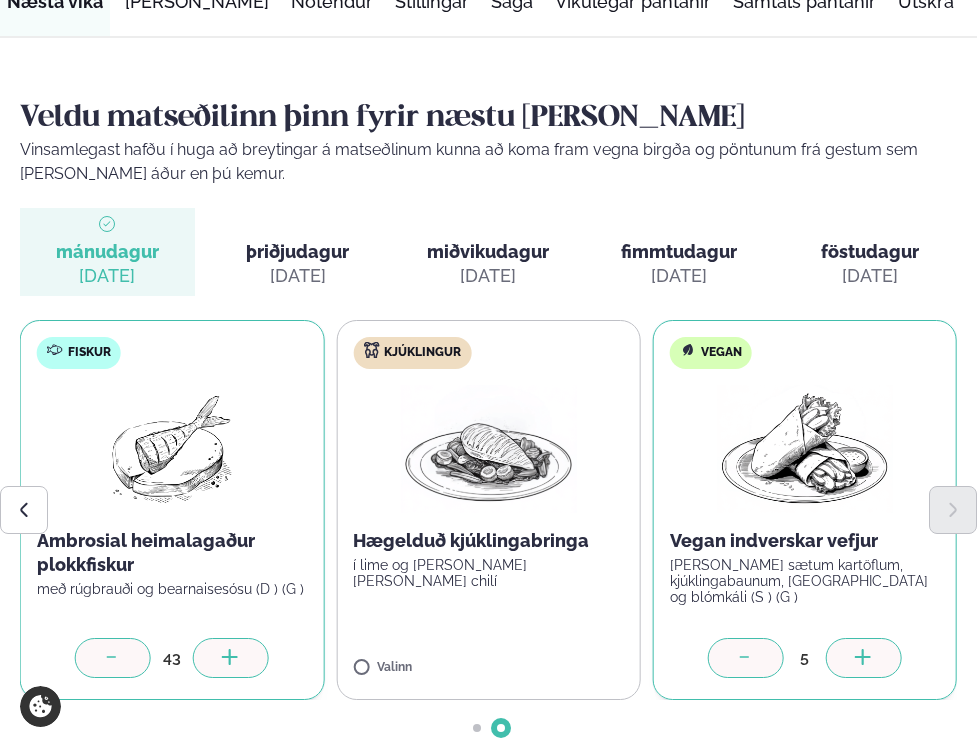 click at bounding box center [231, 658] 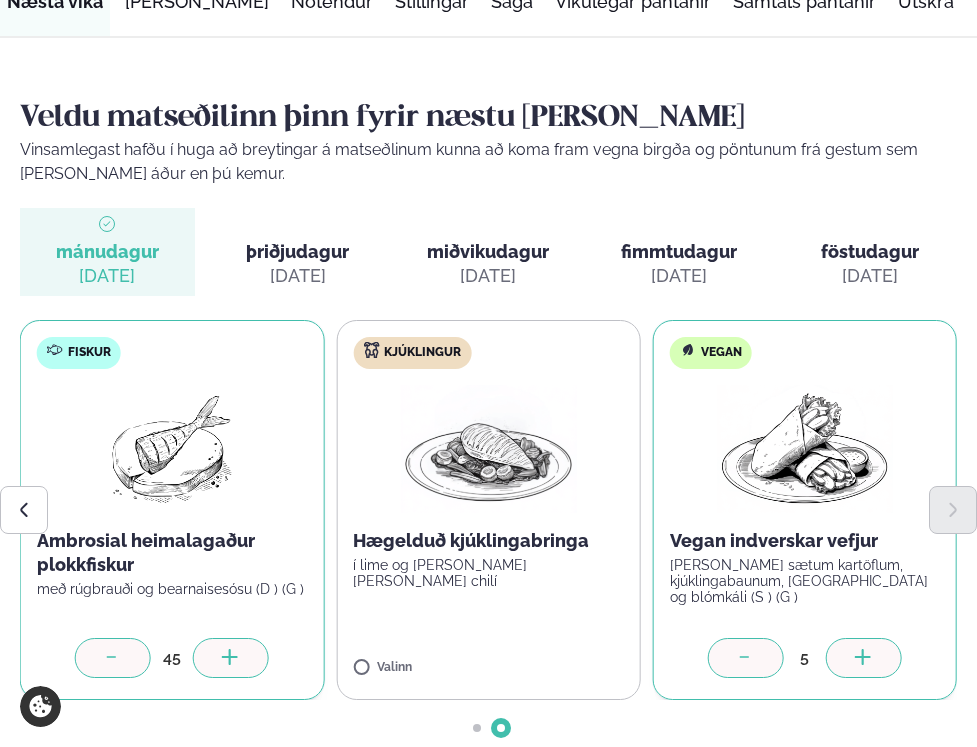 click at bounding box center (231, 658) 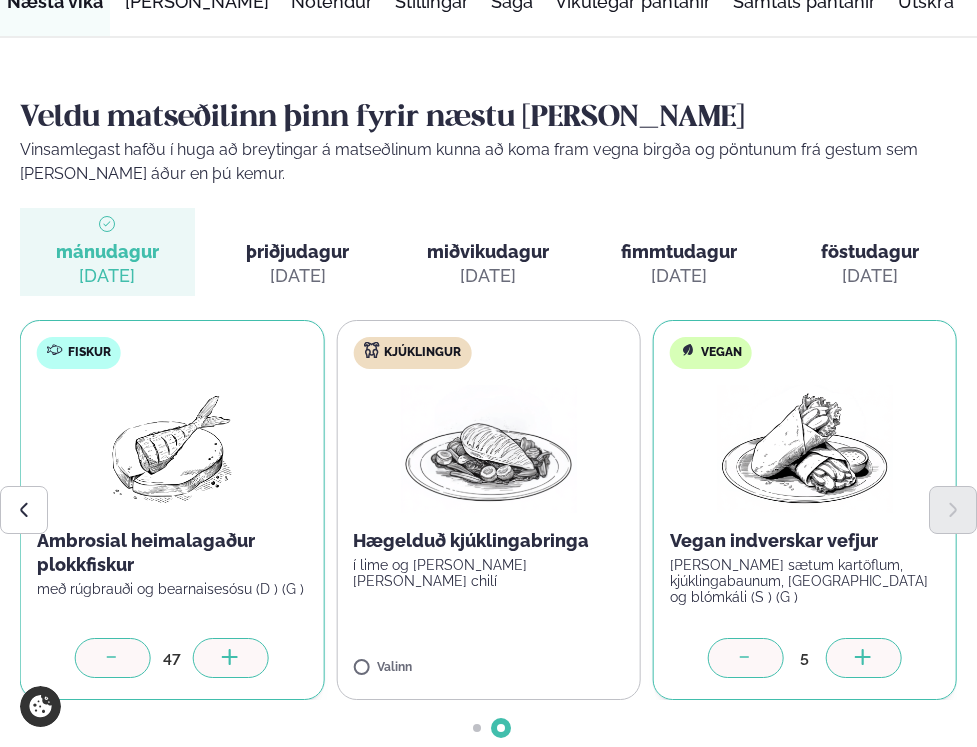 click at bounding box center [231, 658] 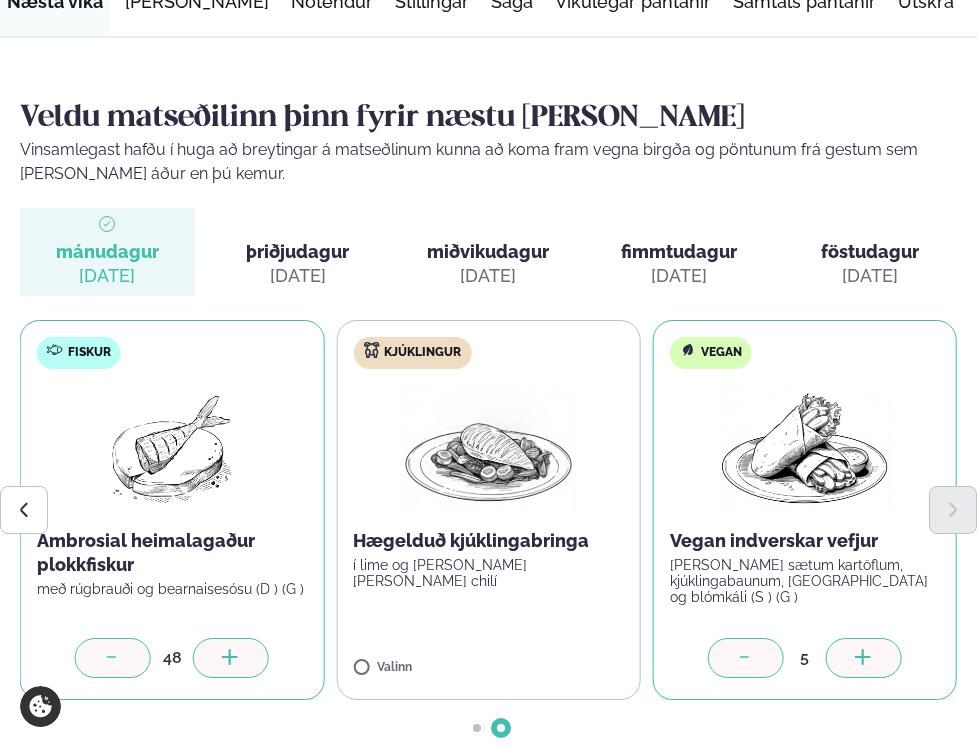 click at bounding box center [231, 658] 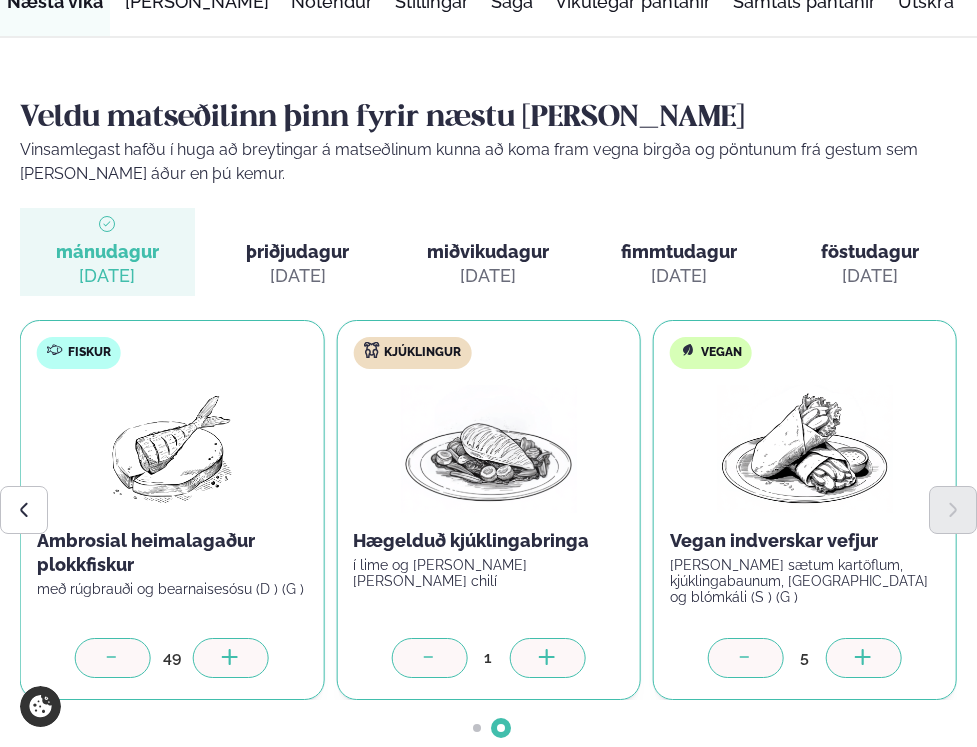 click at bounding box center (547, 658) 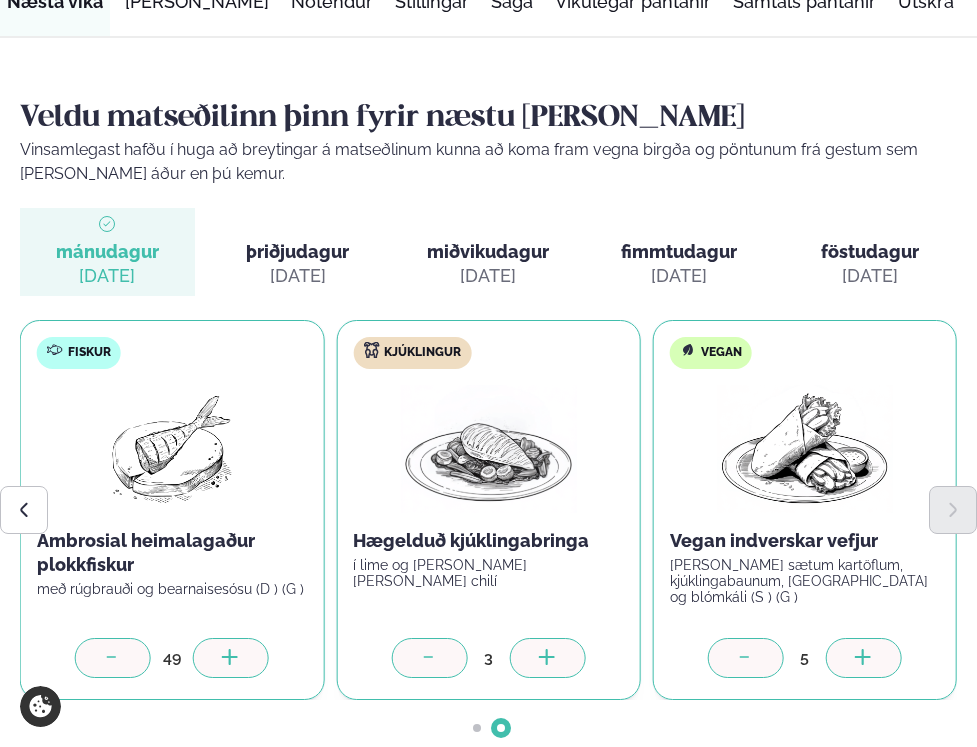 click at bounding box center [547, 658] 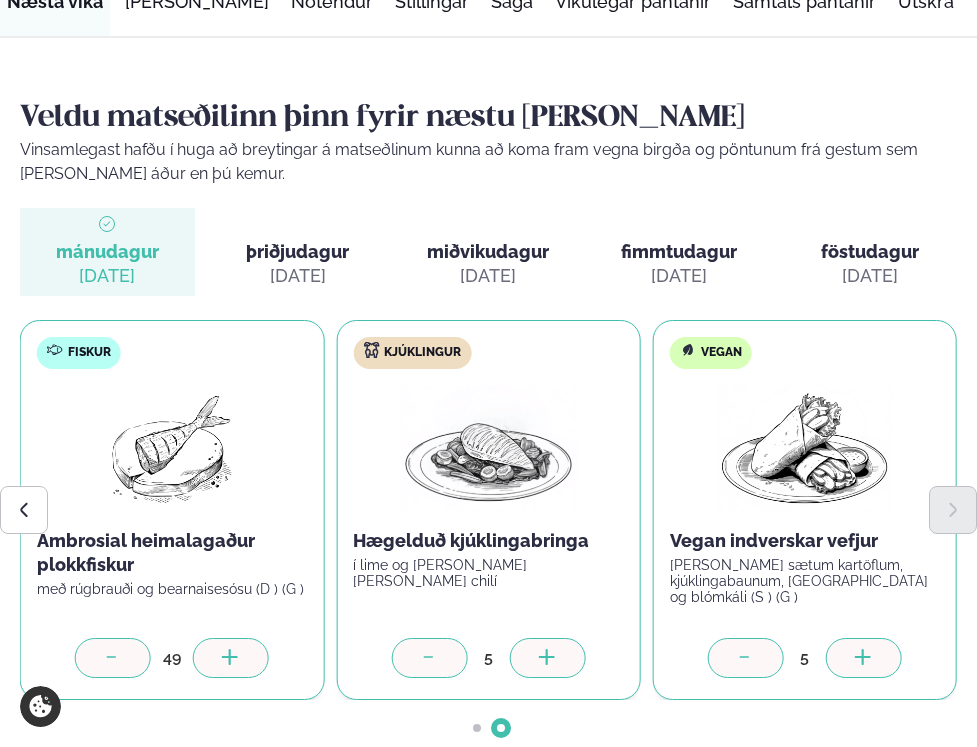 click at bounding box center (547, 658) 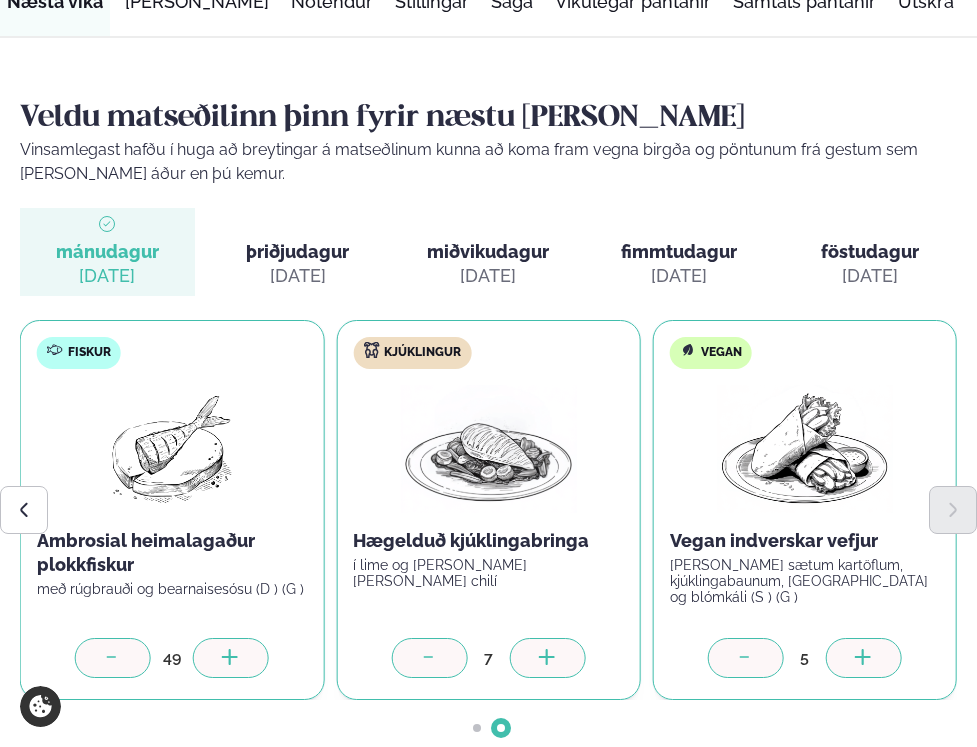 click at bounding box center [547, 658] 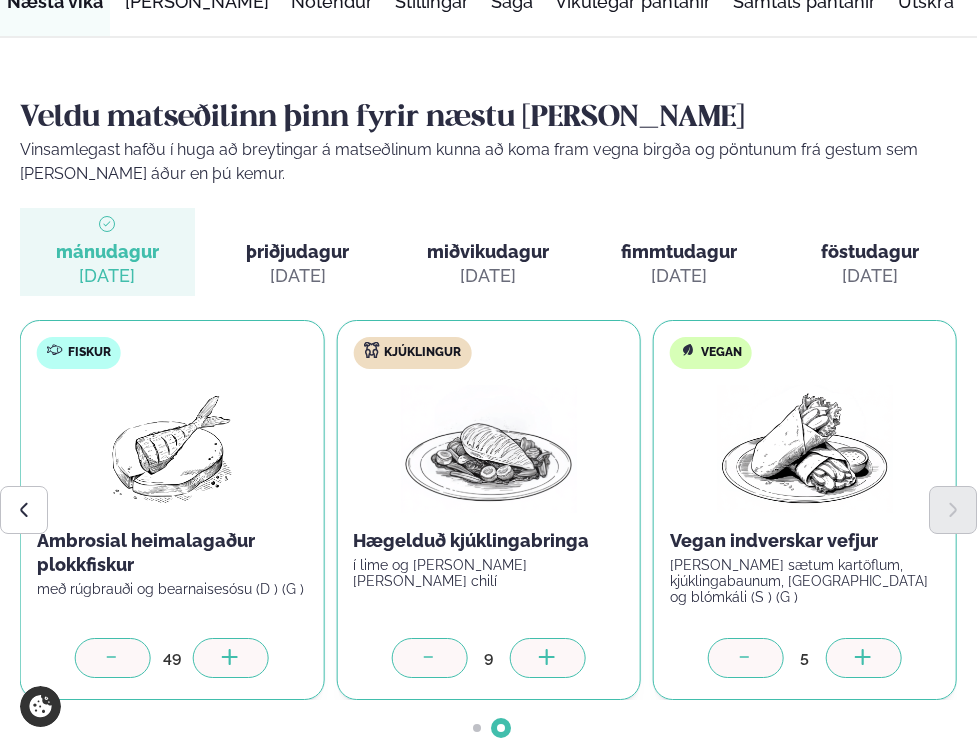 click at bounding box center (547, 658) 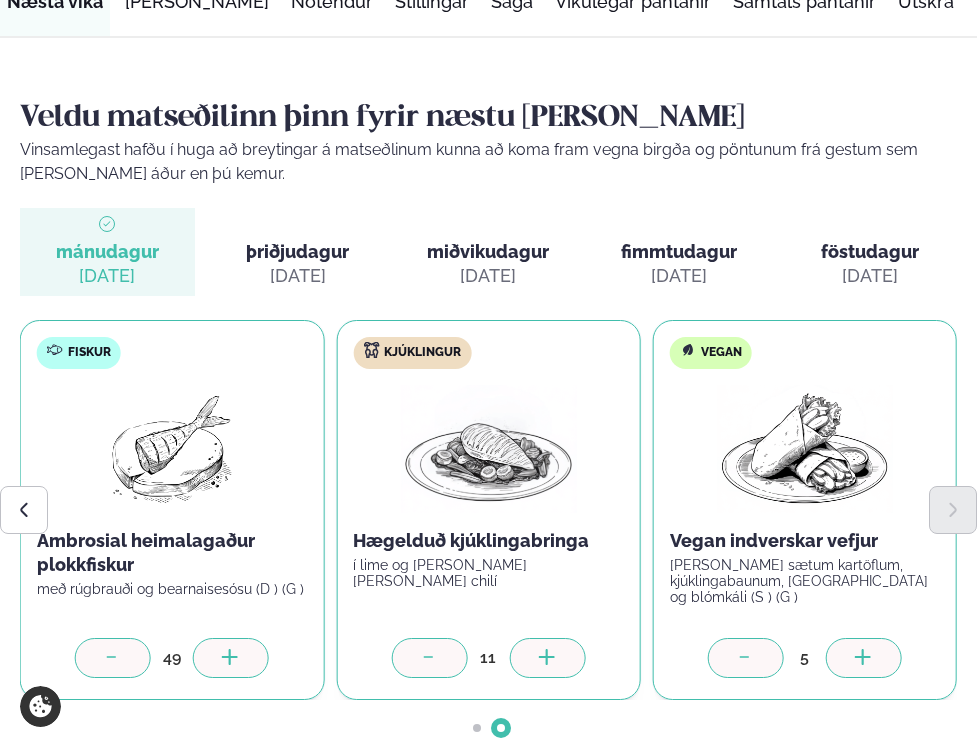 click at bounding box center (547, 658) 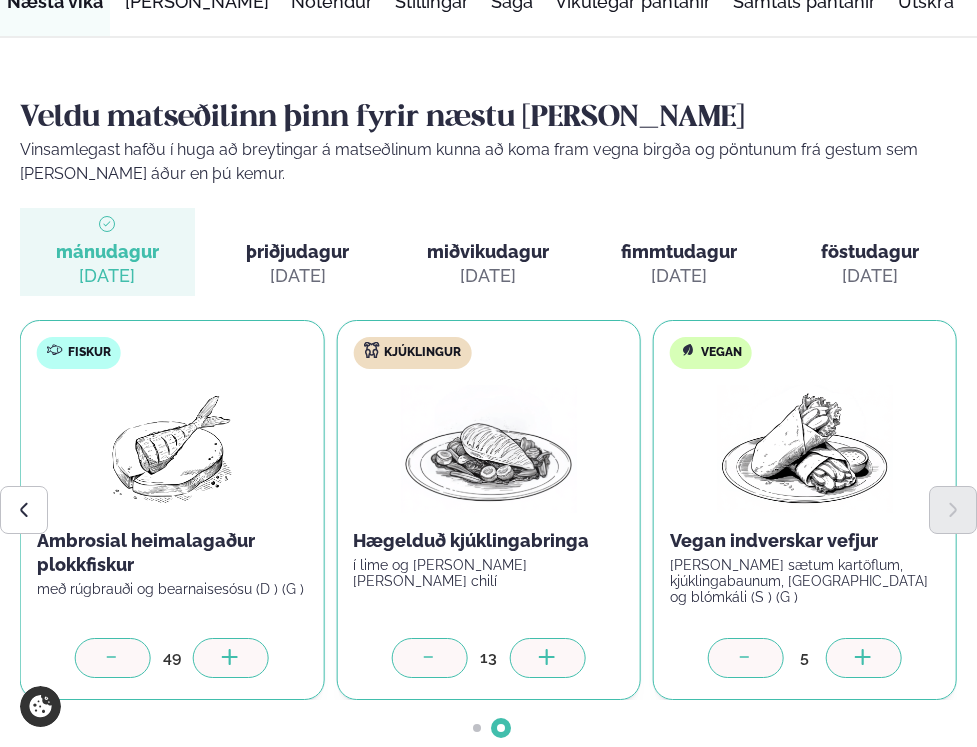 click at bounding box center (547, 658) 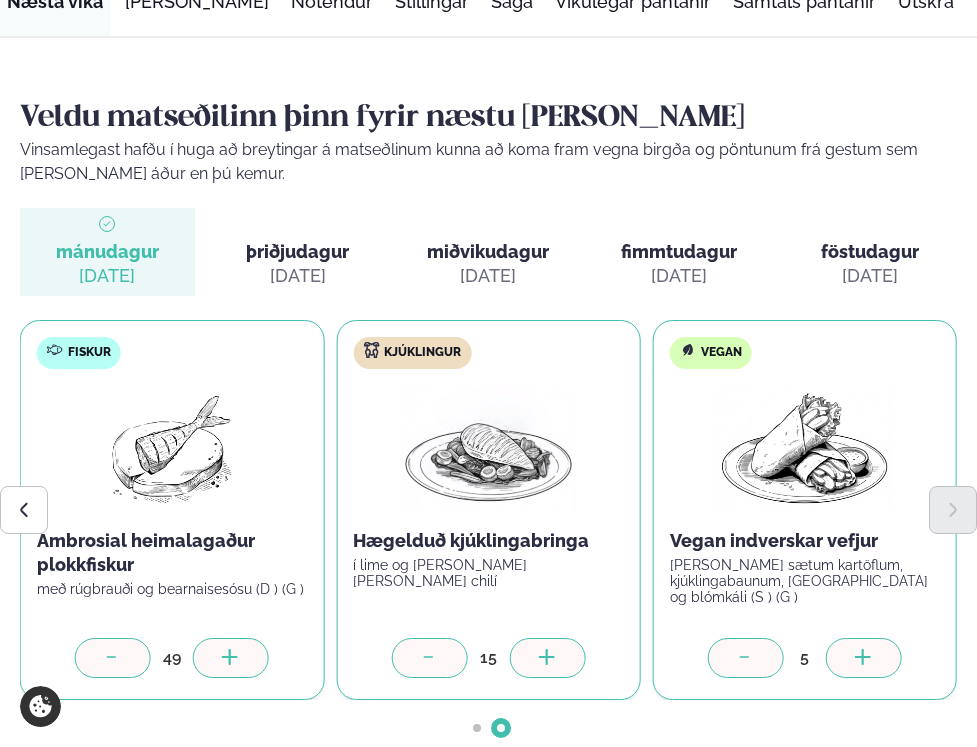 click at bounding box center (547, 658) 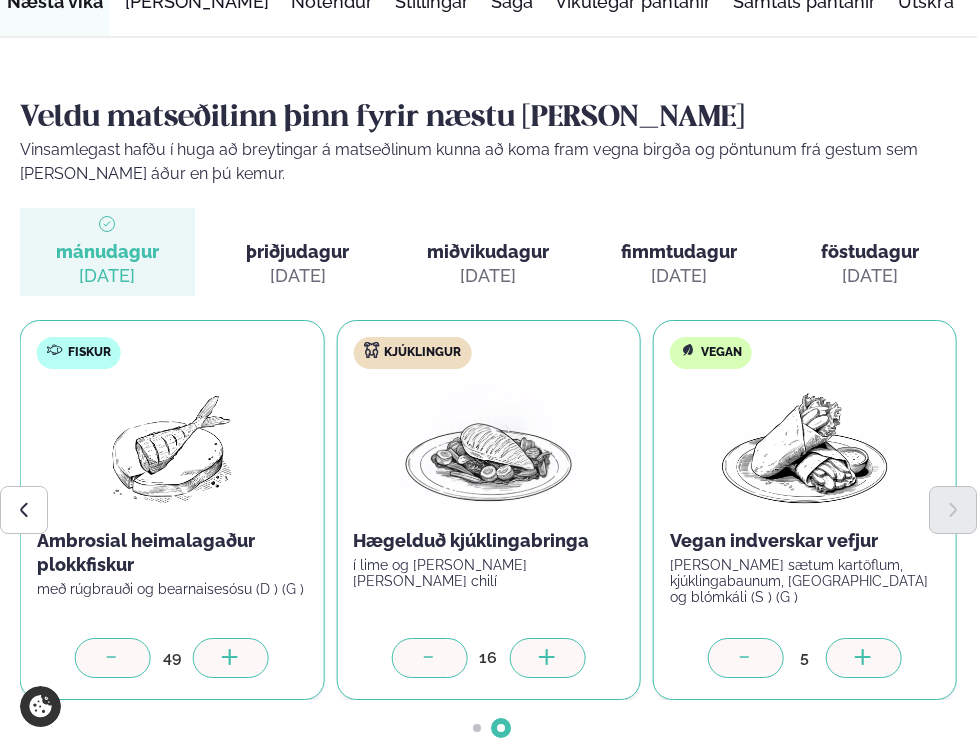 click at bounding box center (547, 658) 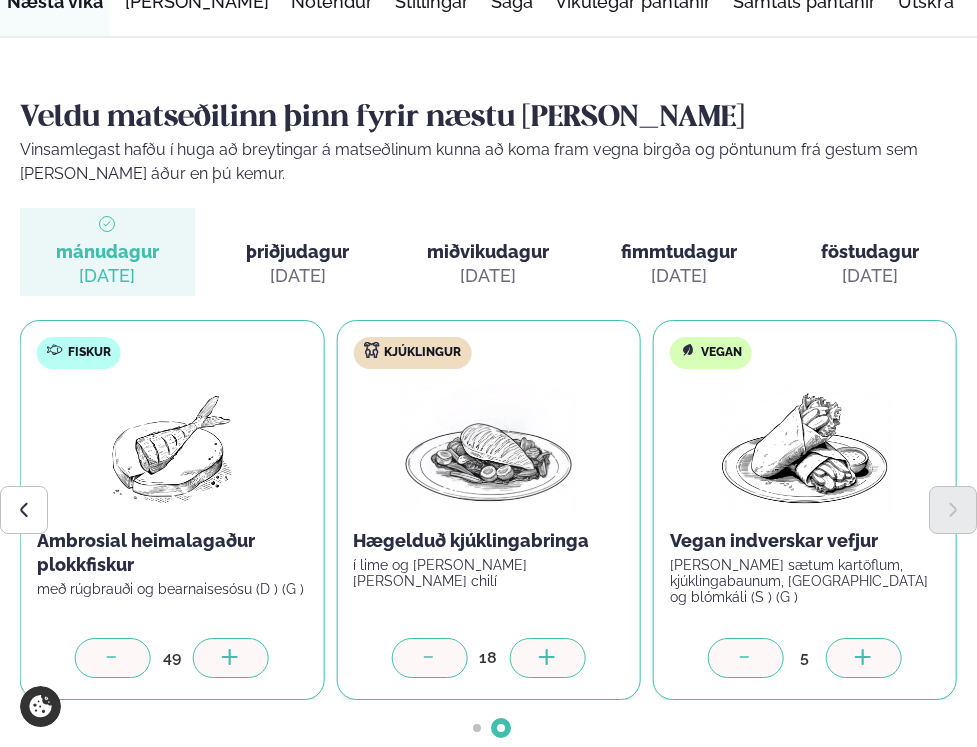 click at bounding box center [547, 658] 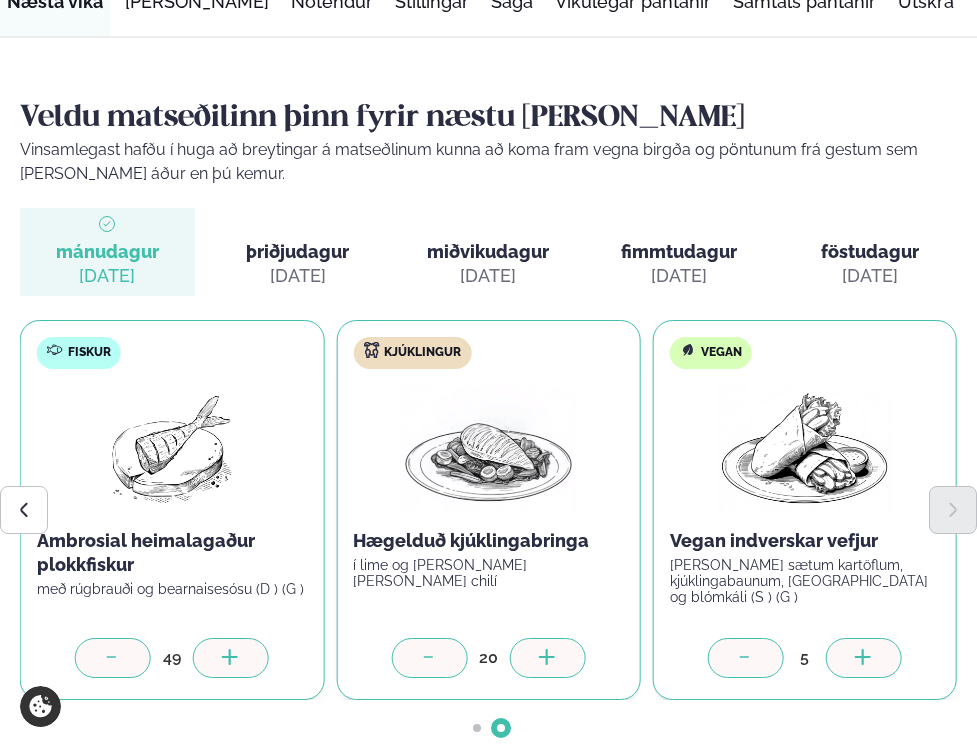 click at bounding box center [547, 658] 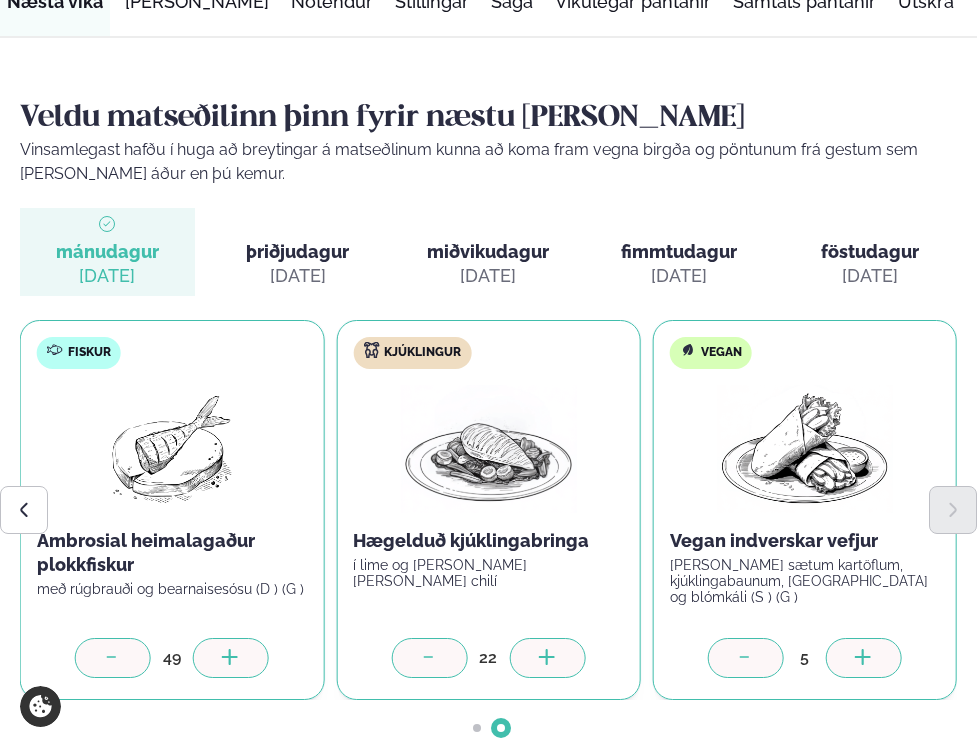 click at bounding box center (547, 658) 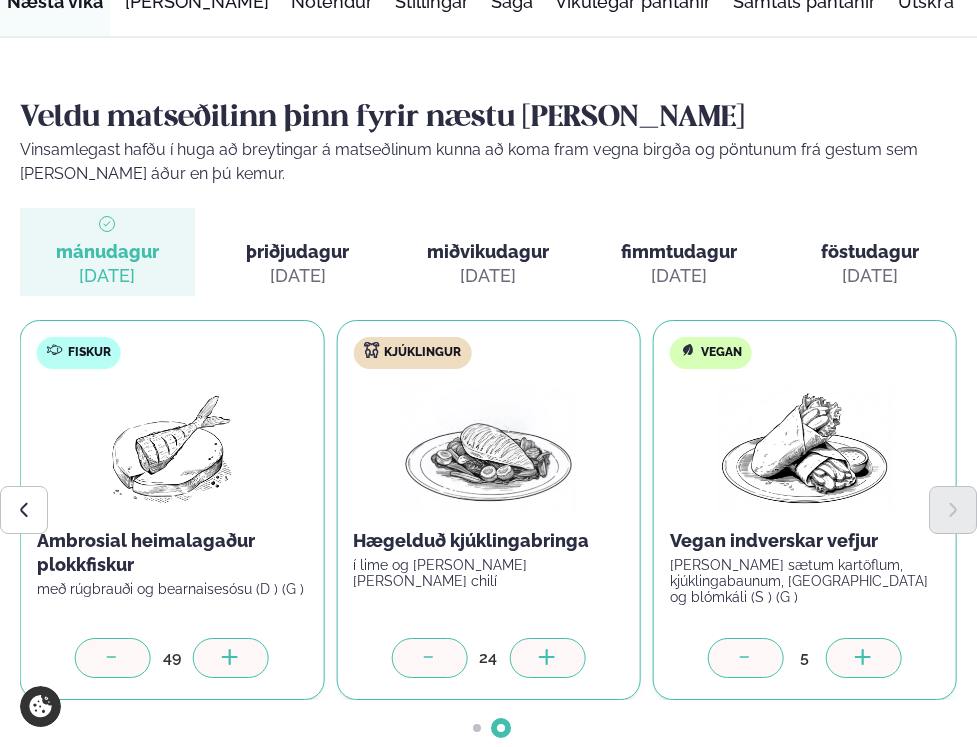 click at bounding box center (547, 658) 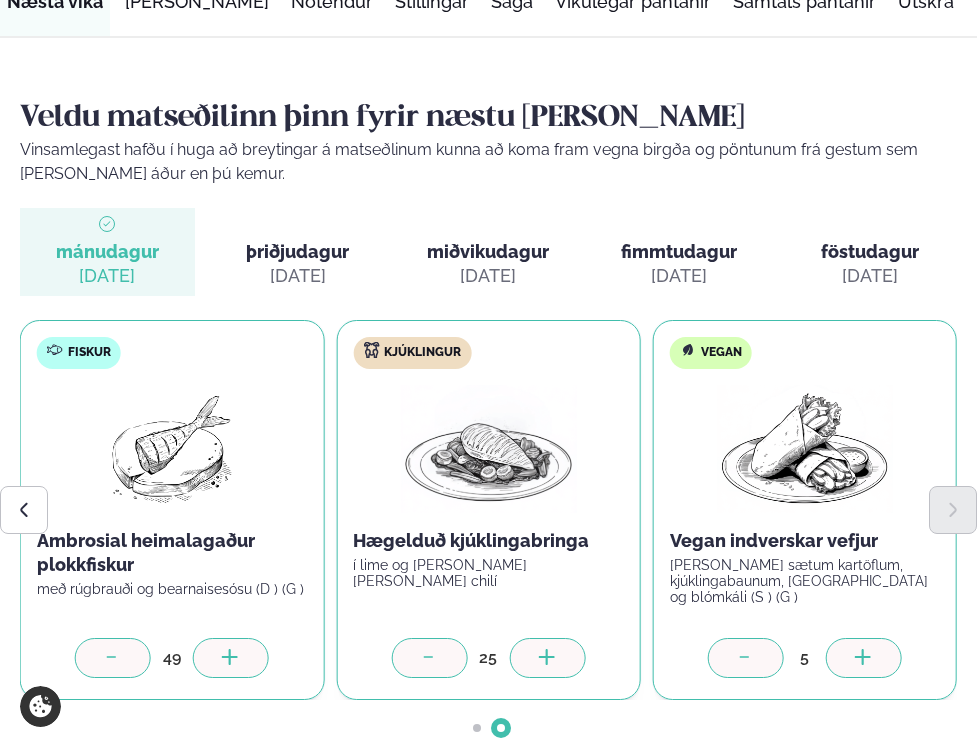 click at bounding box center [547, 658] 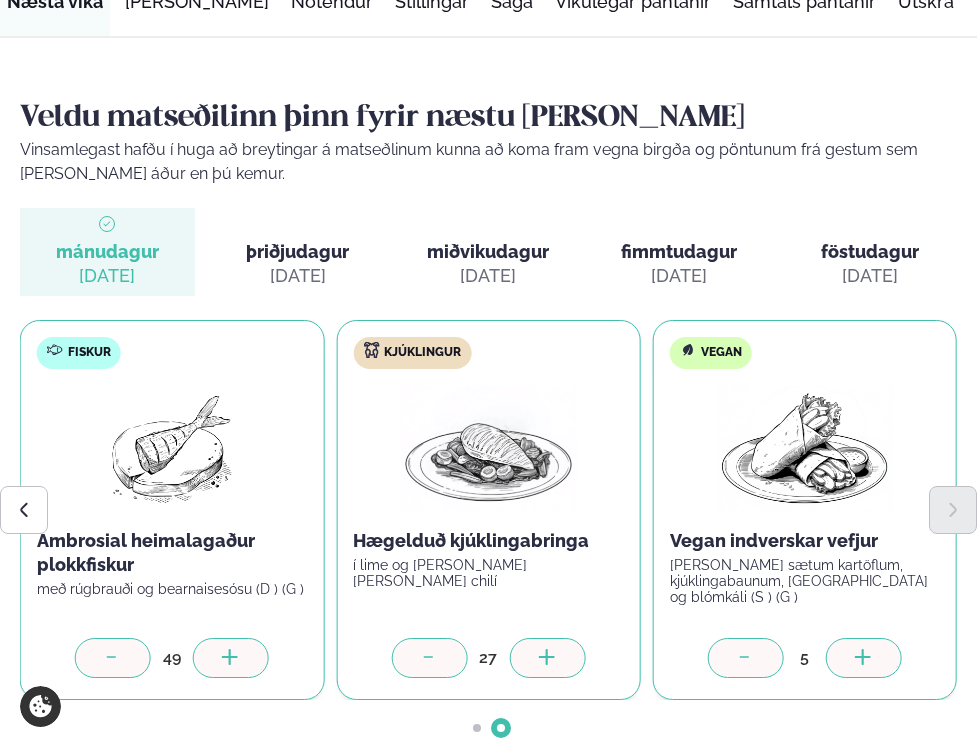 click at bounding box center (547, 658) 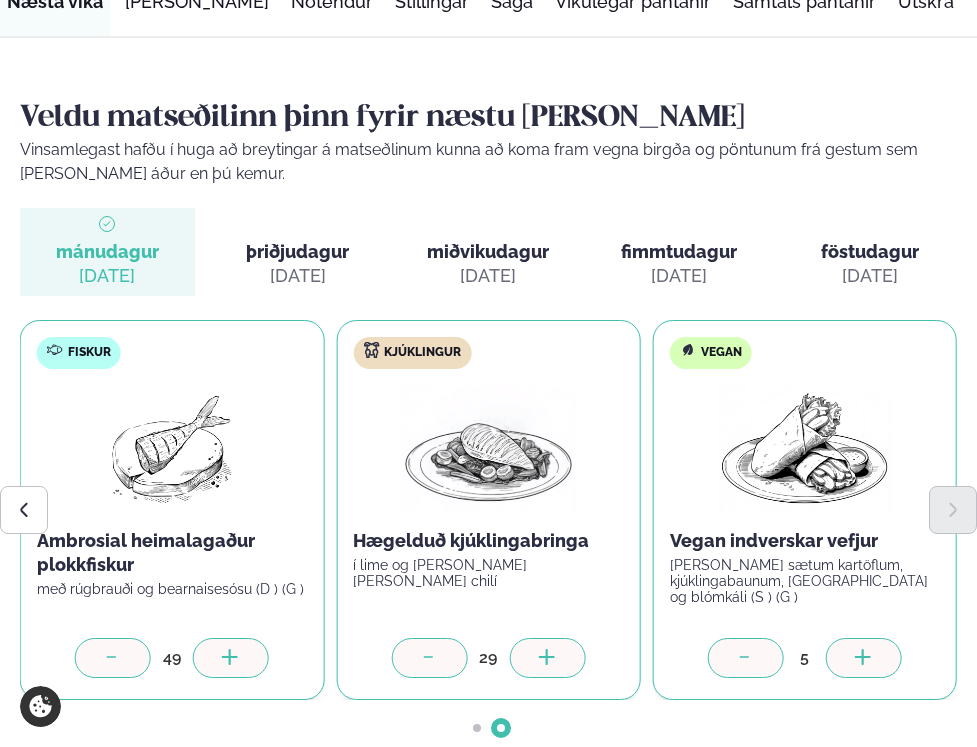 click at bounding box center (547, 658) 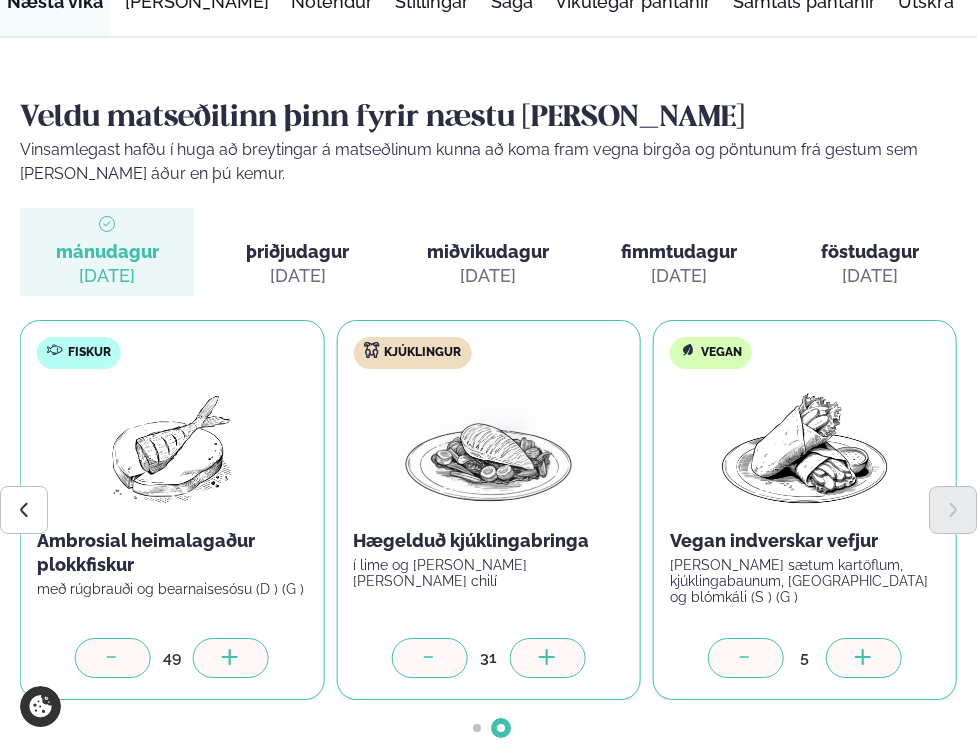 click at bounding box center [547, 658] 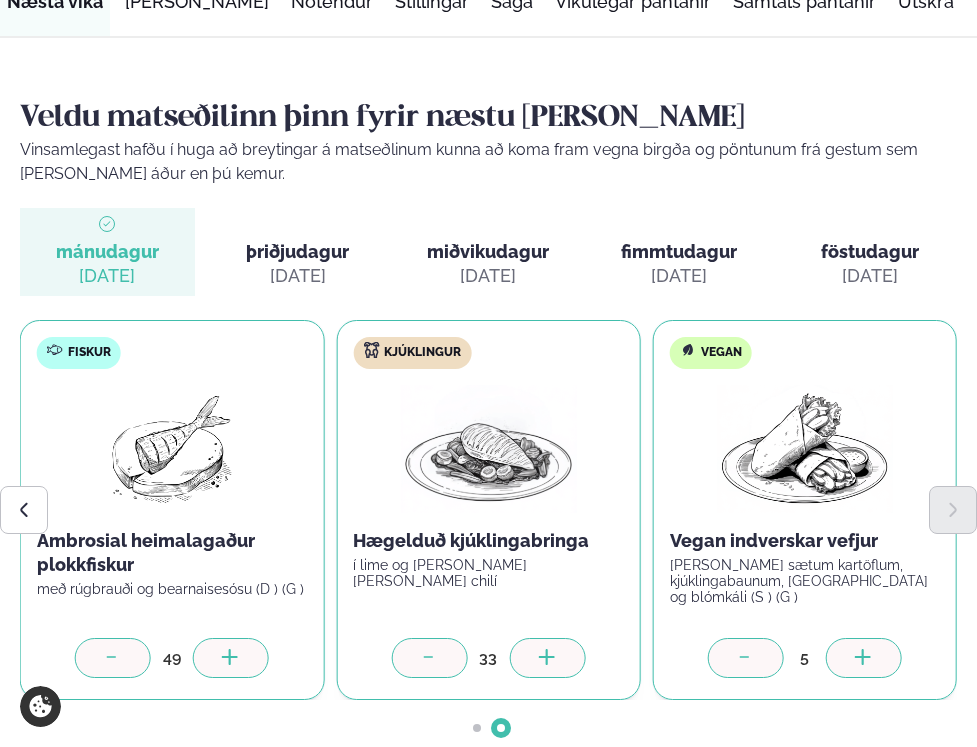click at bounding box center [547, 658] 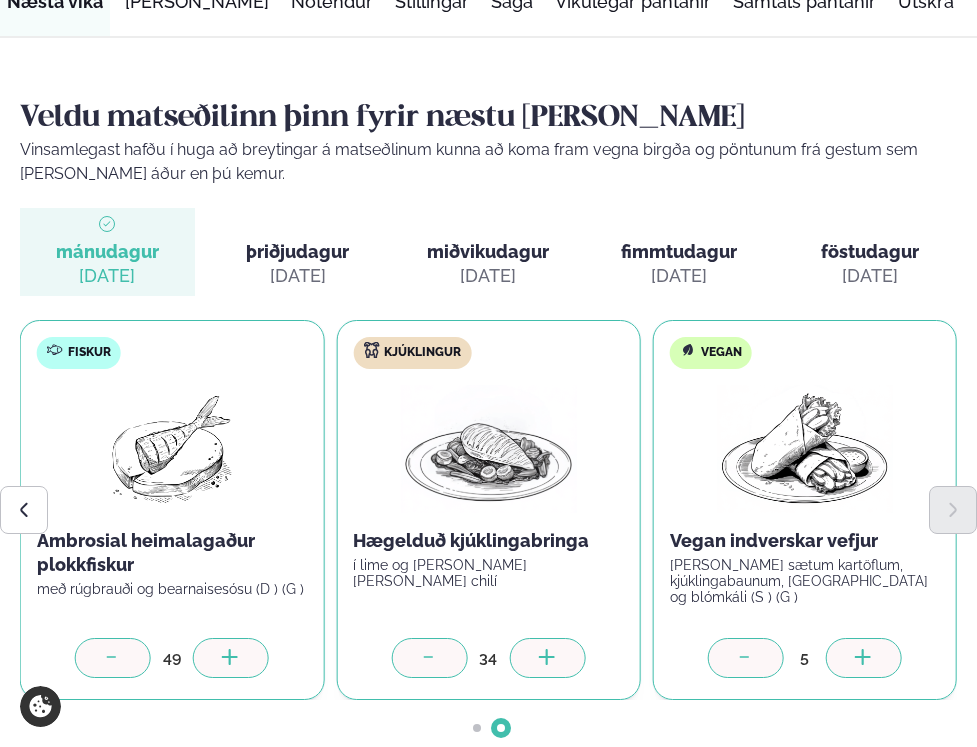 click at bounding box center [547, 658] 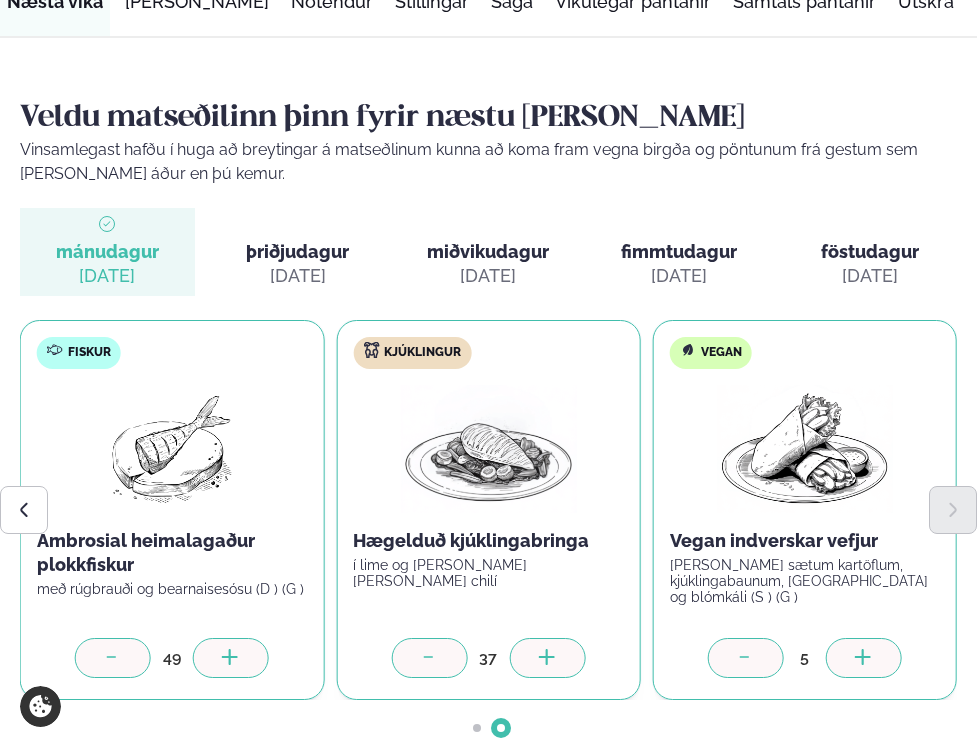 click at bounding box center (547, 658) 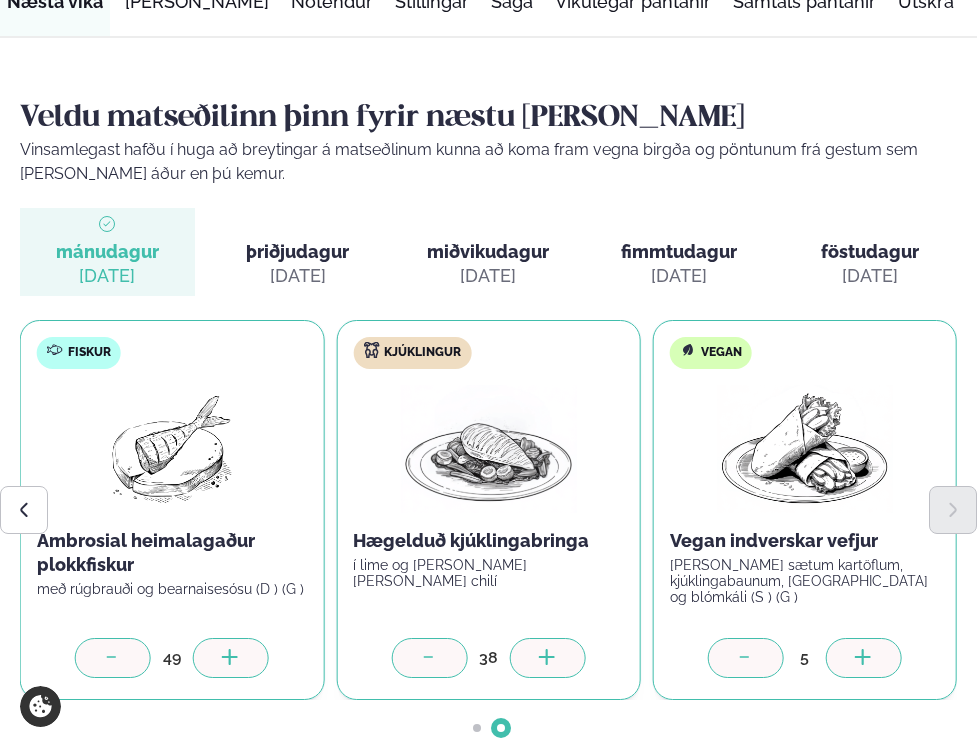 click at bounding box center (547, 658) 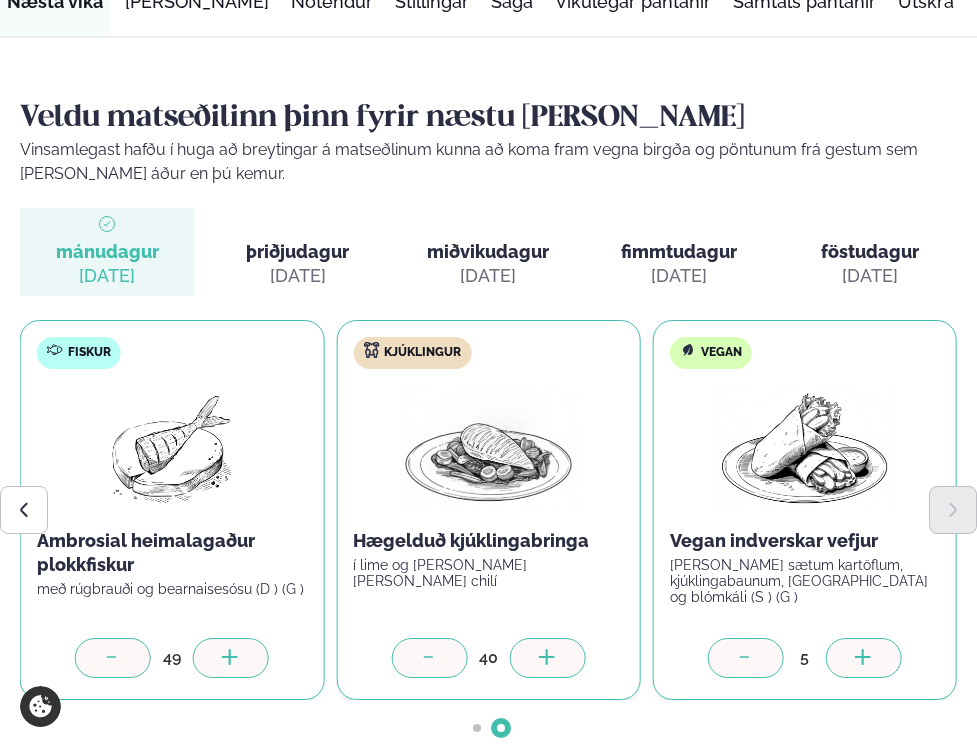 click at bounding box center [547, 658] 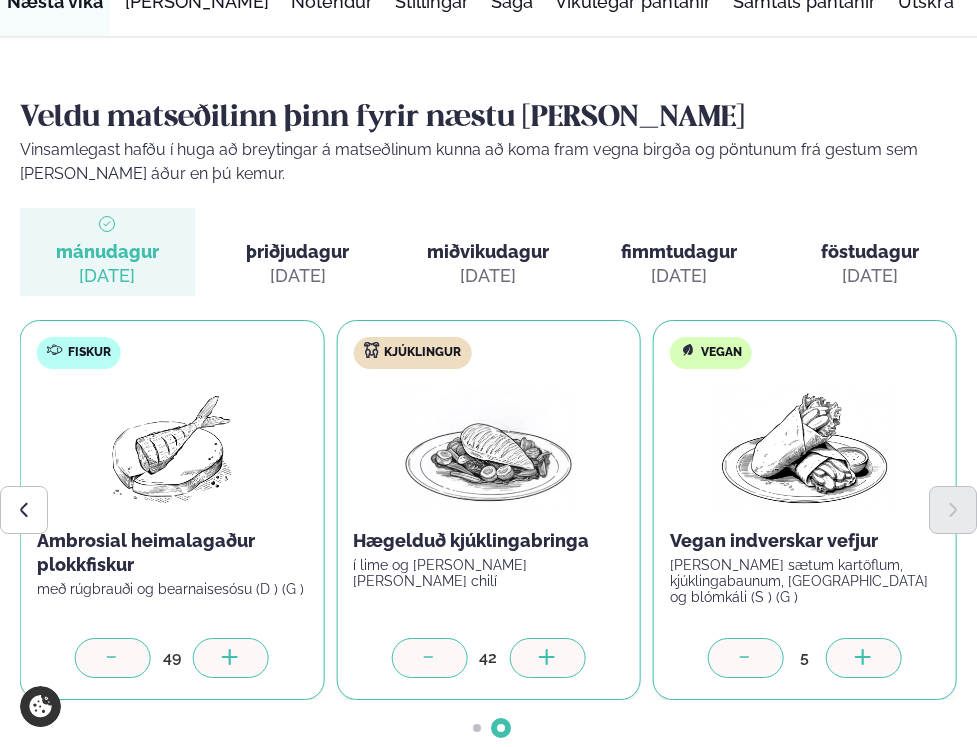click at bounding box center [547, 658] 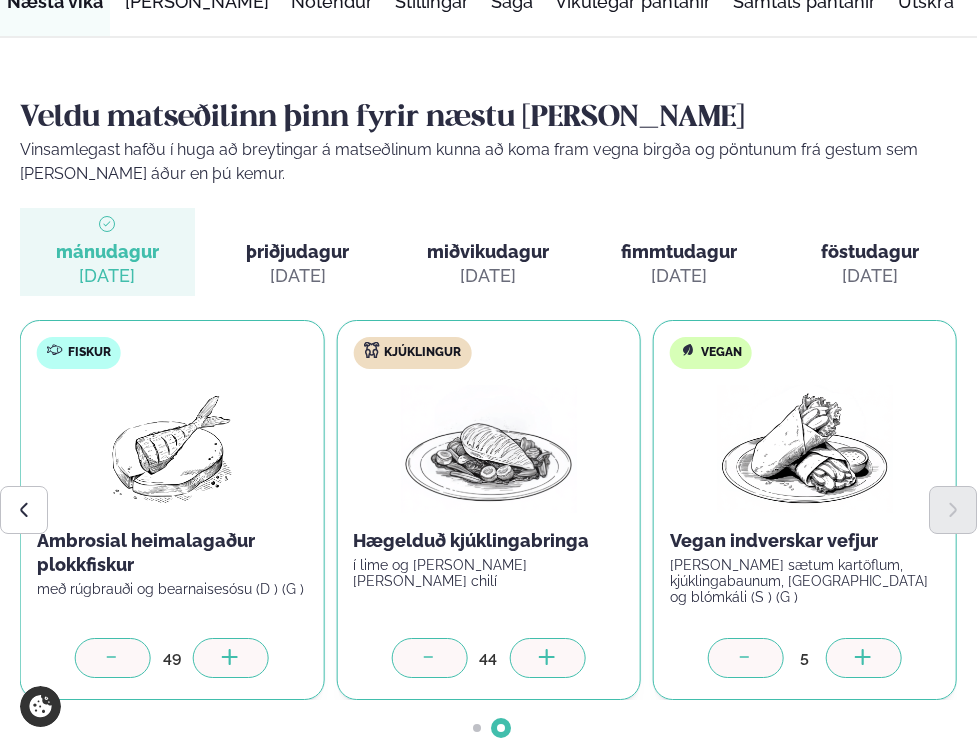 click at bounding box center [547, 658] 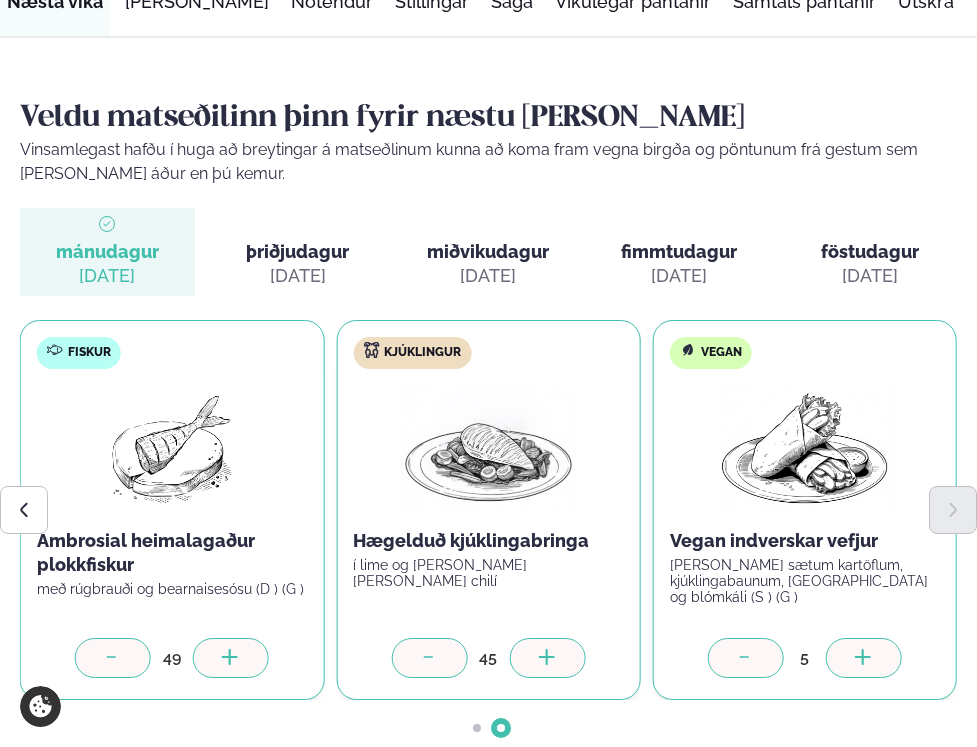 click at bounding box center (547, 658) 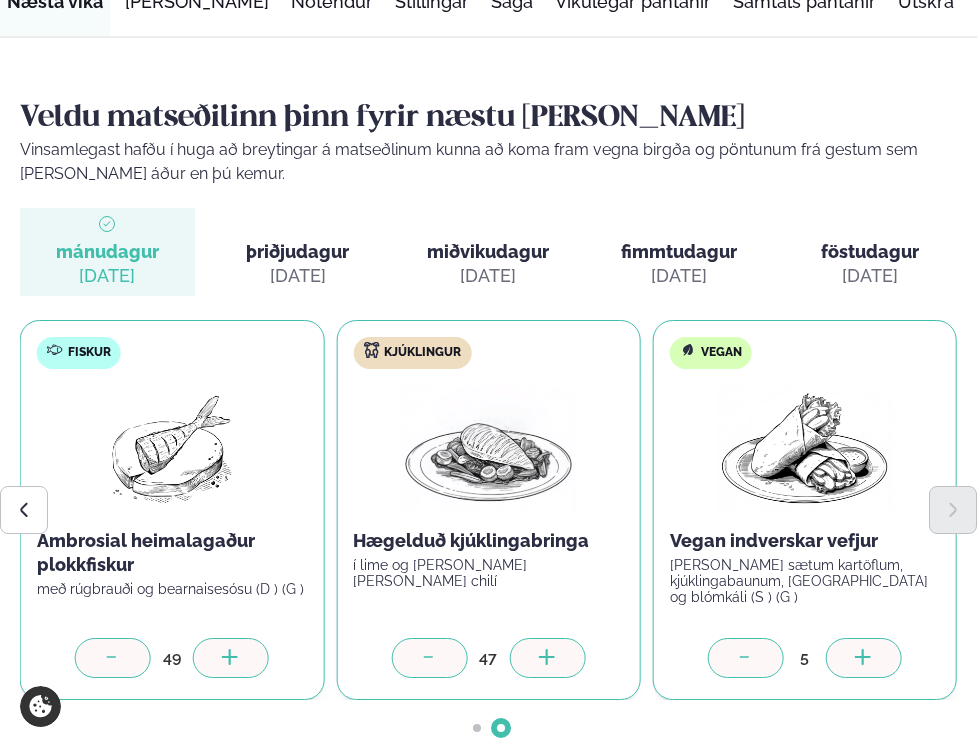 click at bounding box center [547, 658] 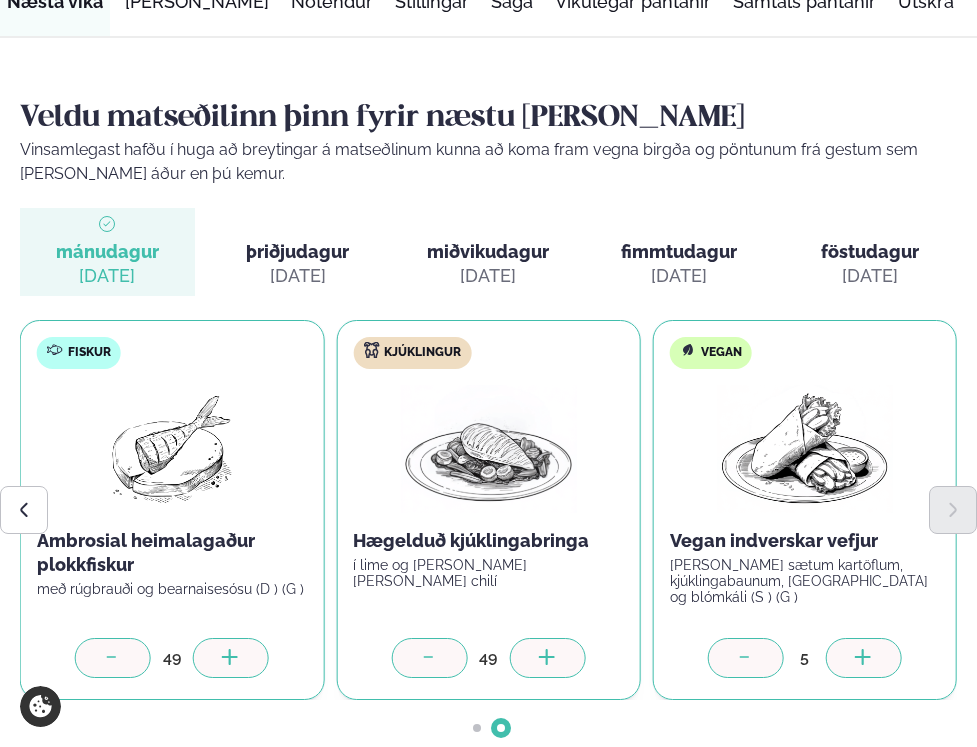 click at bounding box center [547, 658] 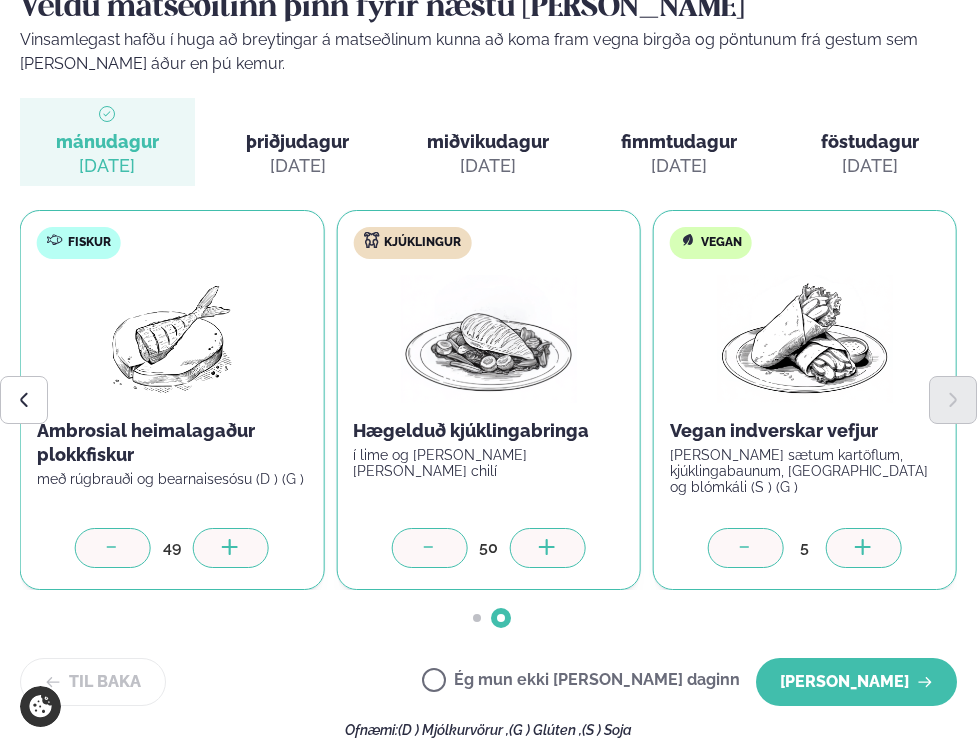 scroll, scrollTop: 261, scrollLeft: 0, axis: vertical 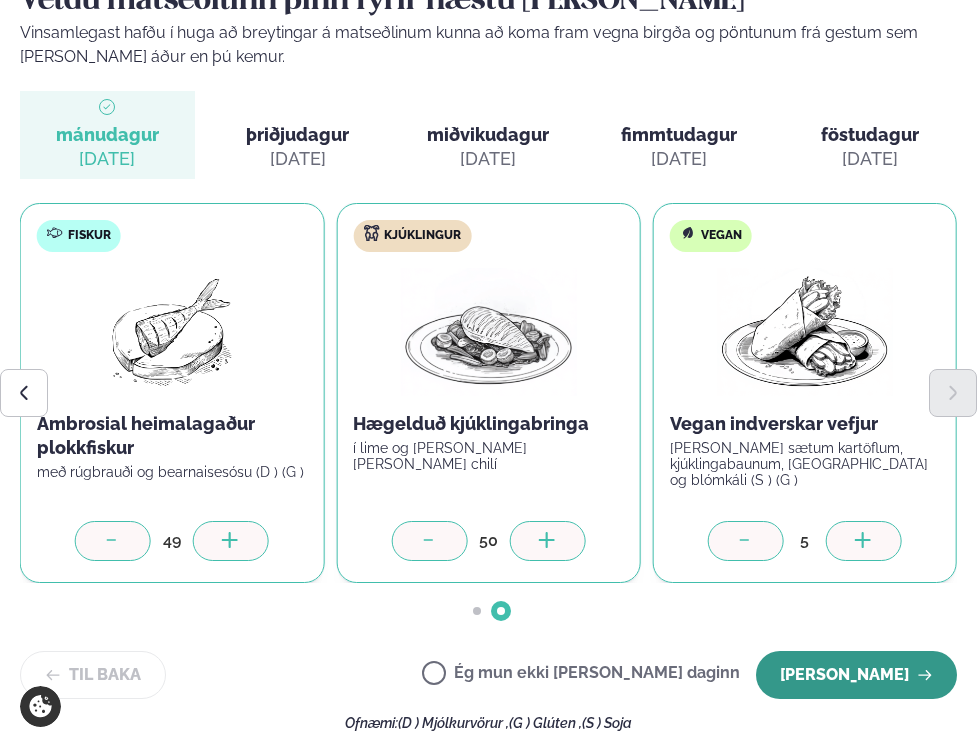 click on "Halda áfram" at bounding box center (856, 675) 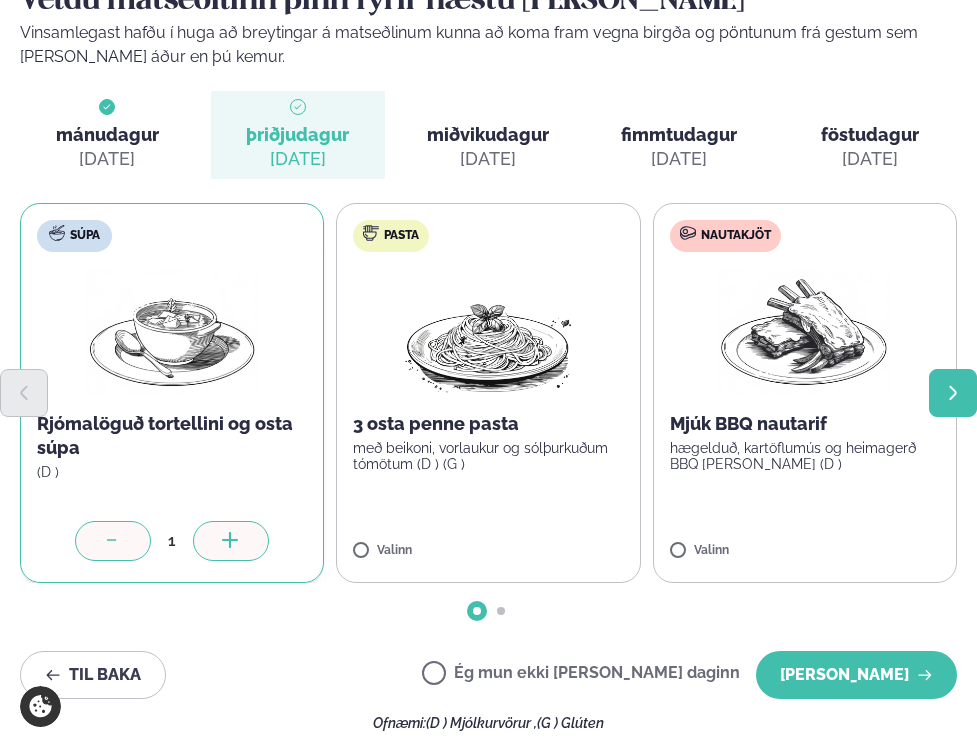 click at bounding box center [953, 393] 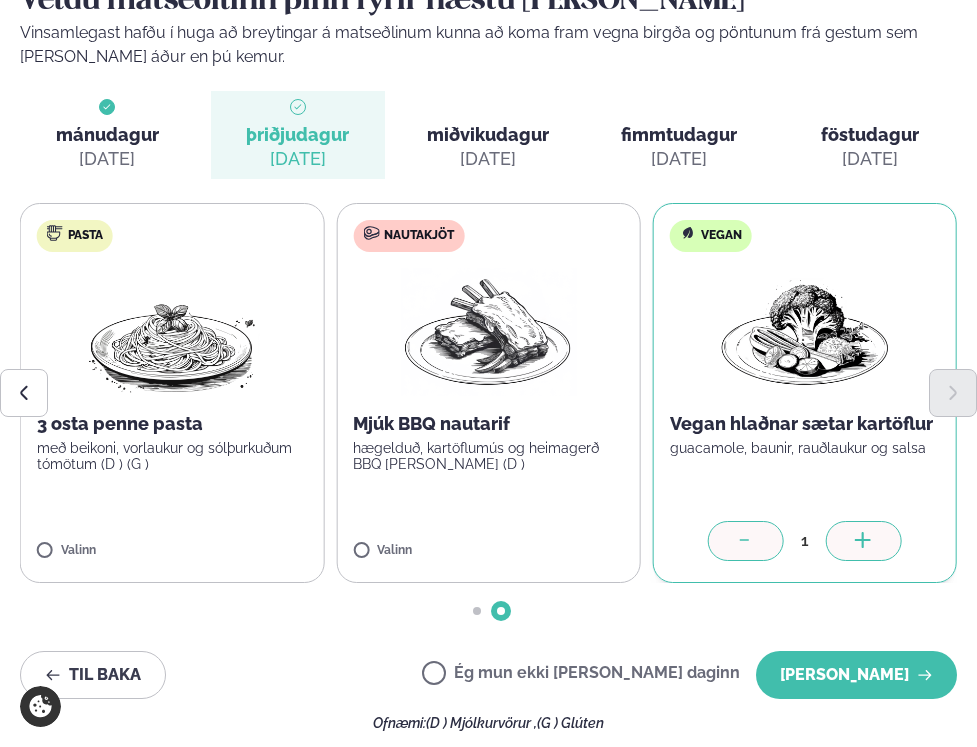 click 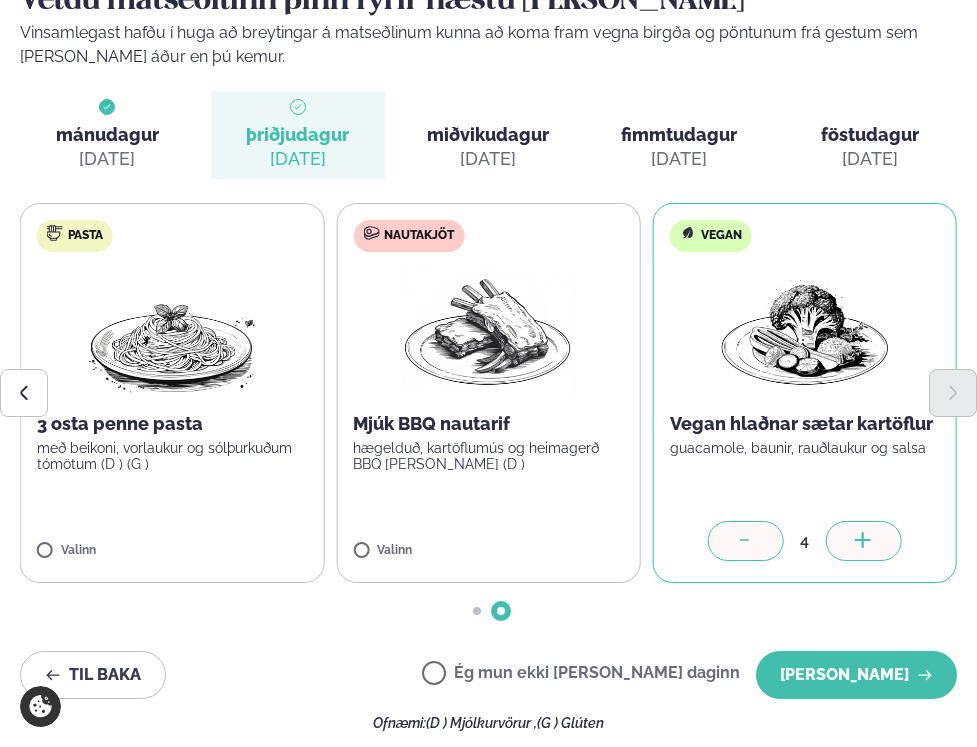 click 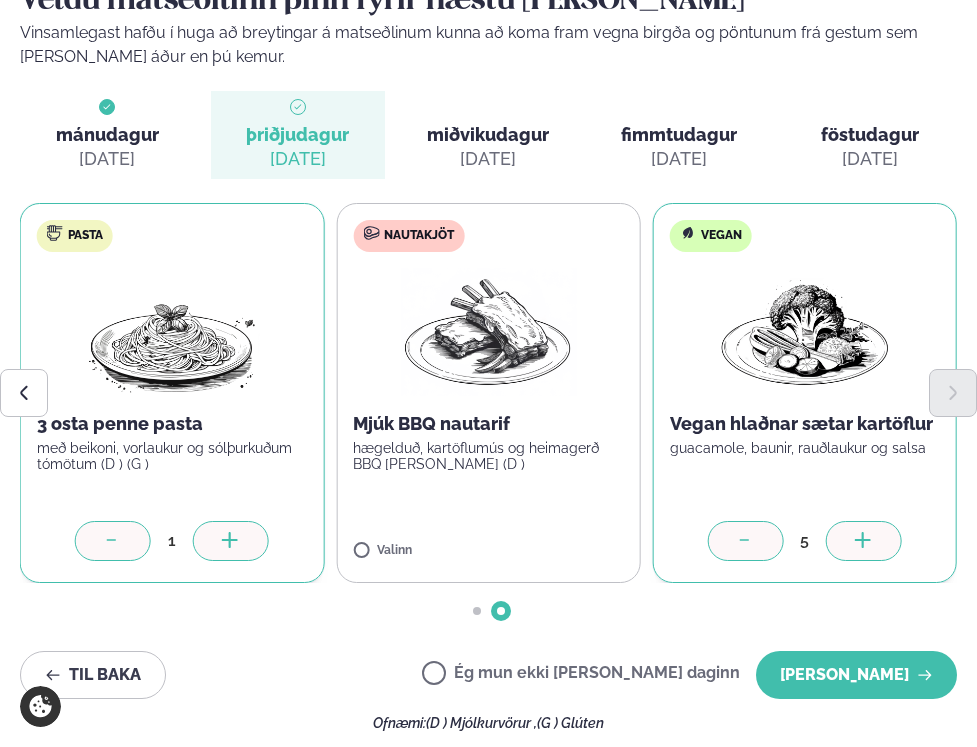 click 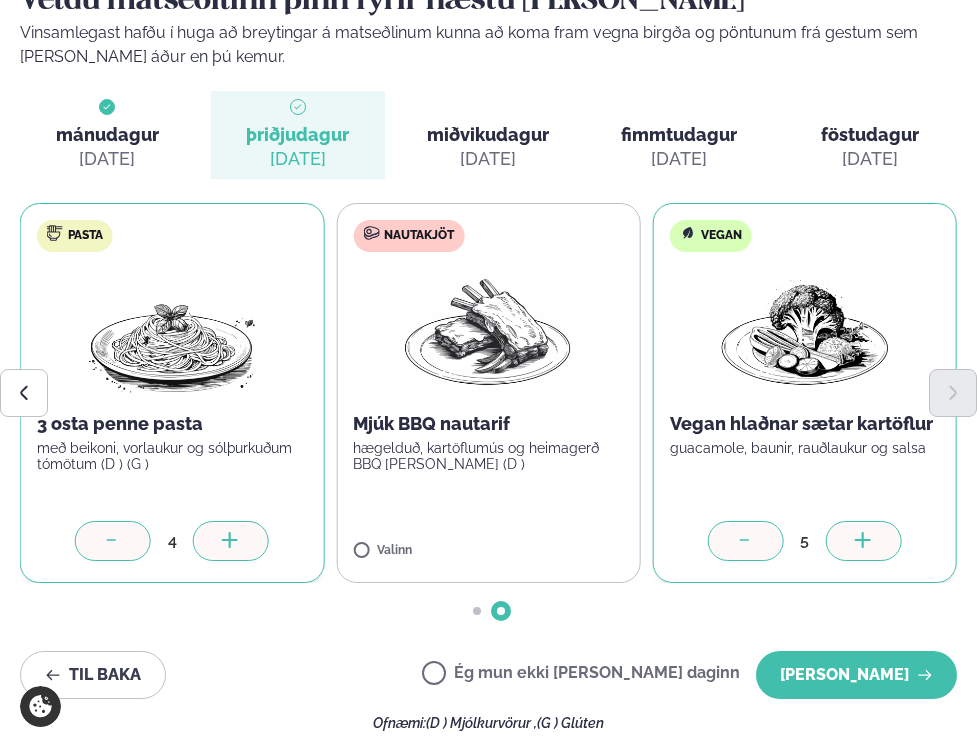 click 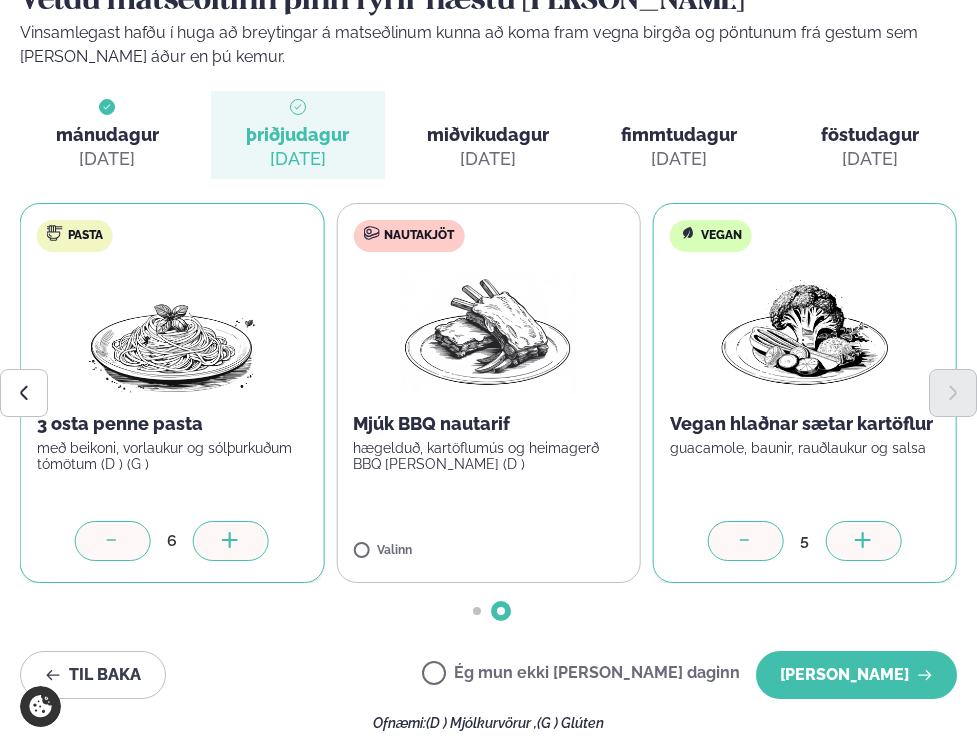 click 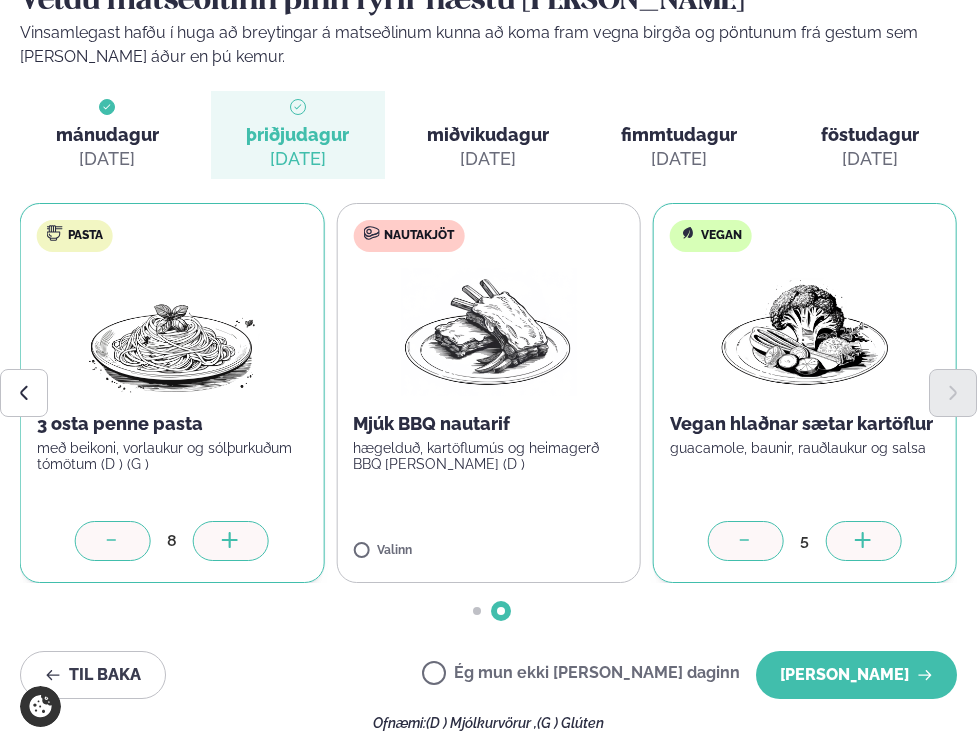 click 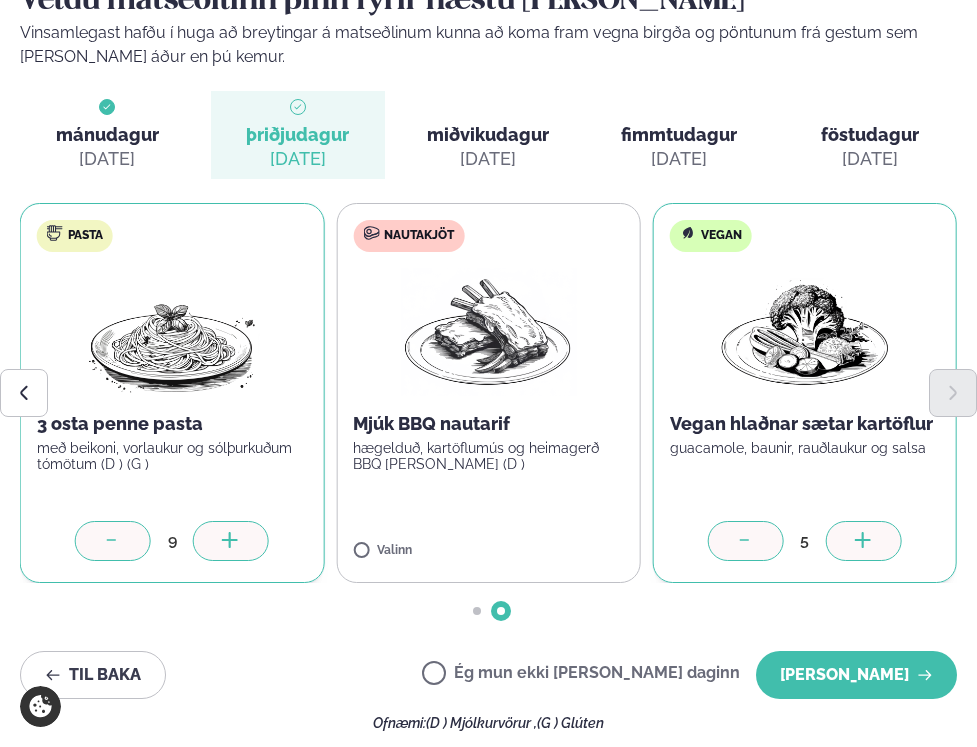 click 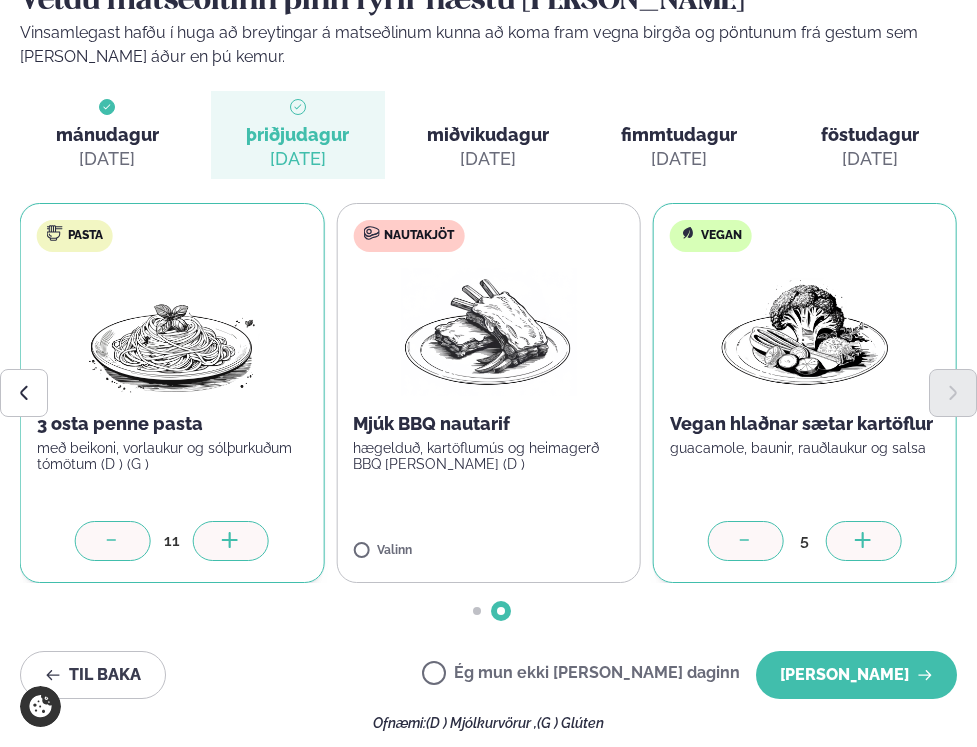 click 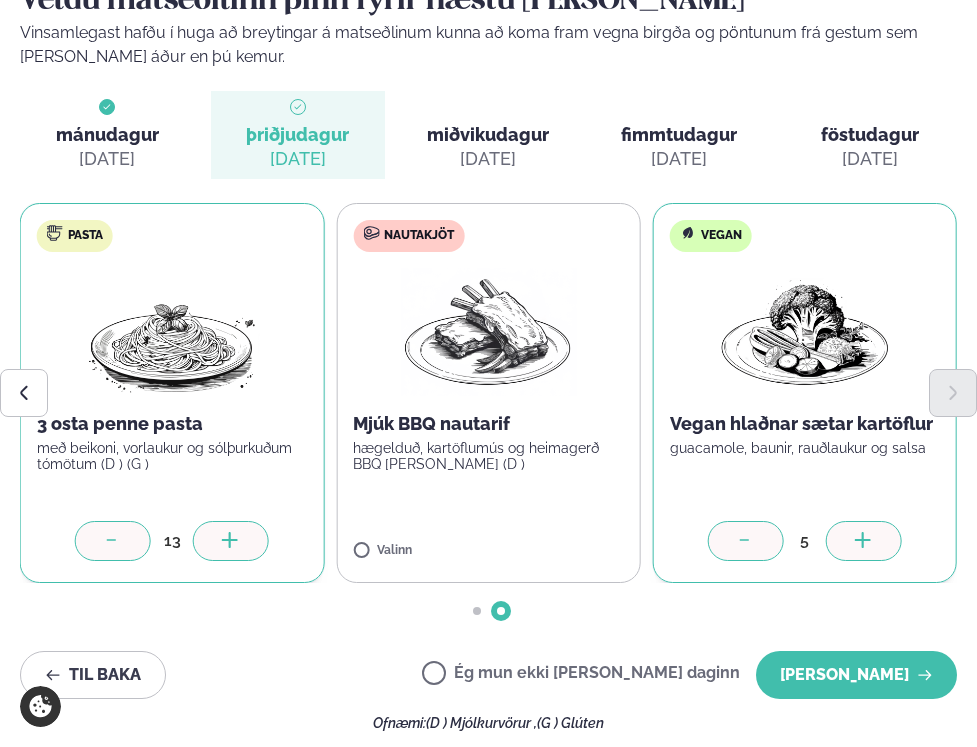 click 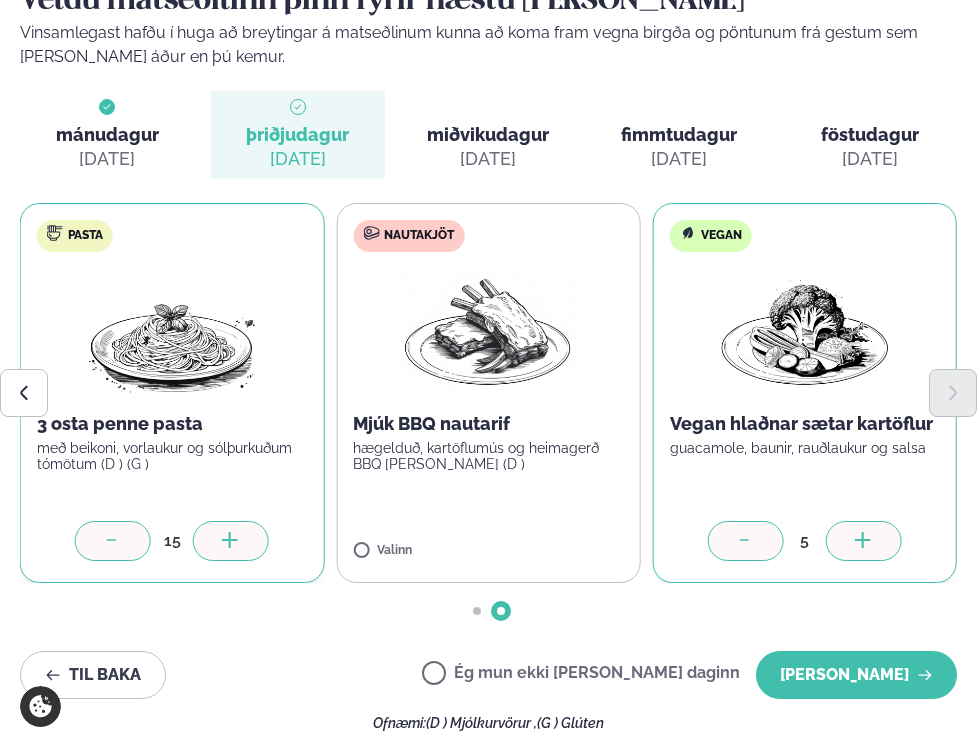 click 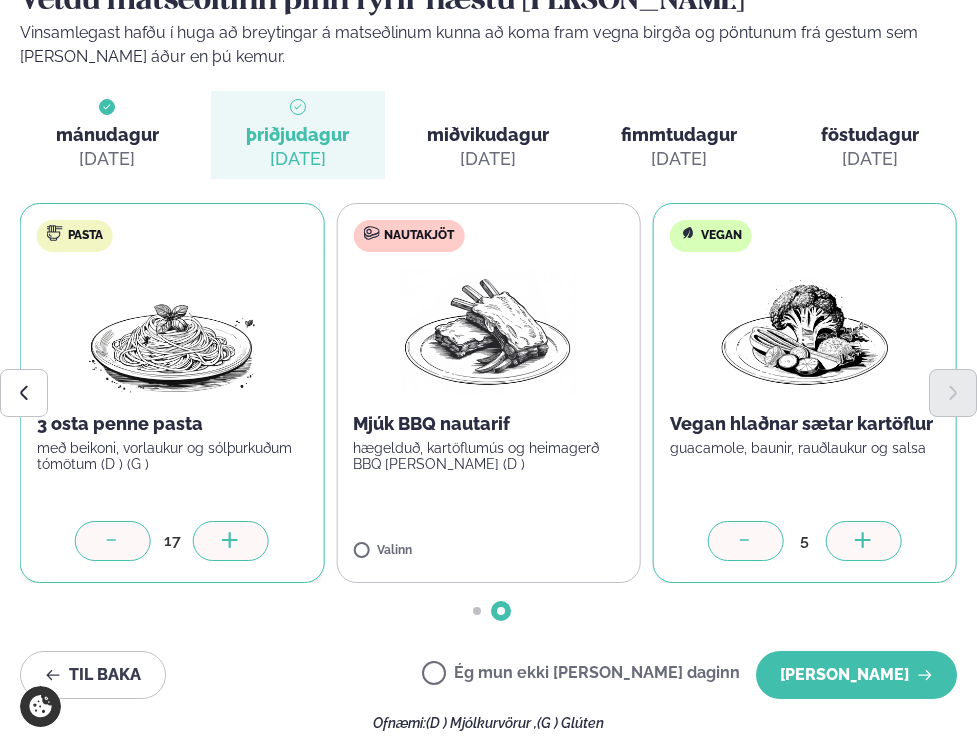 click 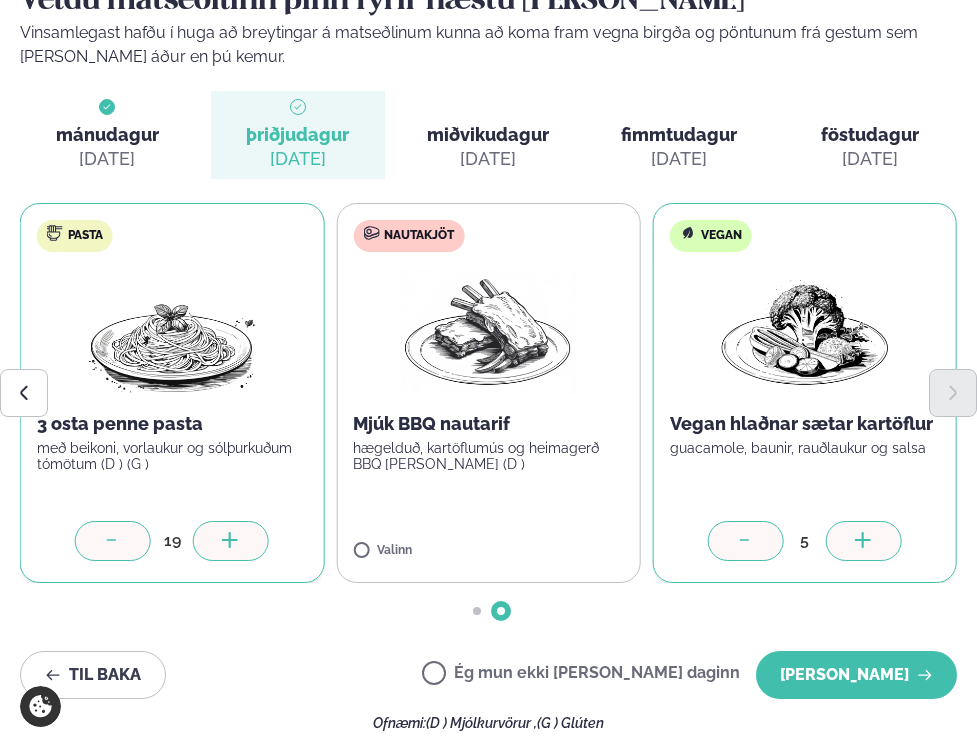 click 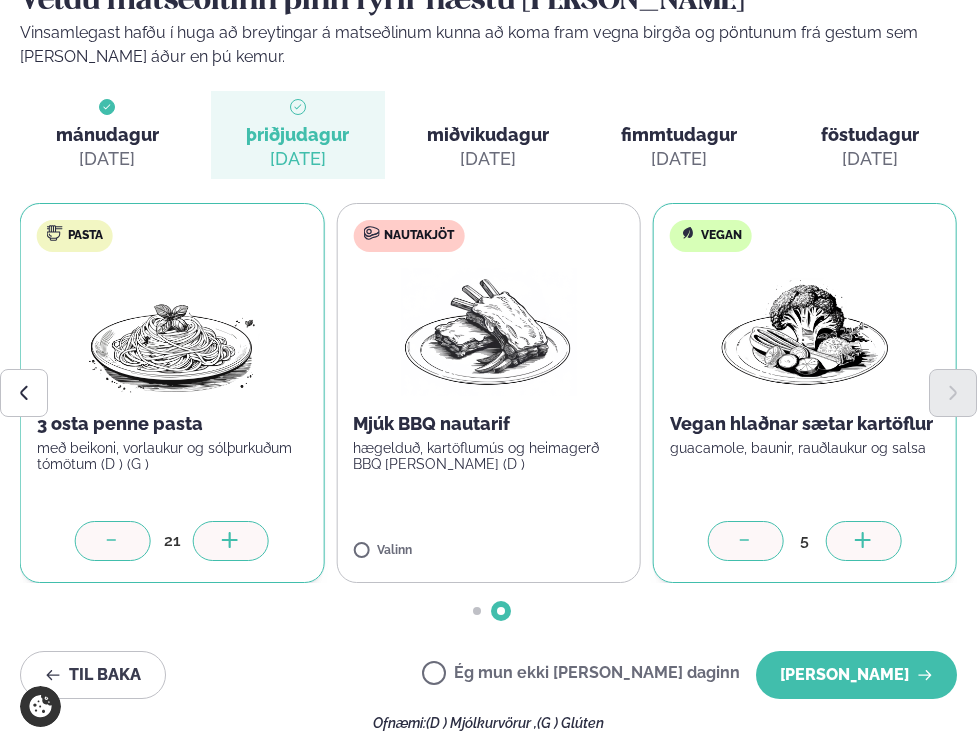 click 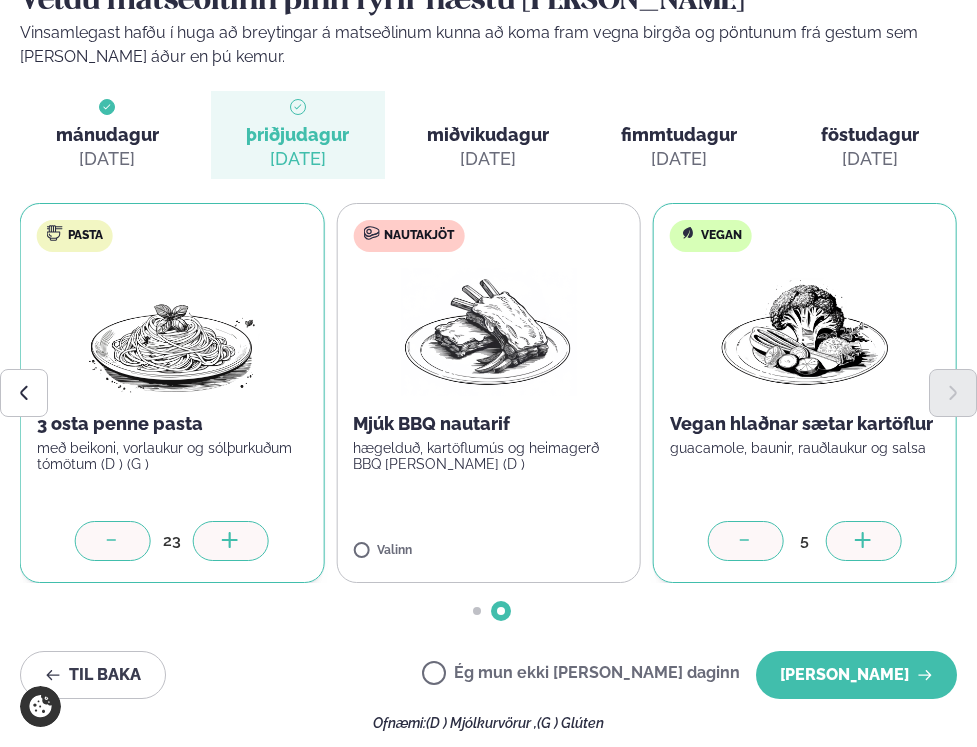 click 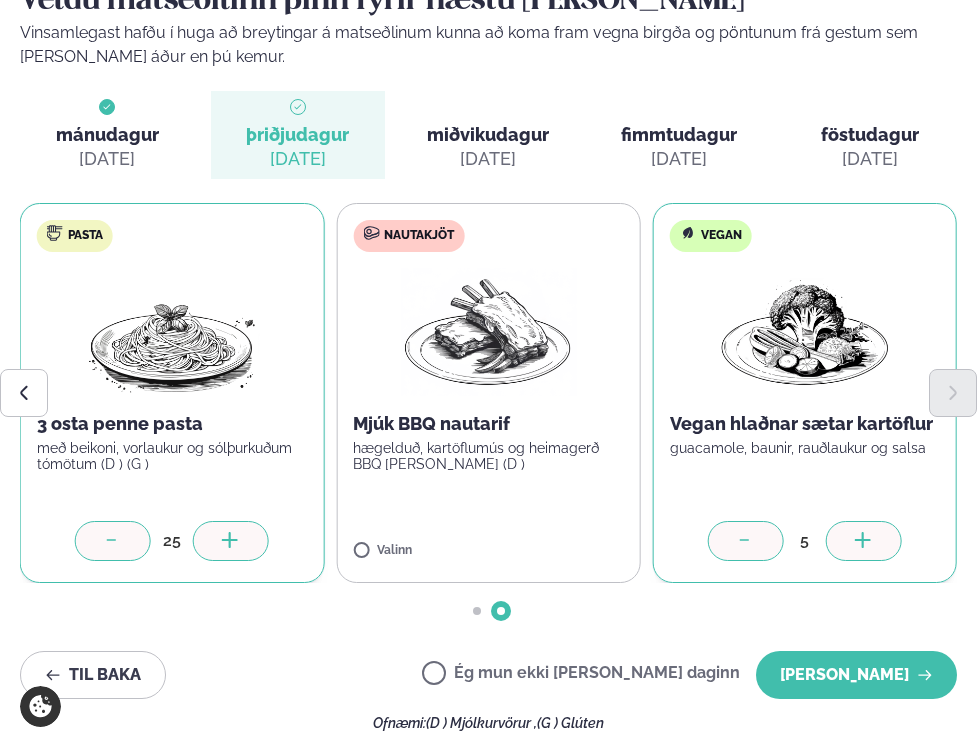 click 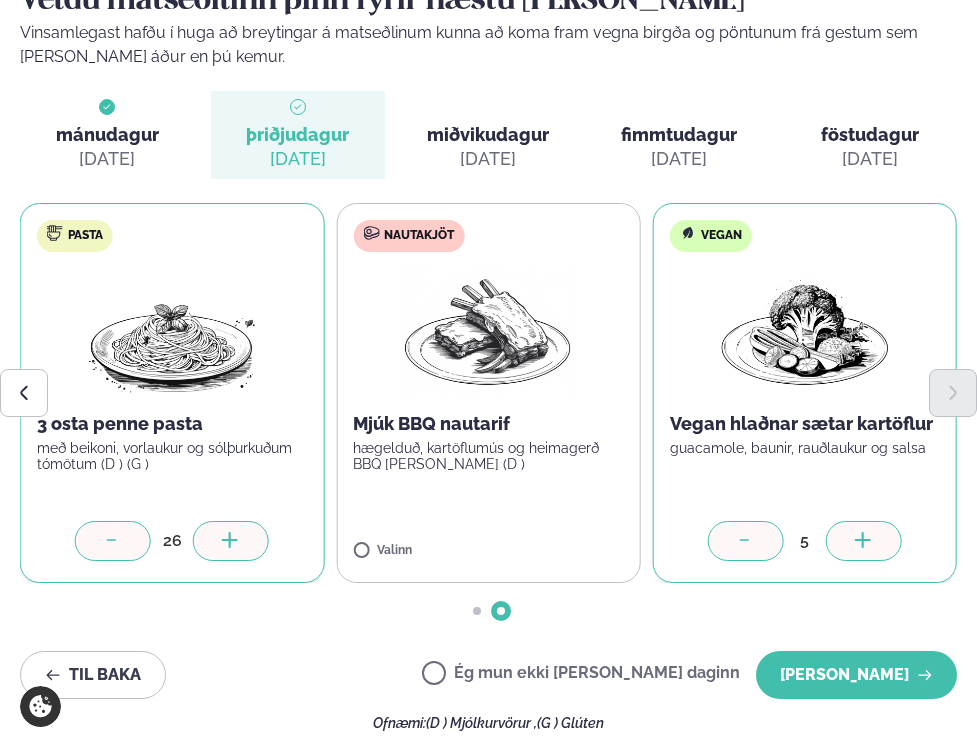 click 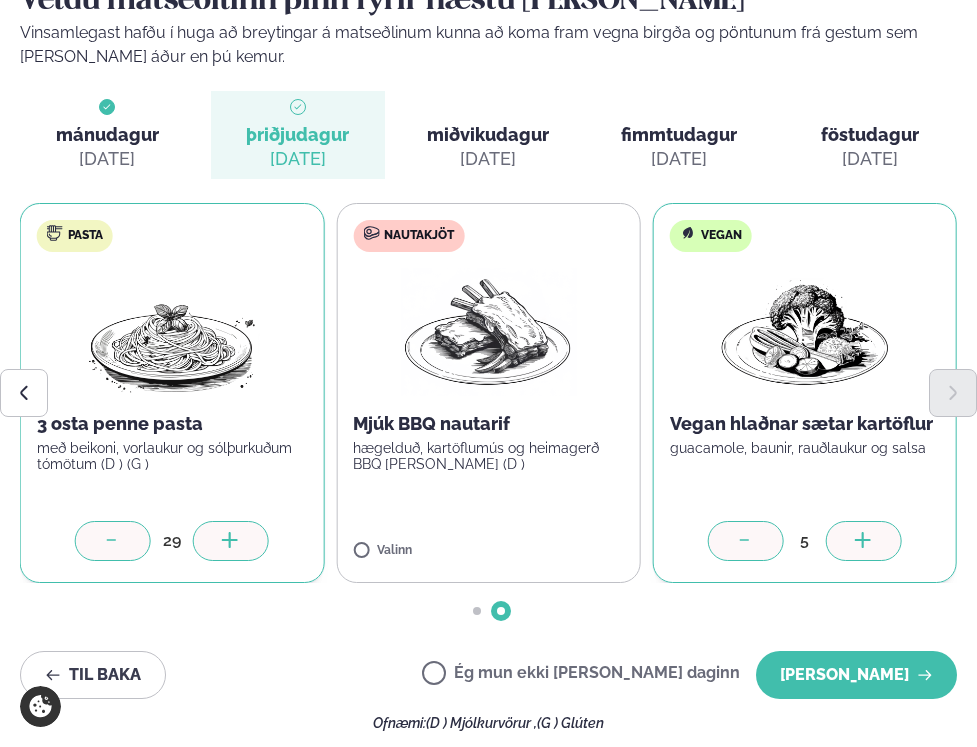 click 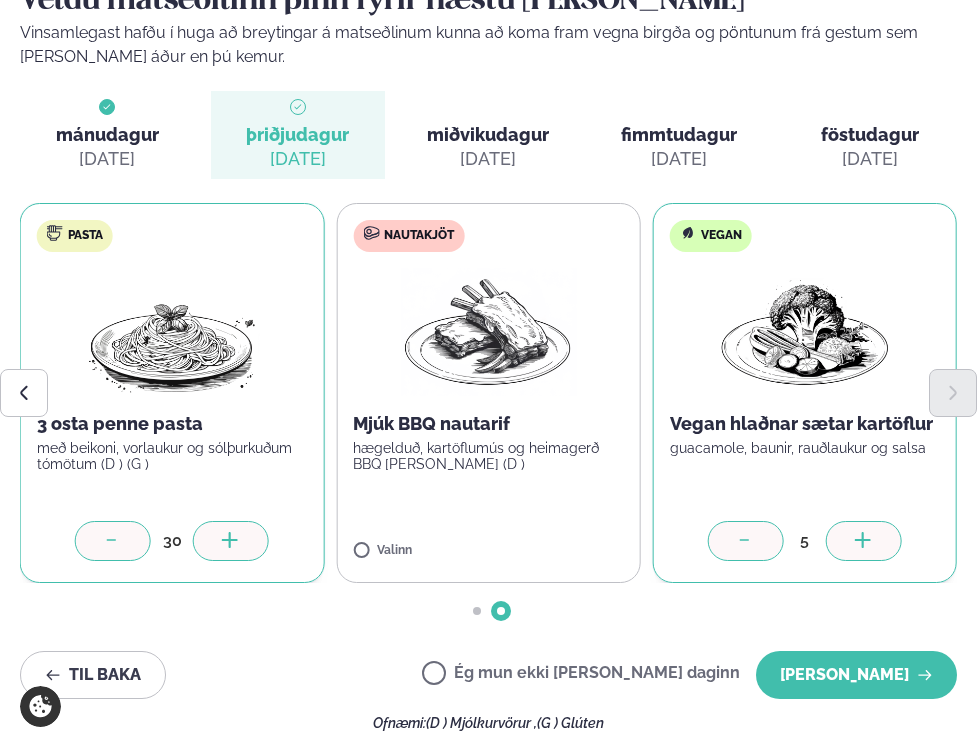 click 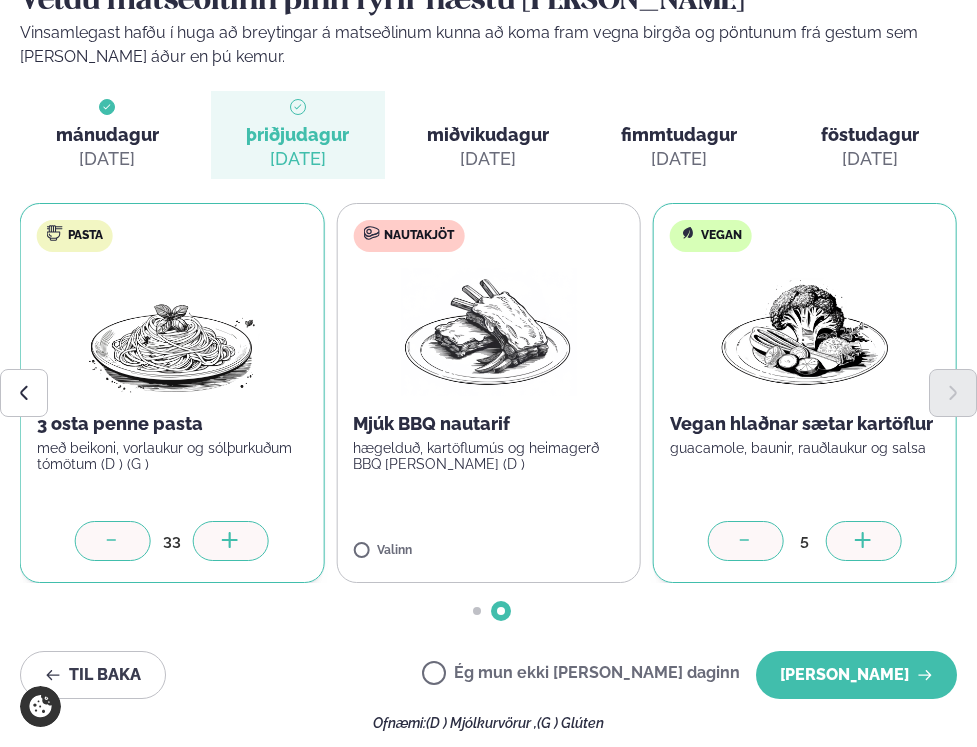 click 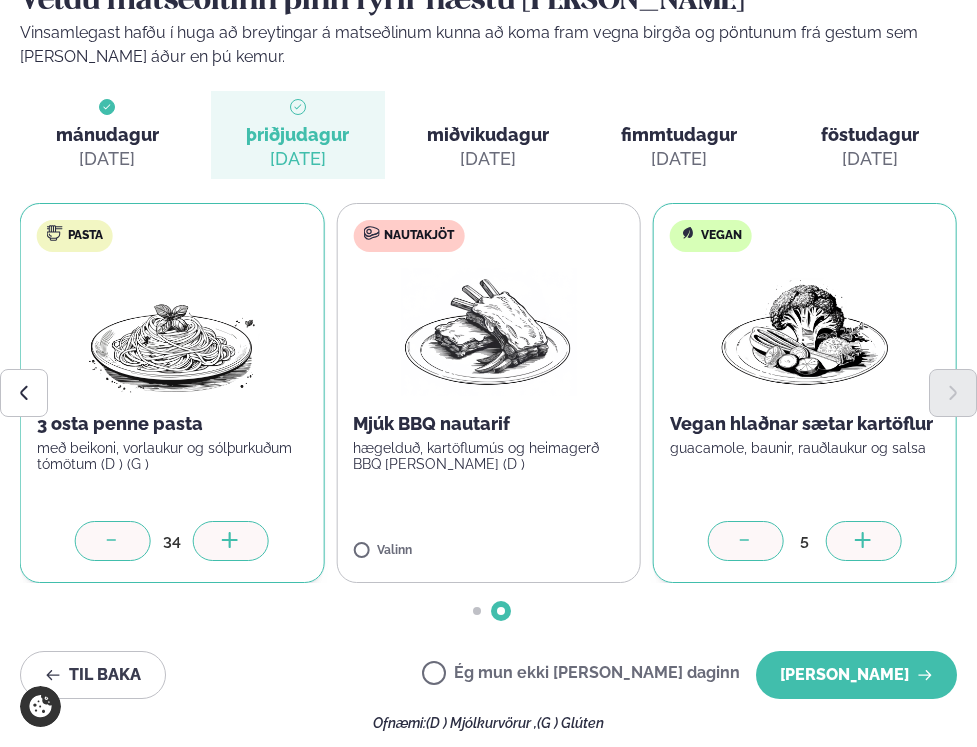 click 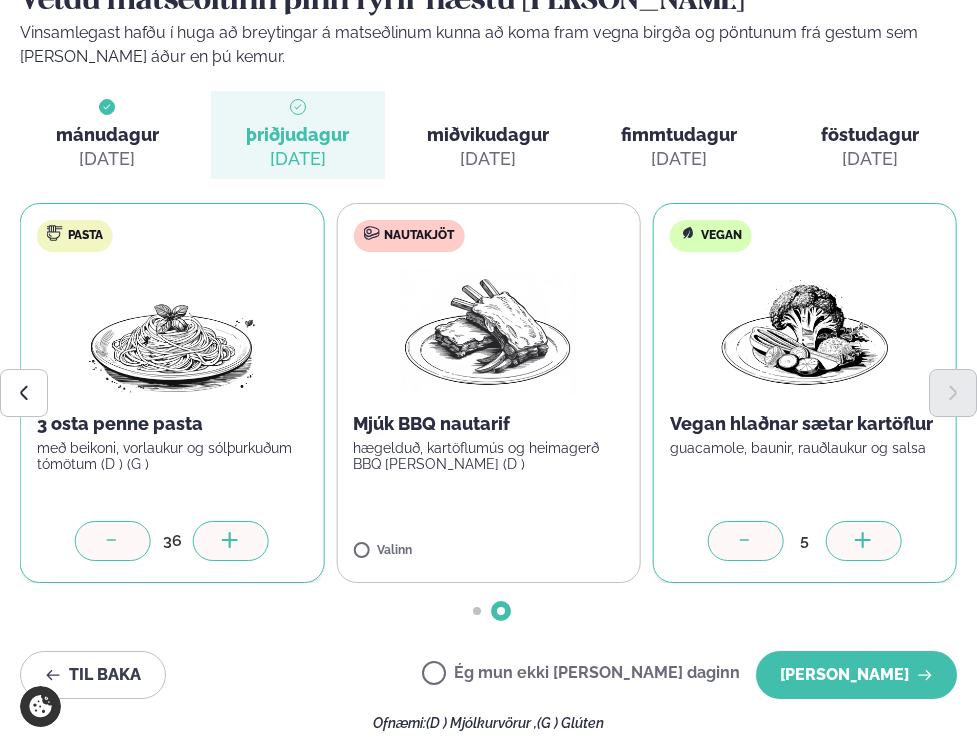 click 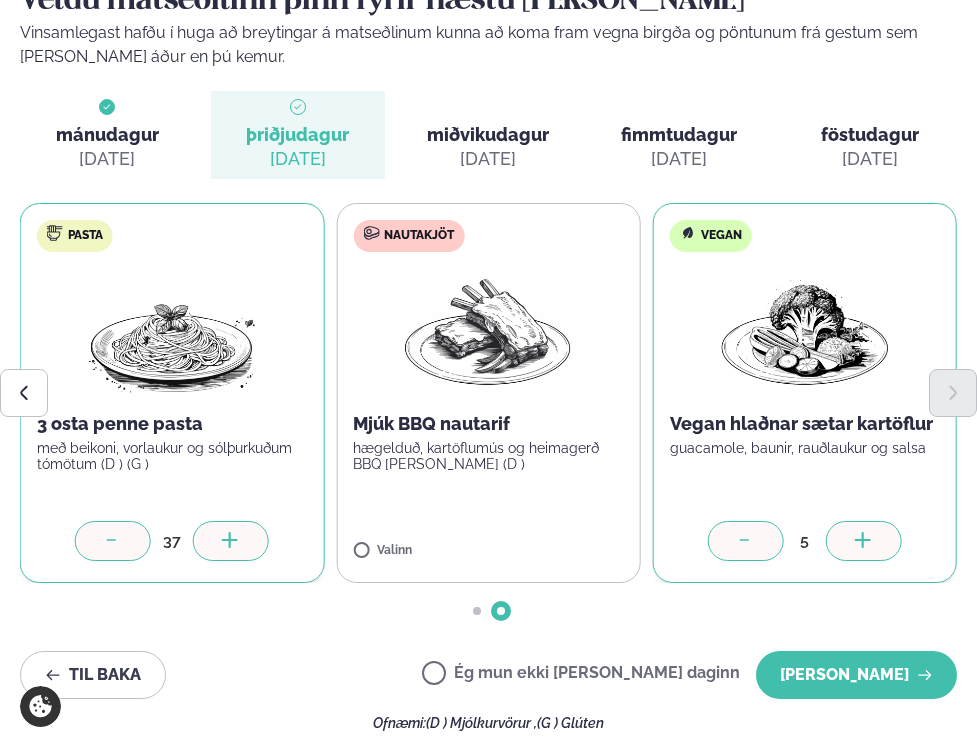 click 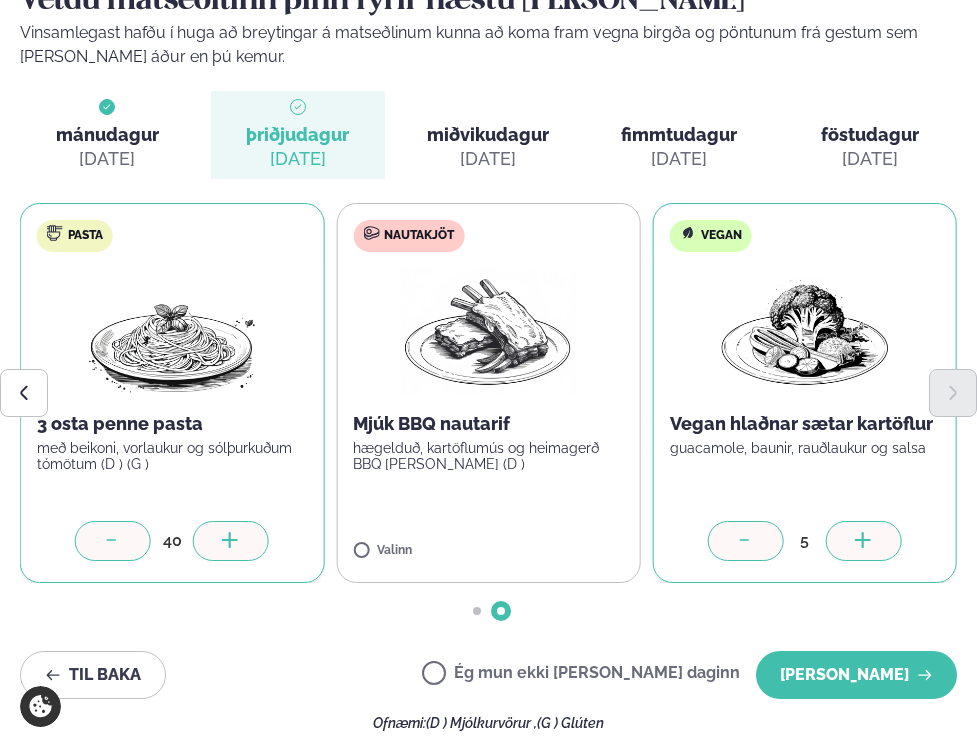 click 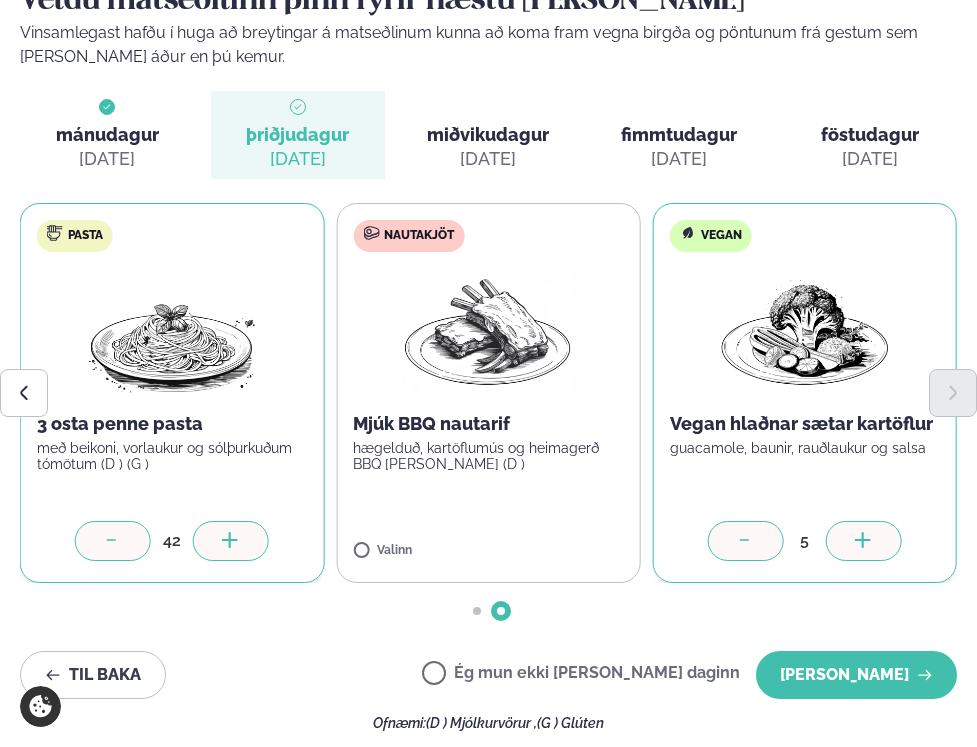 click 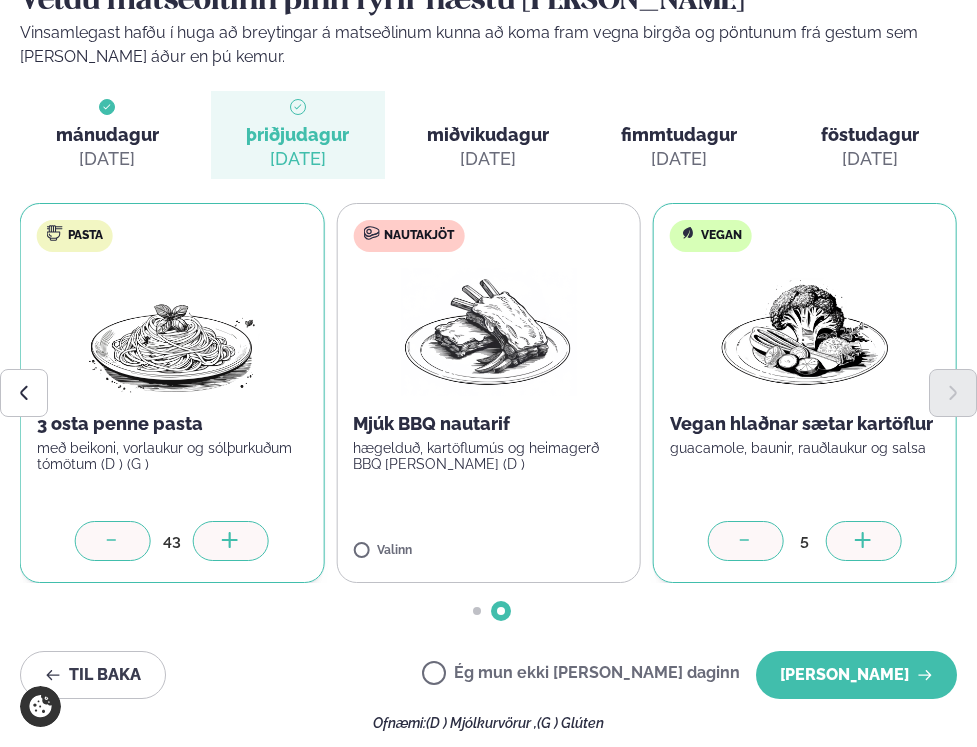 click 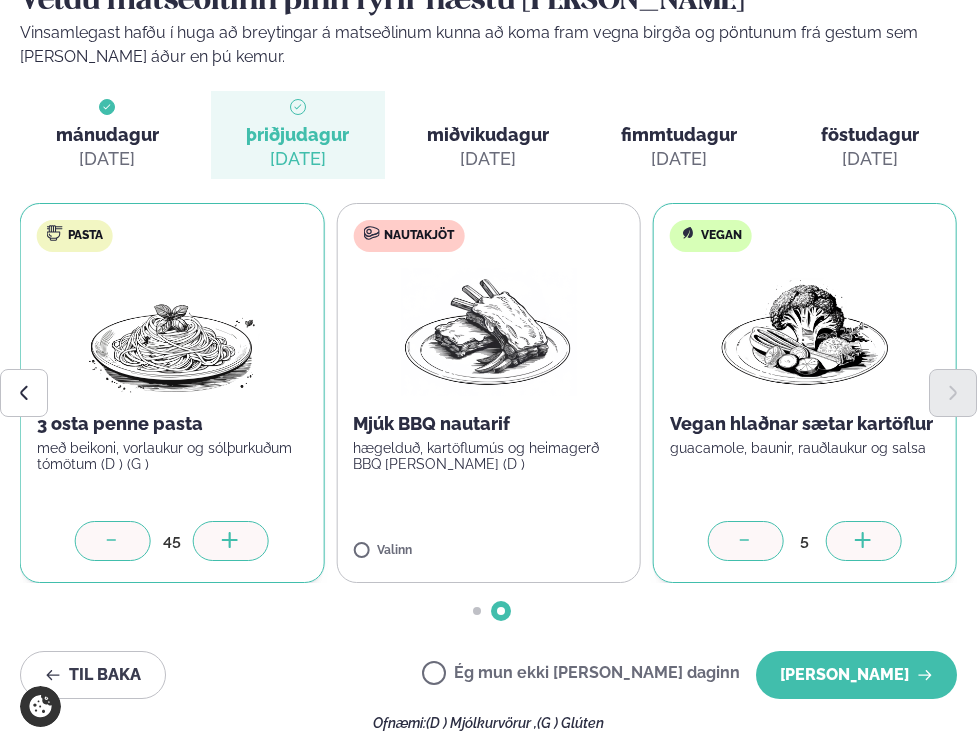 click 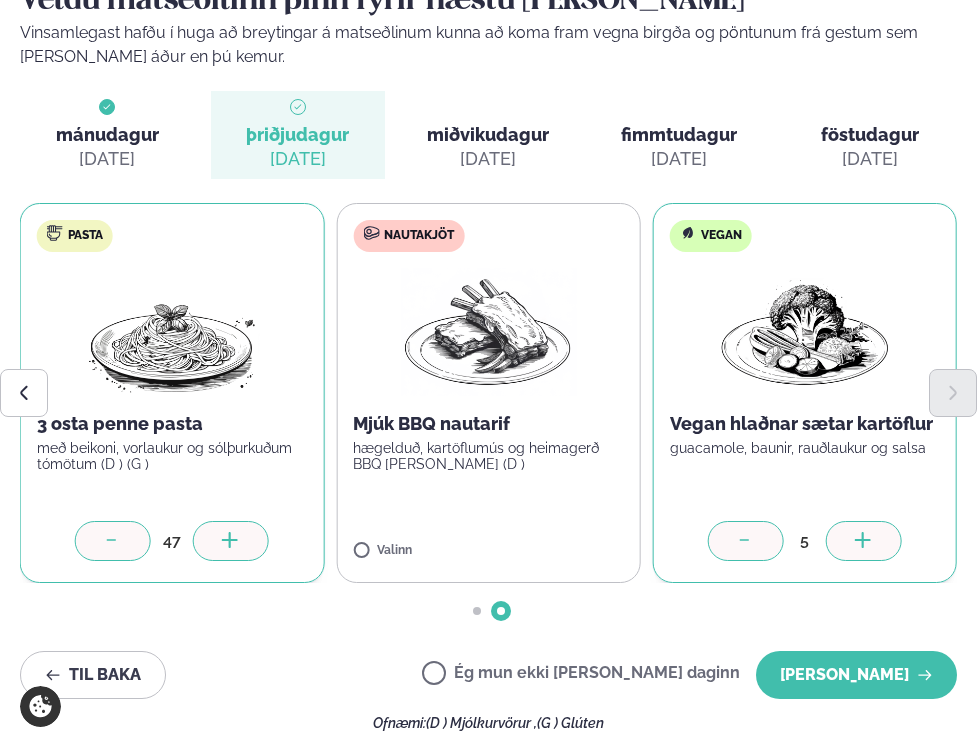 click 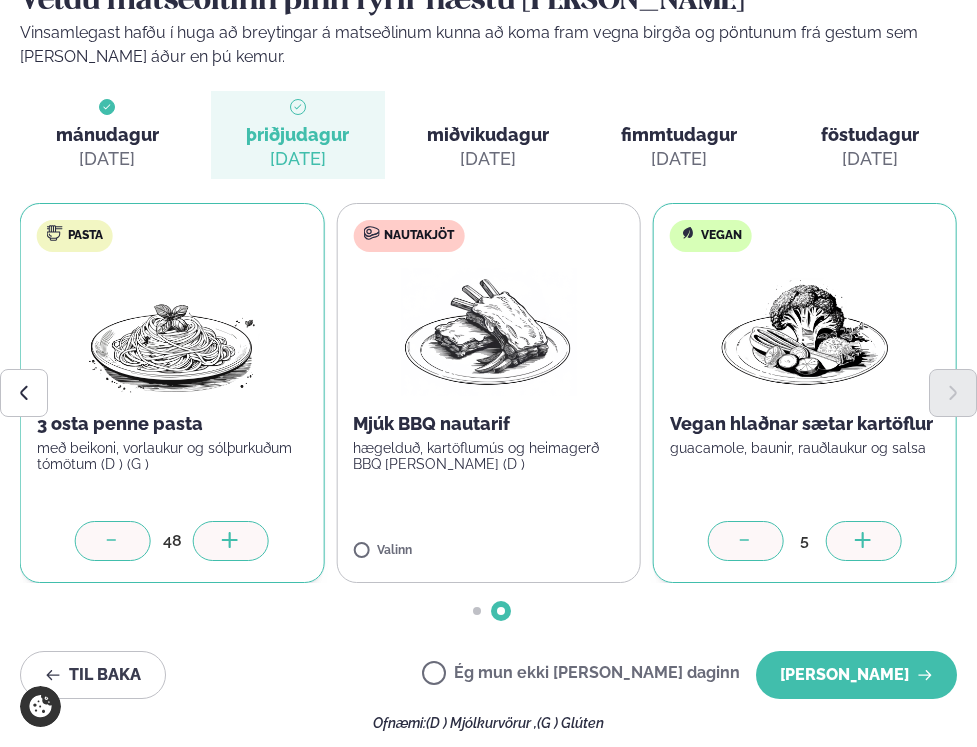 click 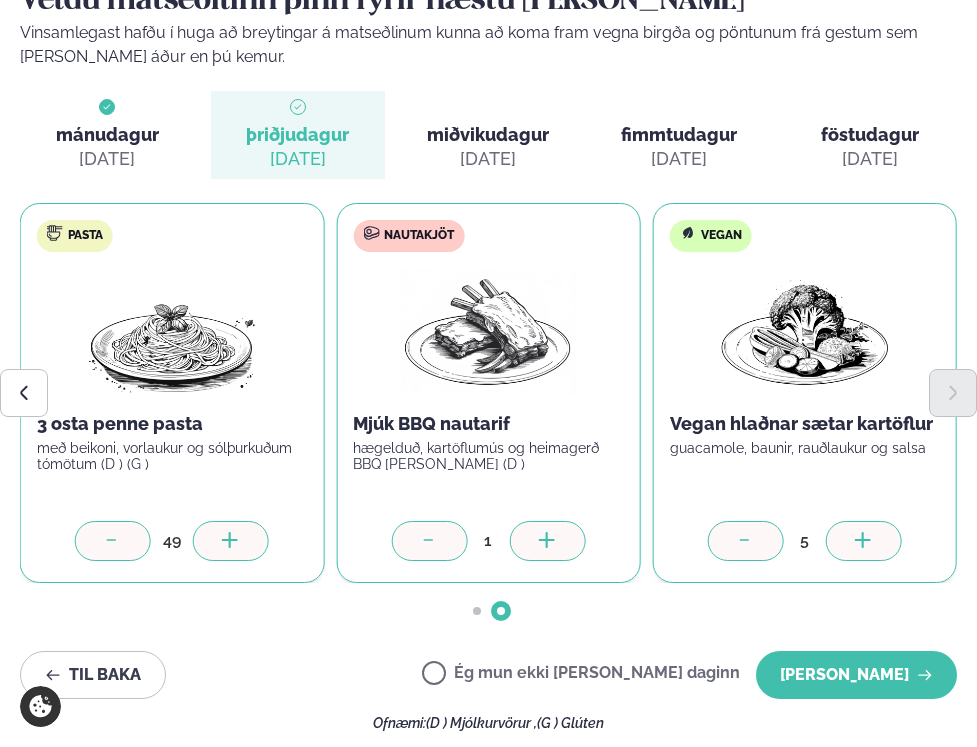 click 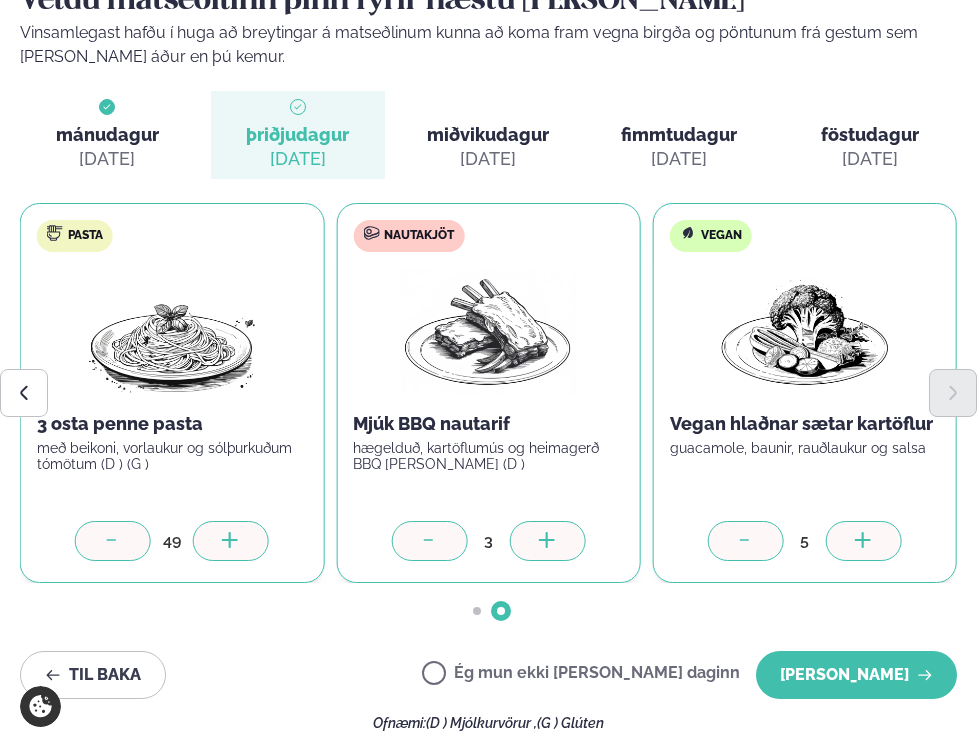 click 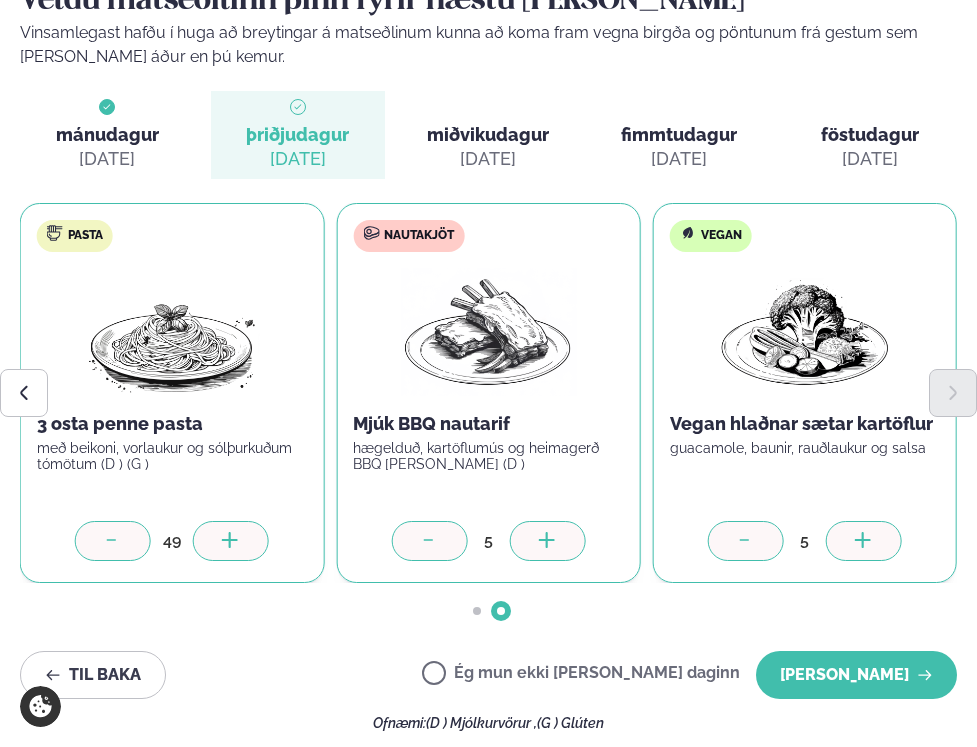 click 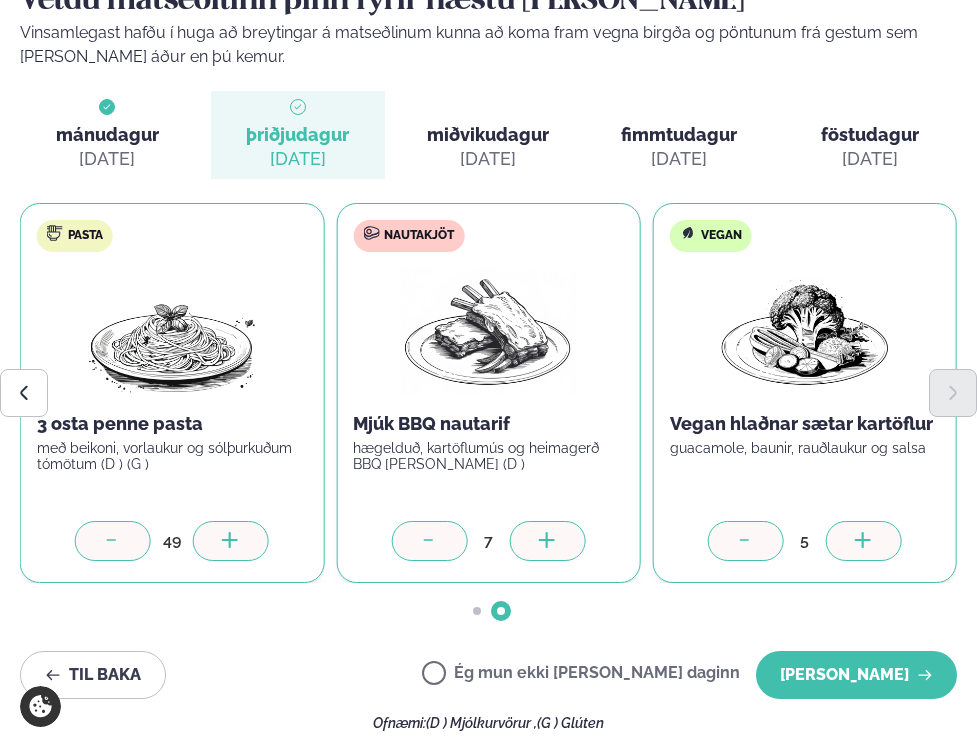 click 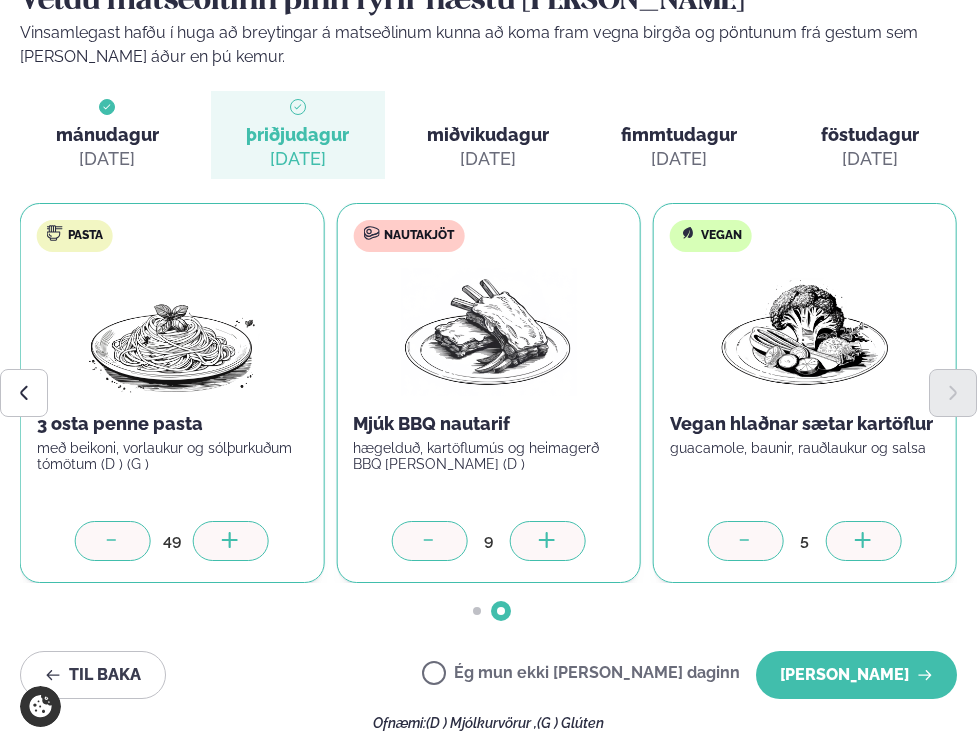 click 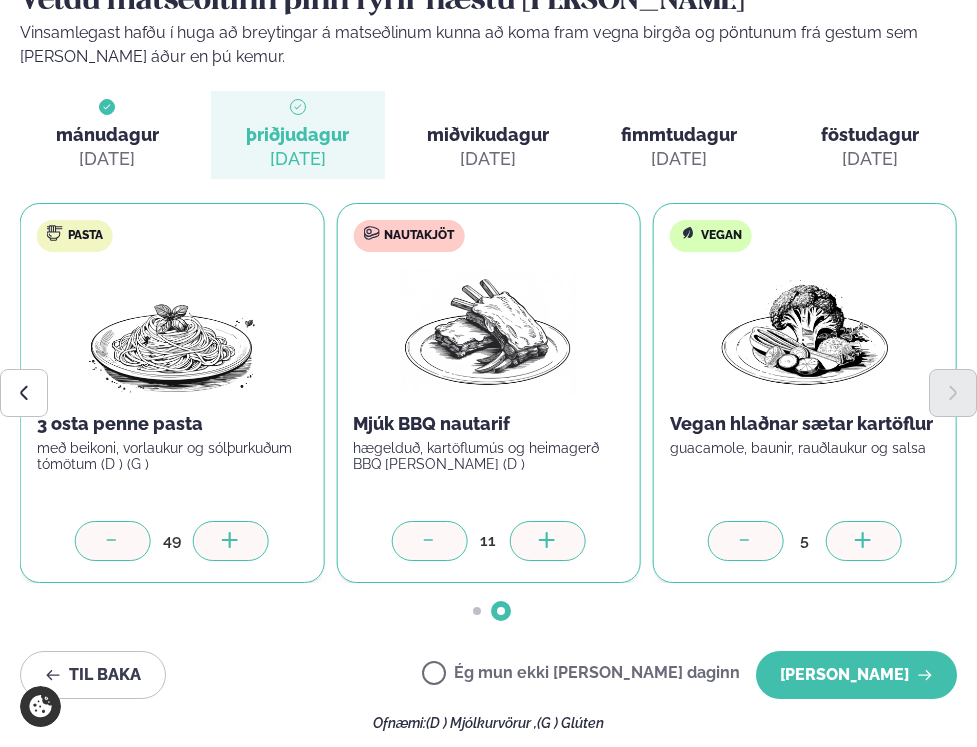 click 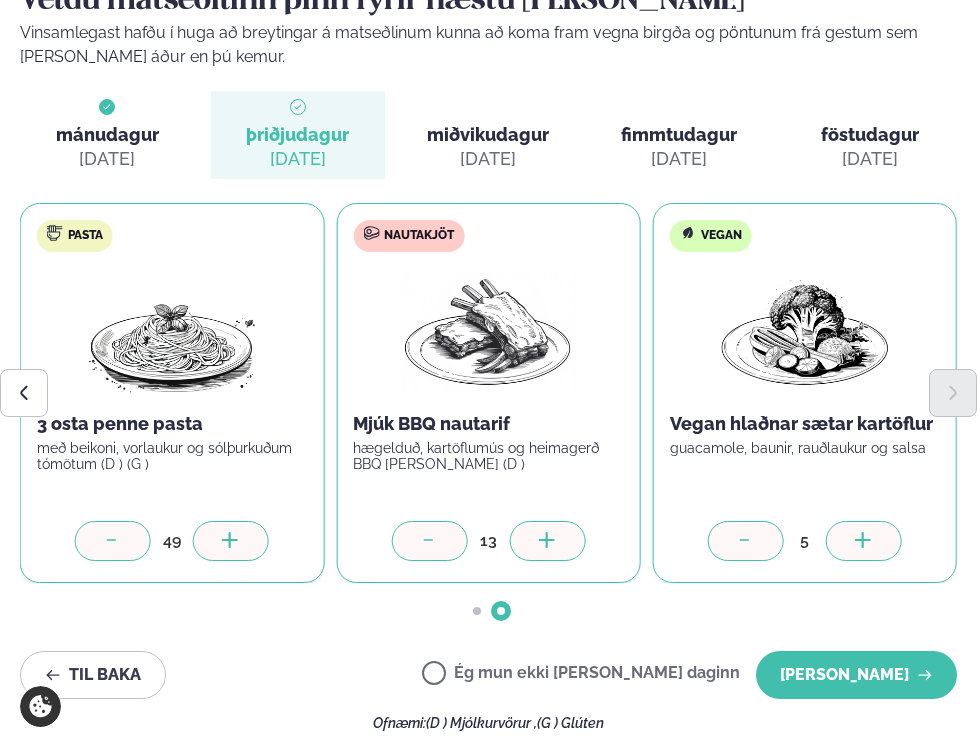 click 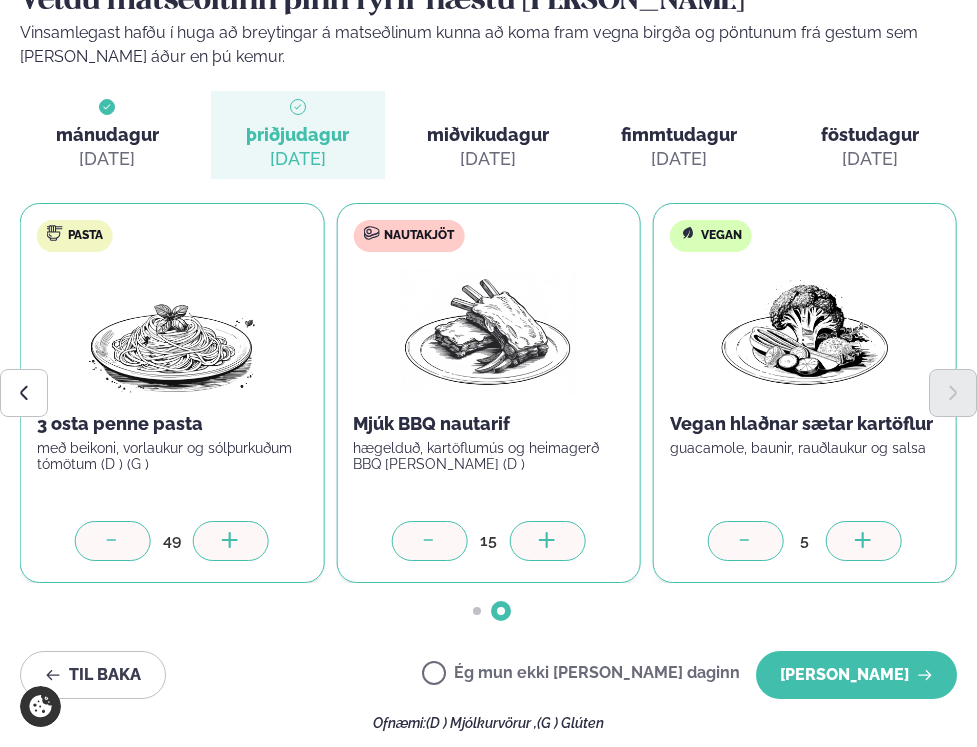 click 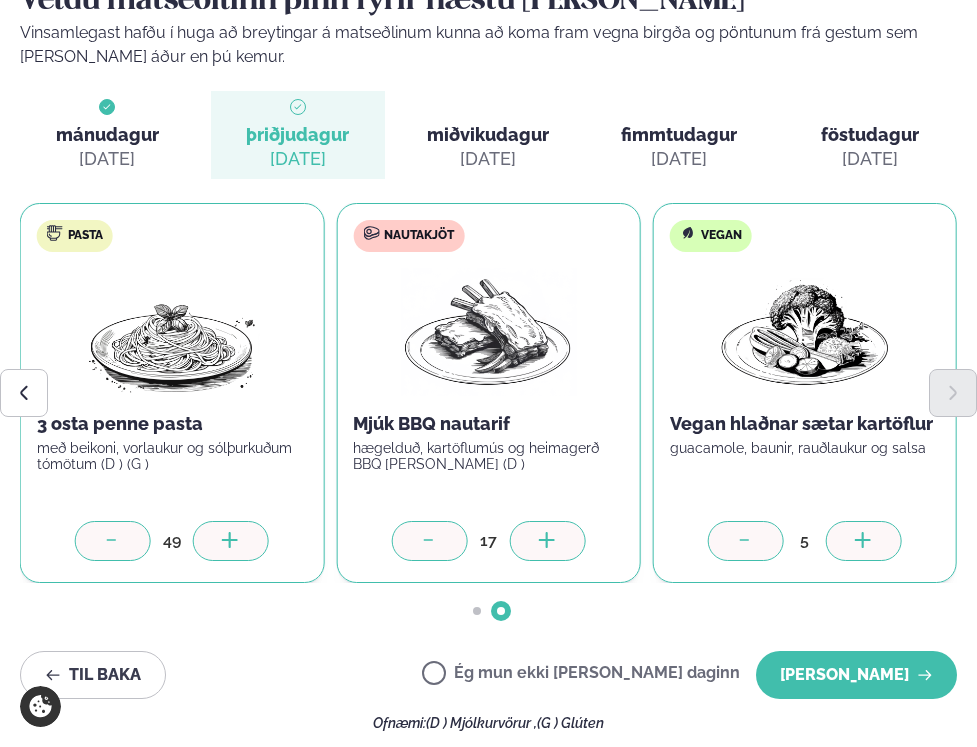 click 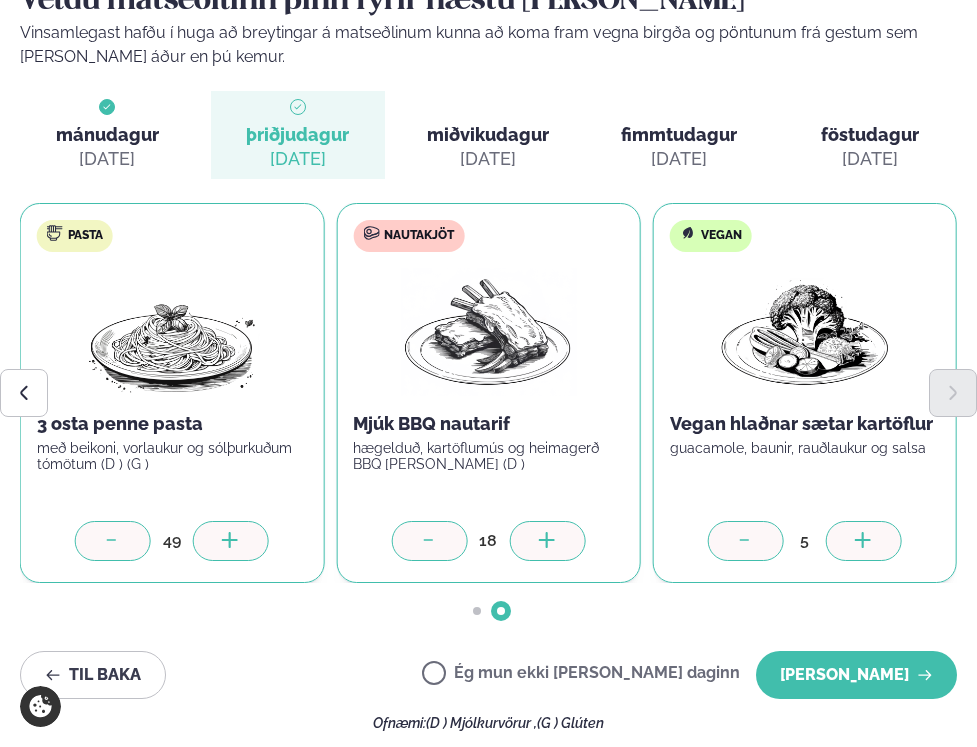 click 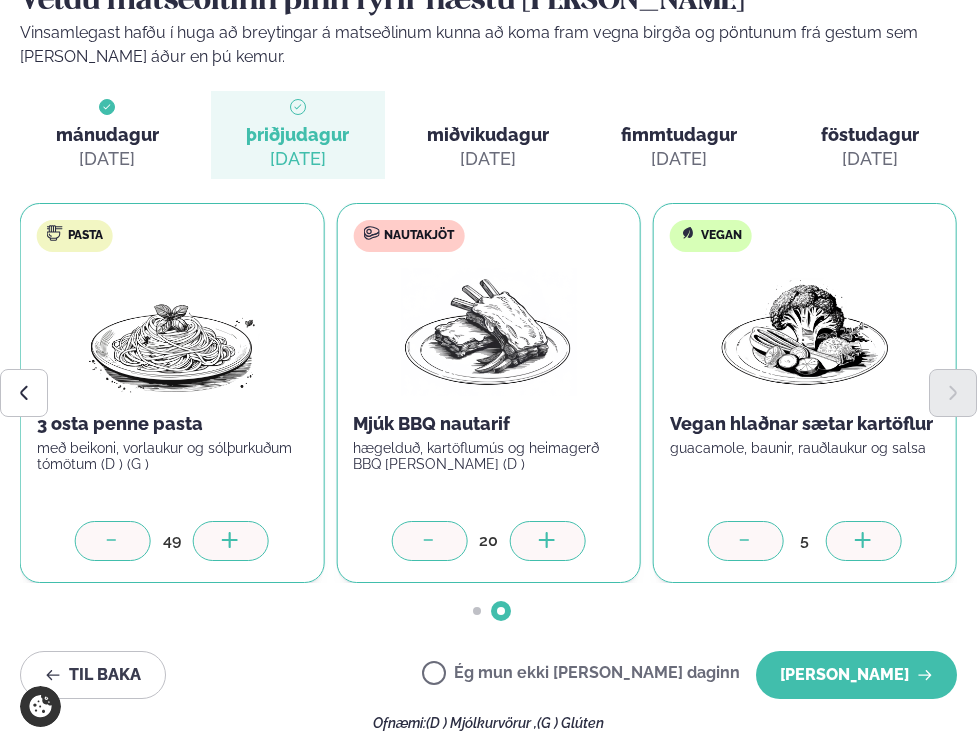 click 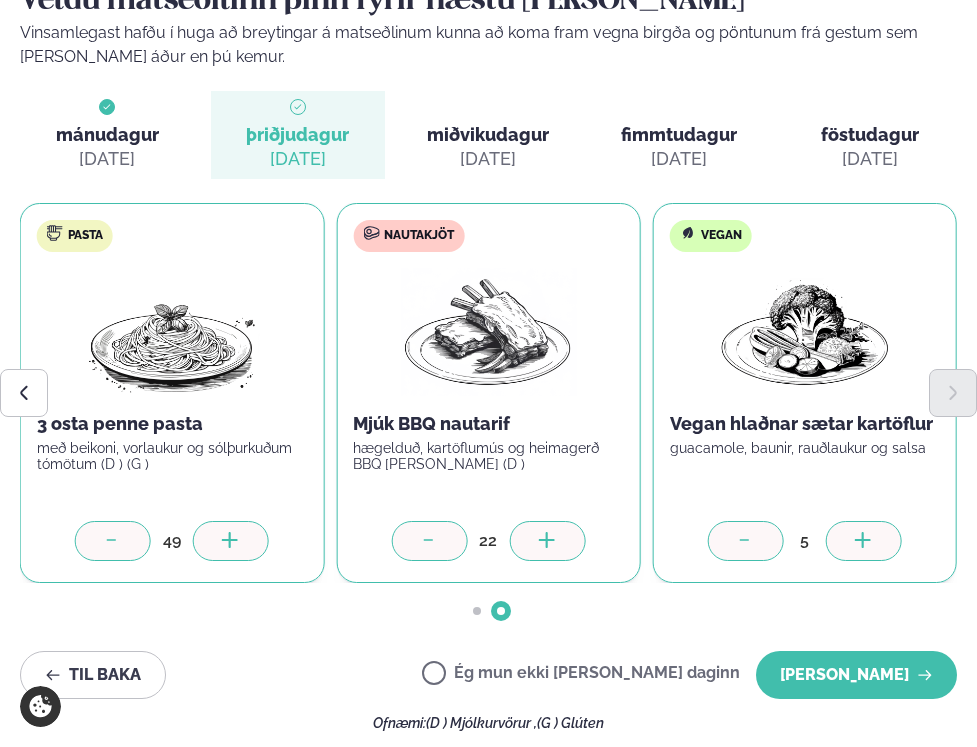 click 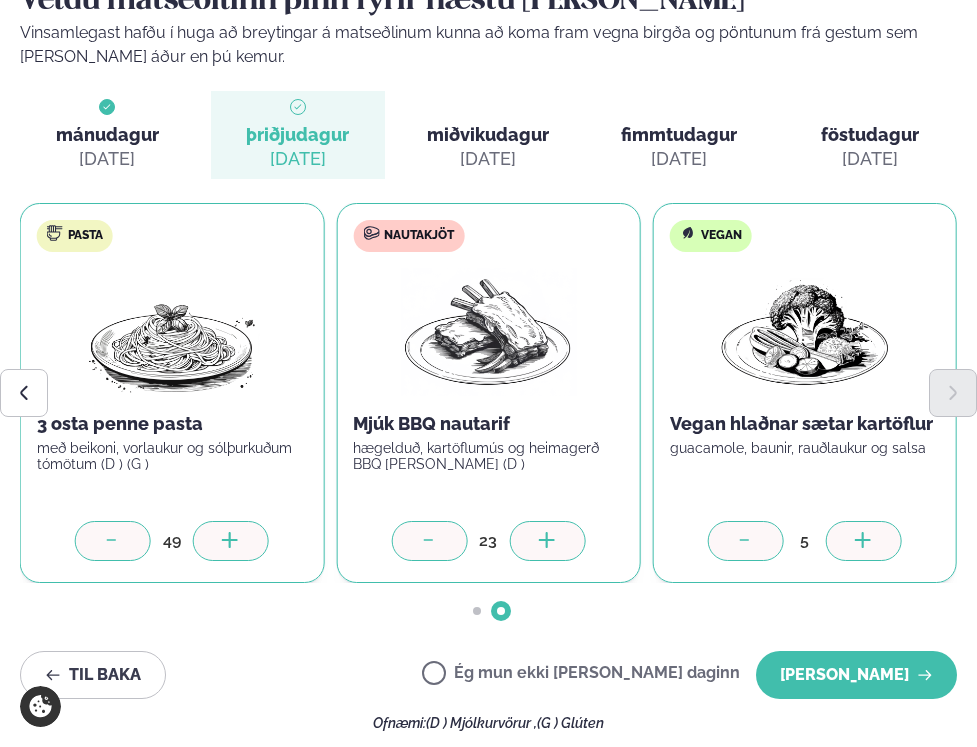 click 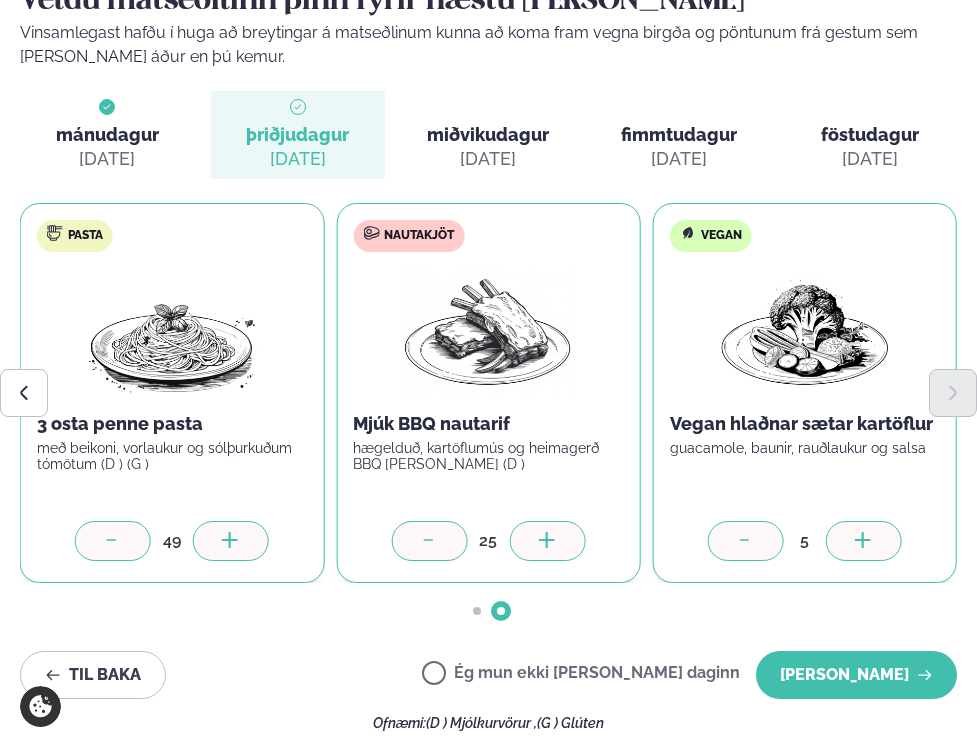 click 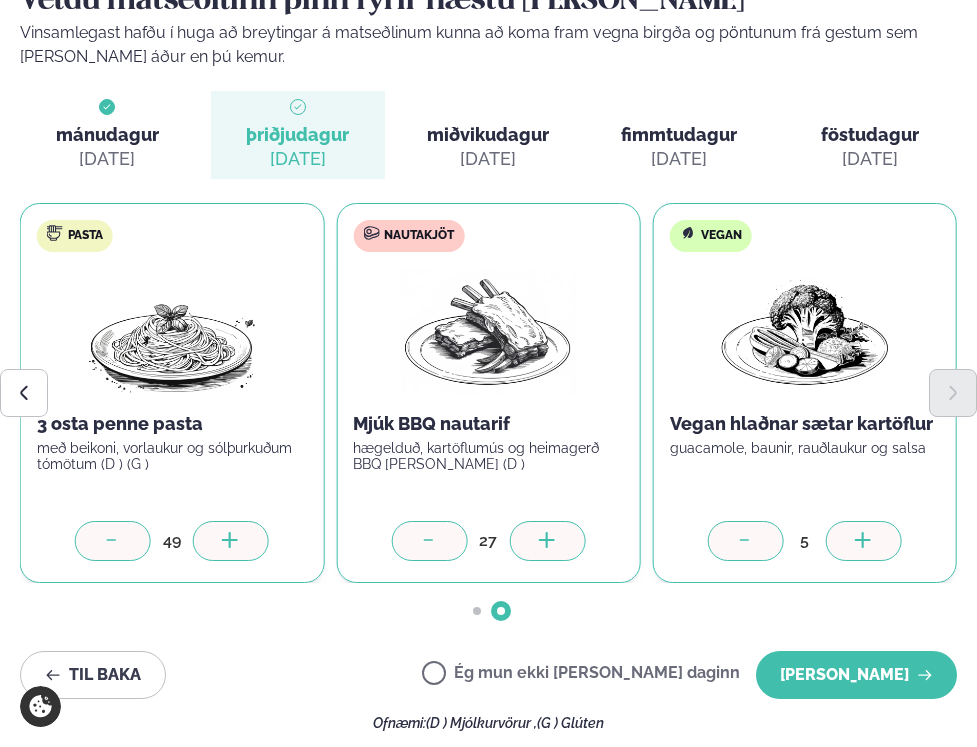 click 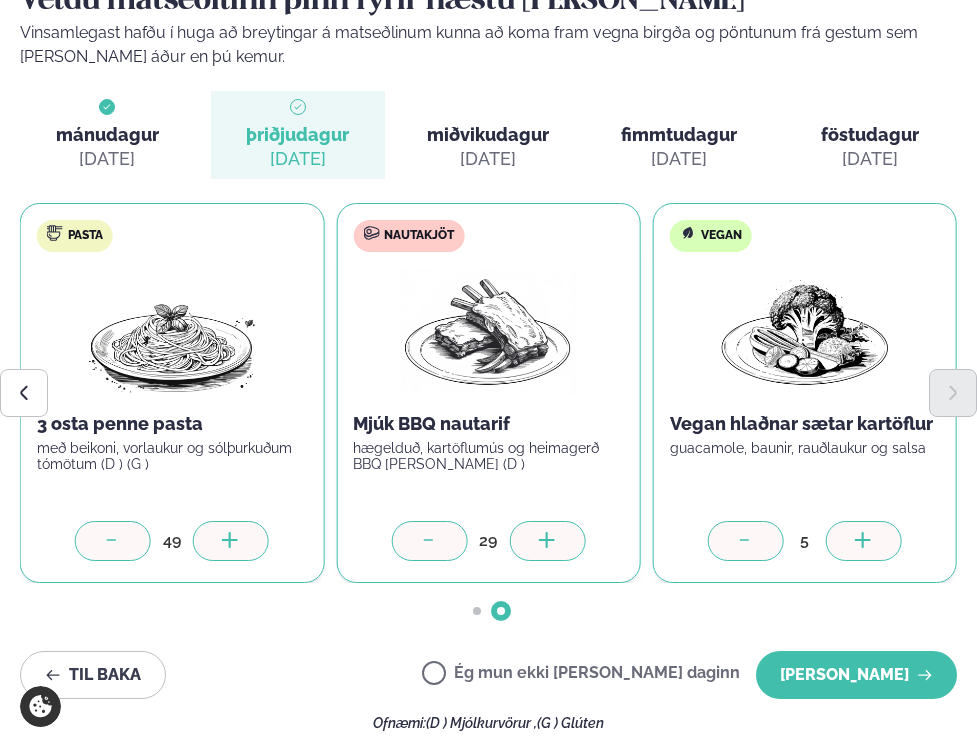 click 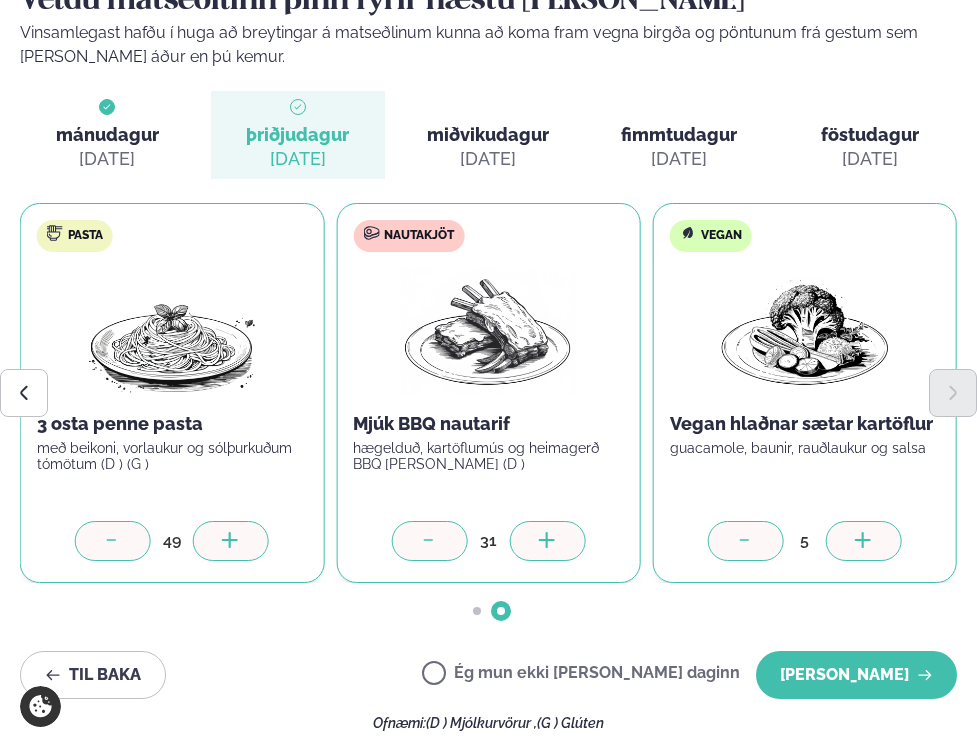click 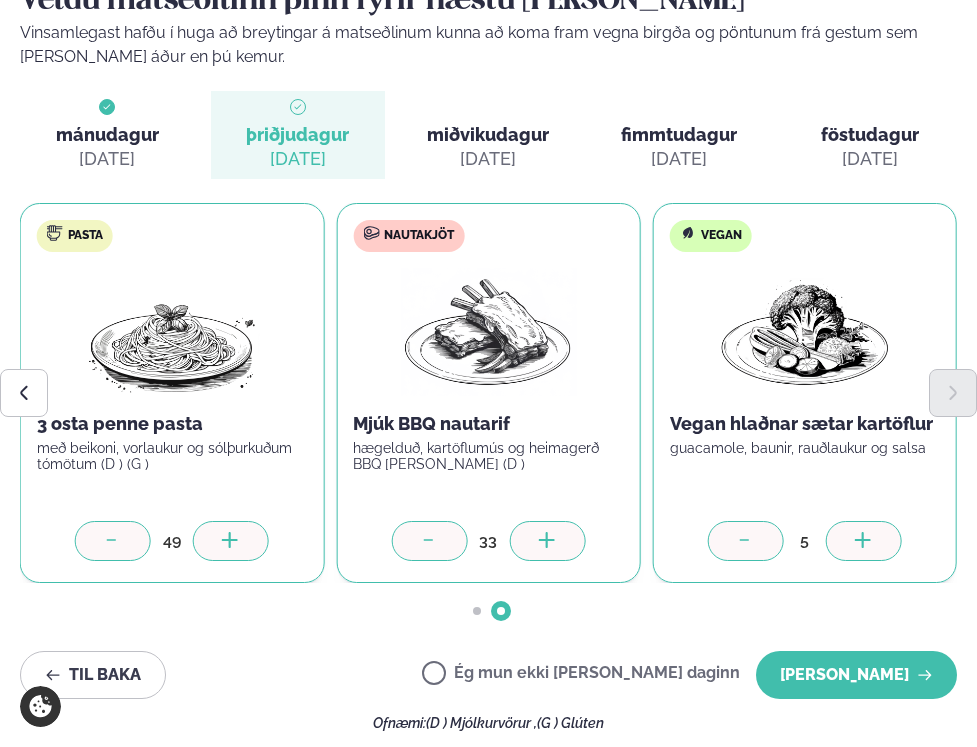click 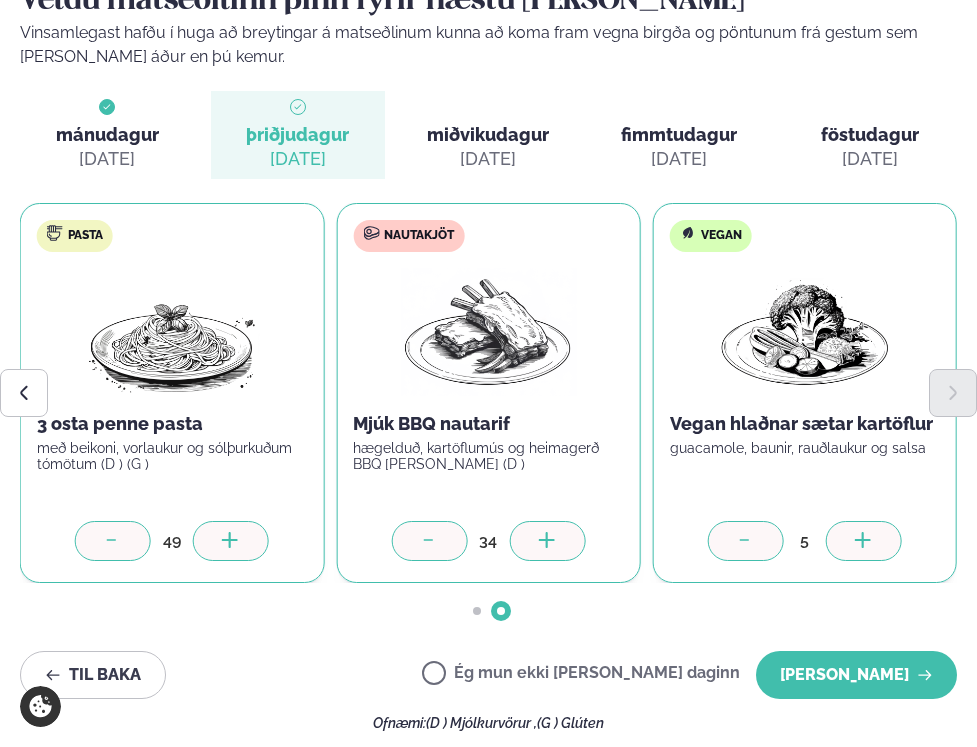 click 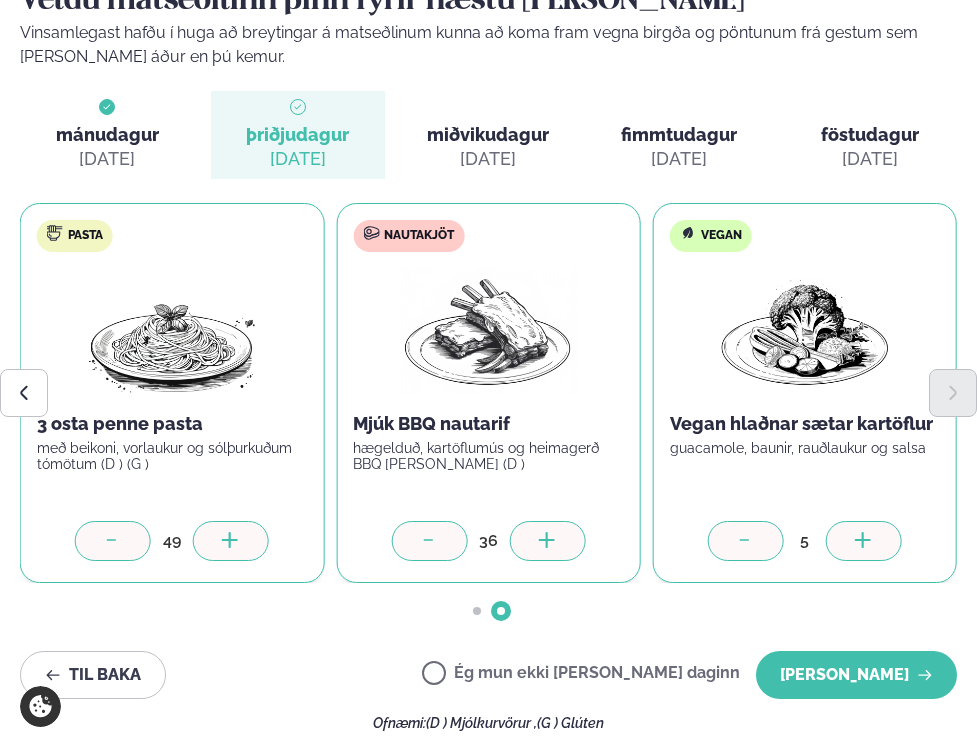 click 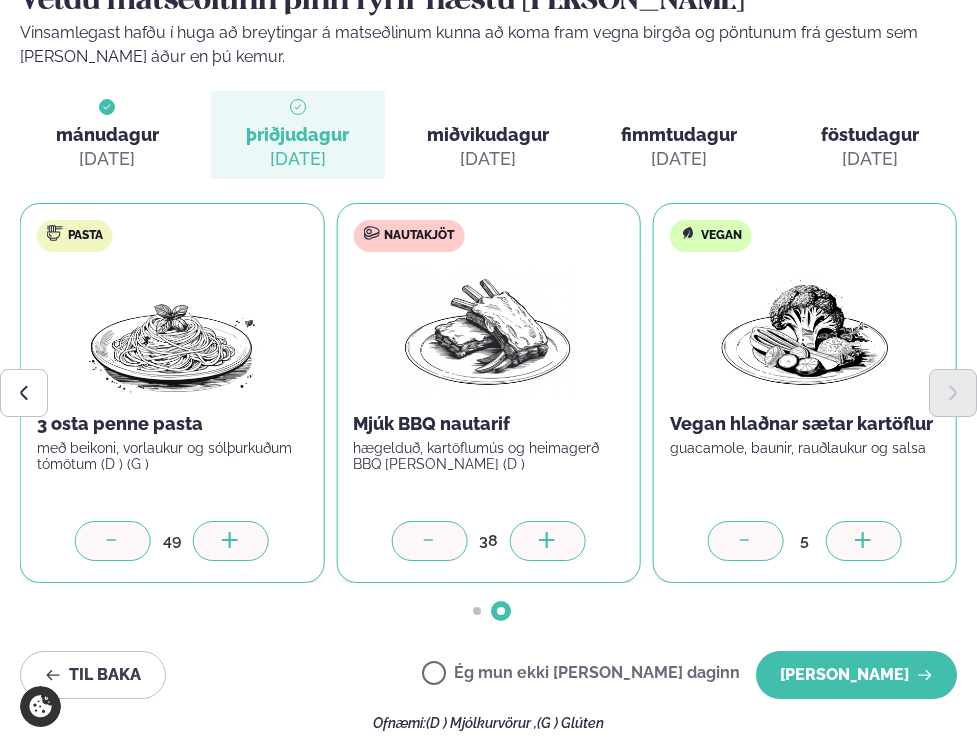 click 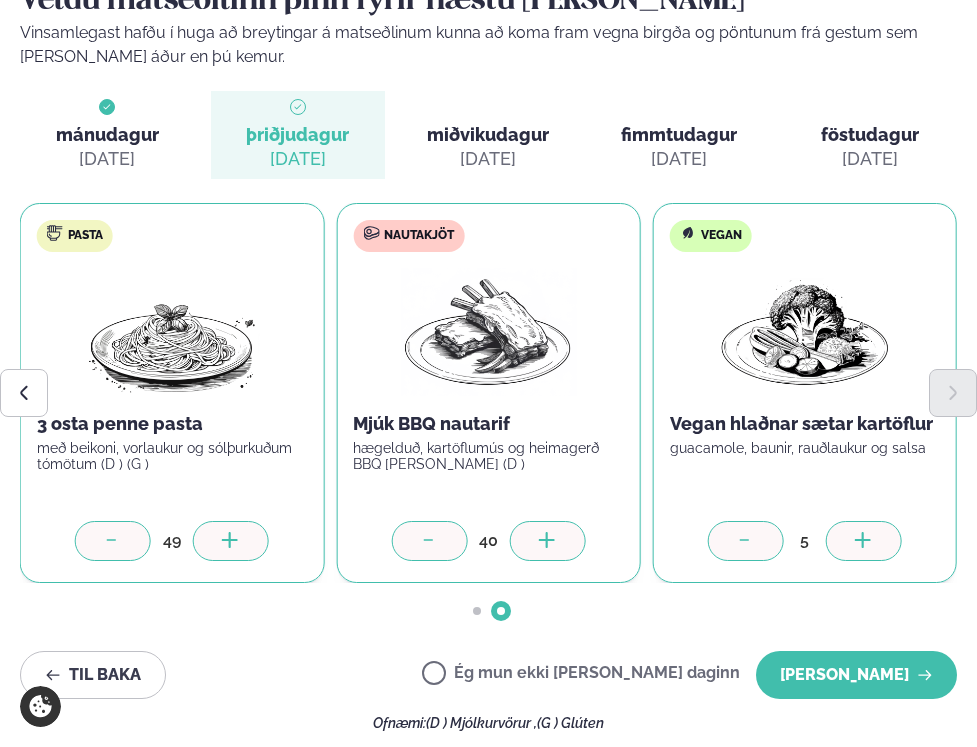 click 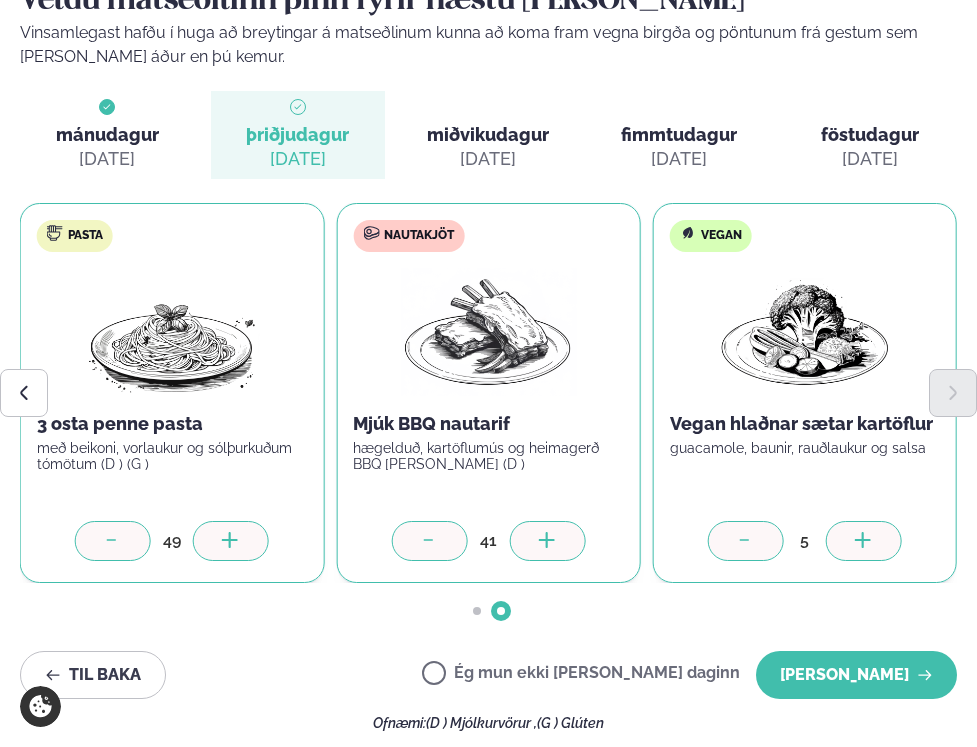 click 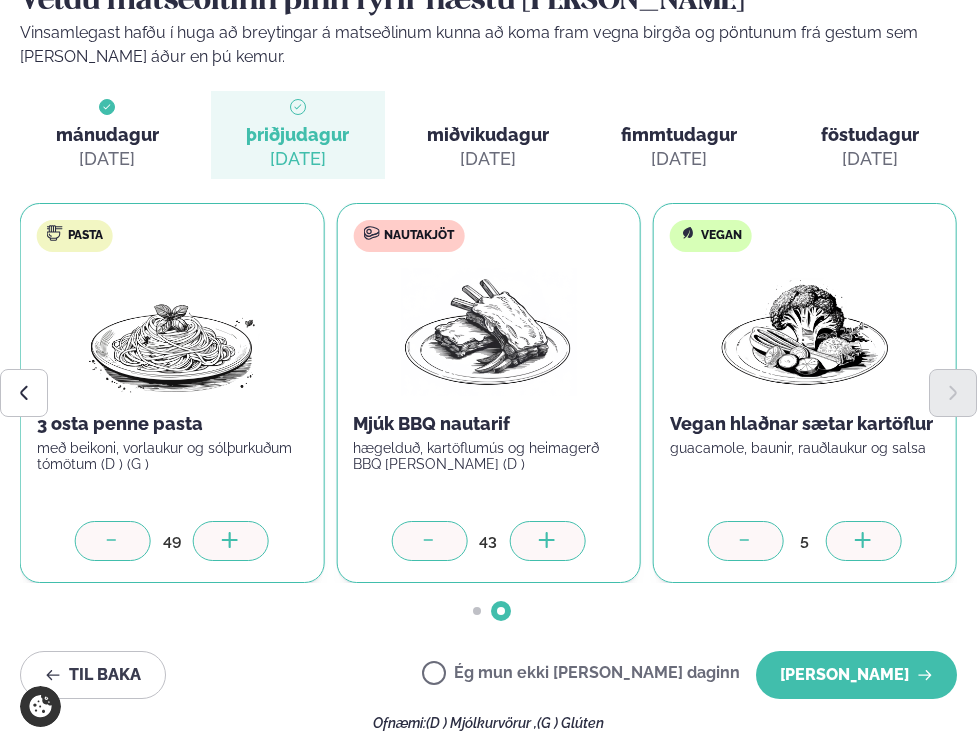 click 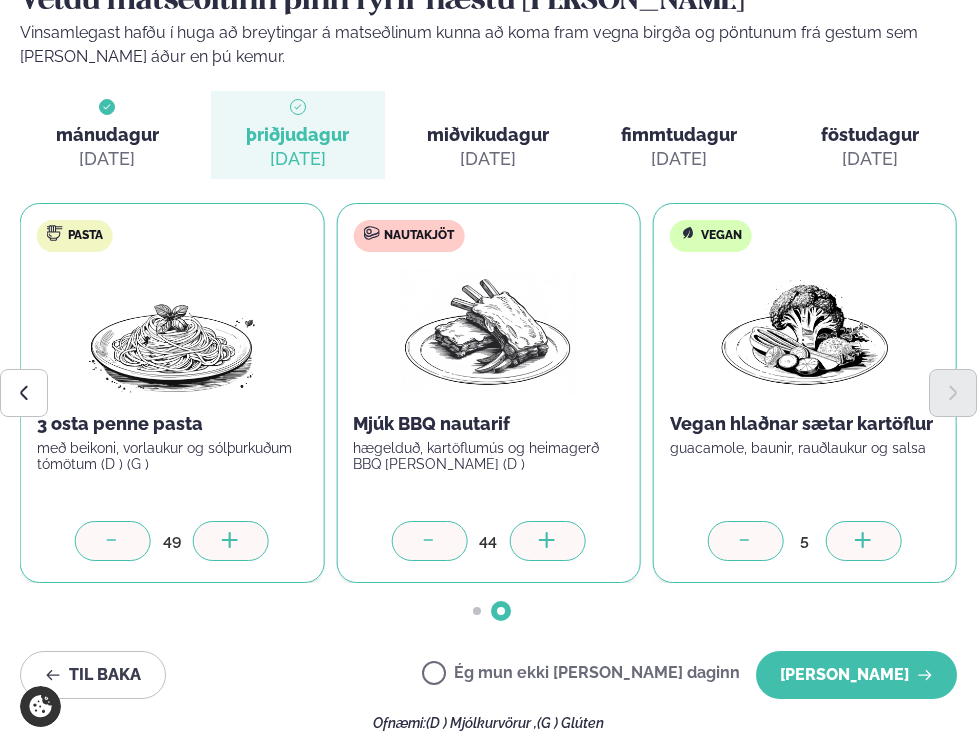 click 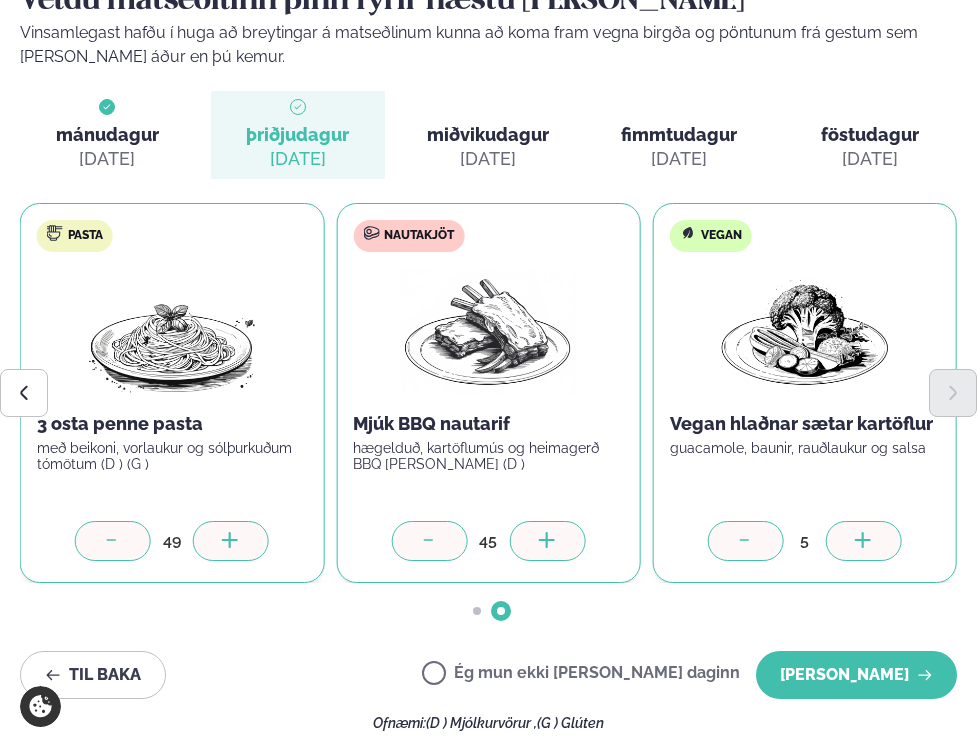 click 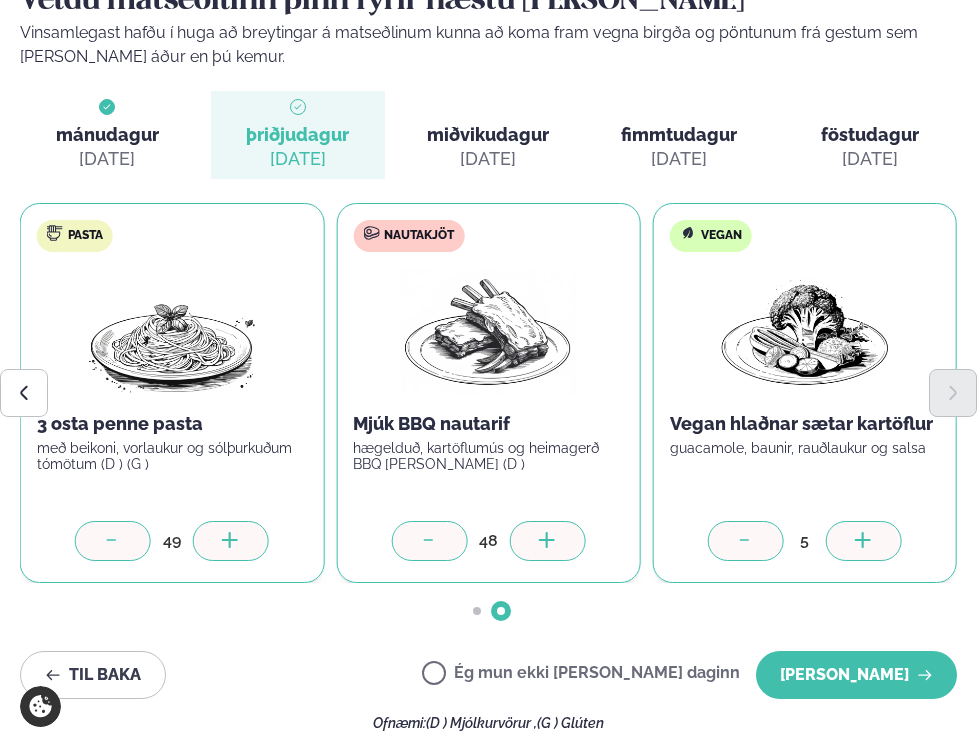 click 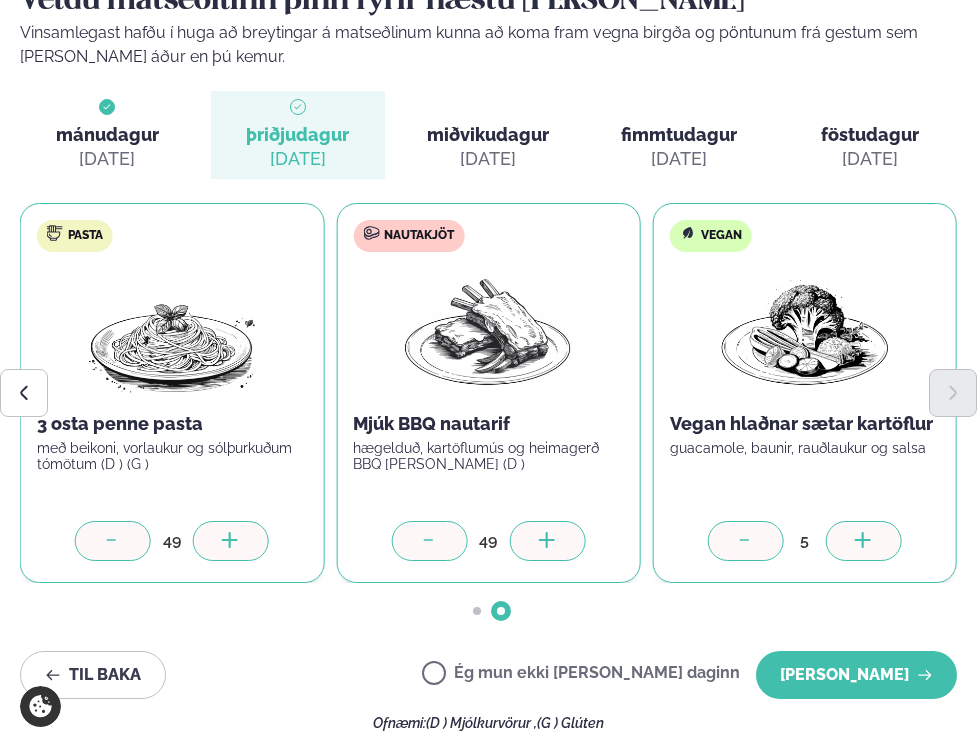 click 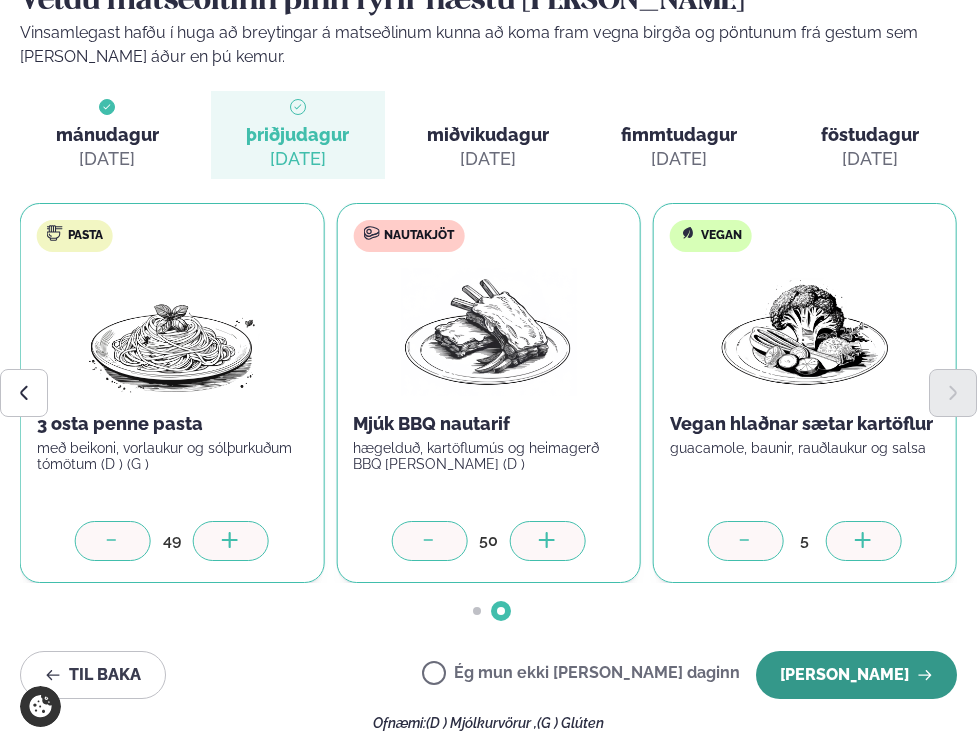 click on "Halda áfram" at bounding box center (856, 675) 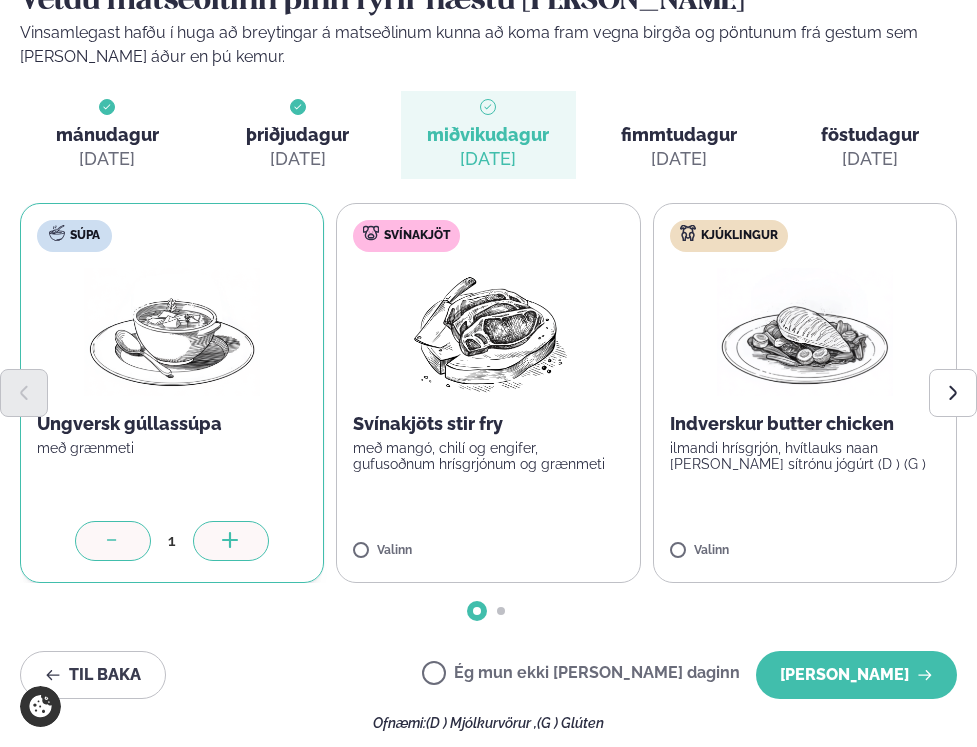 click on "Svínakjöt     Svínakjöts stir fry   með mangó, chilí og engifer, gufusoðnum hrísgrjónum og grænmeti        Valinn" at bounding box center (488, 393) 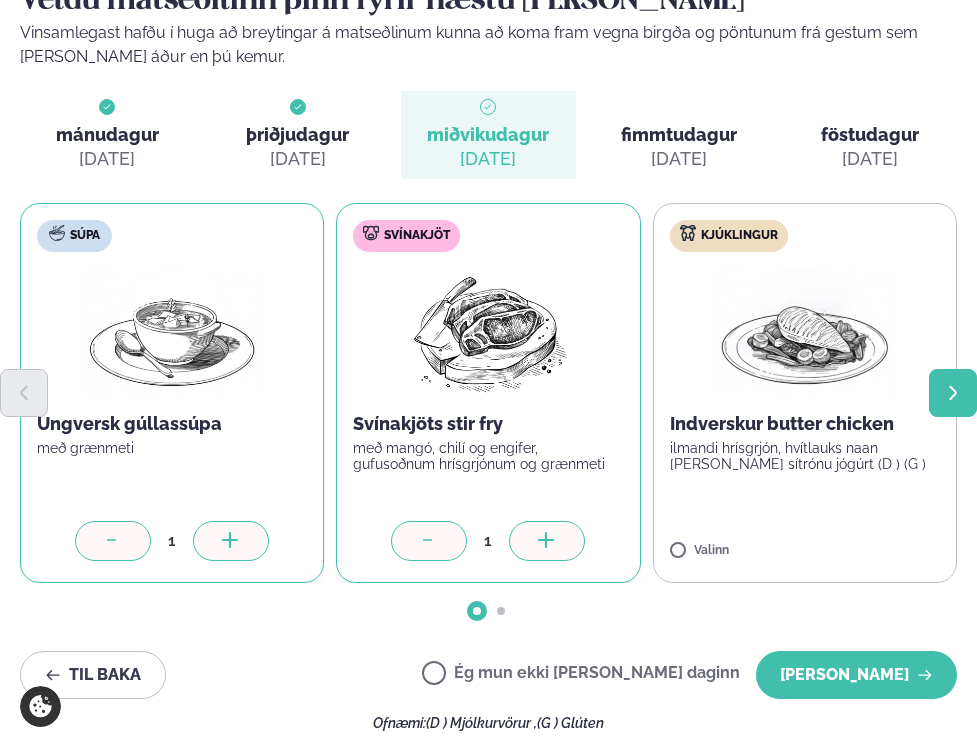 click 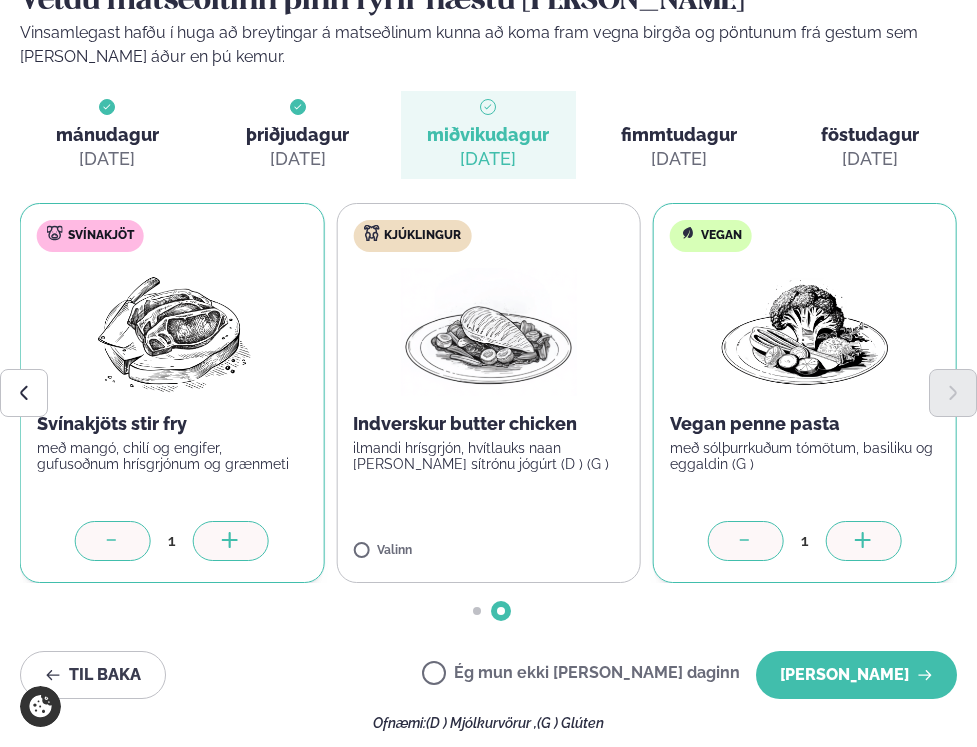 click at bounding box center [864, 541] 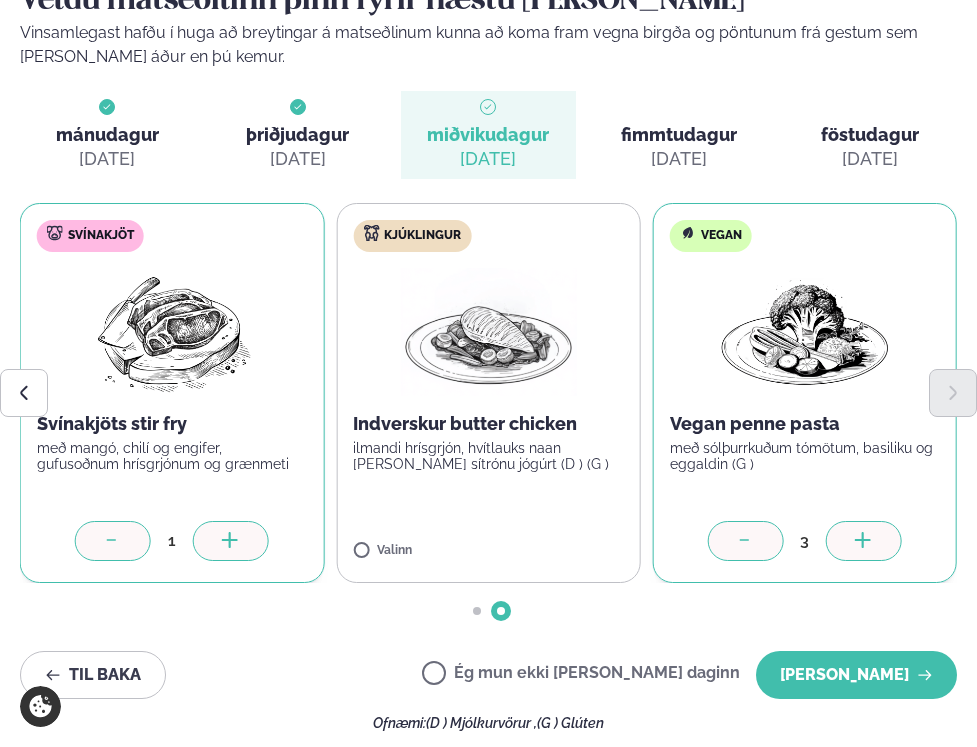 click at bounding box center (864, 541) 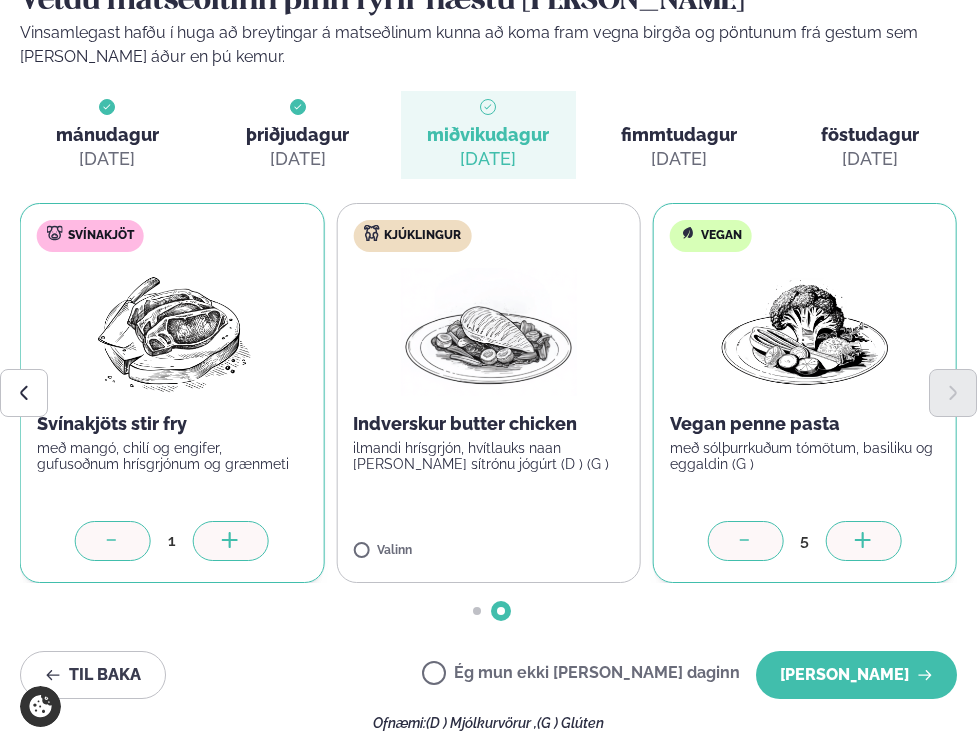 click at bounding box center [231, 541] 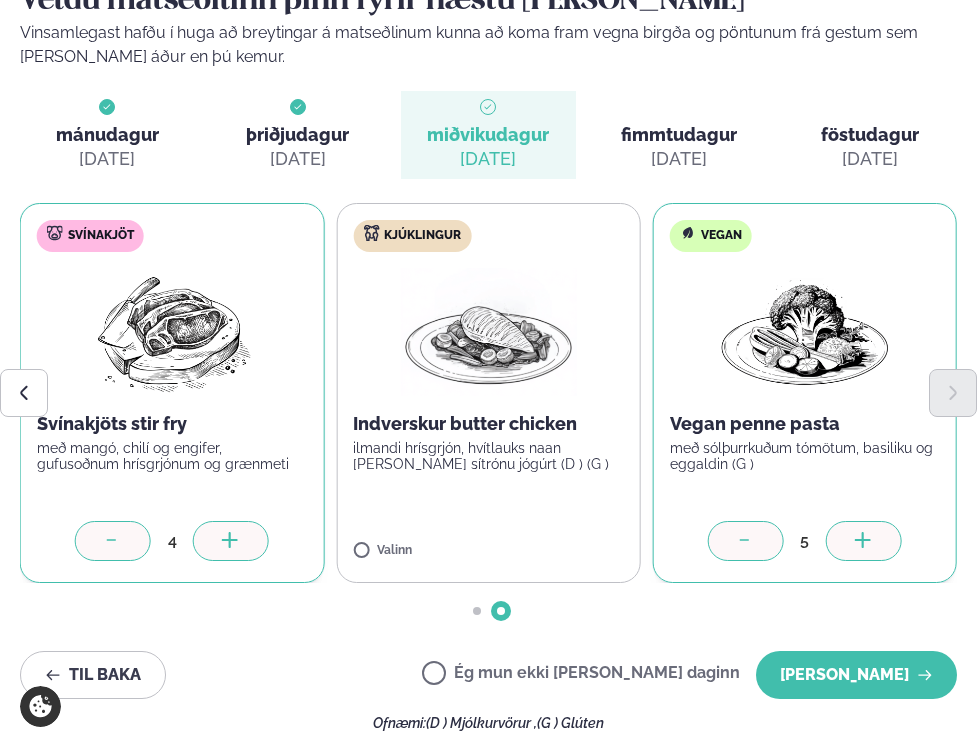 click at bounding box center [231, 541] 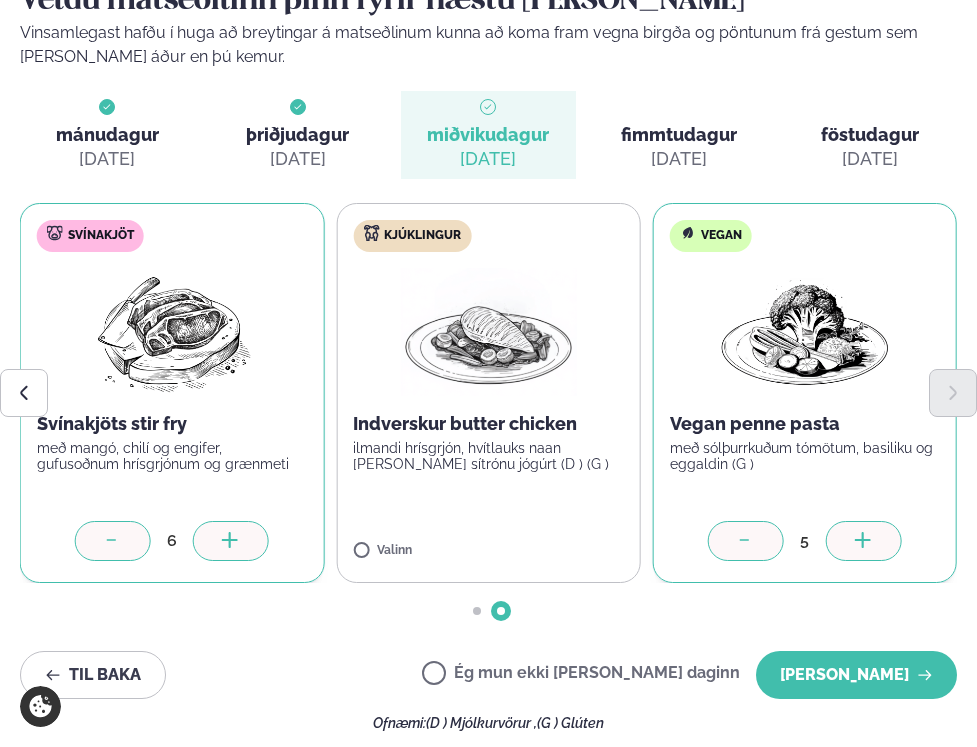 click at bounding box center (231, 541) 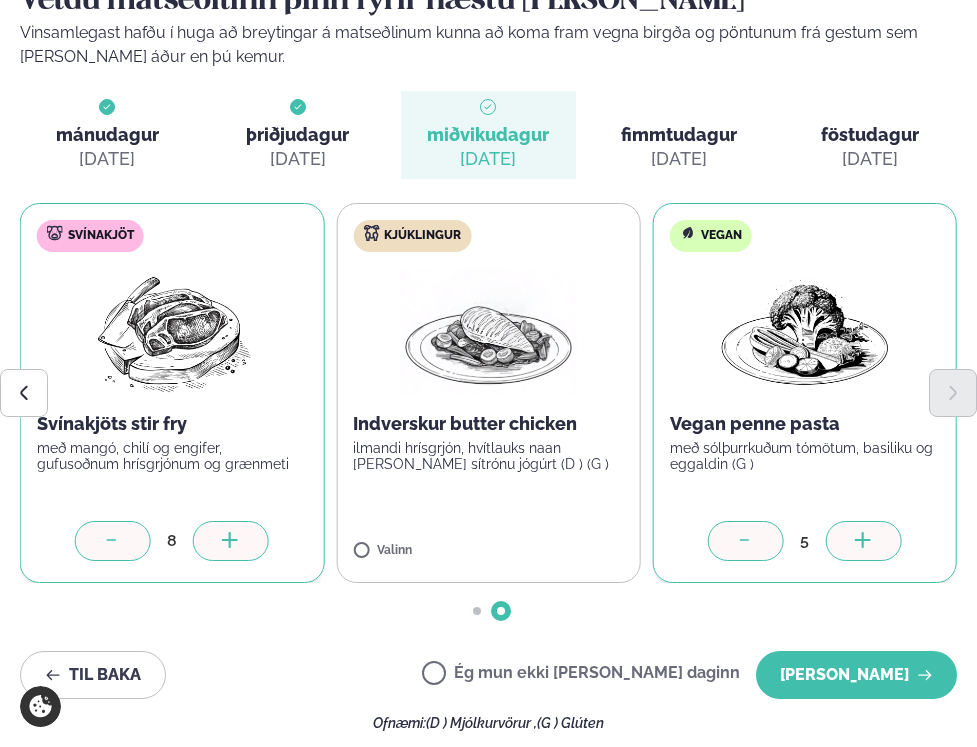 click at bounding box center (231, 541) 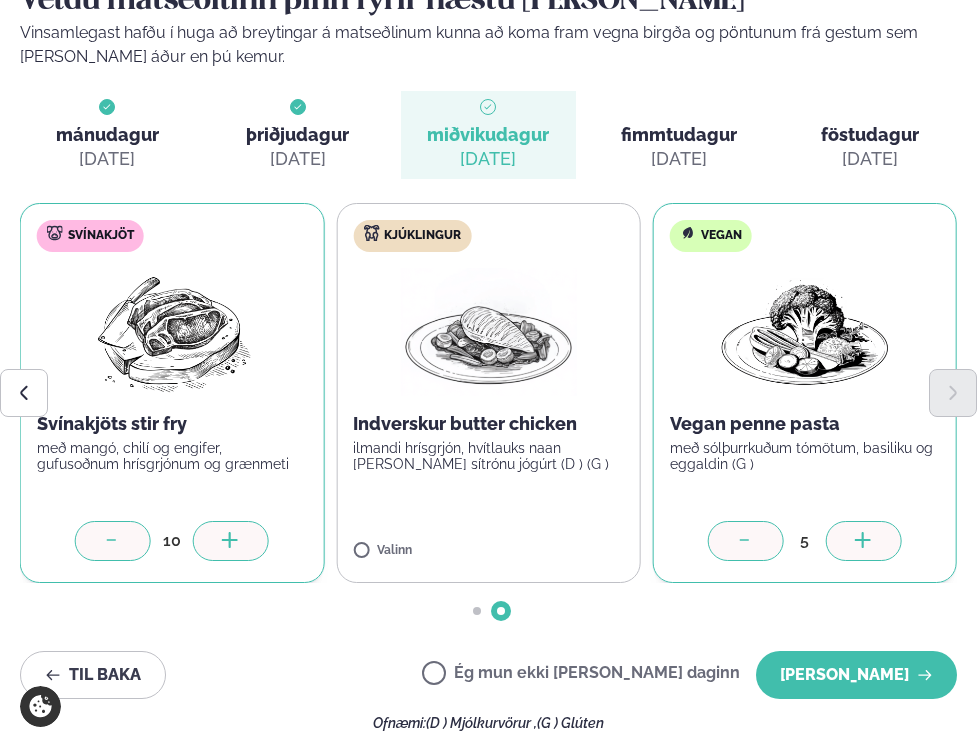 click at bounding box center (231, 541) 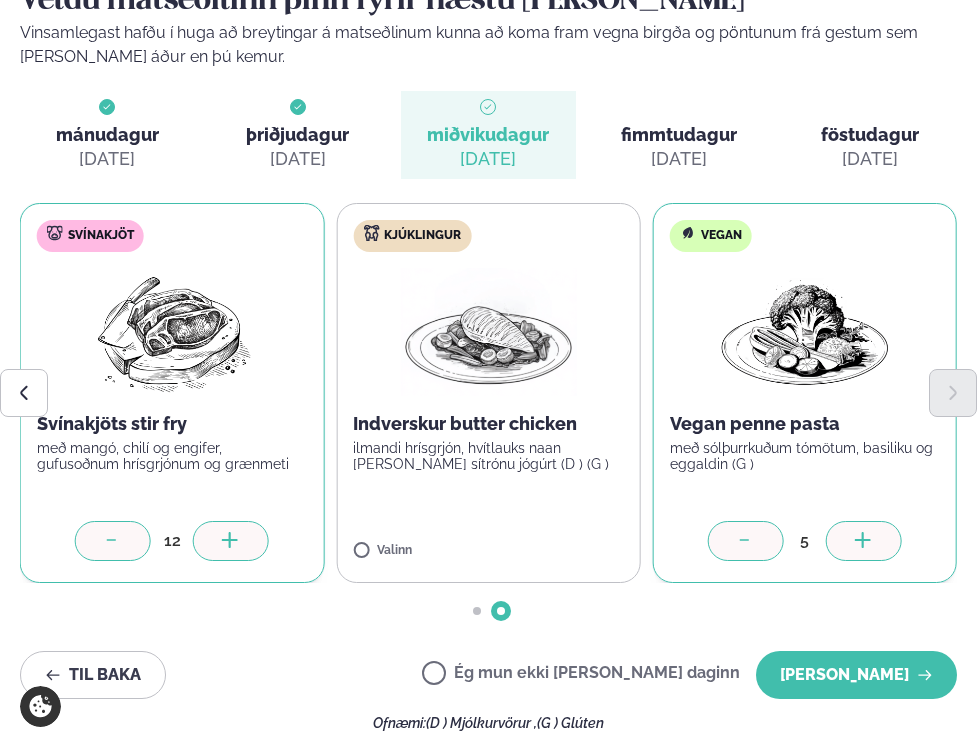 click at bounding box center (231, 541) 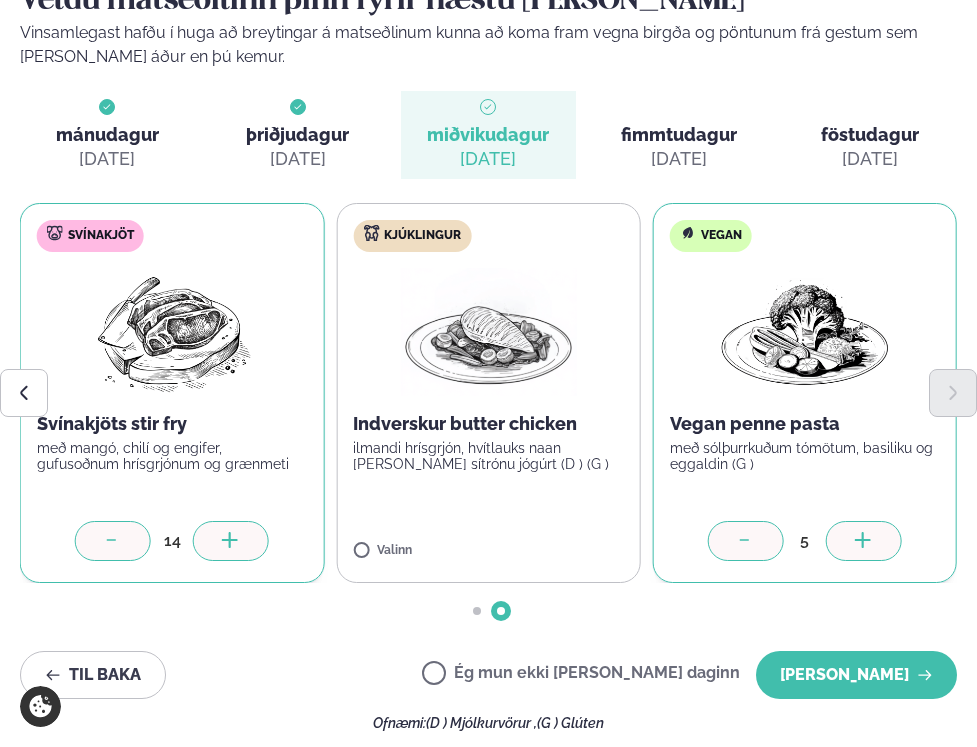 click at bounding box center (231, 541) 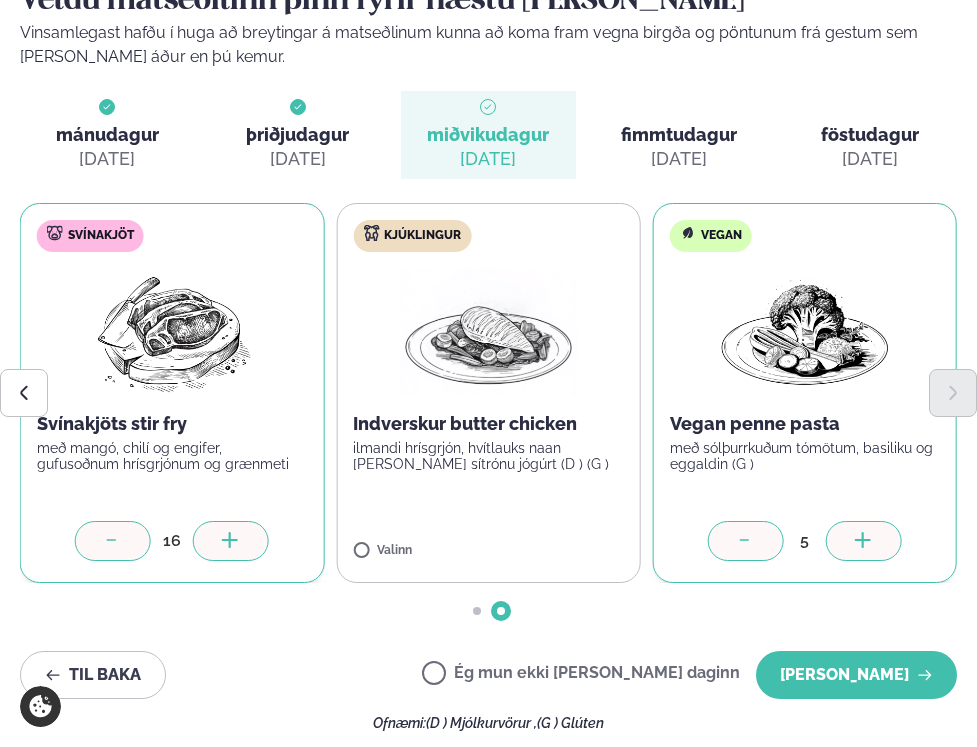 click at bounding box center [231, 541] 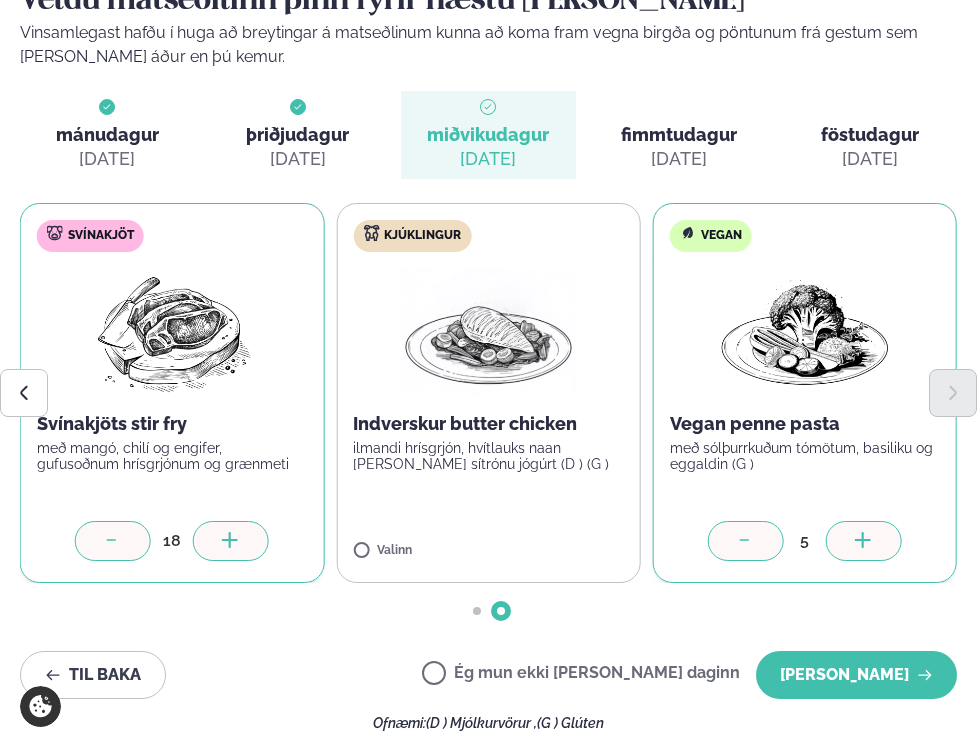 click at bounding box center (231, 541) 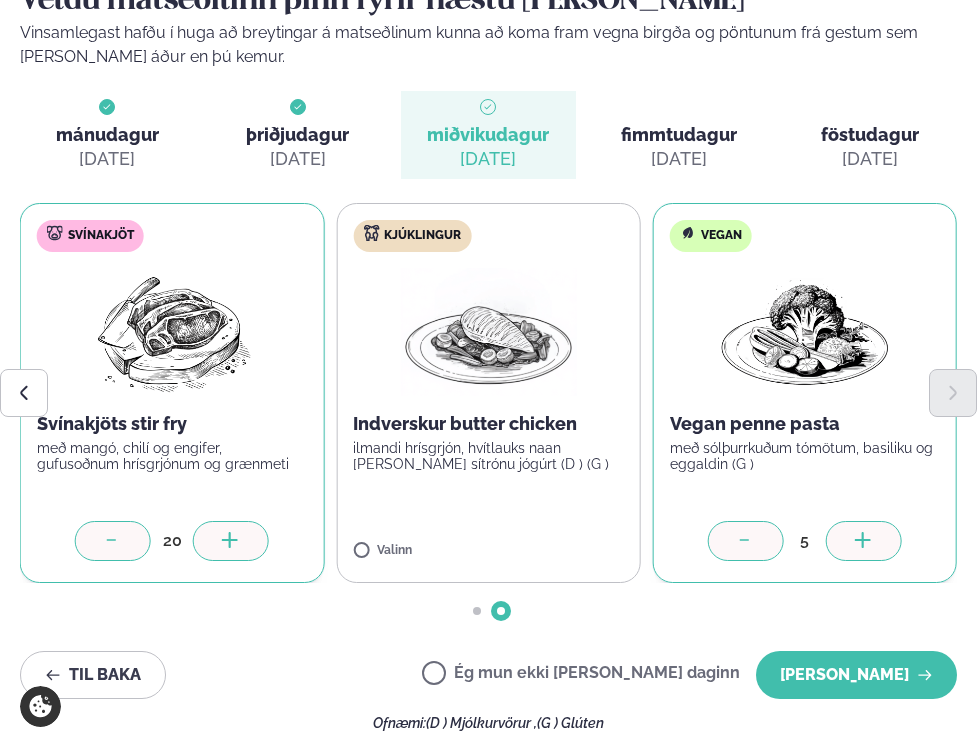 click at bounding box center [231, 541] 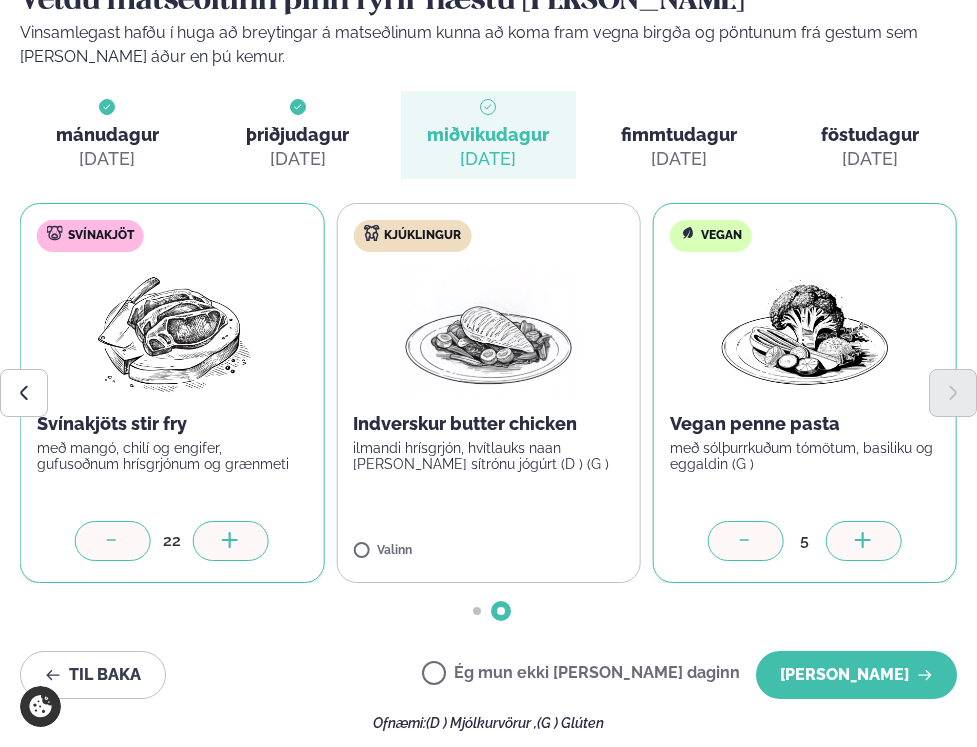 click at bounding box center (231, 541) 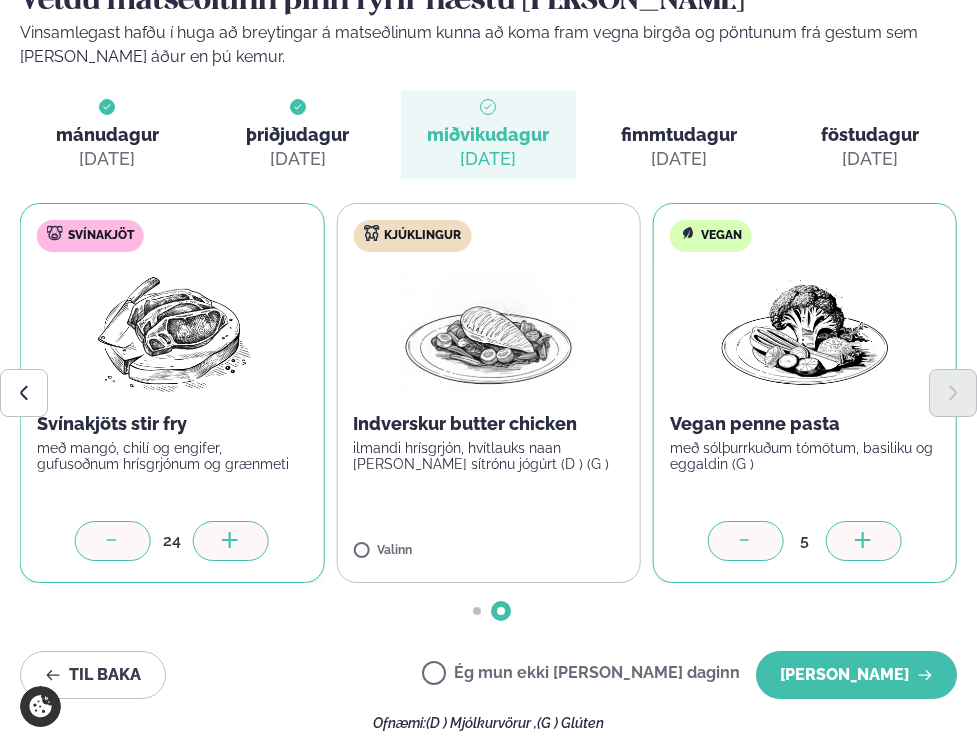 click at bounding box center (231, 541) 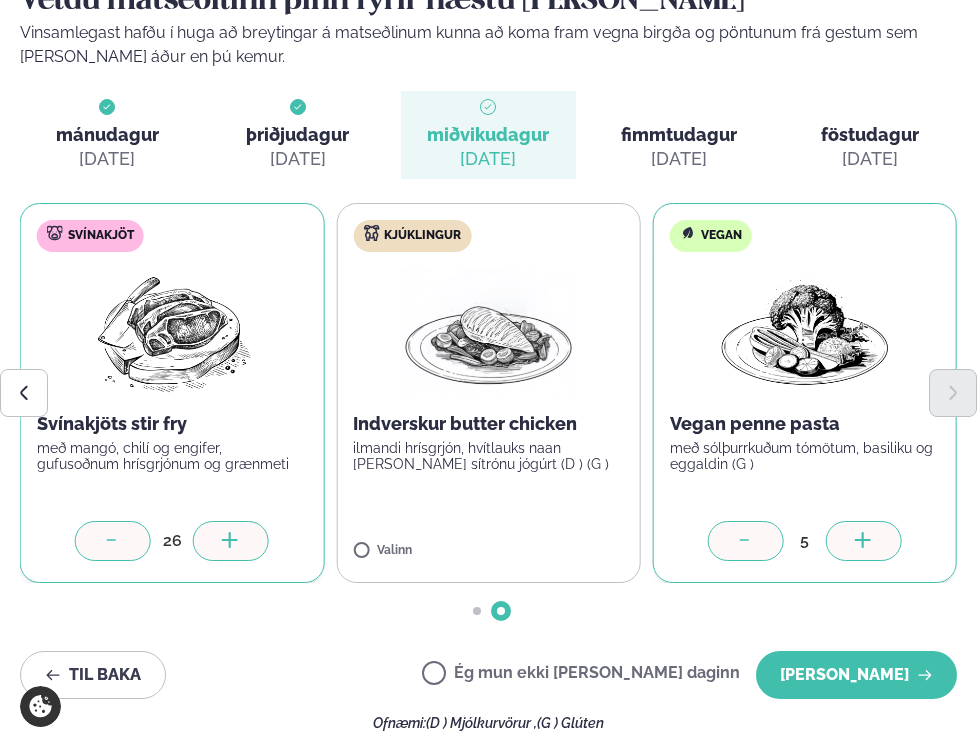 click at bounding box center [231, 541] 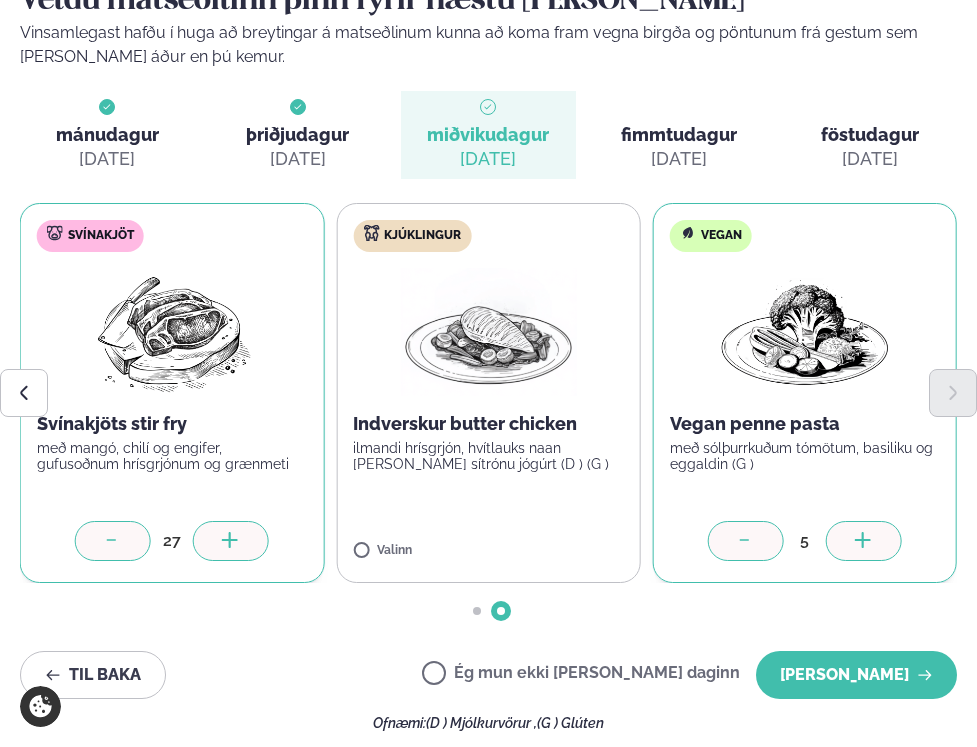 click at bounding box center [231, 541] 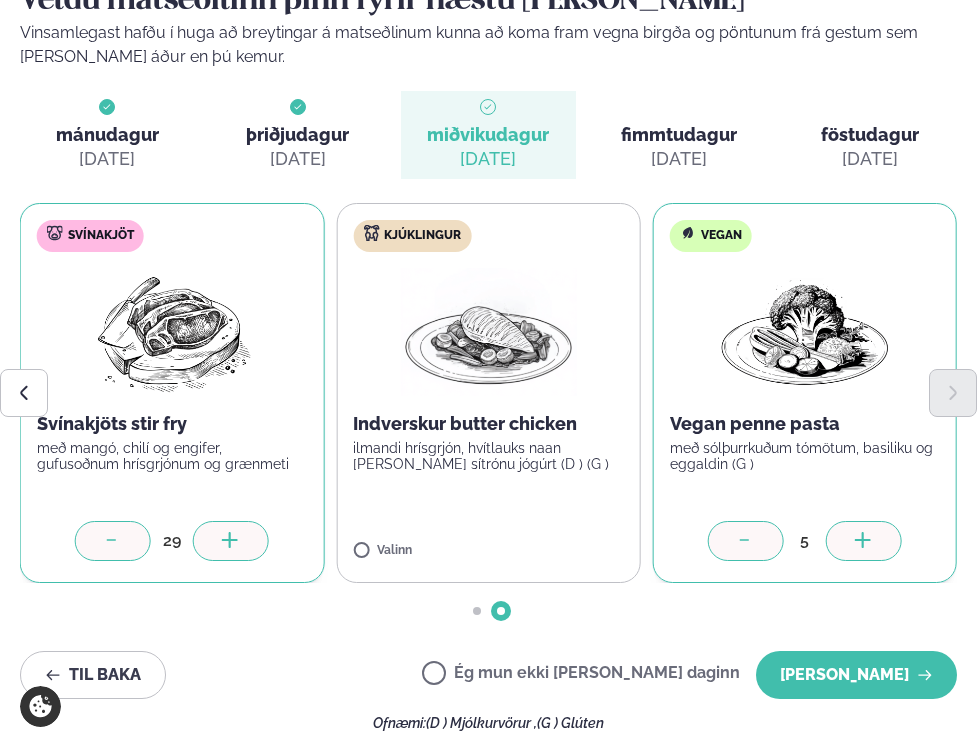 click at bounding box center [231, 541] 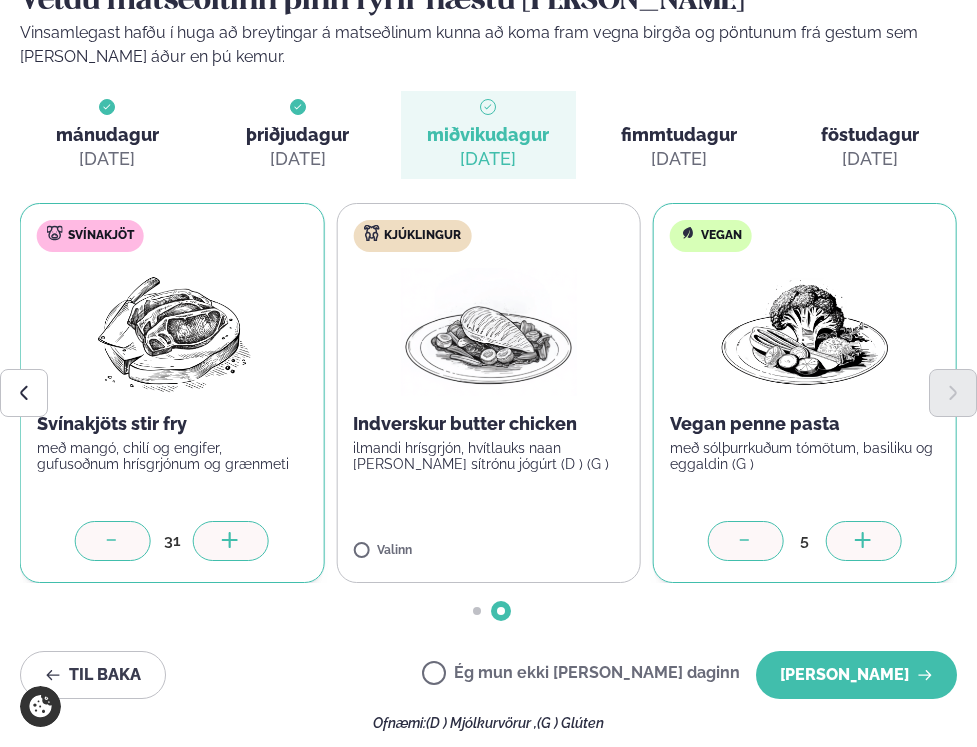 click at bounding box center [231, 541] 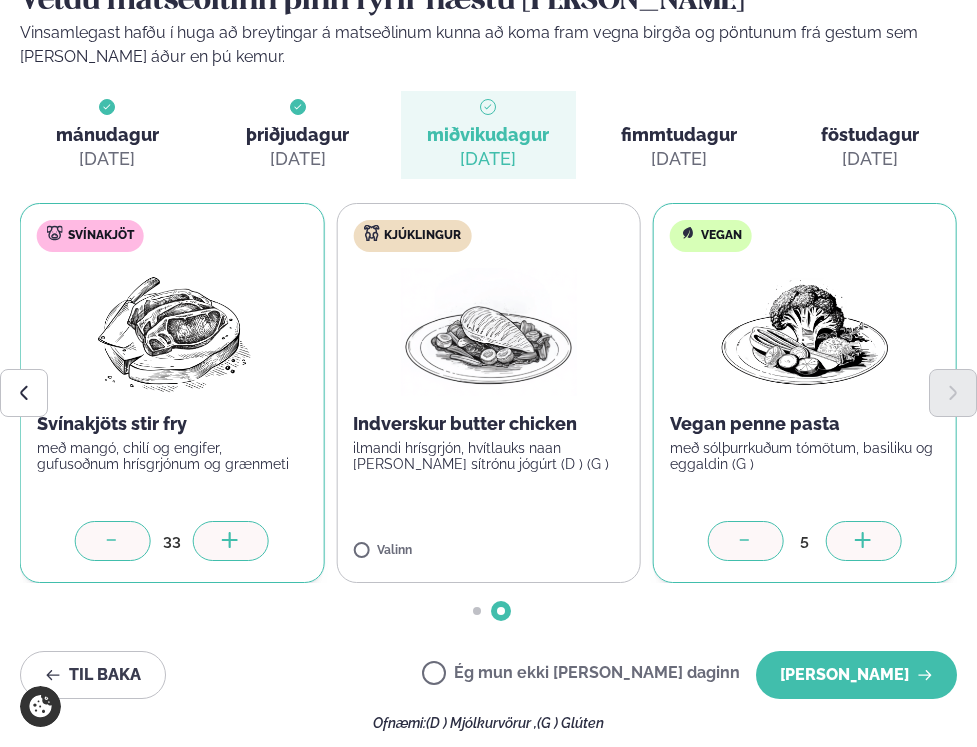 click at bounding box center (231, 541) 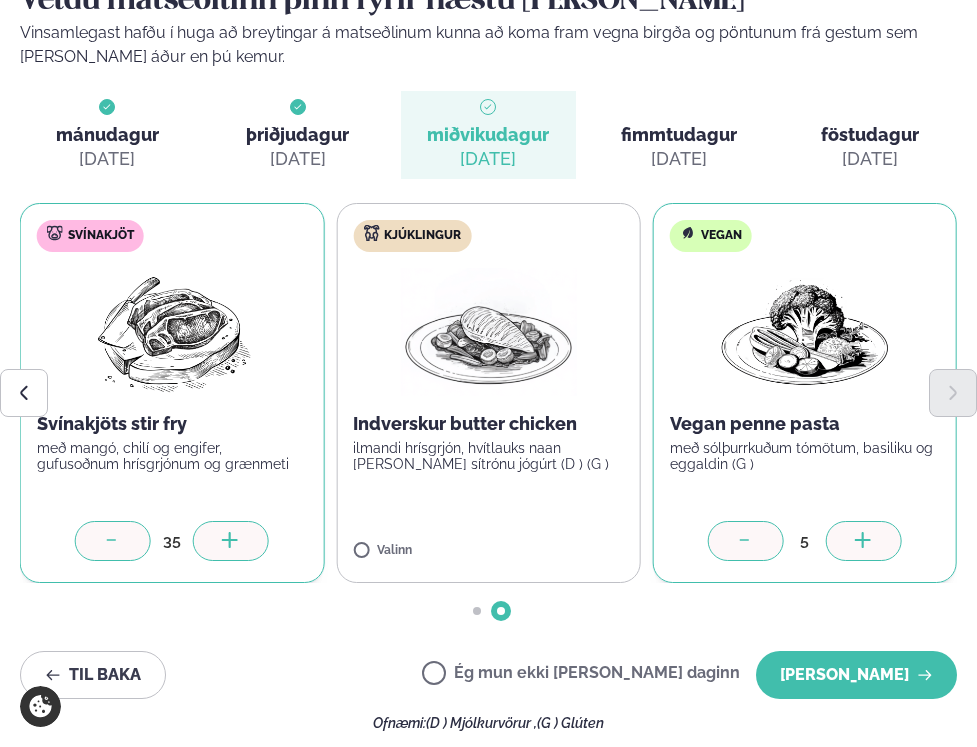 click at bounding box center [231, 541] 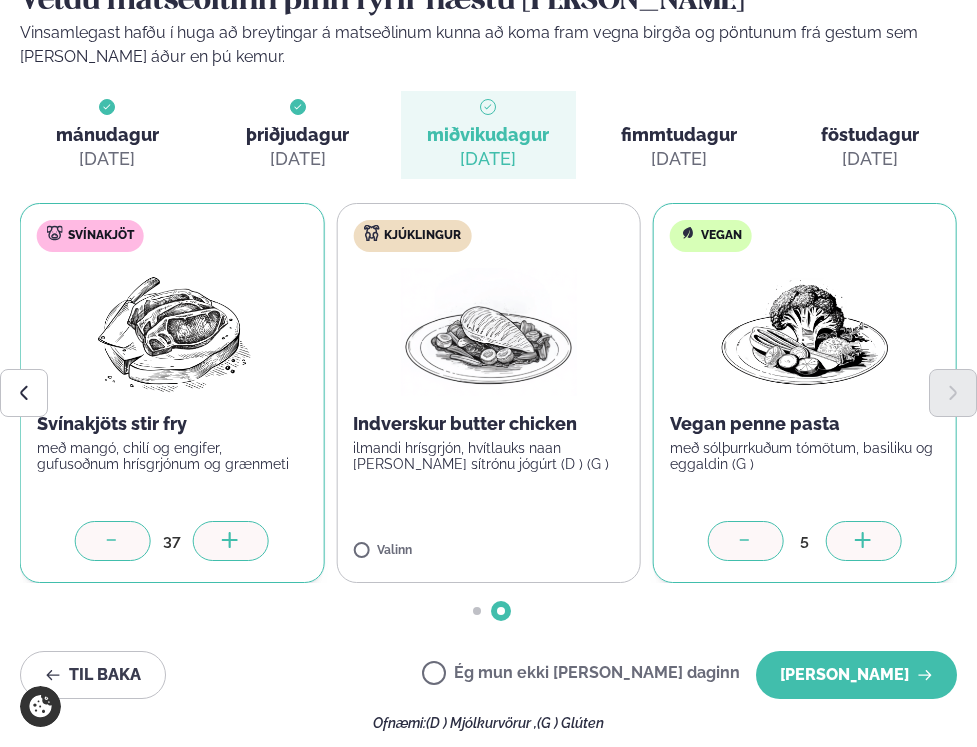 click at bounding box center [231, 541] 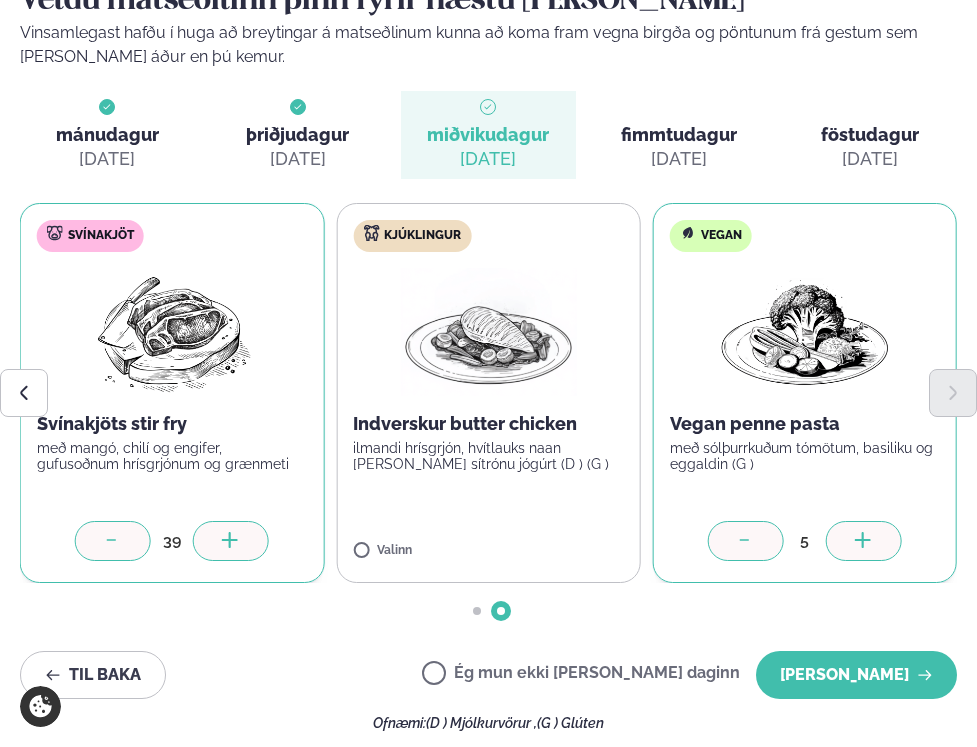 click at bounding box center (231, 541) 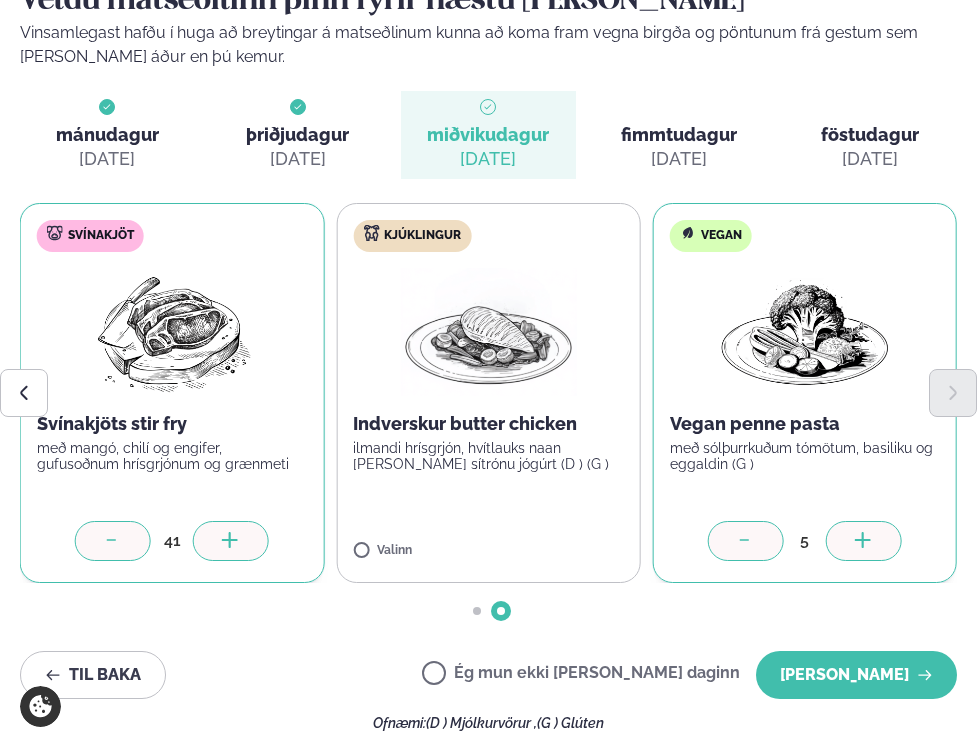 click at bounding box center (231, 541) 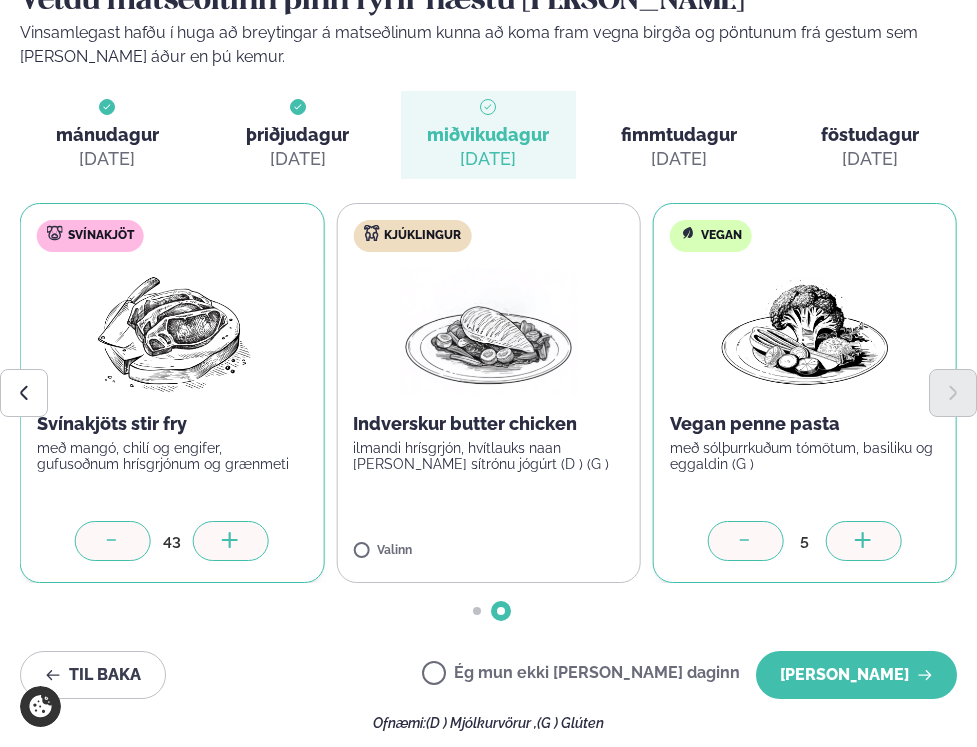 click at bounding box center (231, 541) 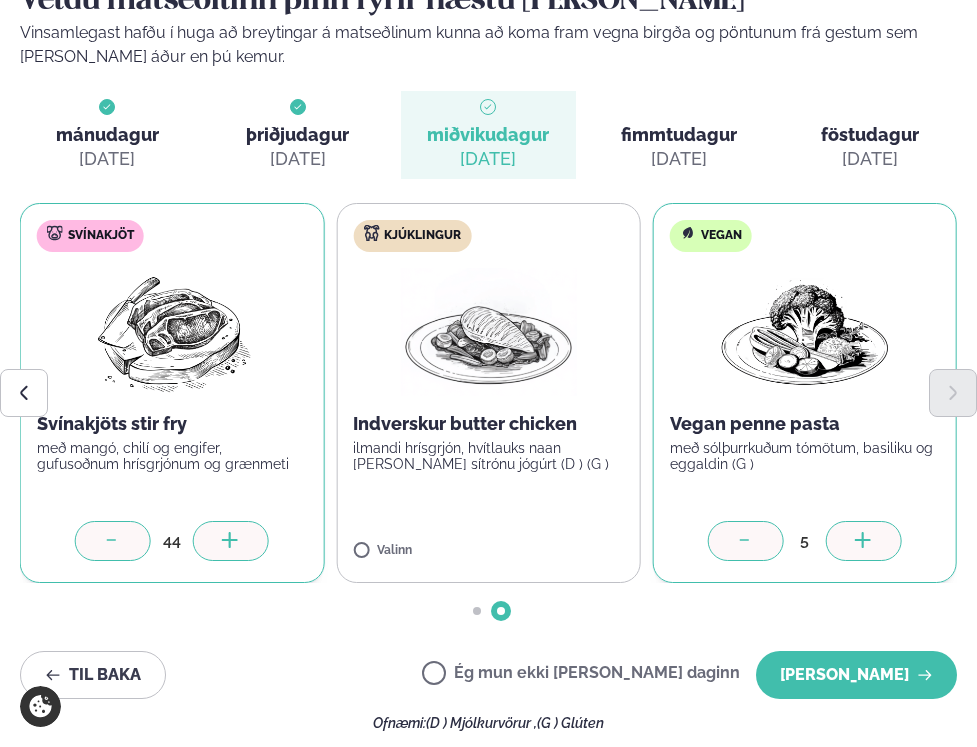 click at bounding box center [231, 541] 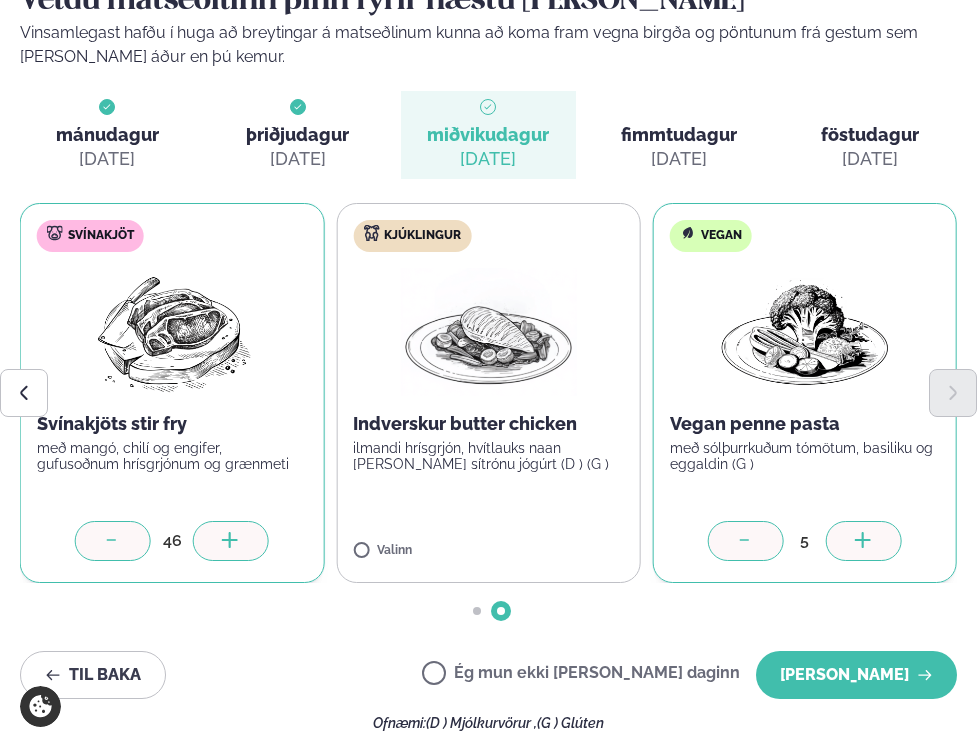 click at bounding box center [231, 541] 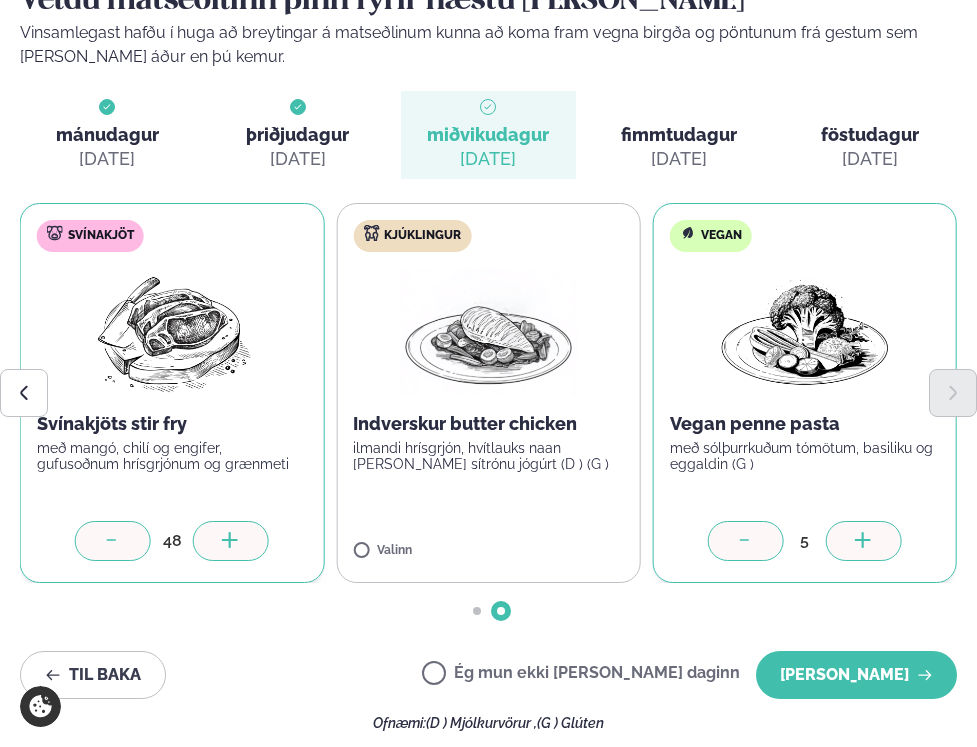 click at bounding box center [231, 541] 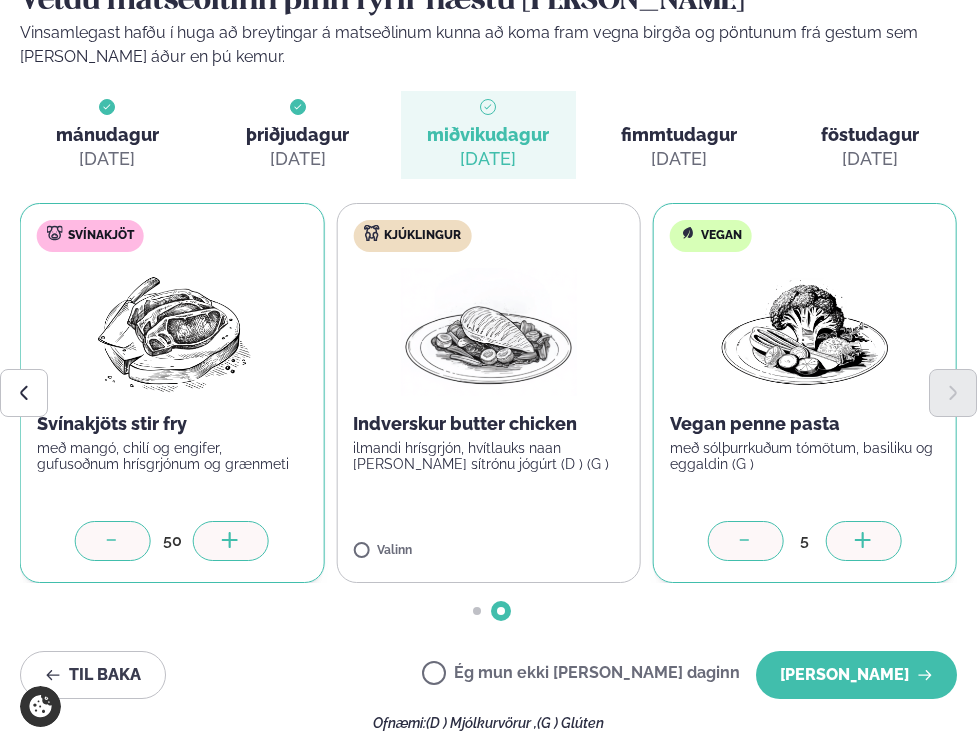 click at bounding box center [231, 541] 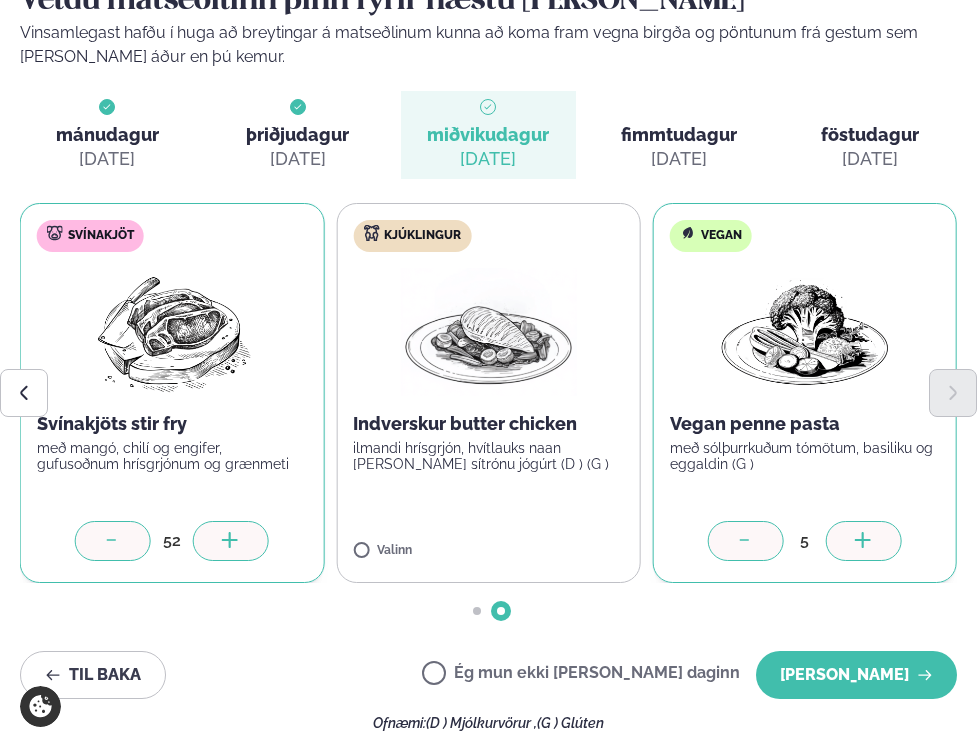 click at bounding box center (231, 541) 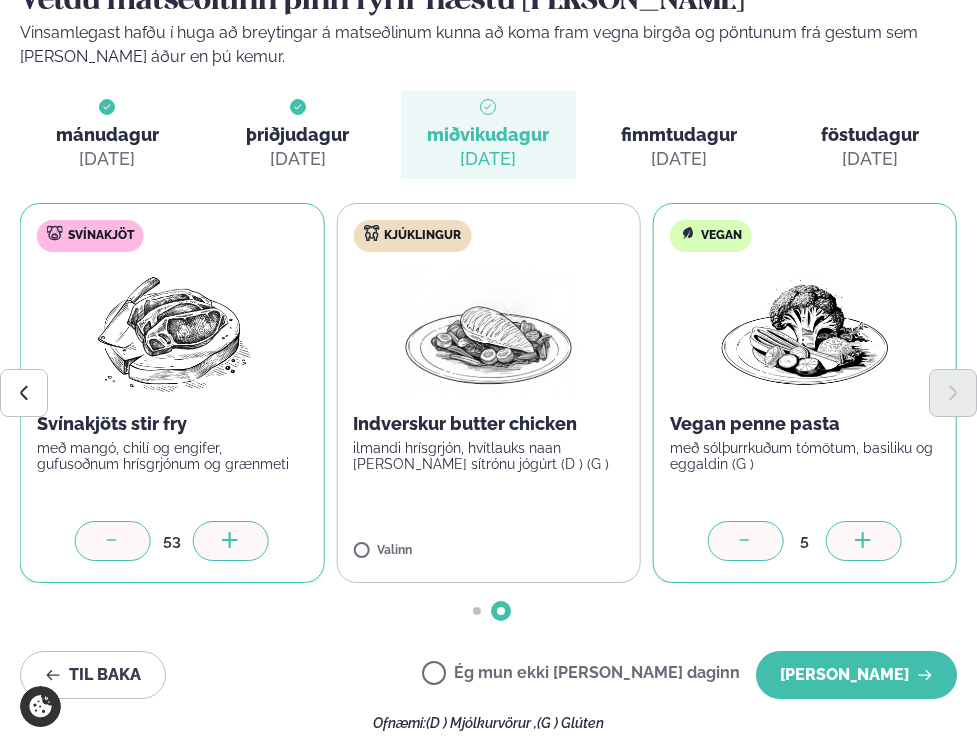 click at bounding box center [231, 541] 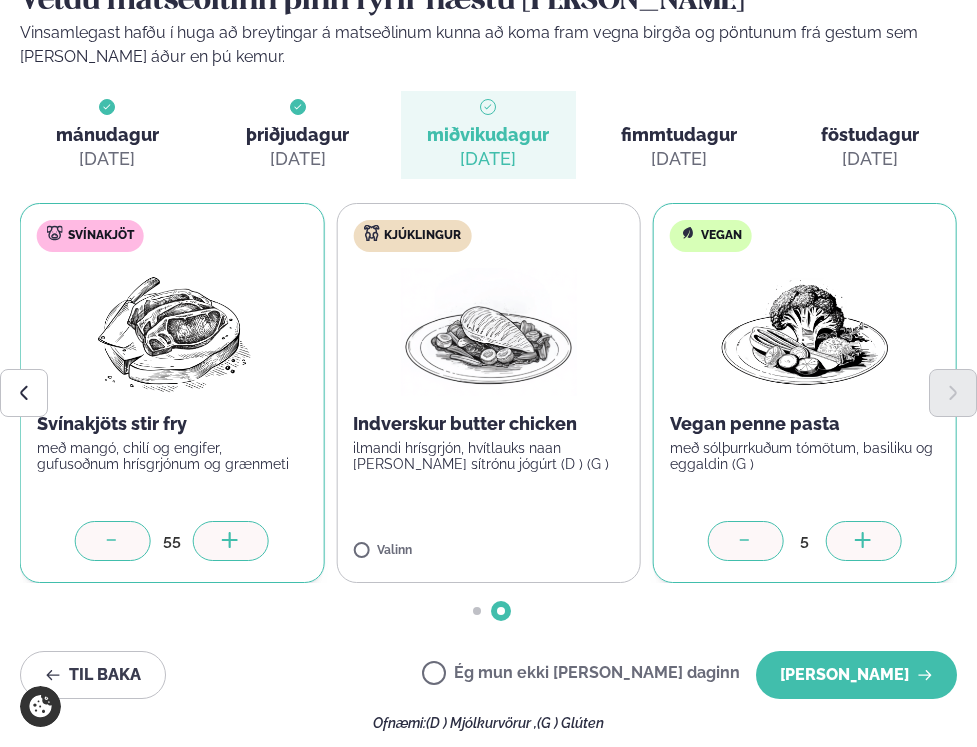 click at bounding box center [231, 541] 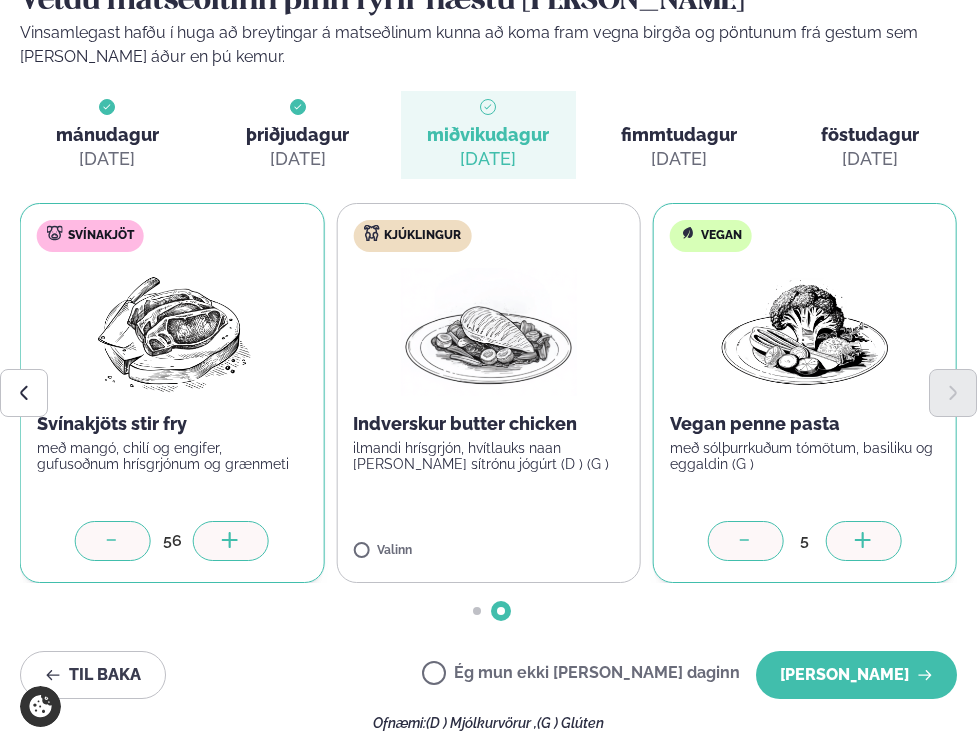 click at bounding box center (231, 541) 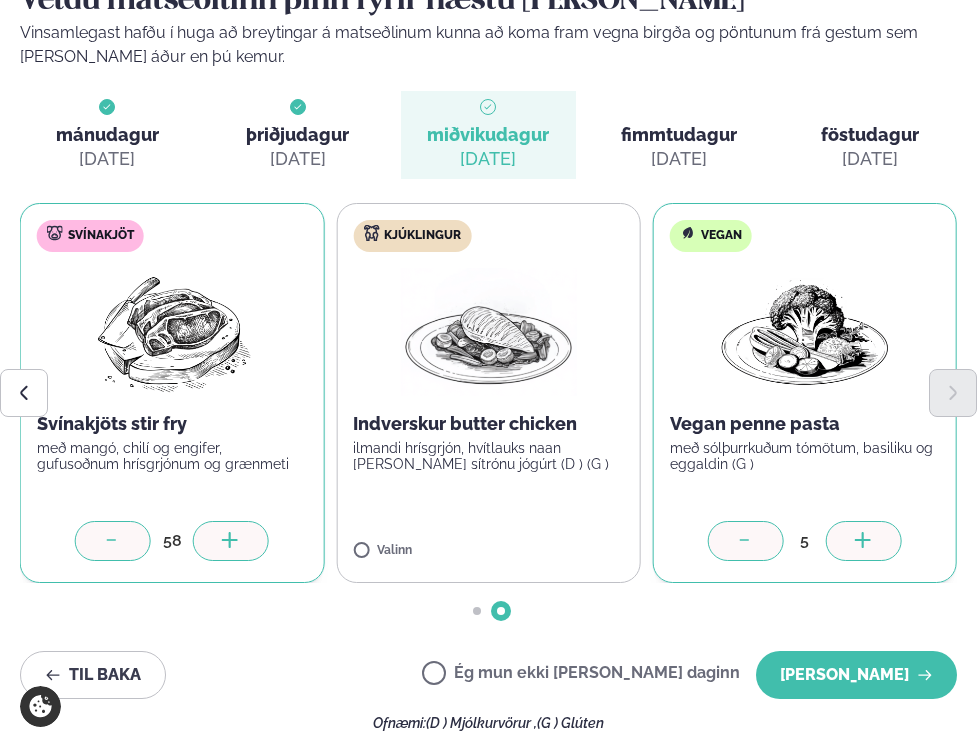 click at bounding box center [231, 541] 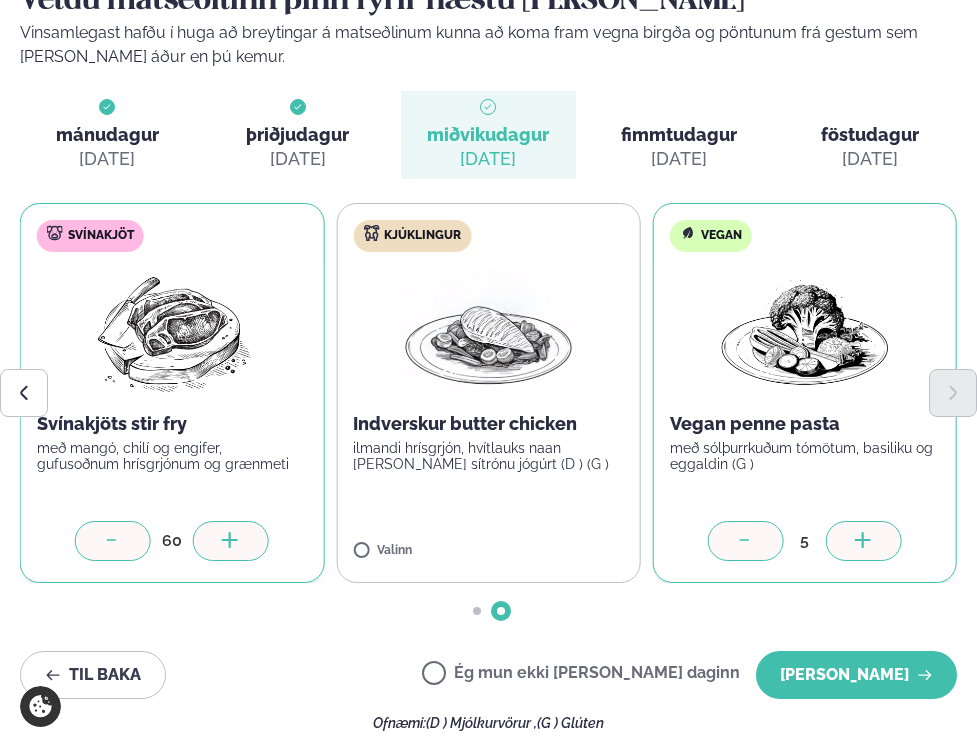 click at bounding box center (231, 541) 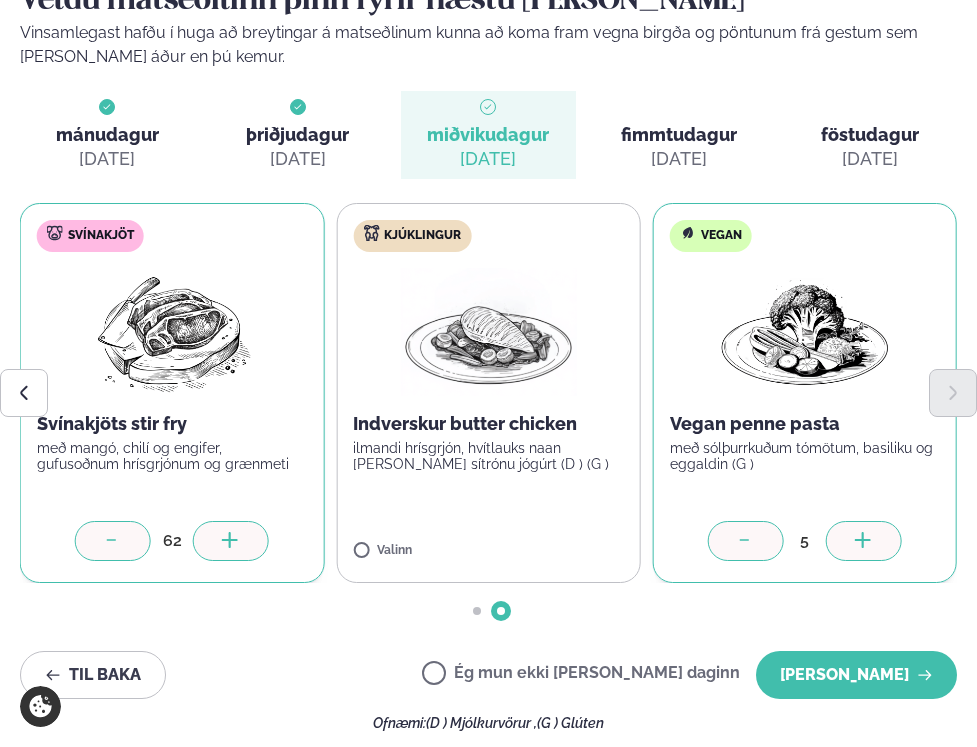 click at bounding box center [231, 541] 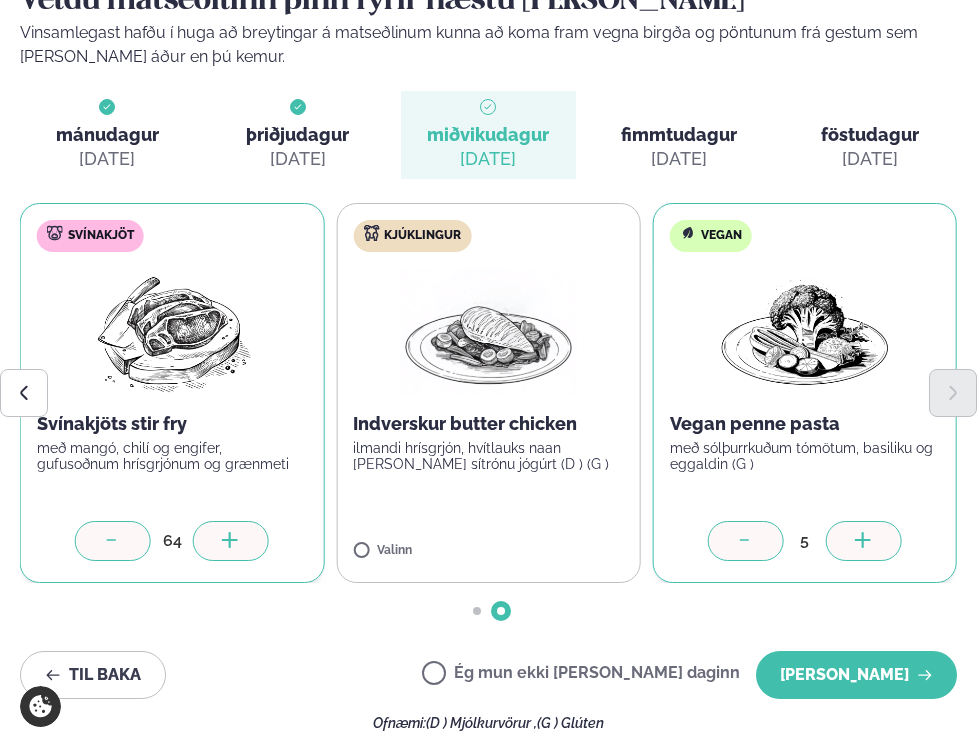click at bounding box center [231, 541] 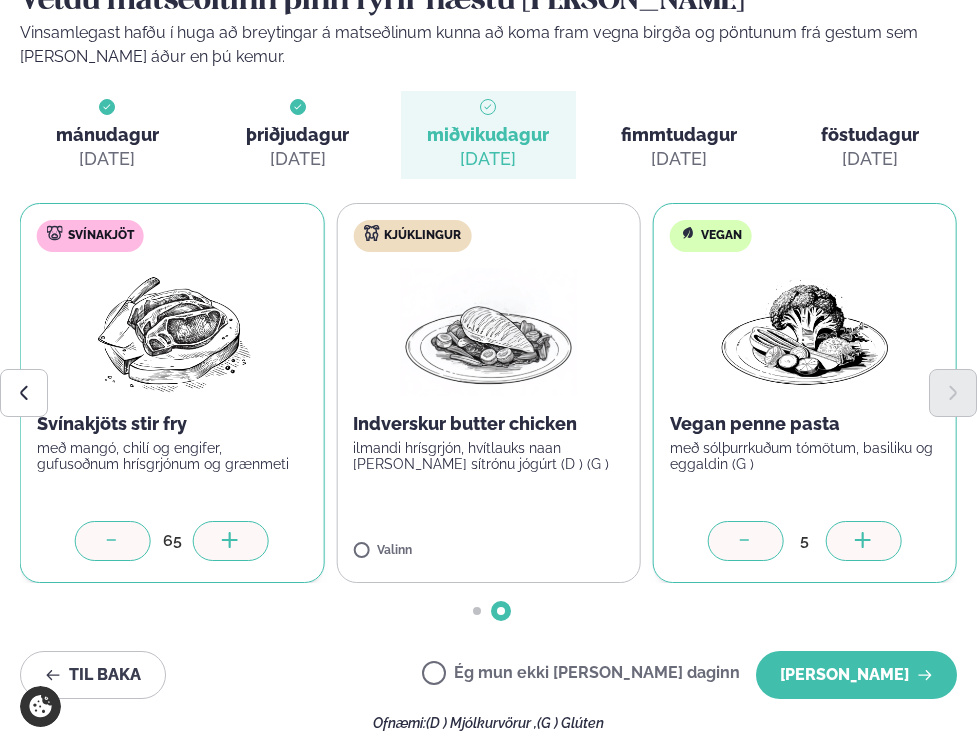 click at bounding box center [231, 541] 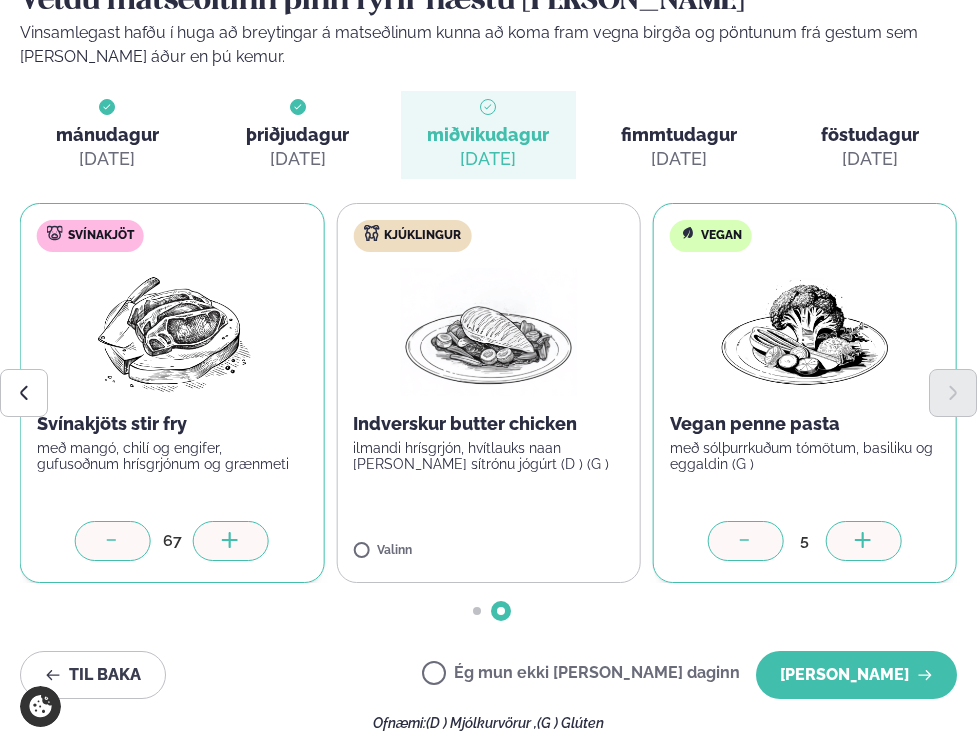 click at bounding box center [231, 541] 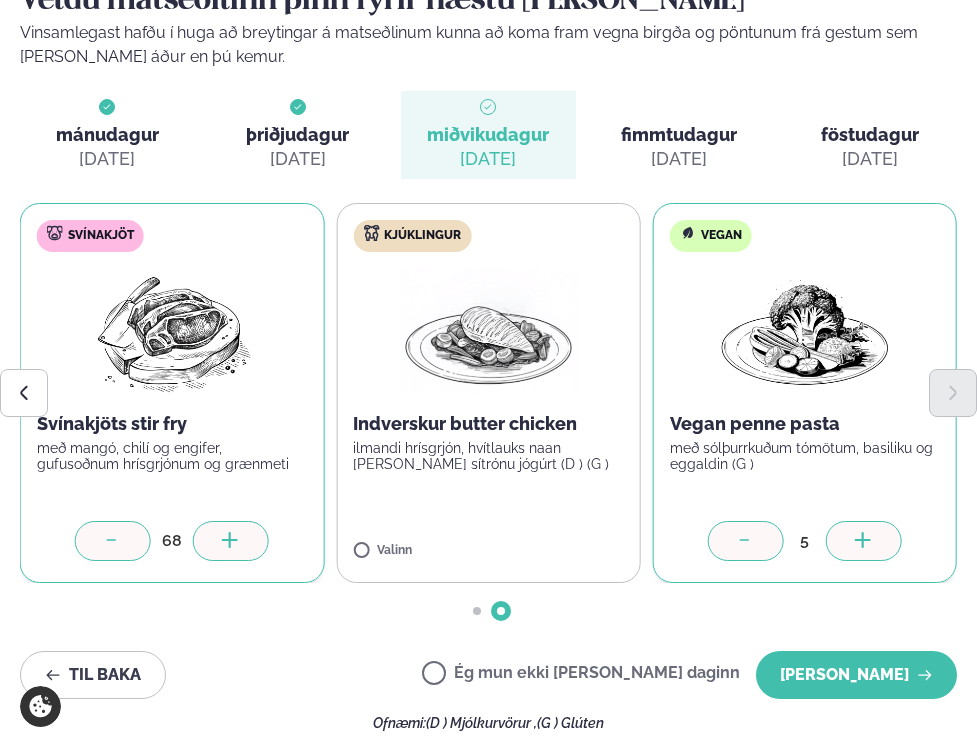 click at bounding box center (231, 541) 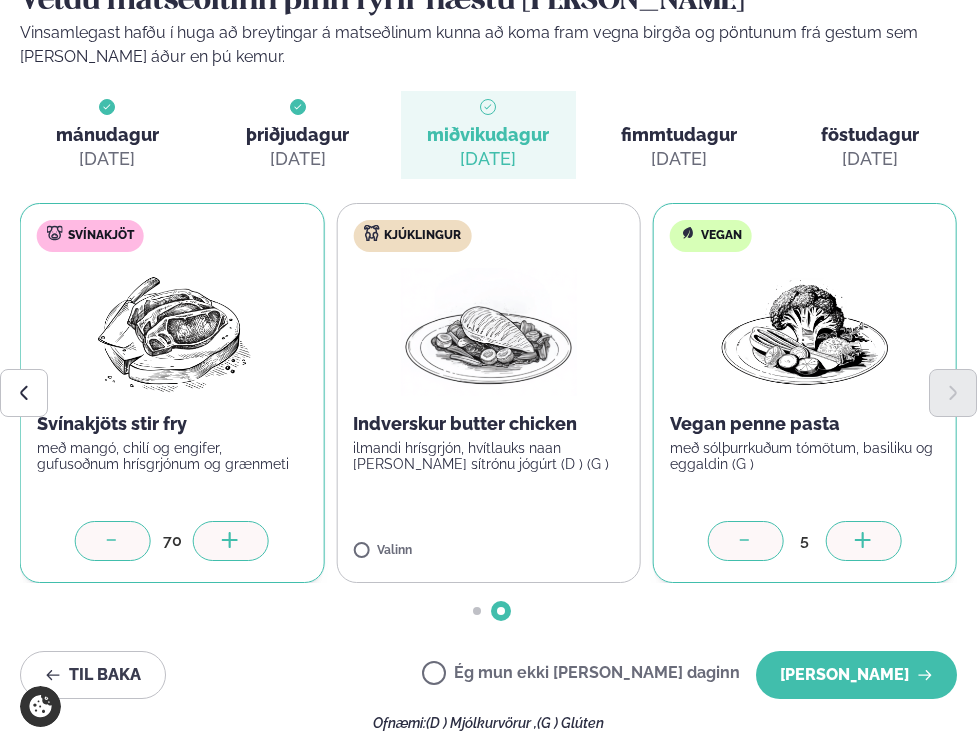 click at bounding box center [231, 541] 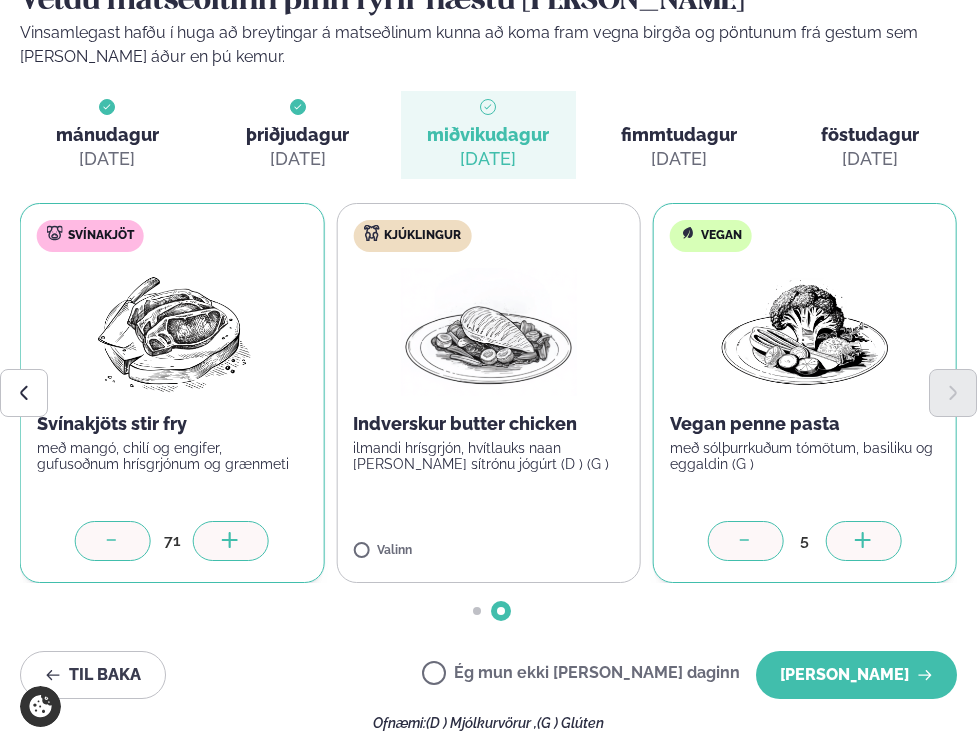 click at bounding box center (231, 541) 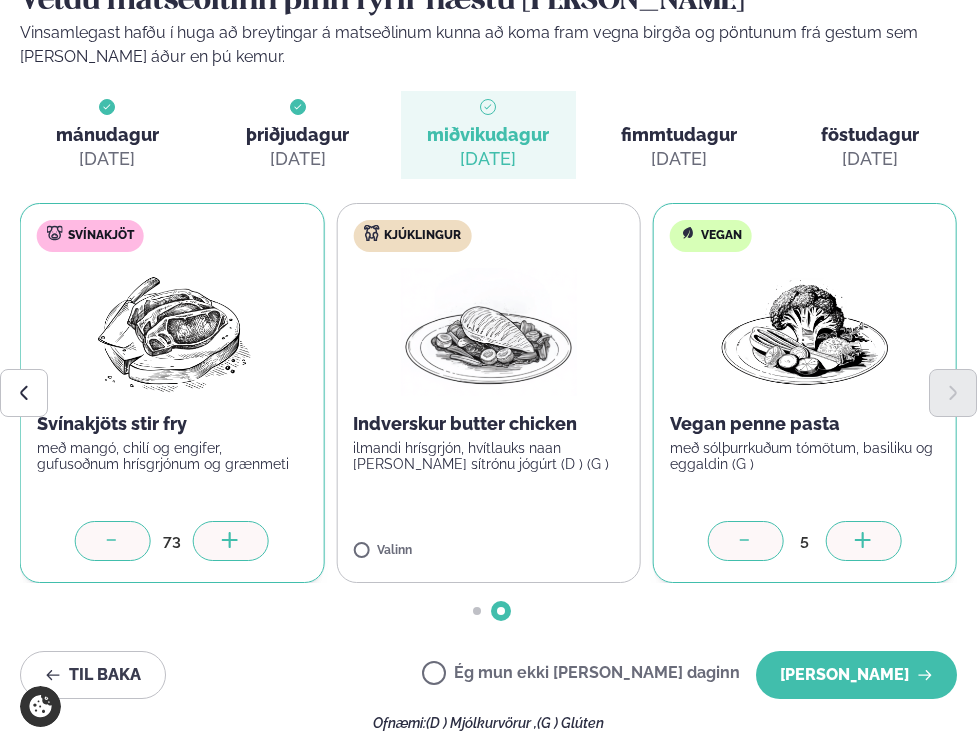 click at bounding box center (231, 541) 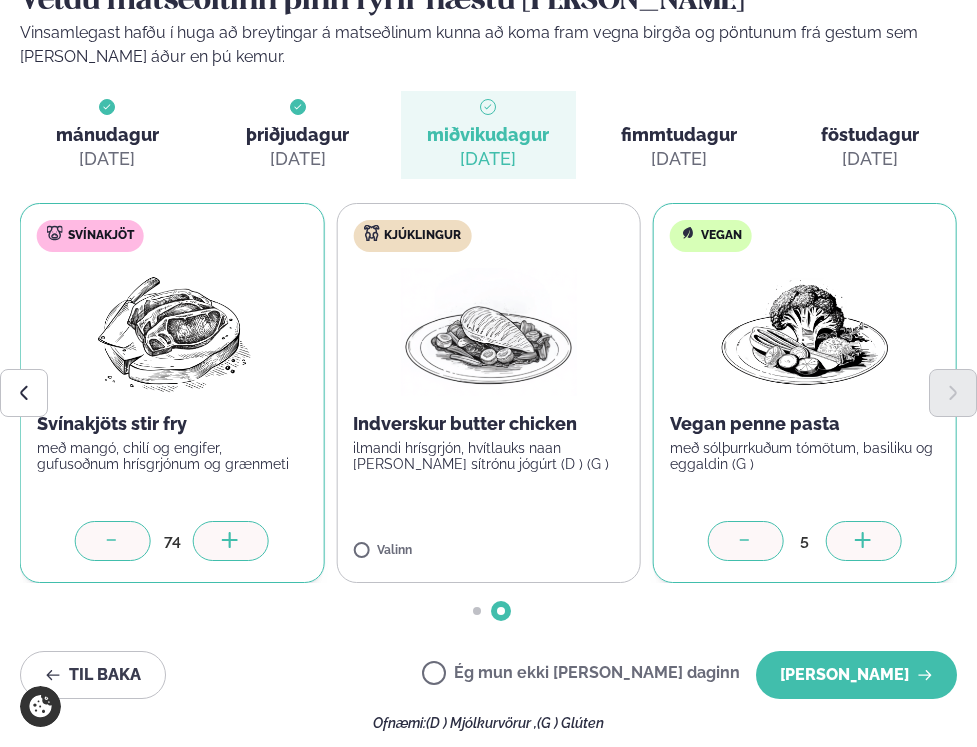 click at bounding box center [231, 541] 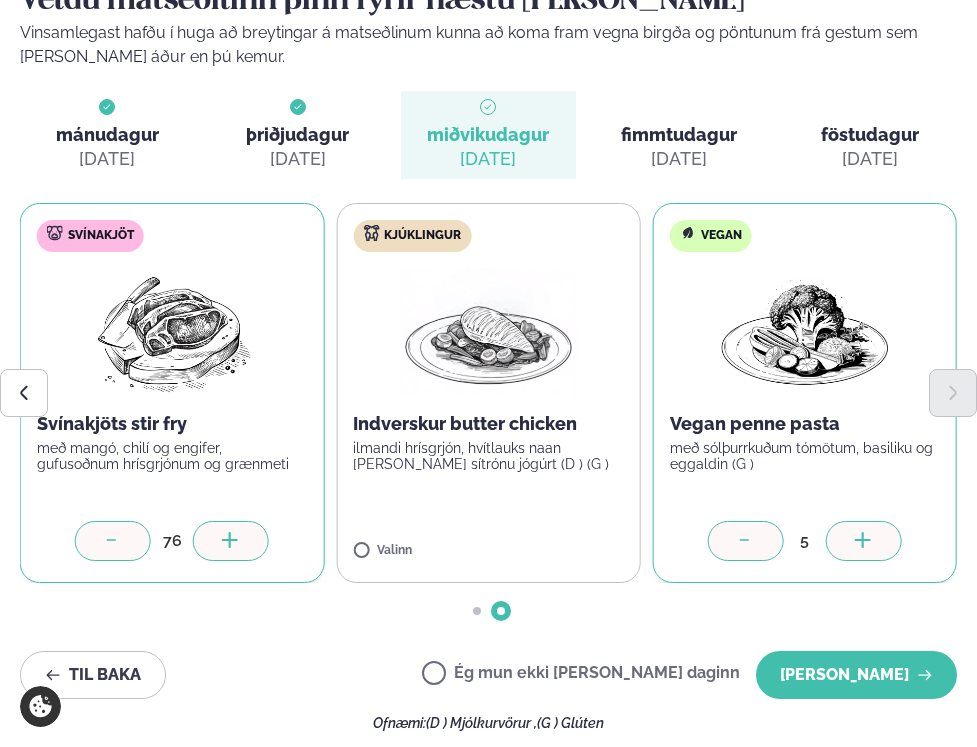 click at bounding box center (231, 541) 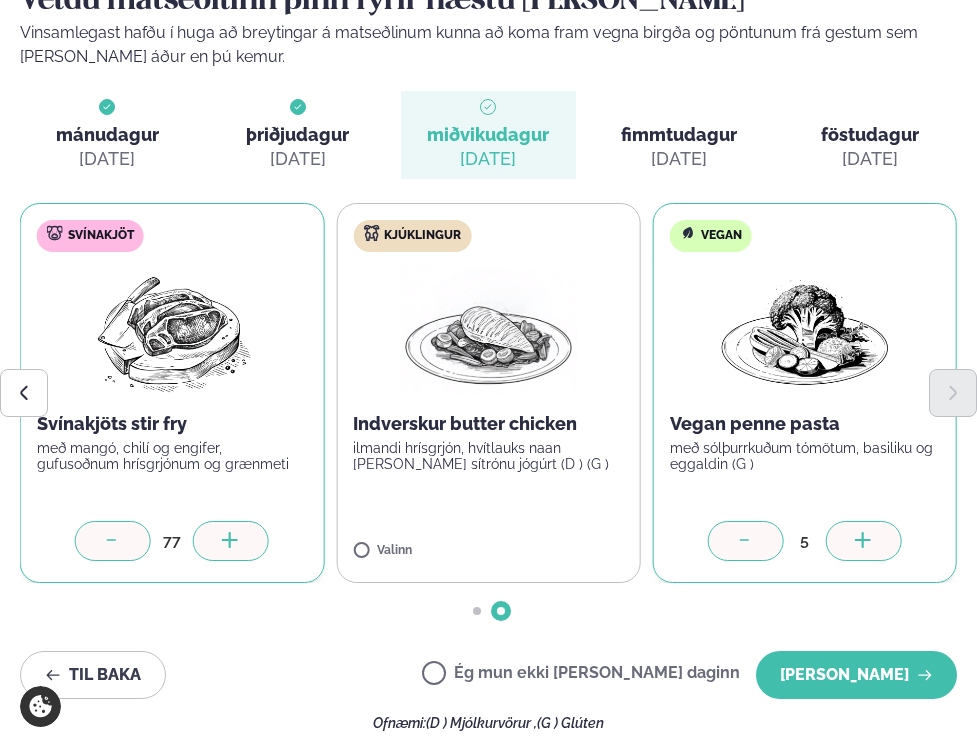 click at bounding box center [231, 541] 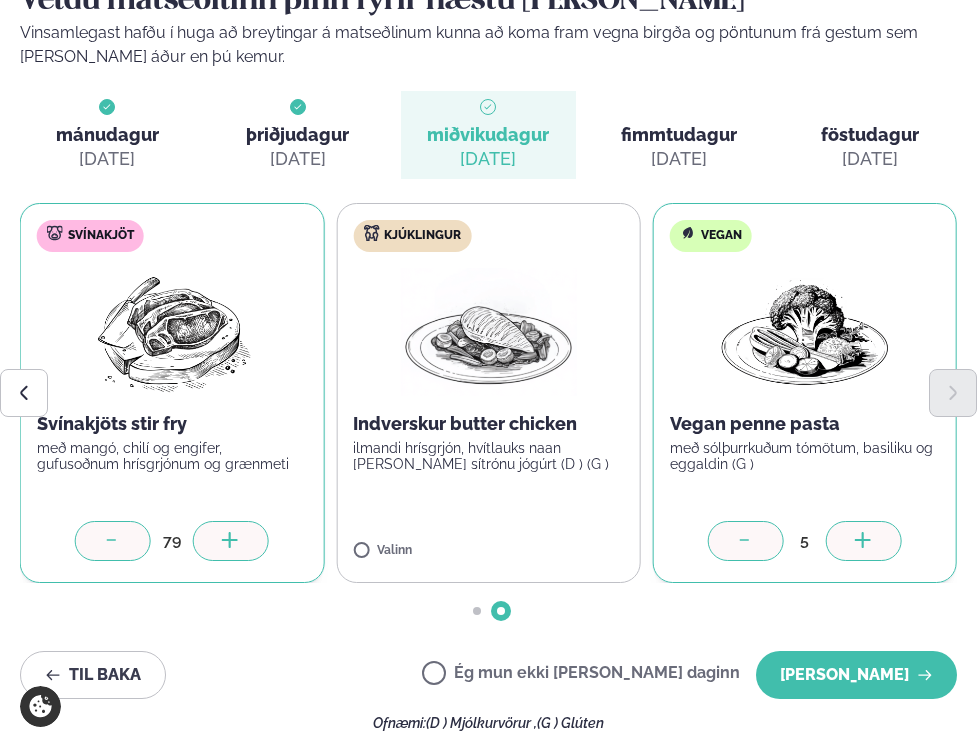 click at bounding box center (231, 541) 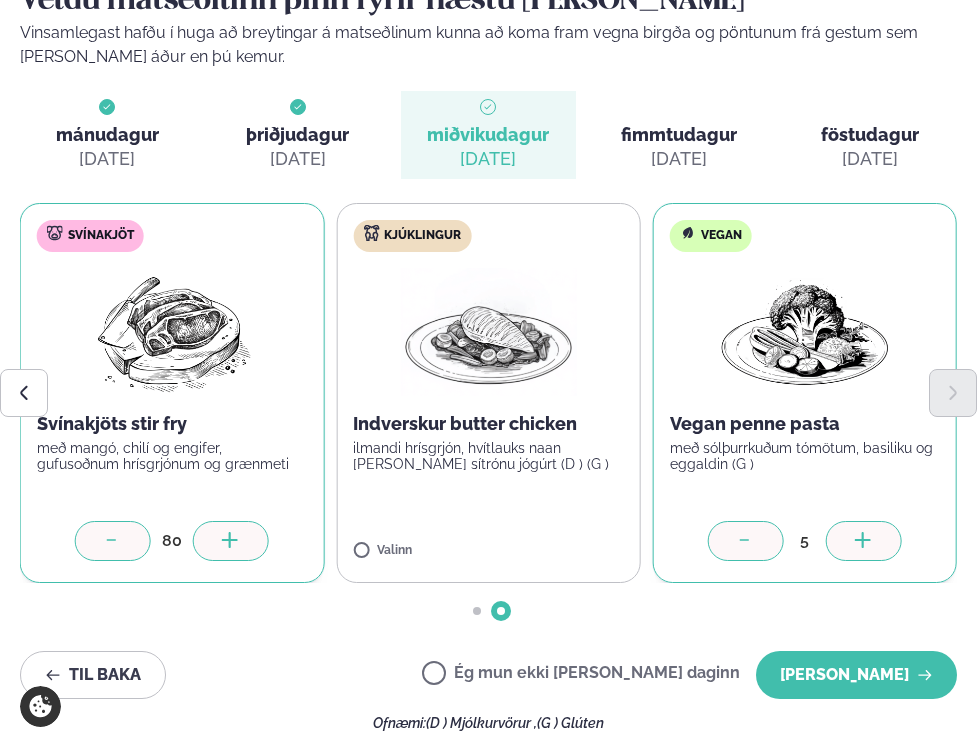 click at bounding box center [231, 541] 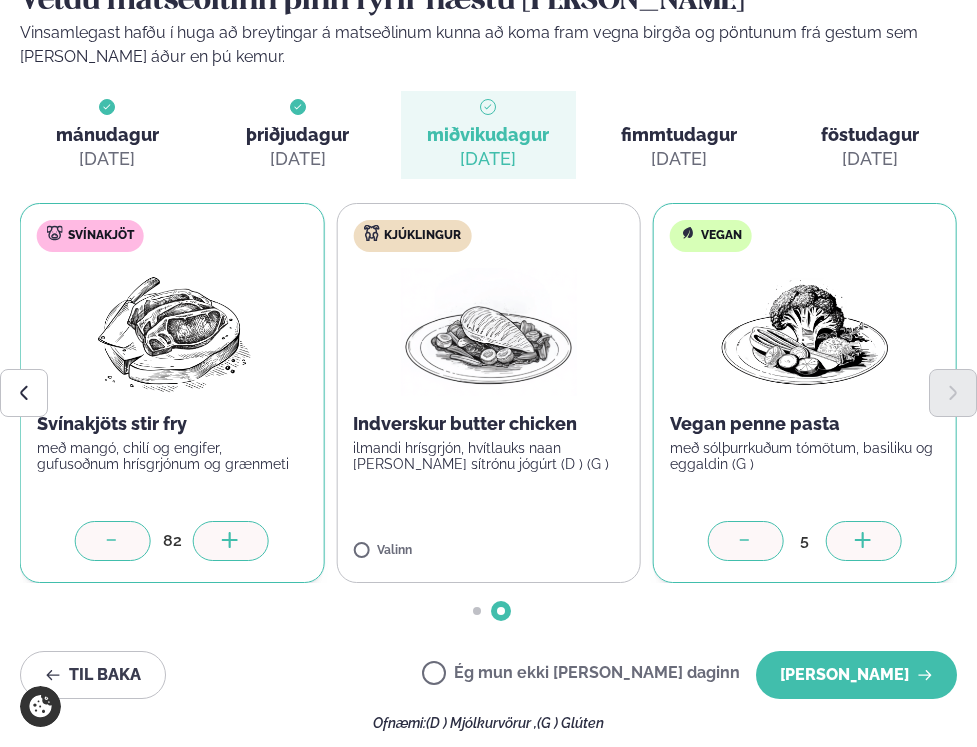 click at bounding box center (231, 541) 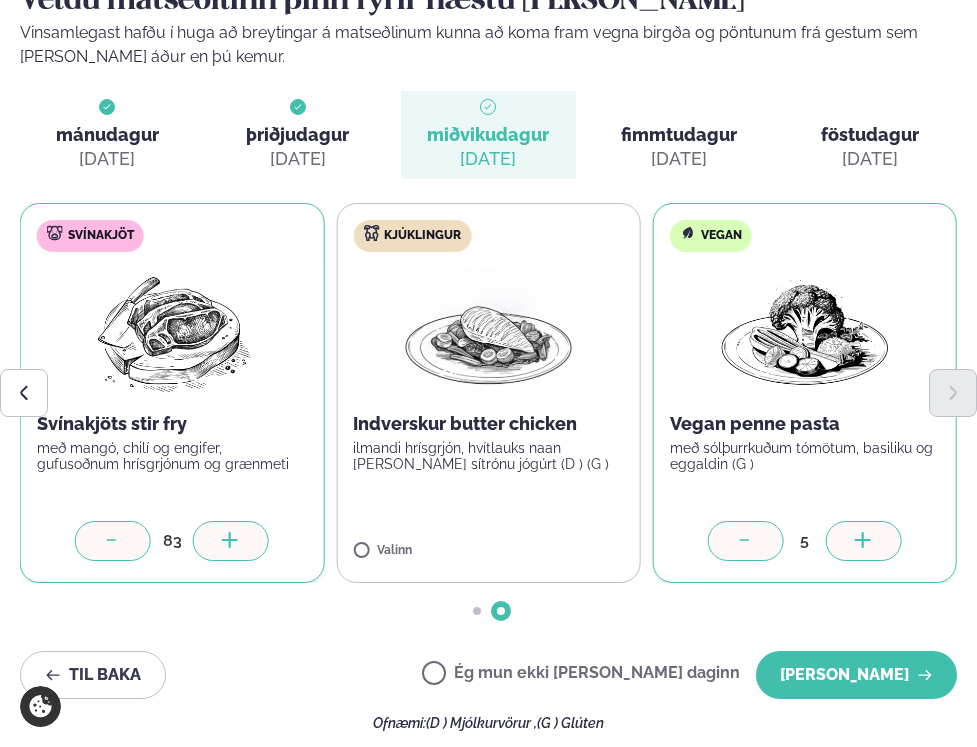 click at bounding box center (231, 541) 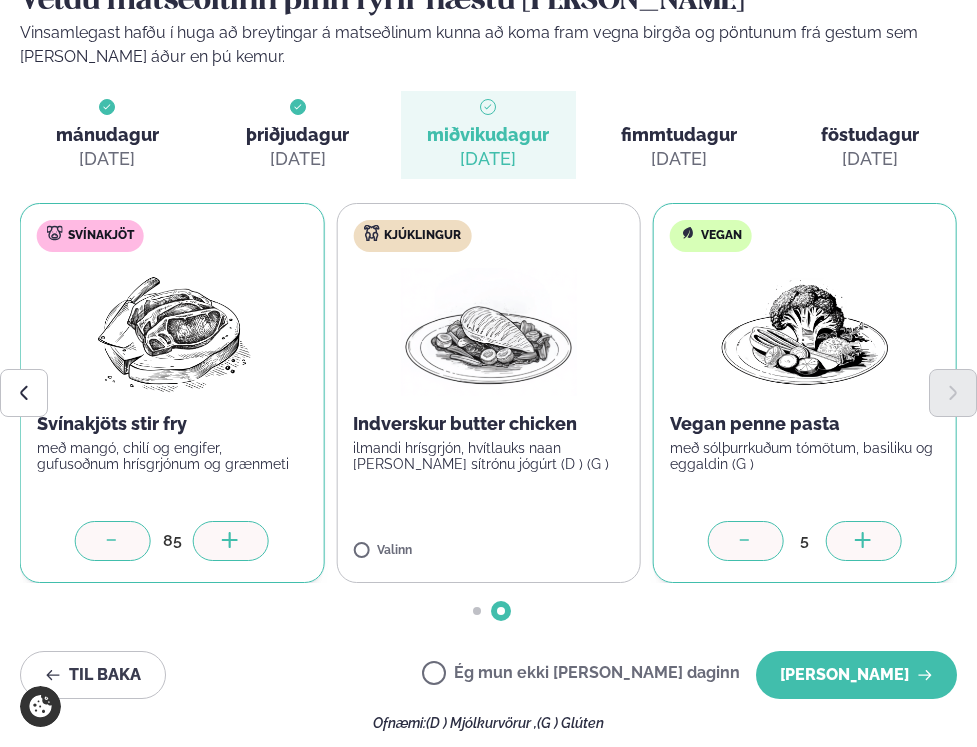 click at bounding box center (231, 541) 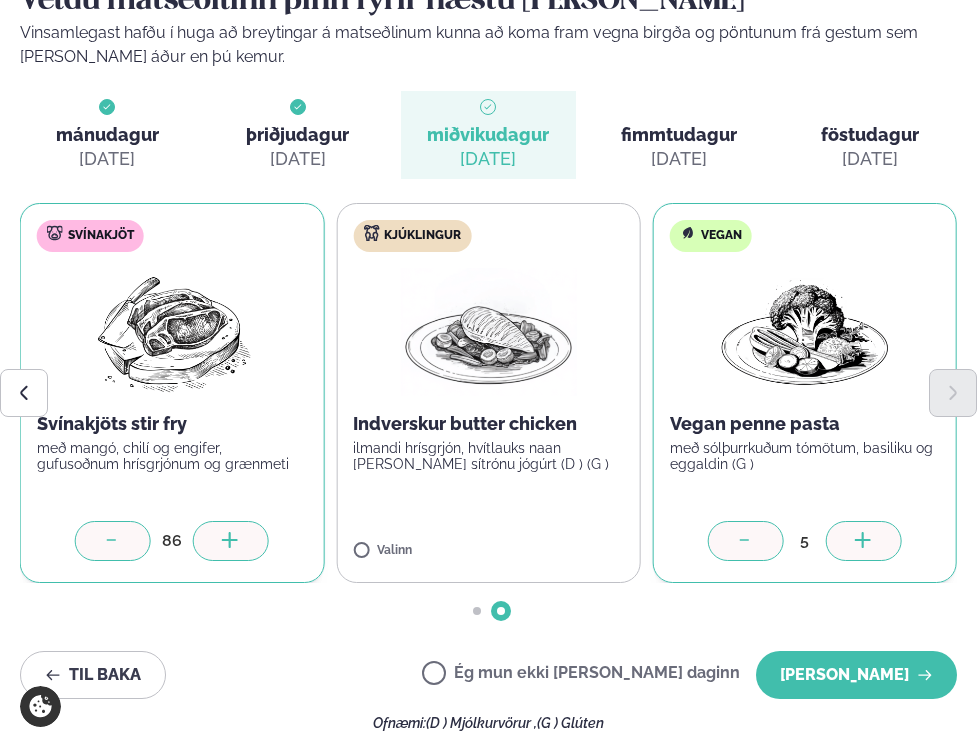 click at bounding box center (231, 541) 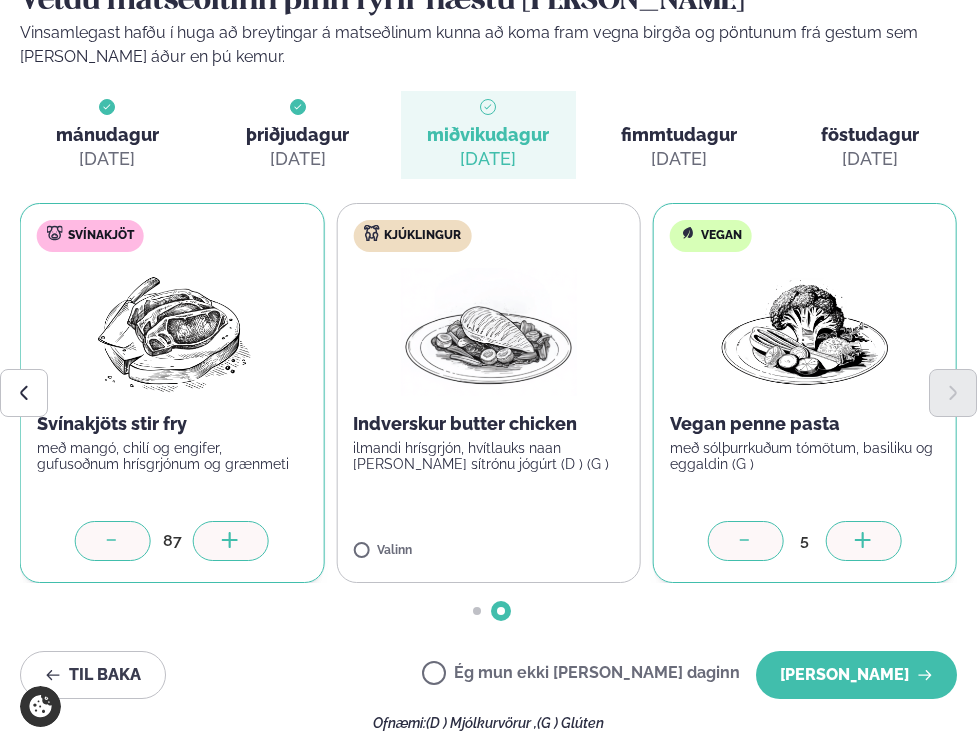 click at bounding box center (231, 541) 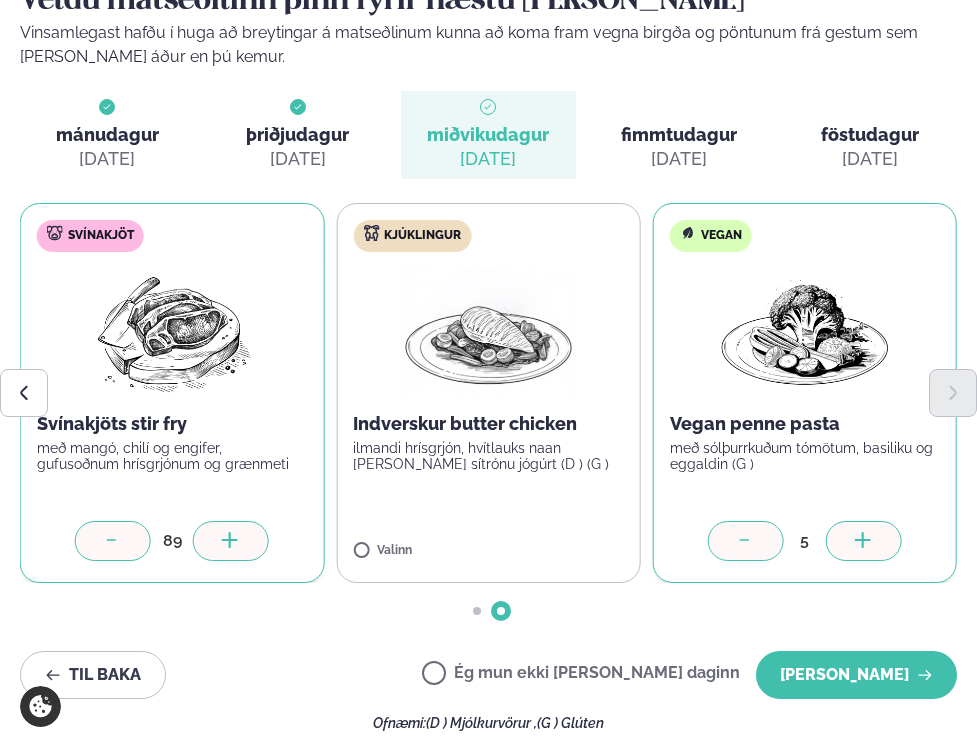 click at bounding box center [231, 541] 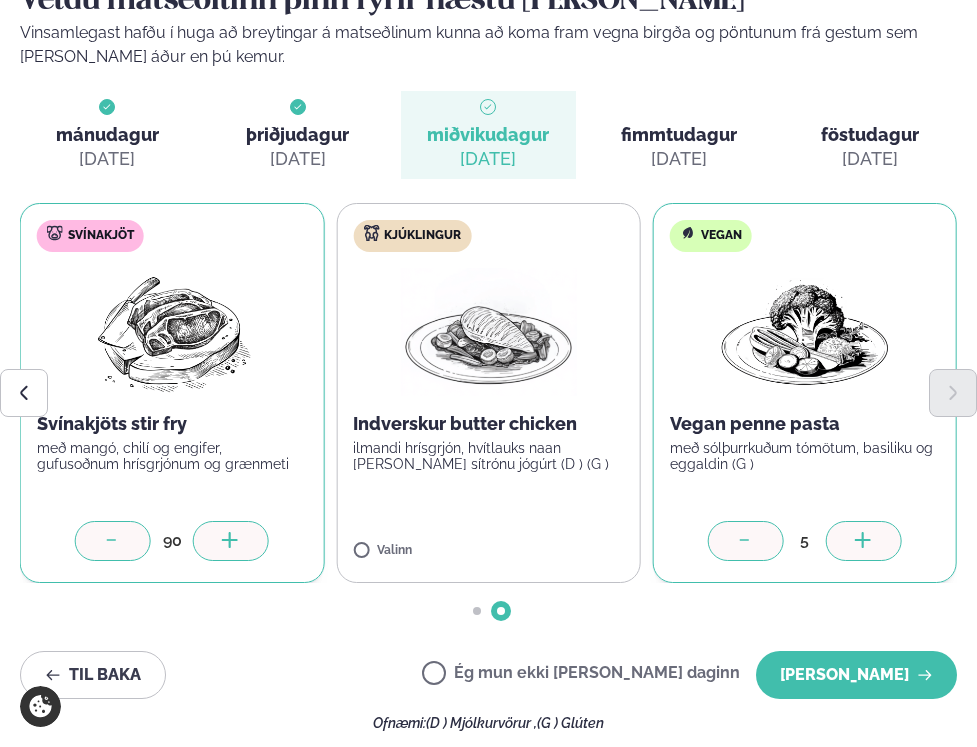click at bounding box center (231, 541) 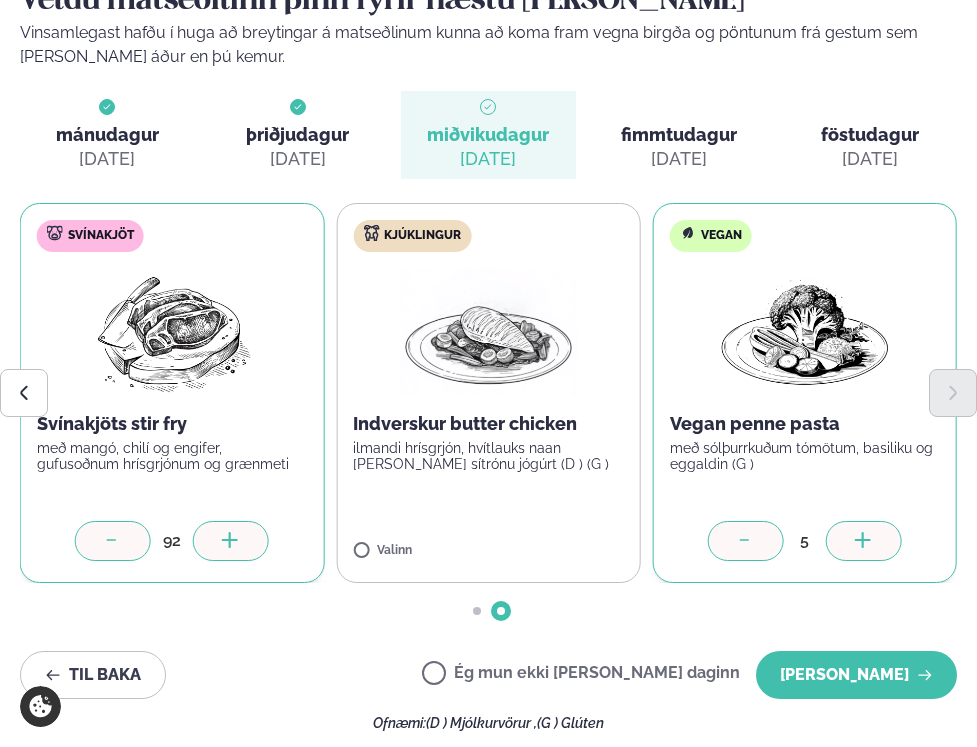 click at bounding box center (231, 541) 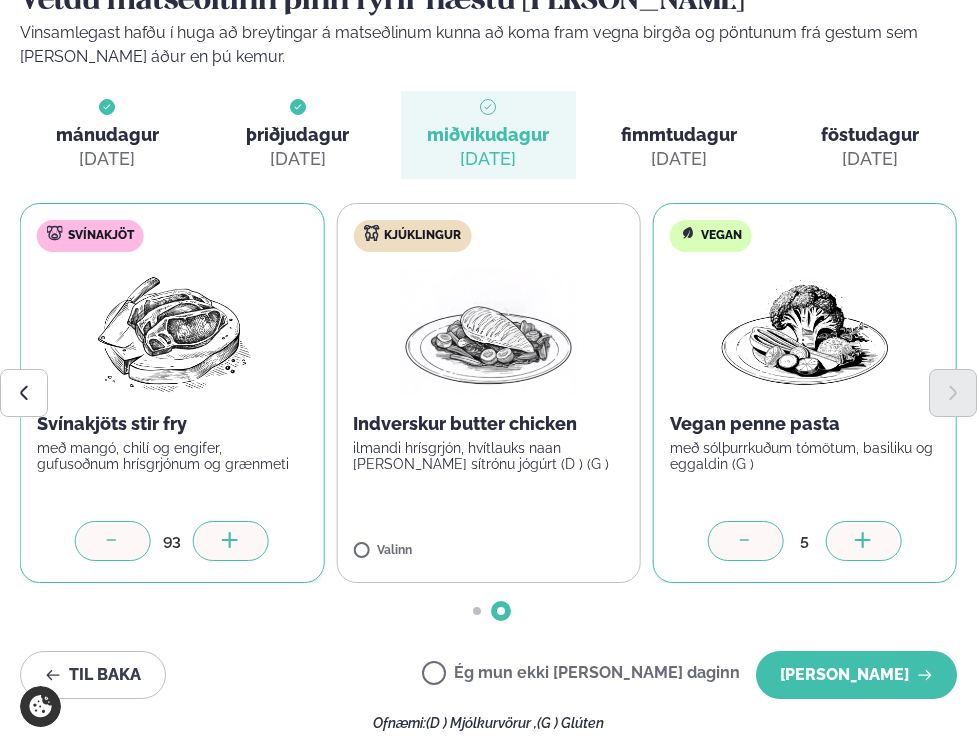 click at bounding box center [231, 541] 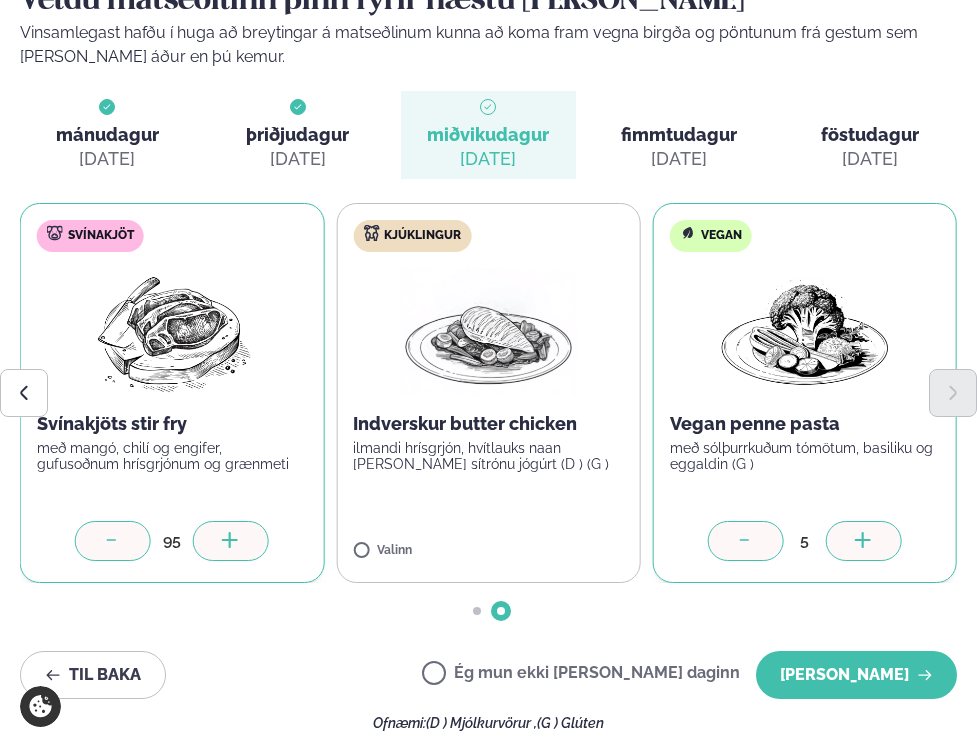 click at bounding box center (231, 541) 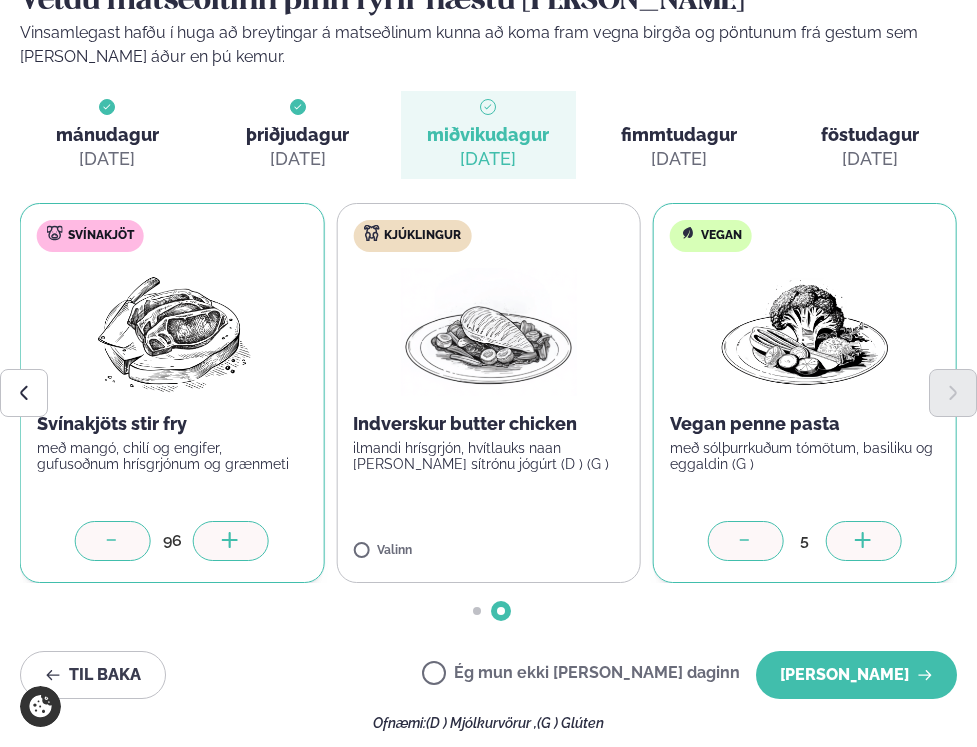 click at bounding box center [231, 541] 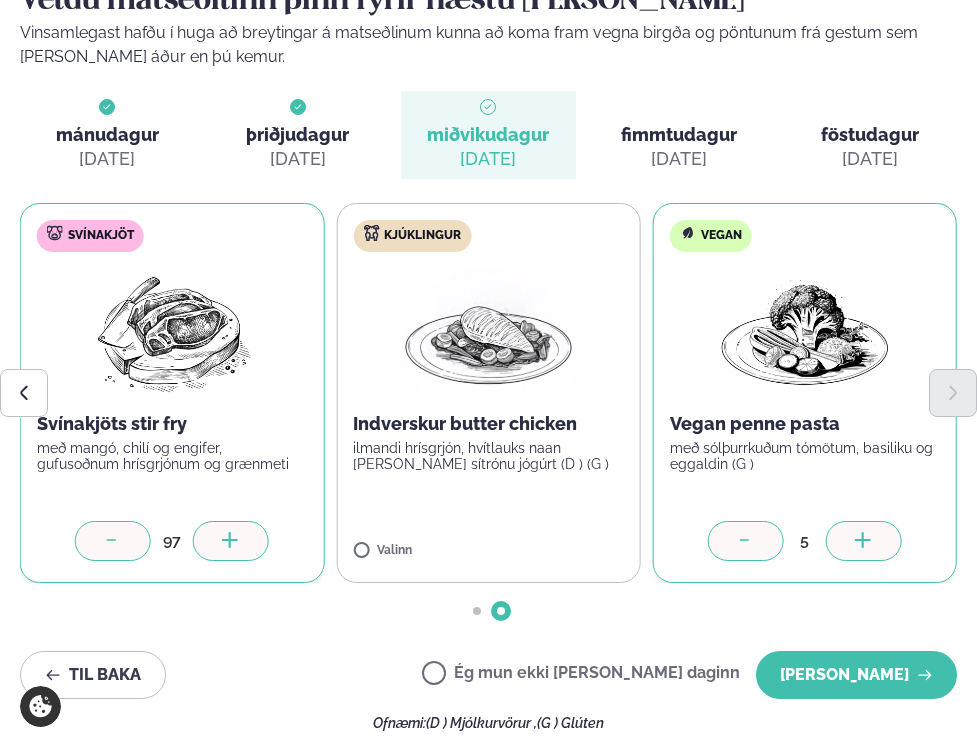 click at bounding box center (231, 541) 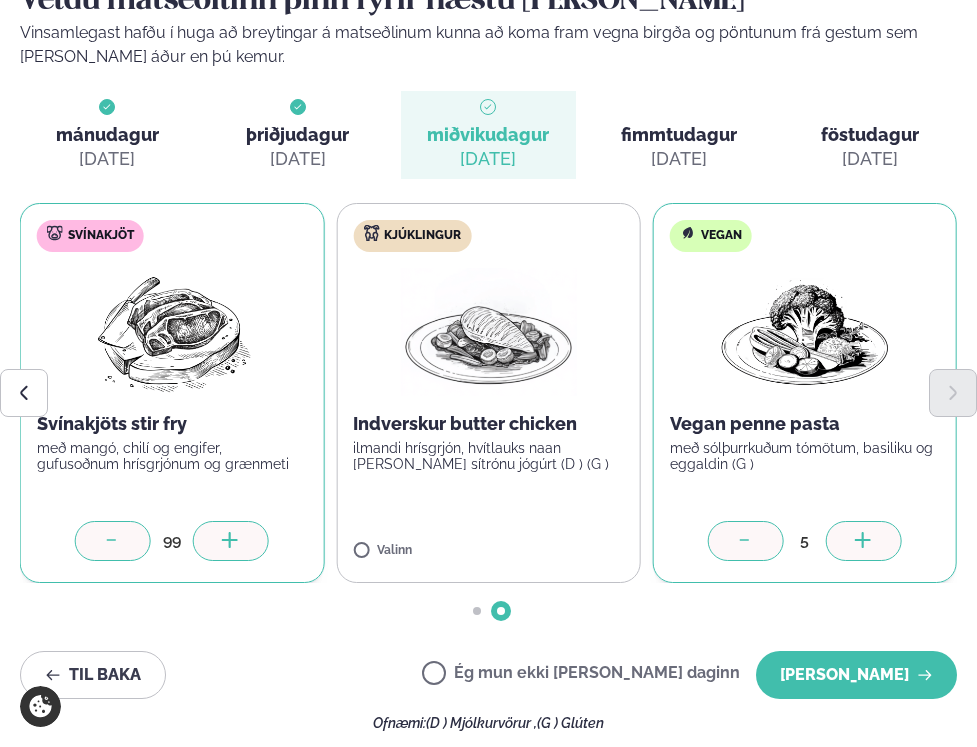 click at bounding box center [231, 541] 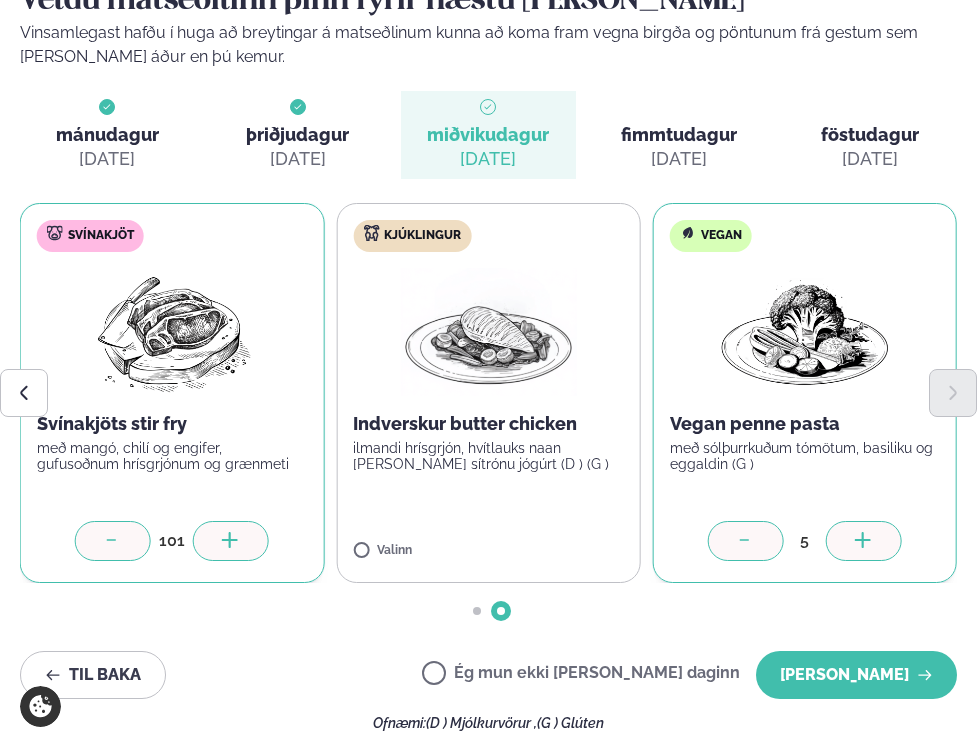 click at bounding box center [231, 541] 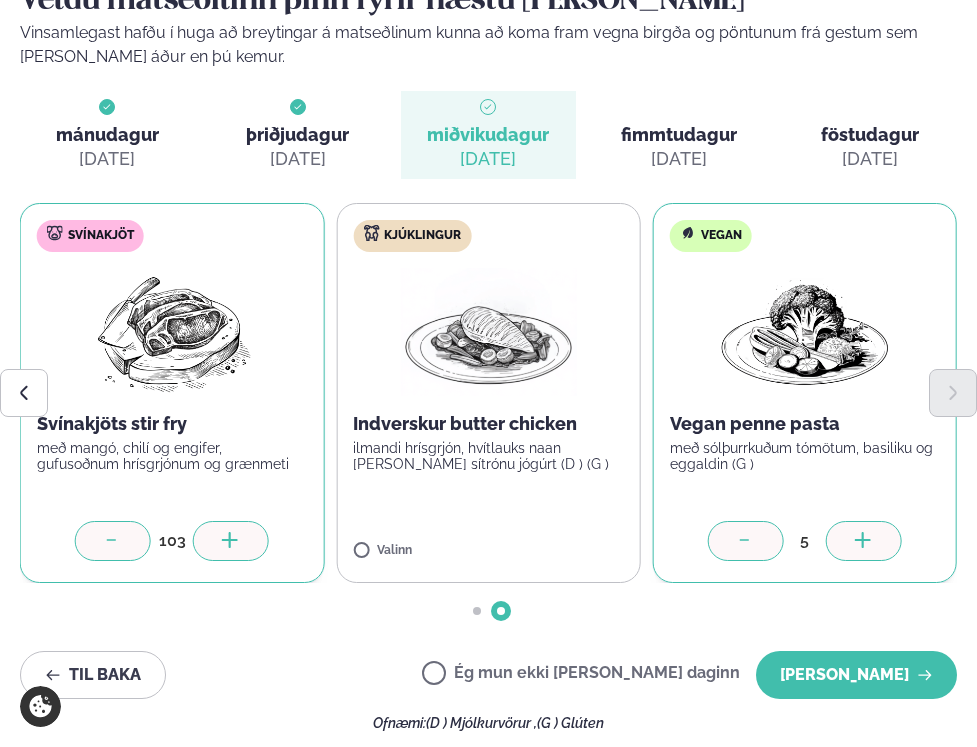 click at bounding box center [231, 541] 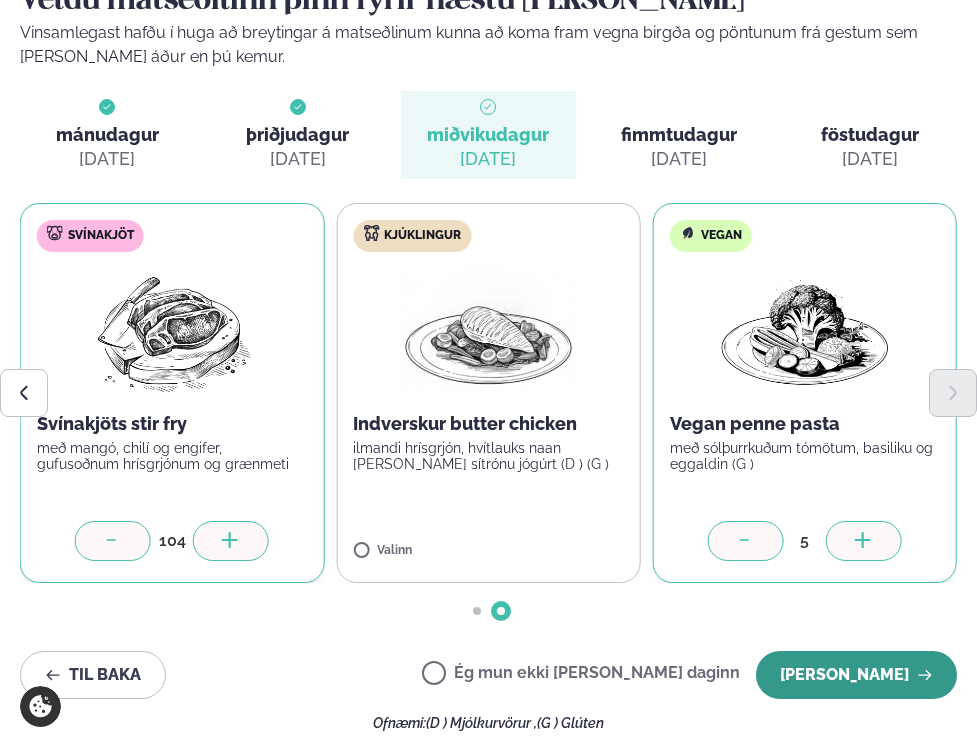 click on "Halda áfram" at bounding box center (856, 675) 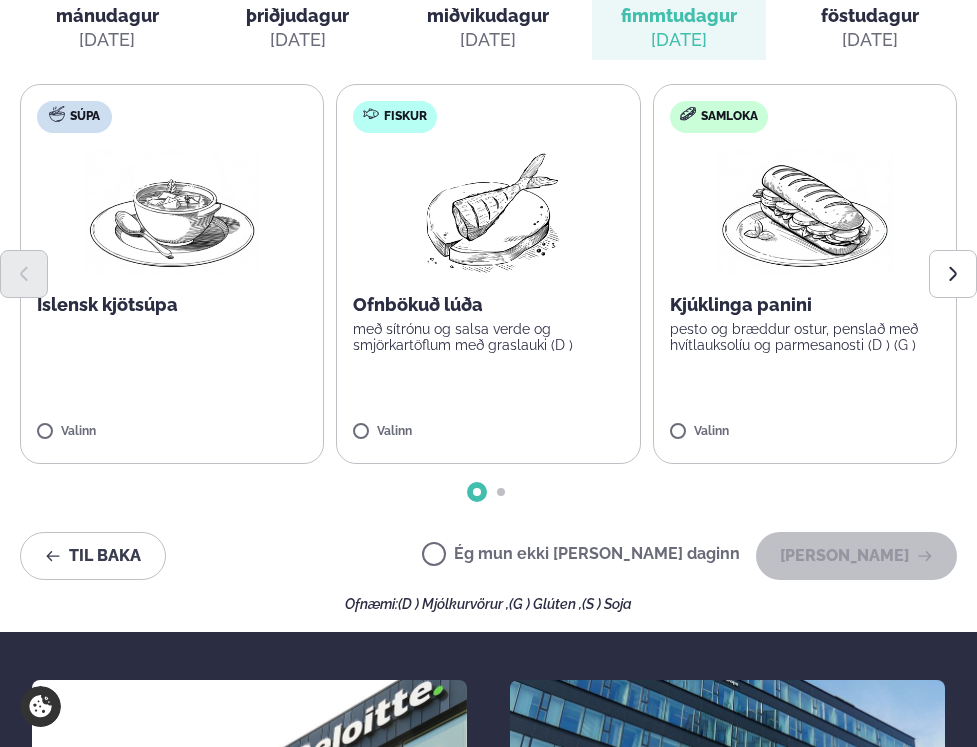 scroll, scrollTop: 390, scrollLeft: 0, axis: vertical 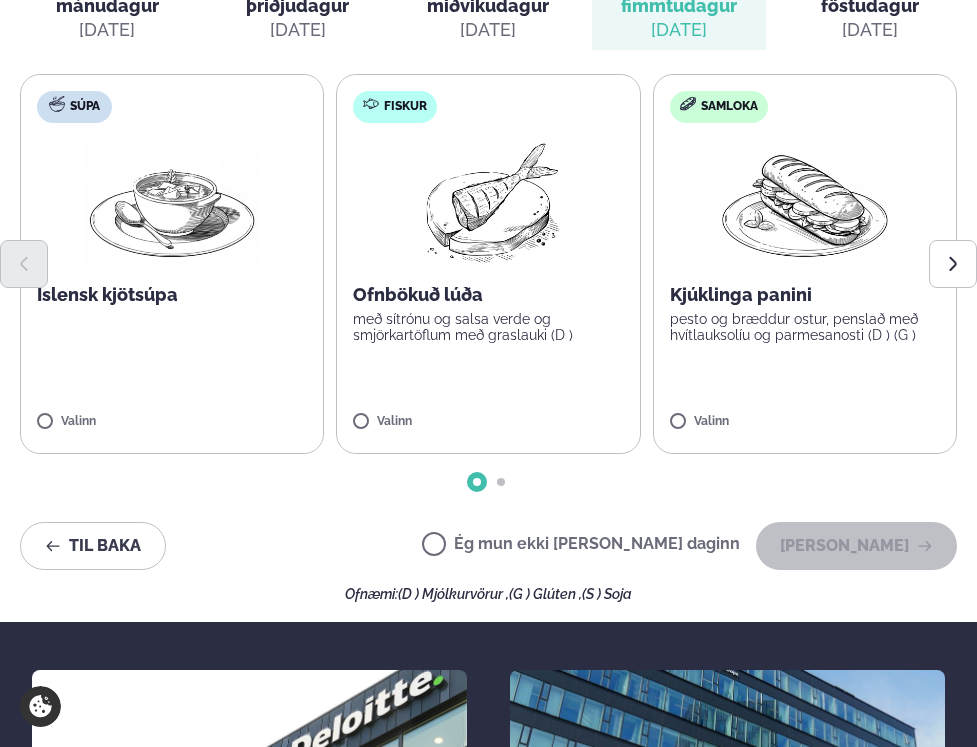 click on "Súpa     Íslensk kjötsúpa           Valinn" at bounding box center [172, 264] 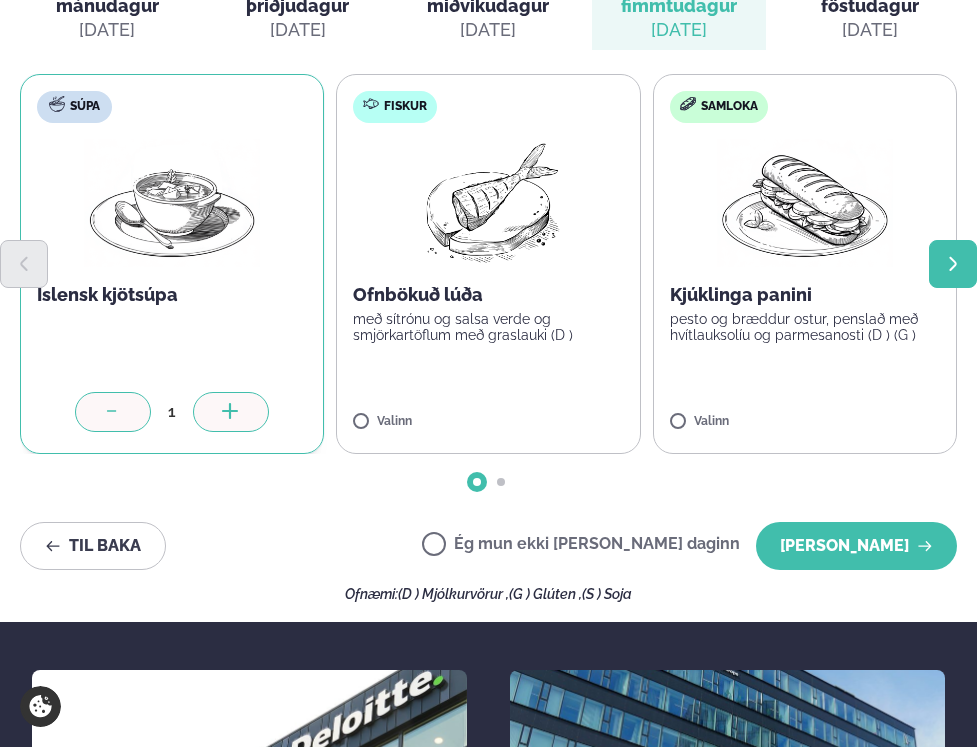 click 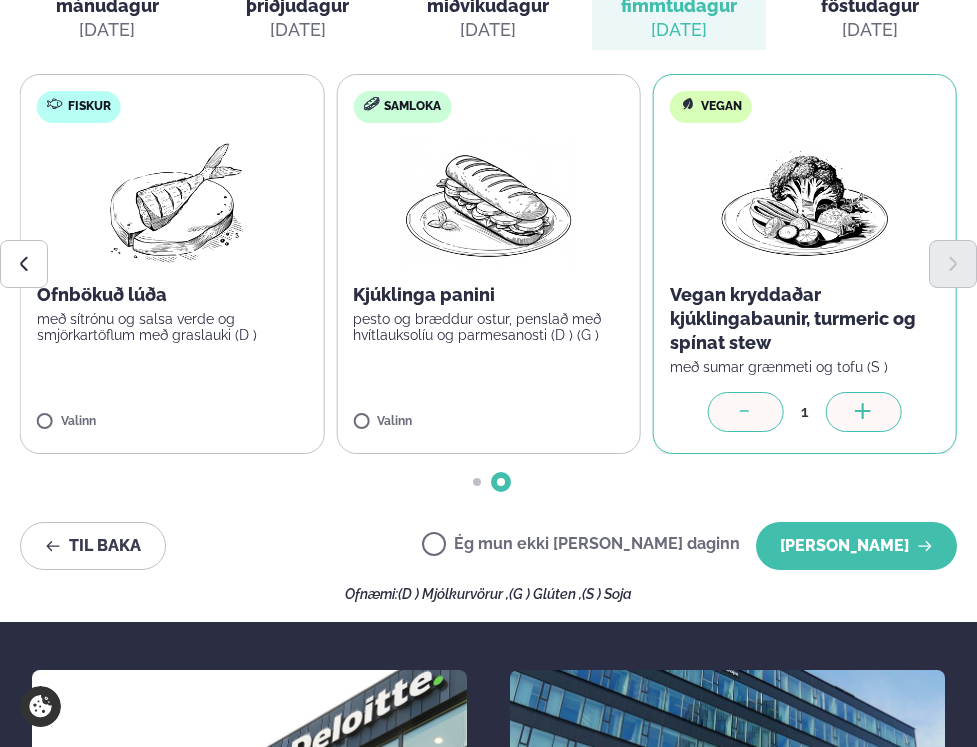click 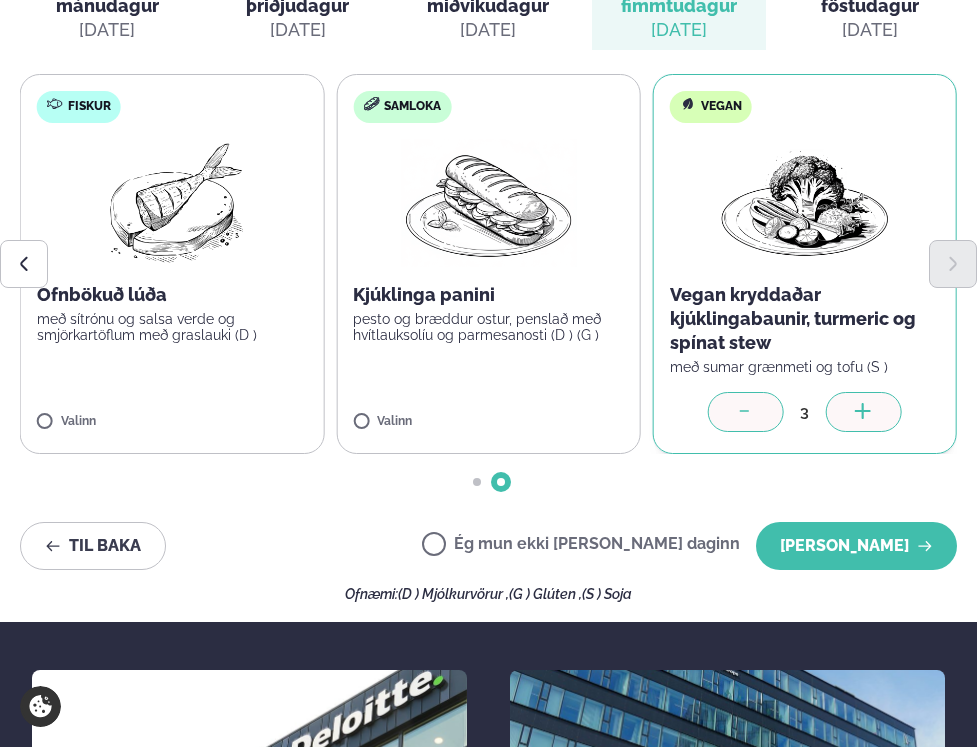 click 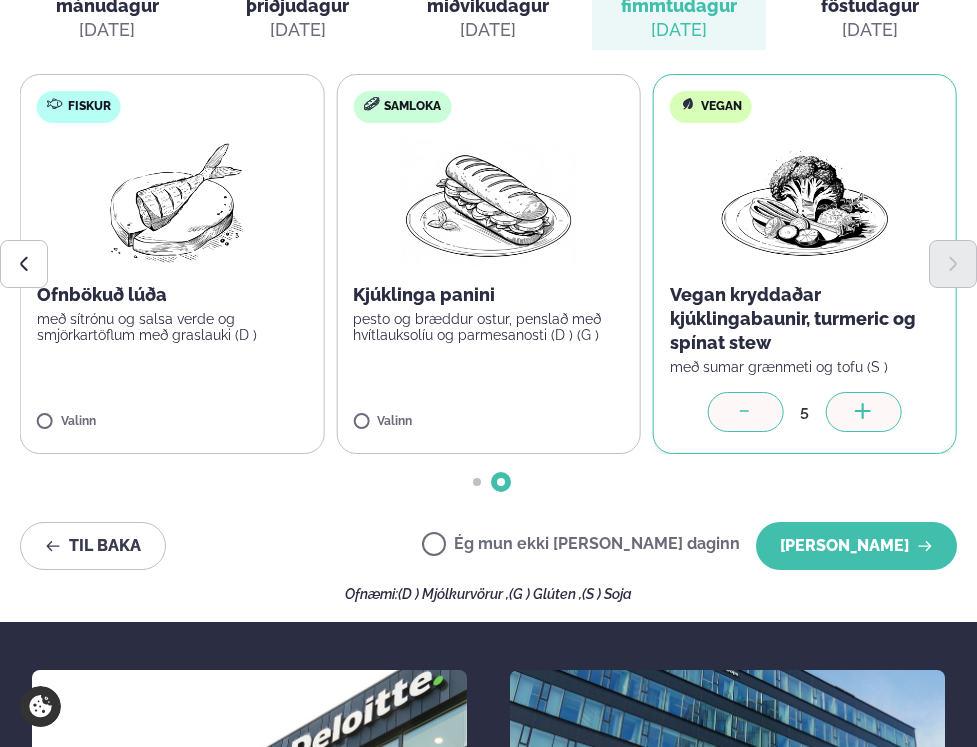 click 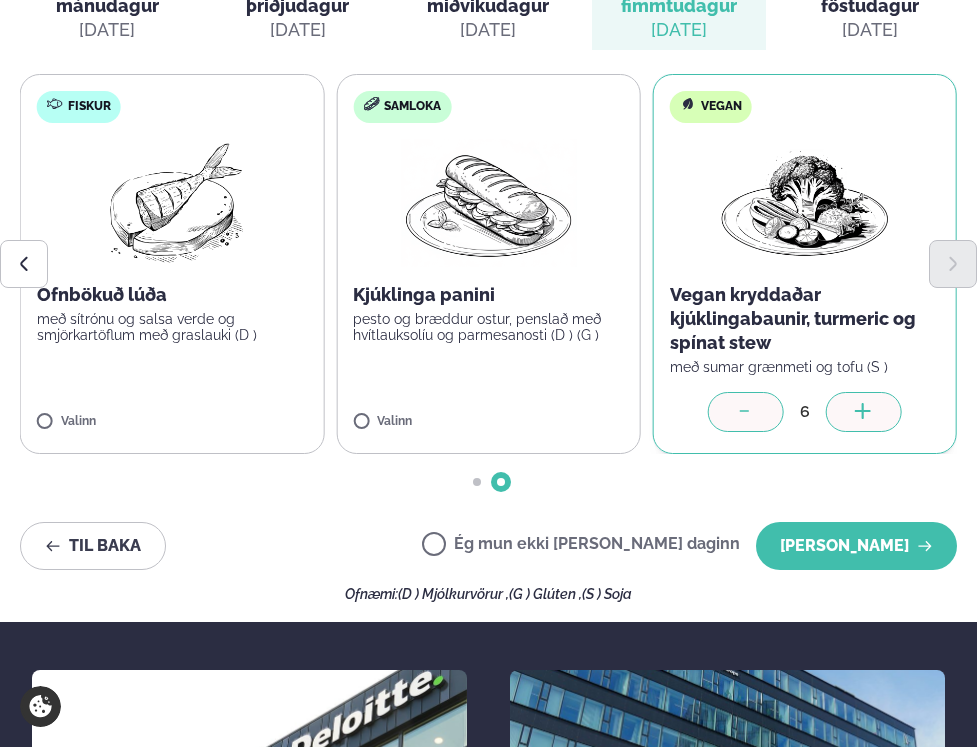 click at bounding box center (746, 412) 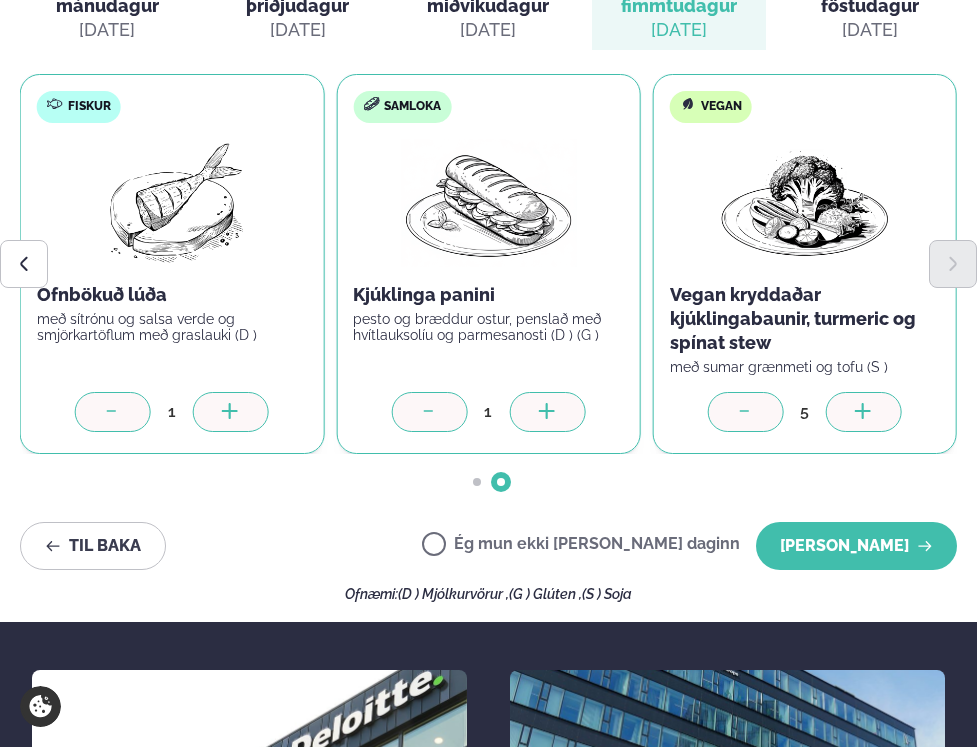 click at bounding box center (547, 412) 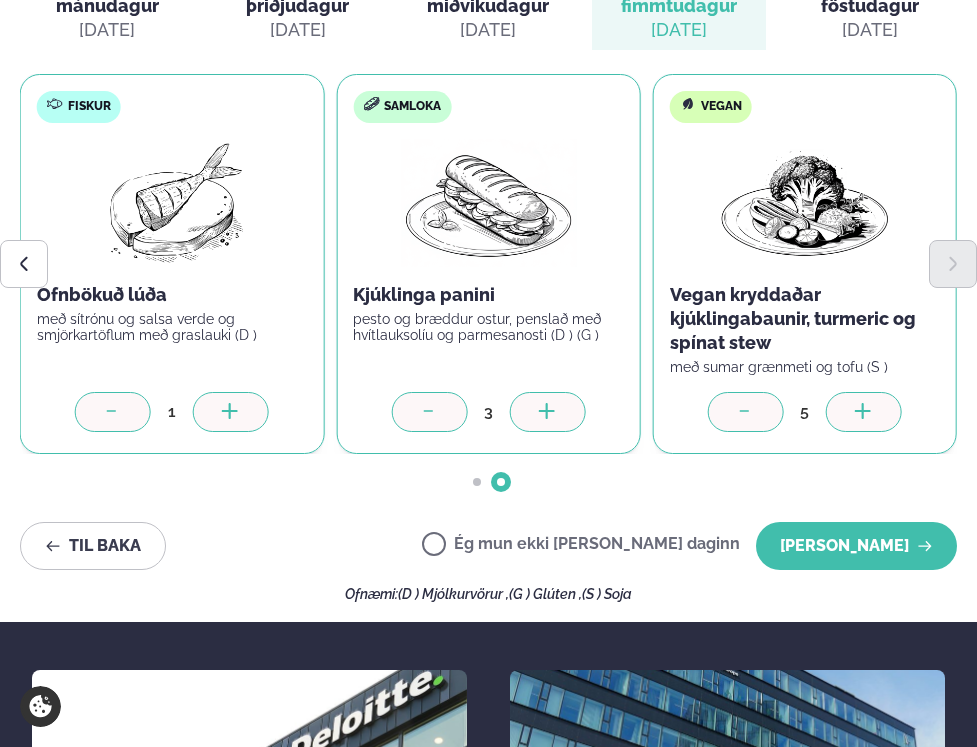 click at bounding box center [547, 412] 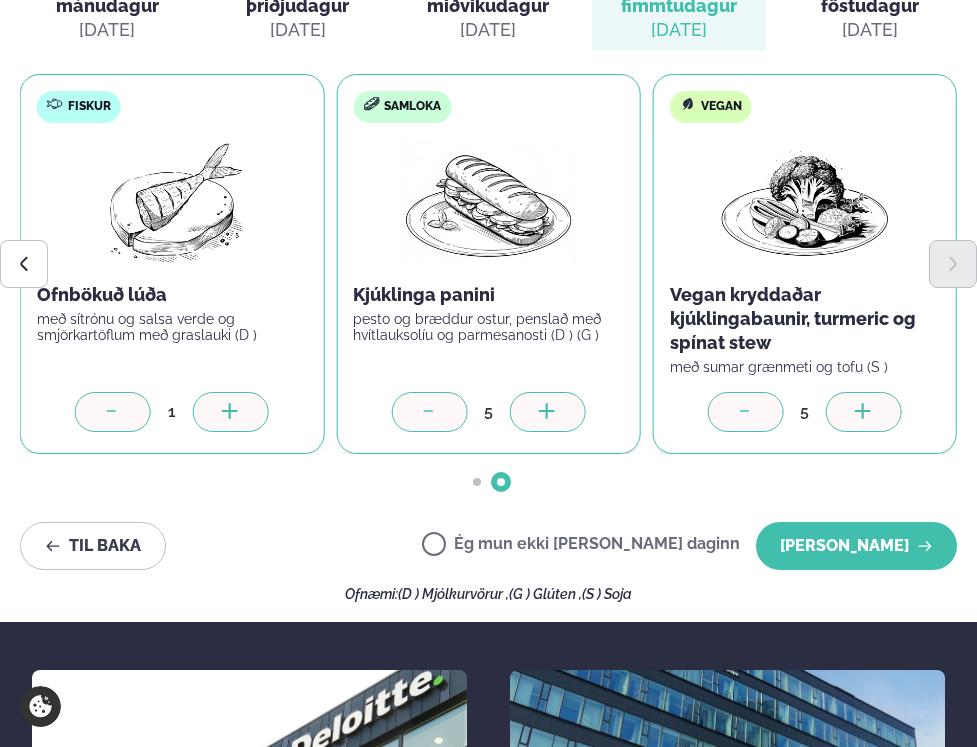 click at bounding box center (547, 412) 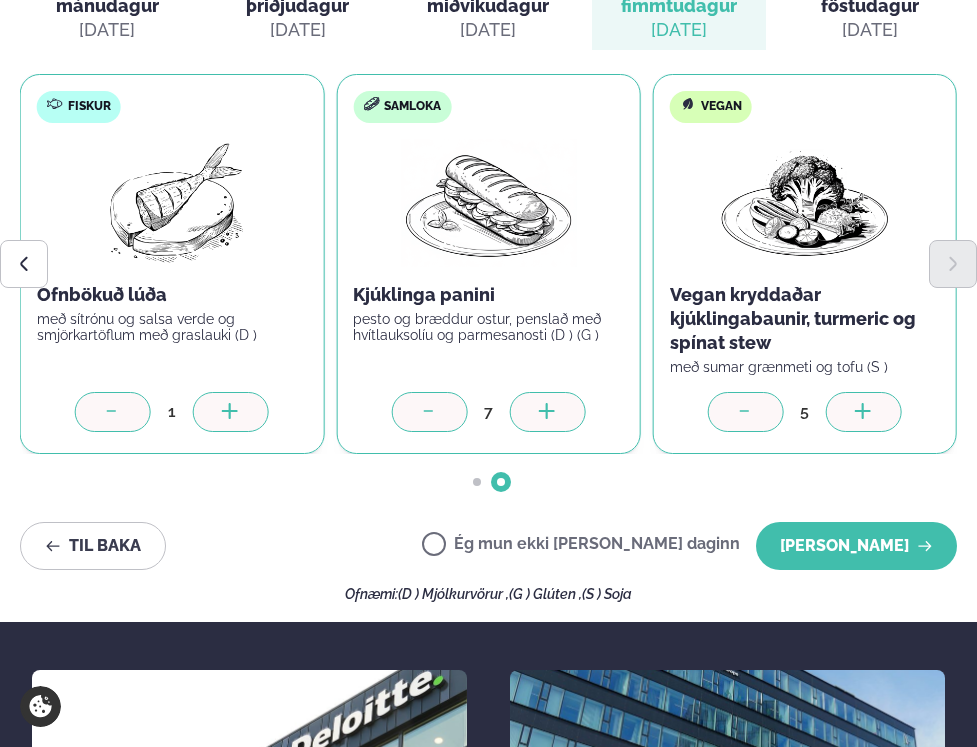 click at bounding box center (547, 412) 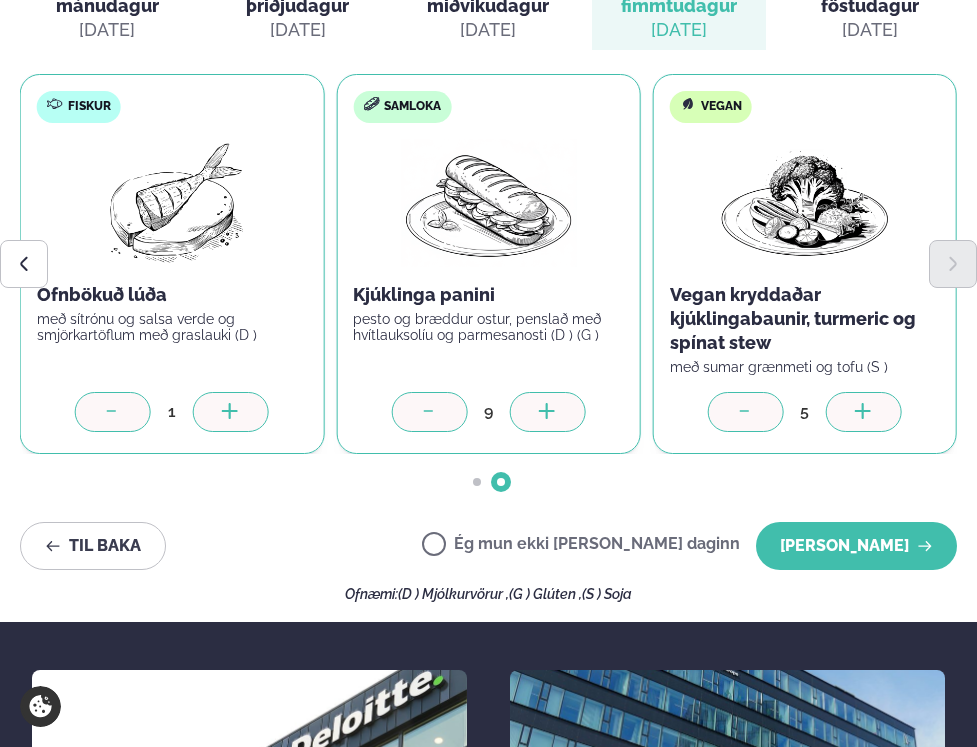 click at bounding box center [547, 412] 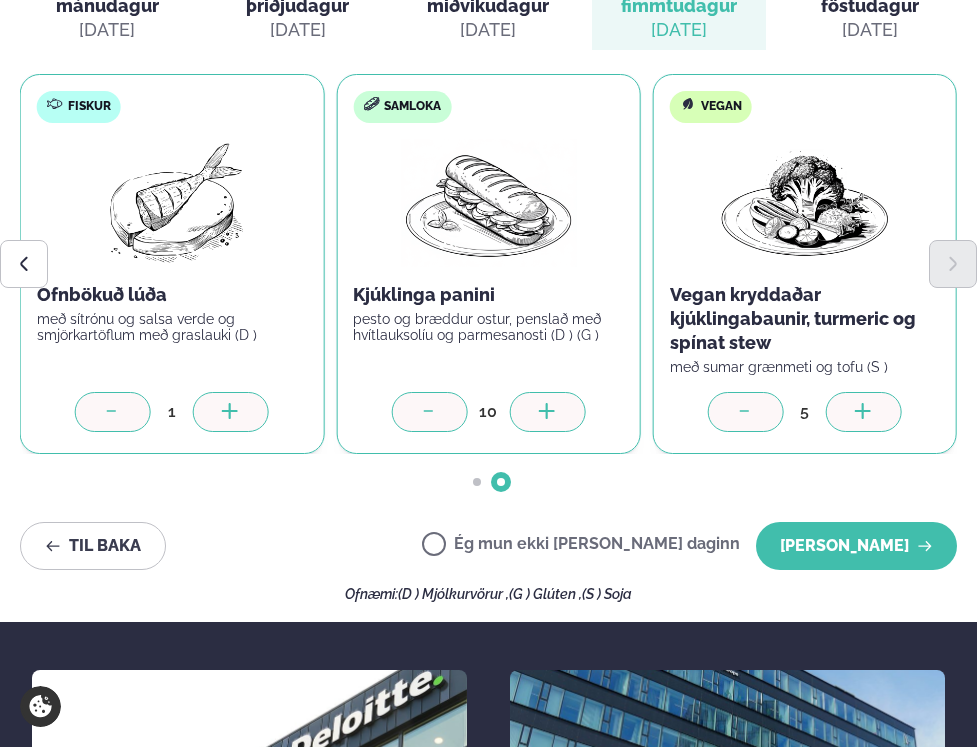 click at bounding box center (547, 412) 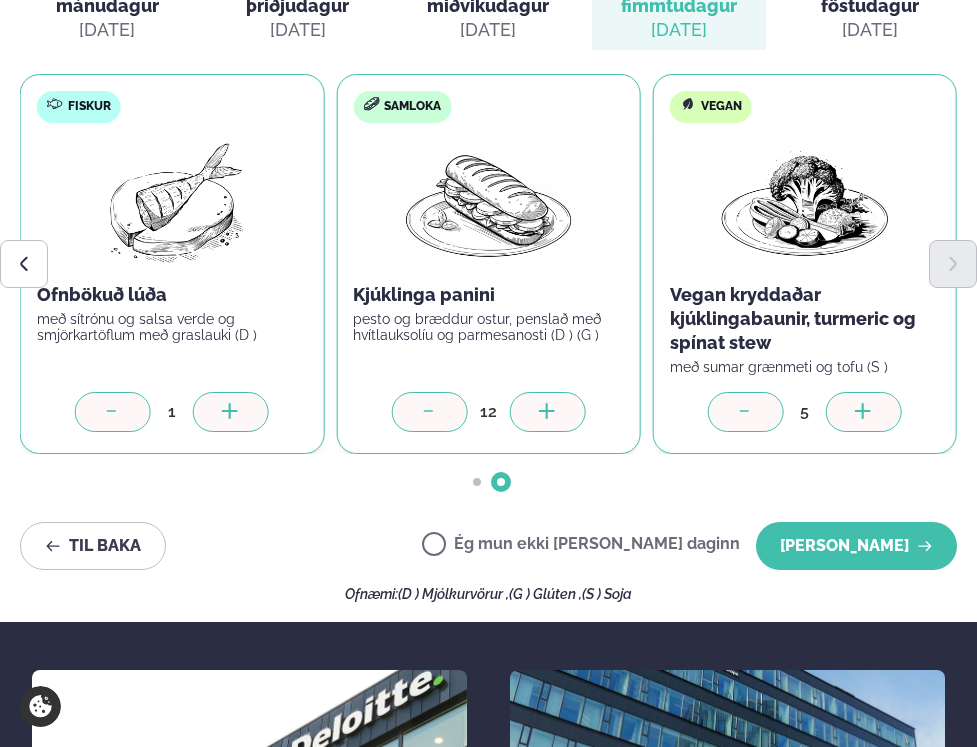 click at bounding box center [547, 412] 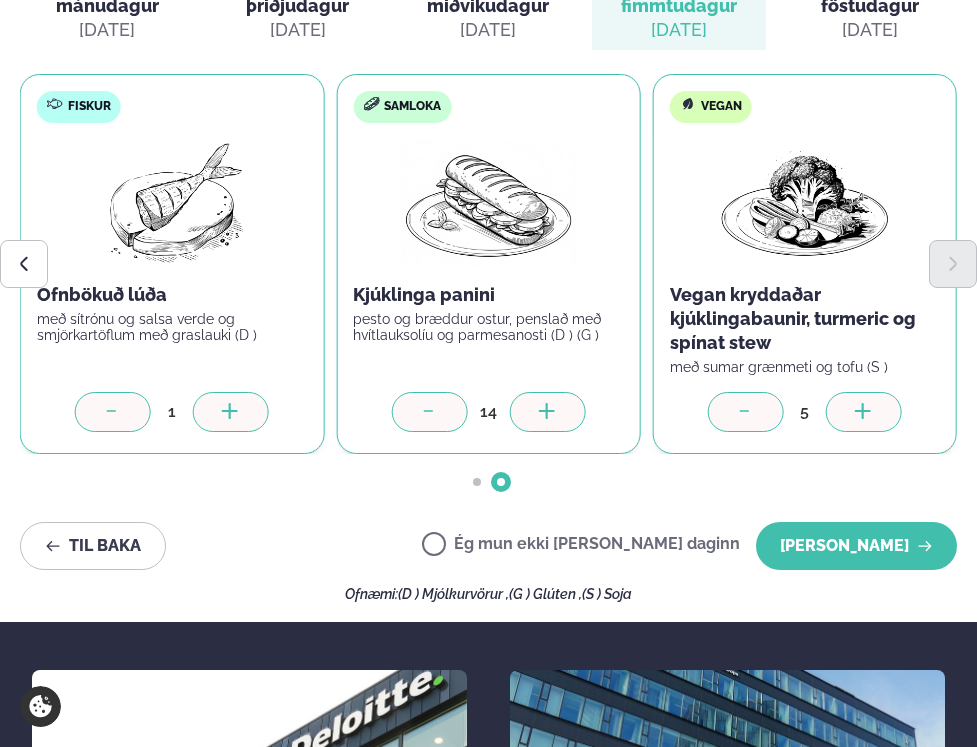 click at bounding box center [547, 412] 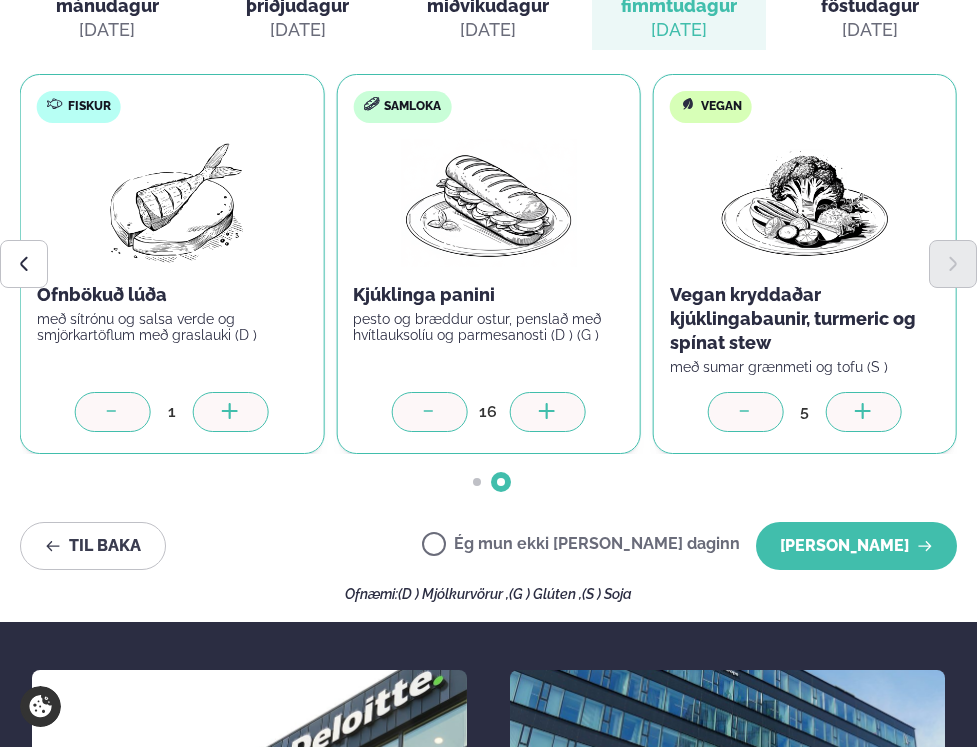click at bounding box center (547, 412) 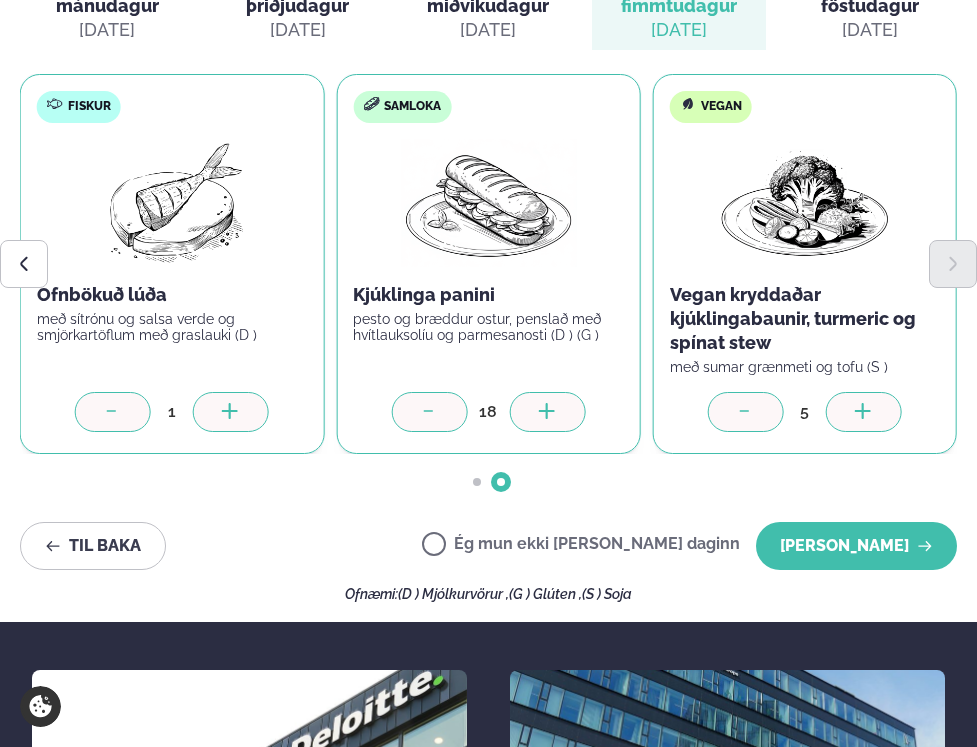 click at bounding box center [547, 412] 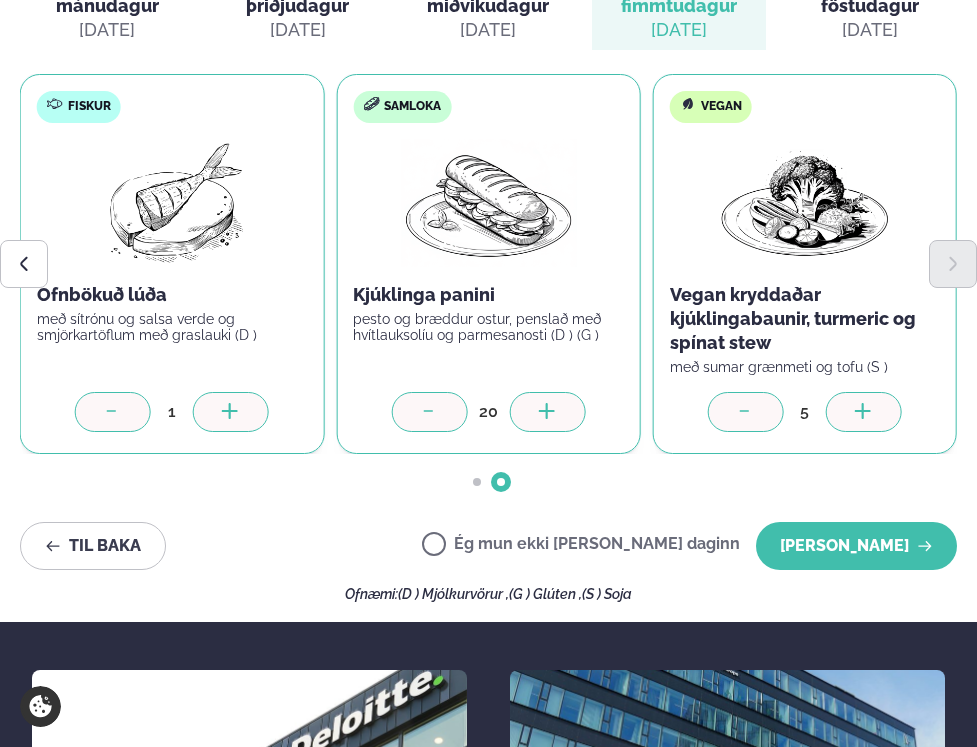 click at bounding box center (547, 412) 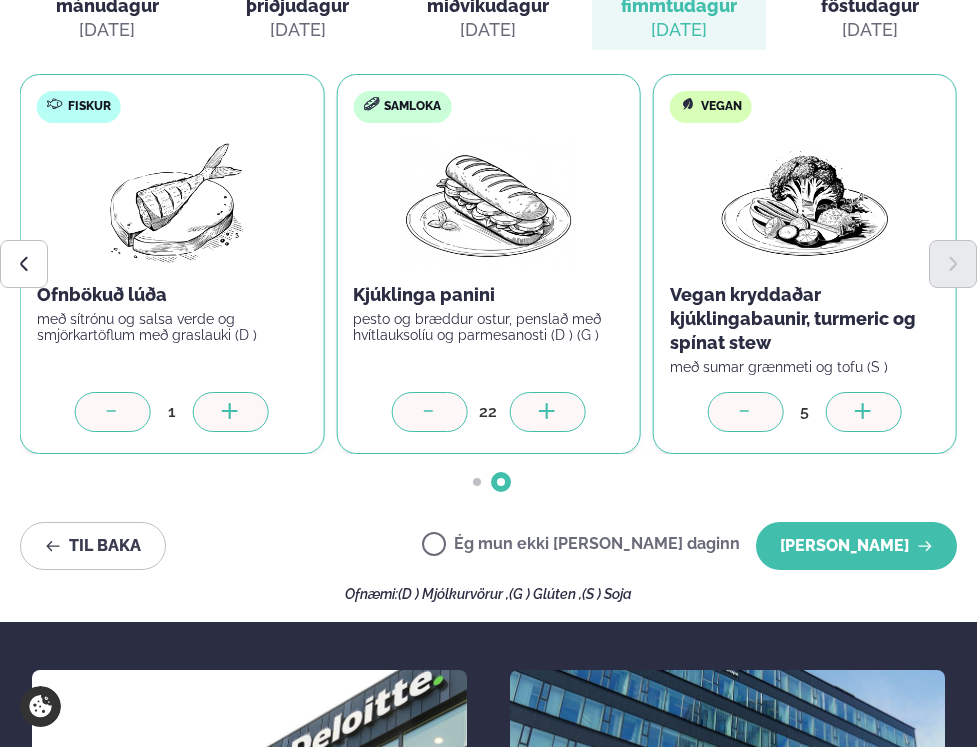 click at bounding box center [547, 412] 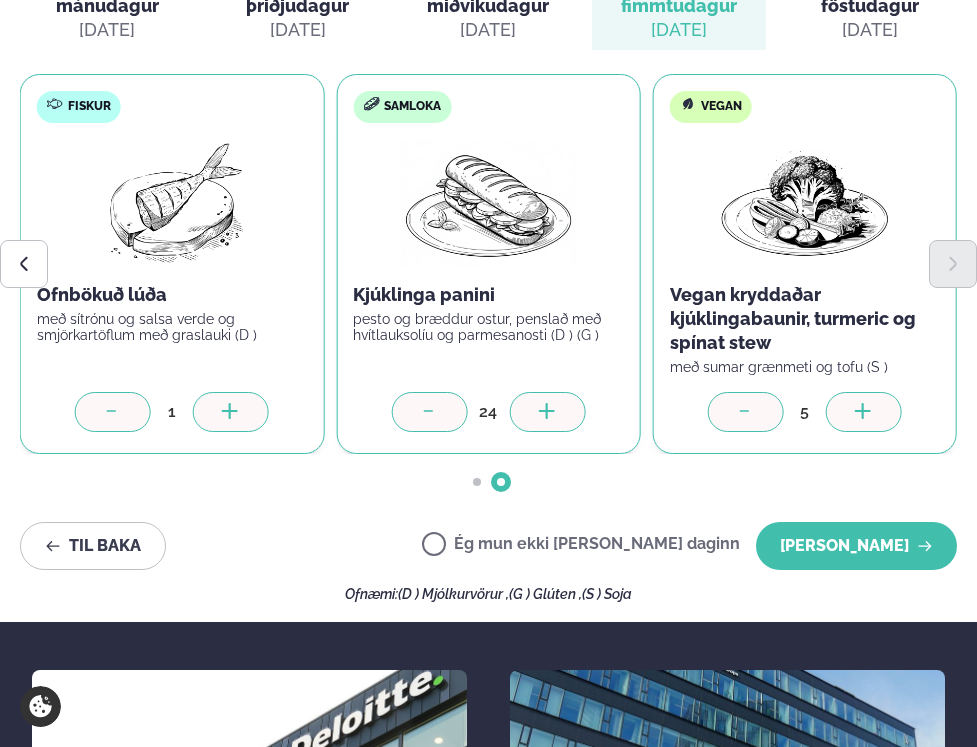 click at bounding box center [547, 412] 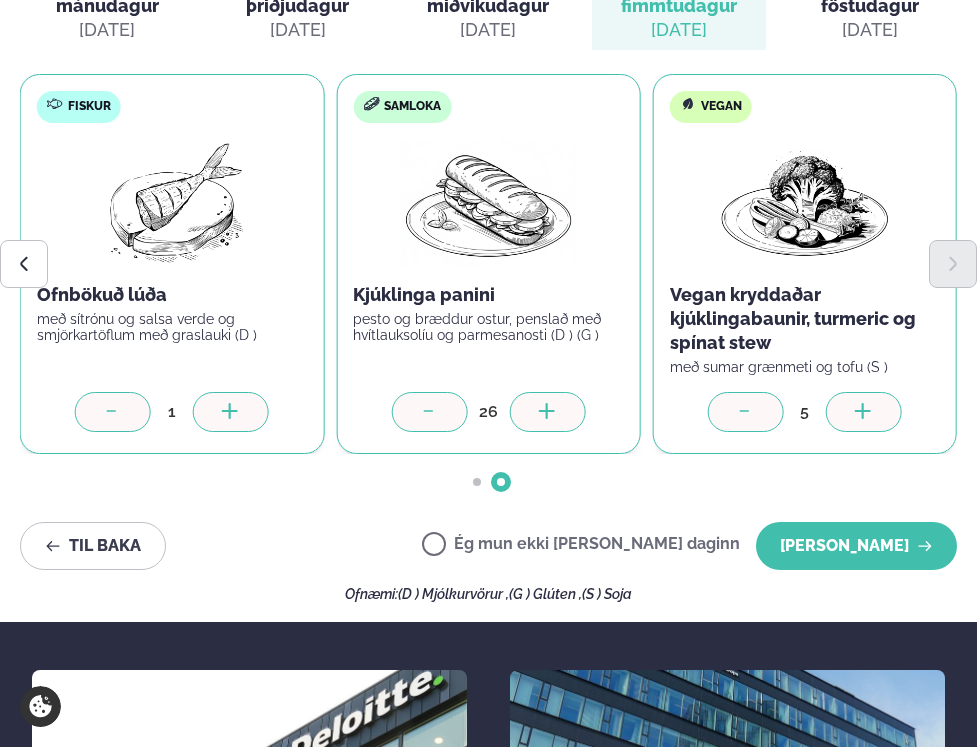 click at bounding box center (547, 412) 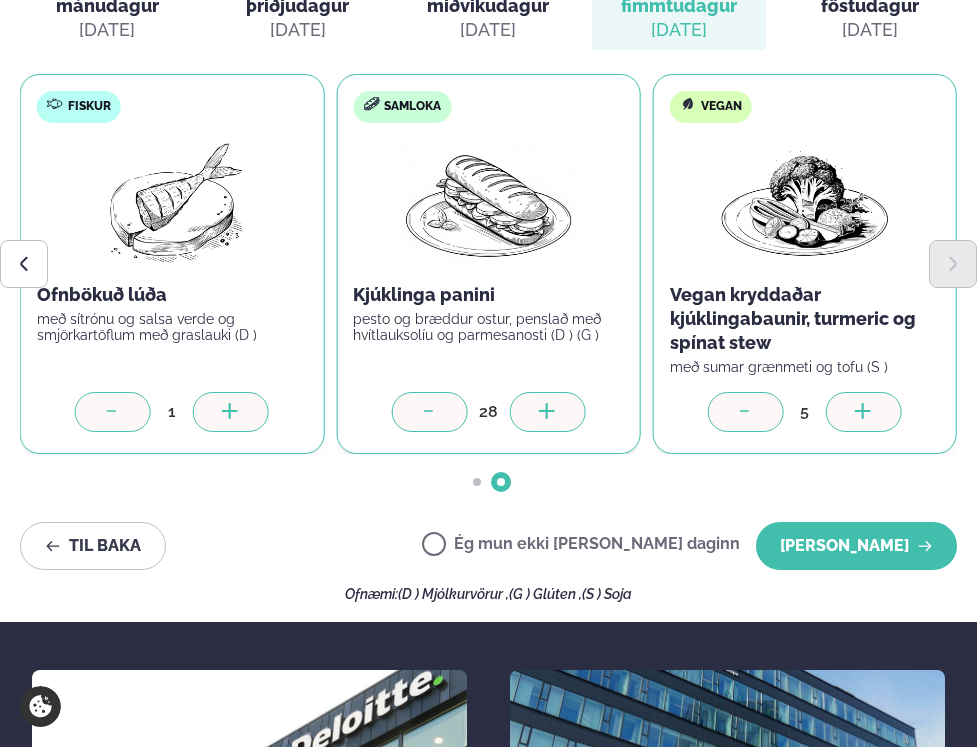 click at bounding box center (547, 412) 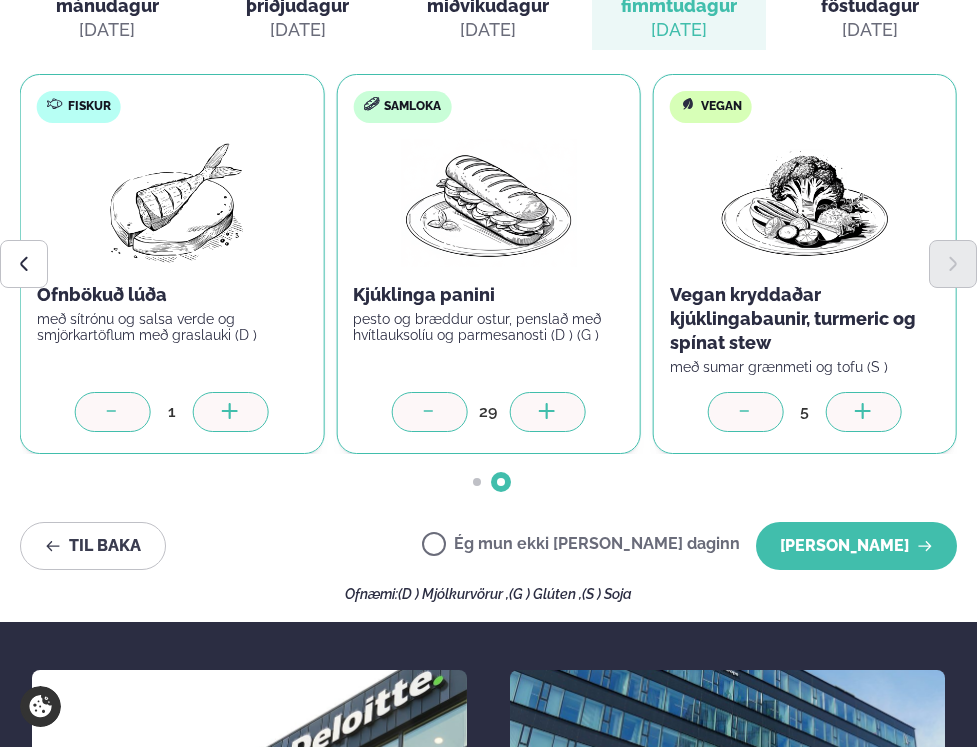click at bounding box center [547, 412] 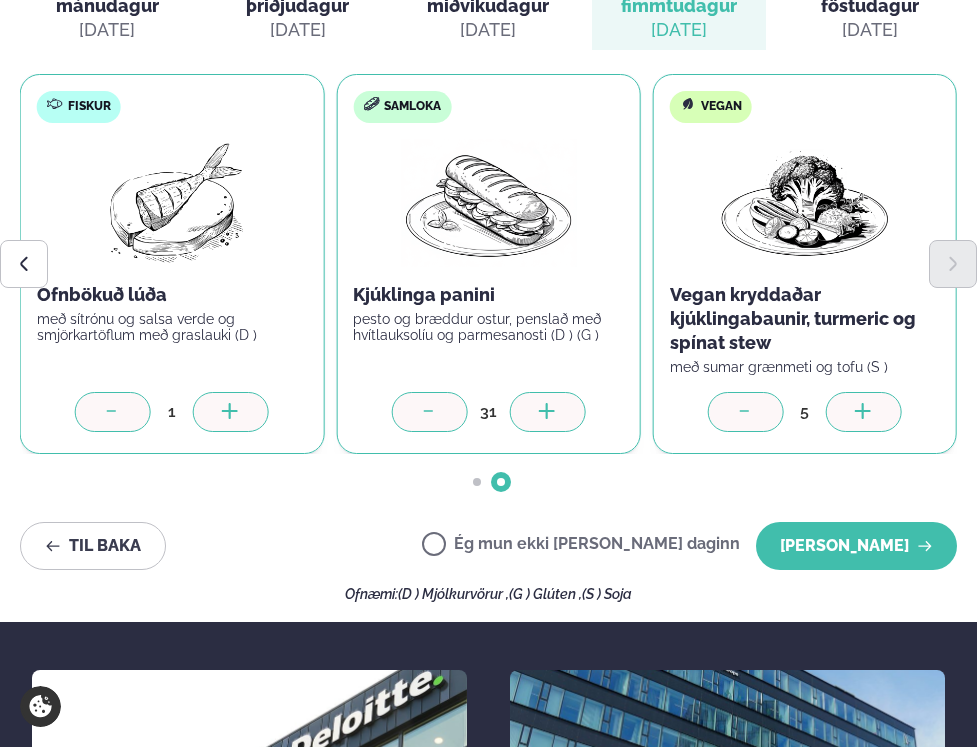 click at bounding box center (547, 412) 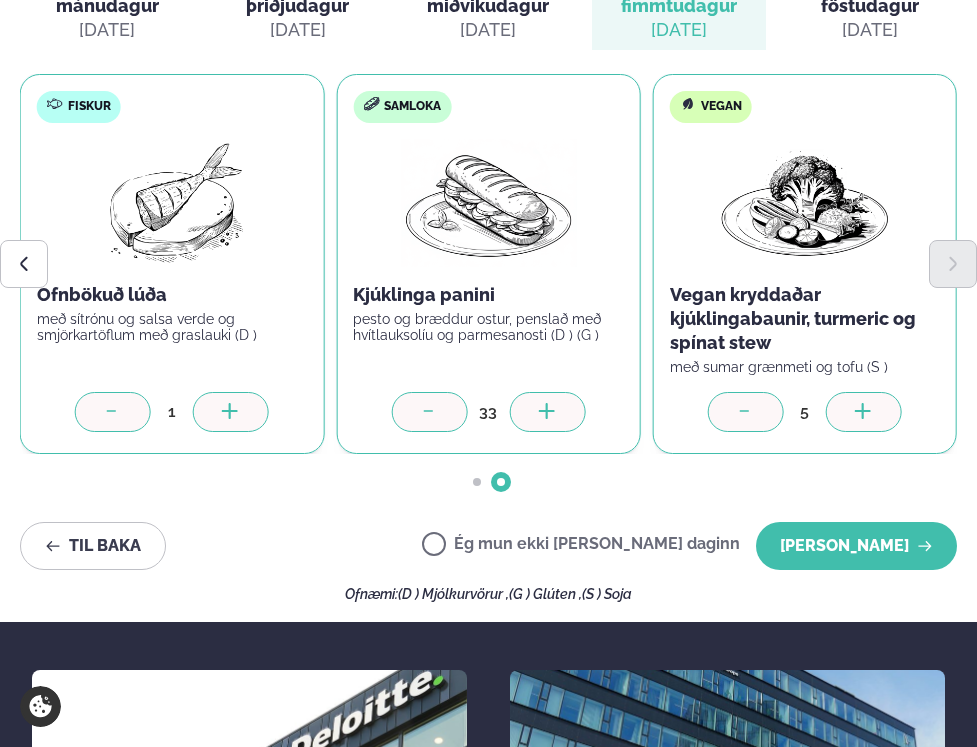 click at bounding box center [547, 412] 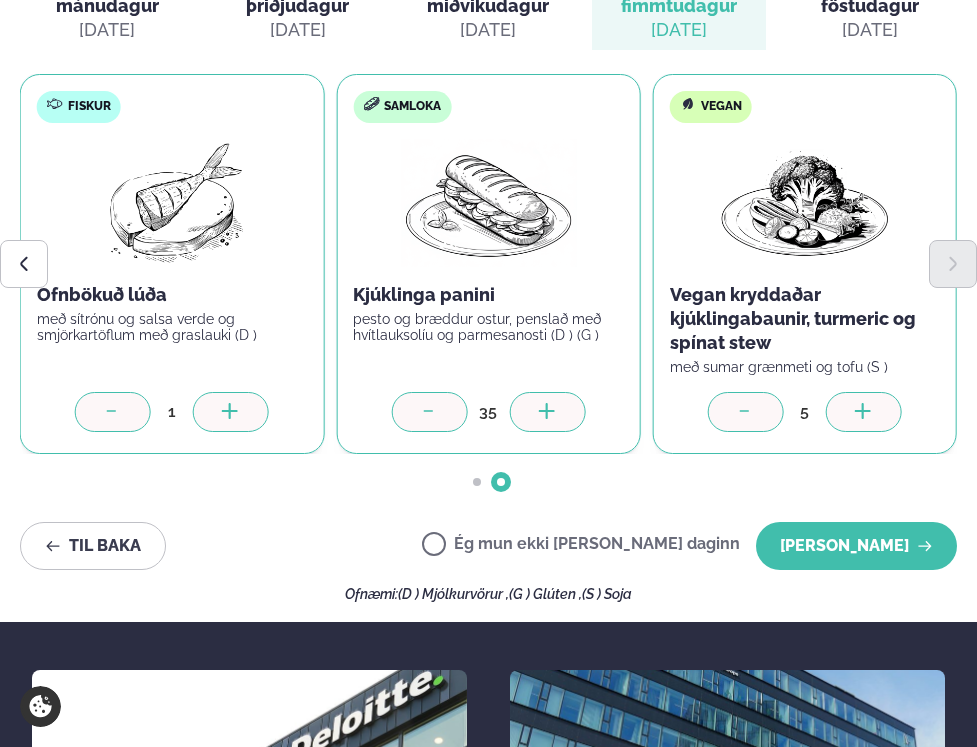 click at bounding box center [547, 412] 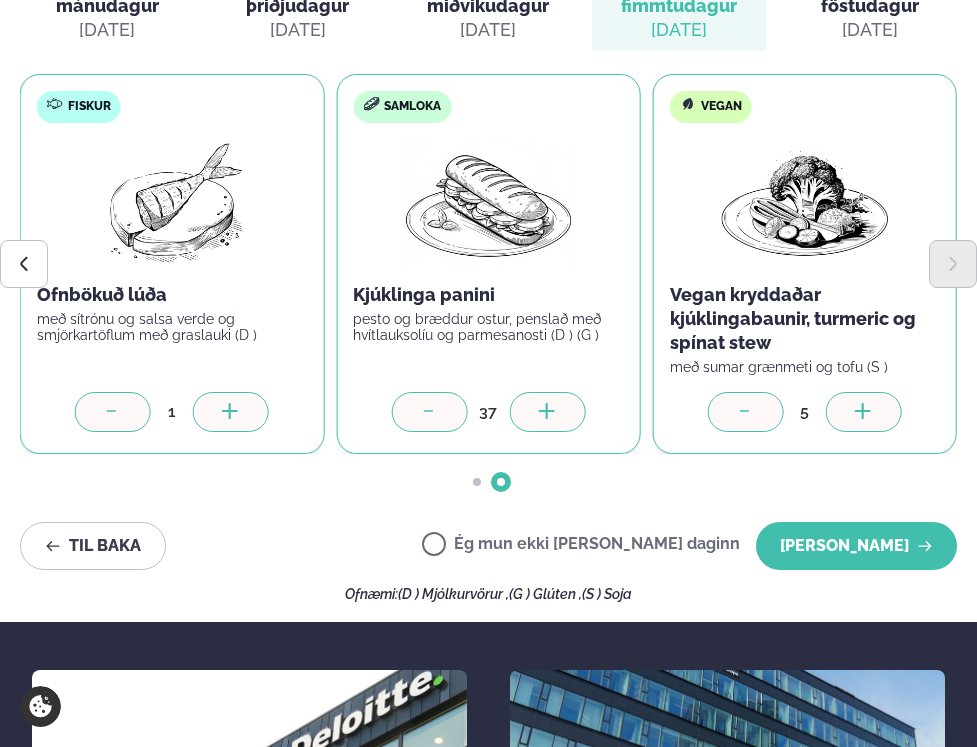 click at bounding box center [547, 412] 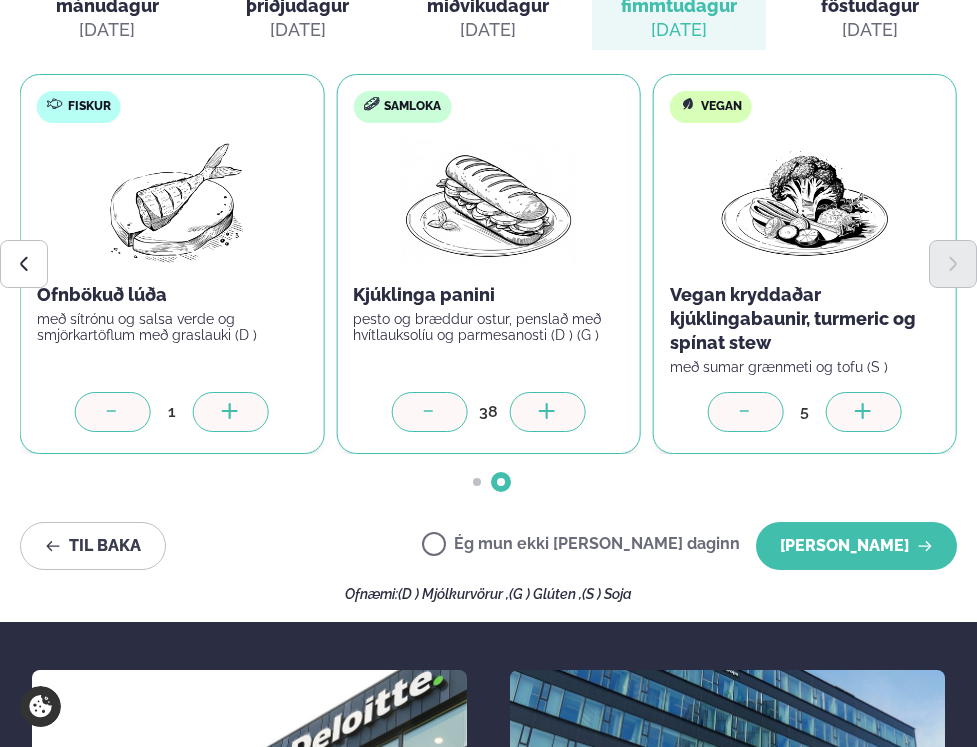click at bounding box center [547, 412] 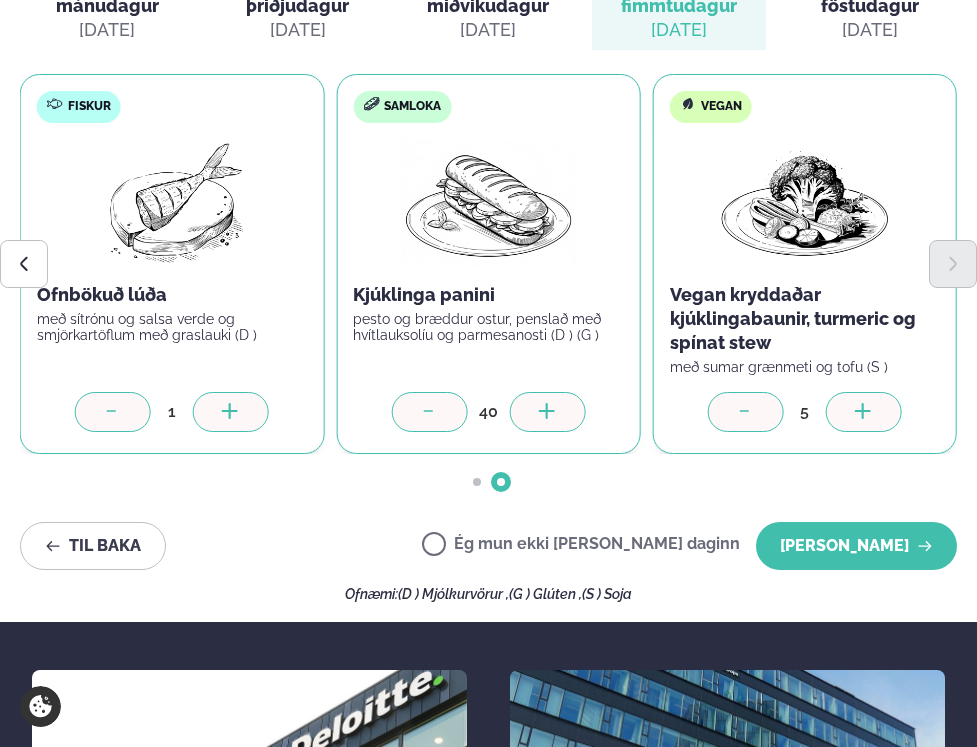 click at bounding box center (547, 412) 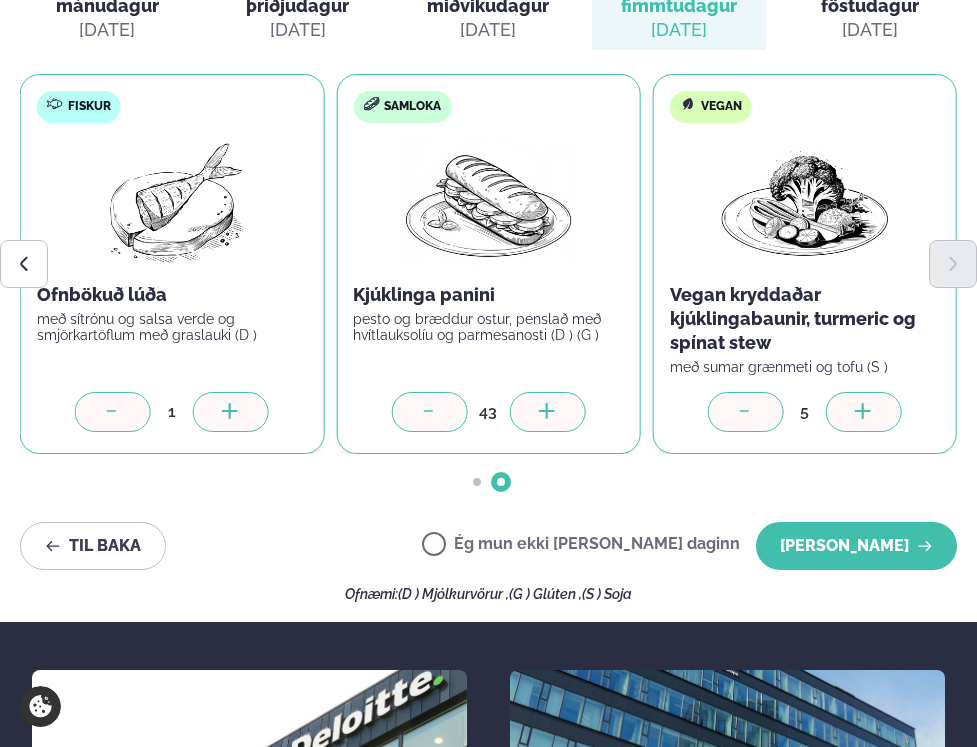 click at bounding box center [547, 412] 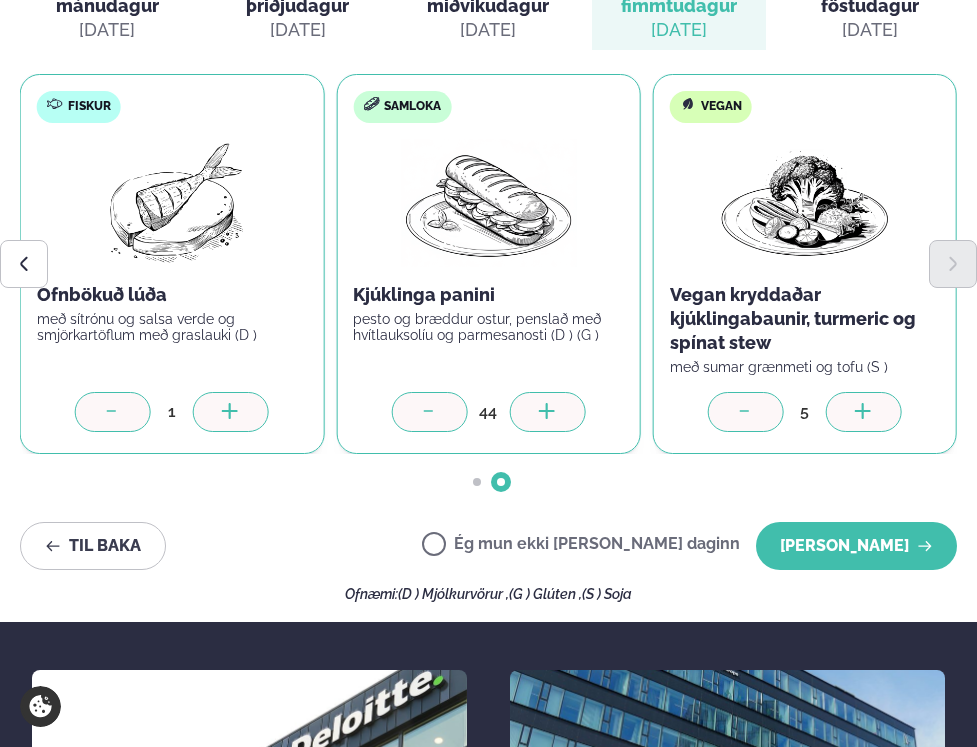 click at bounding box center [547, 412] 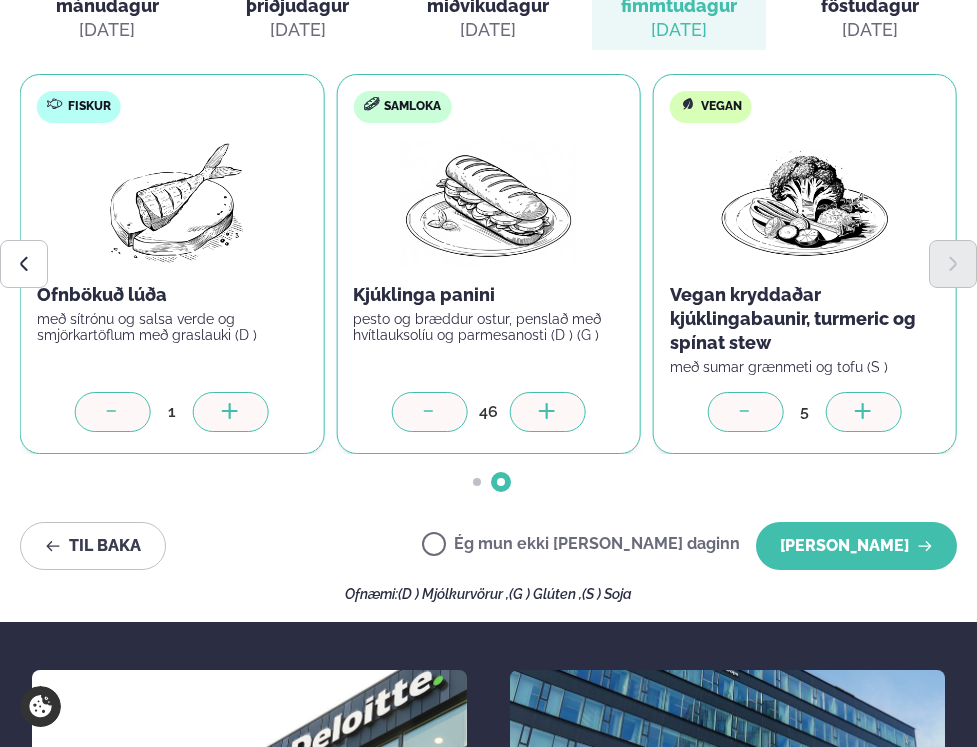 click at bounding box center [547, 412] 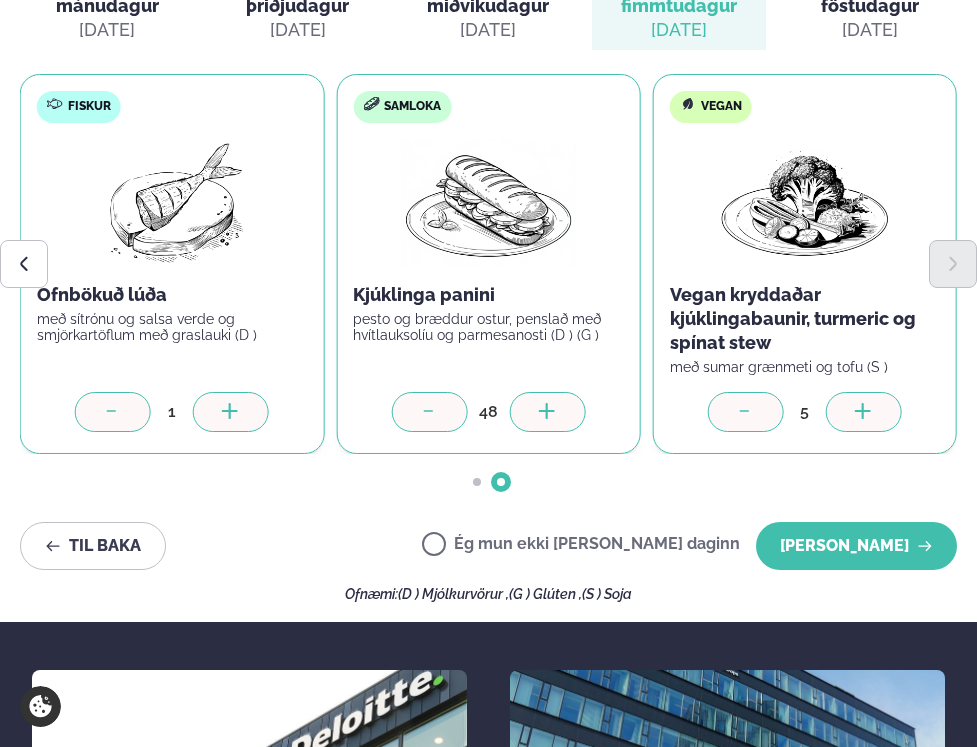 click at bounding box center (547, 412) 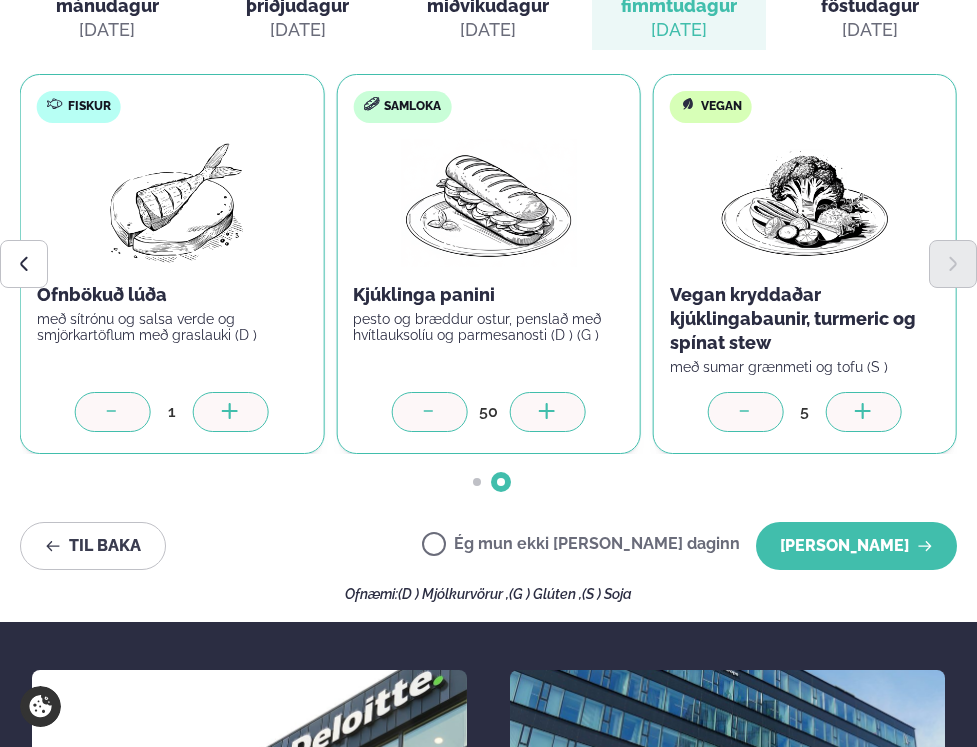 click at bounding box center (547, 412) 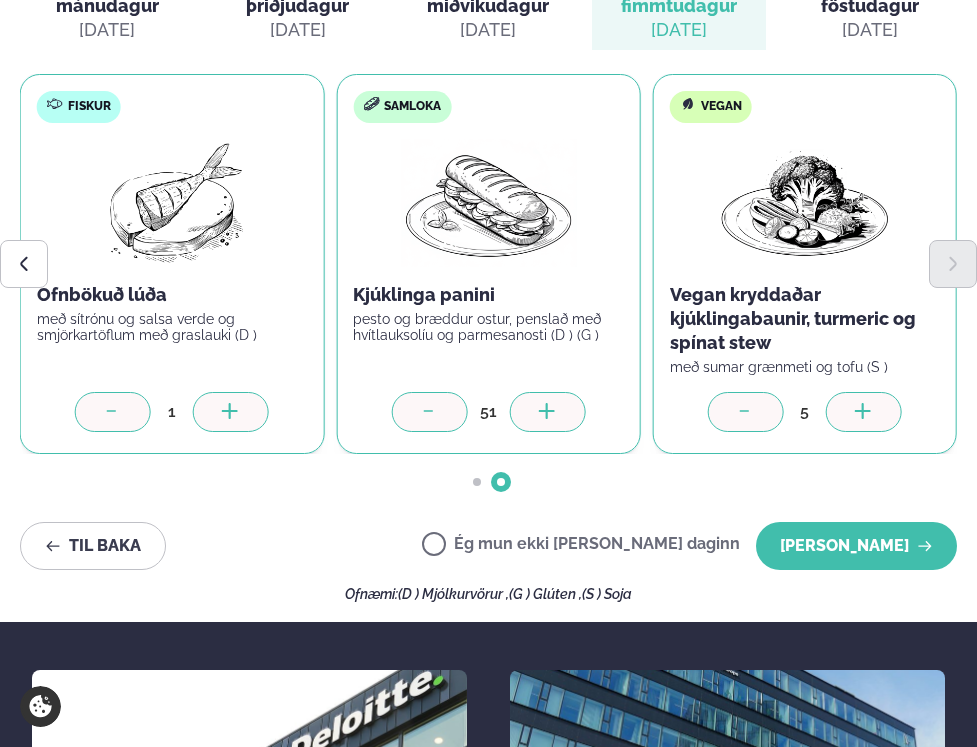 click at bounding box center [429, 412] 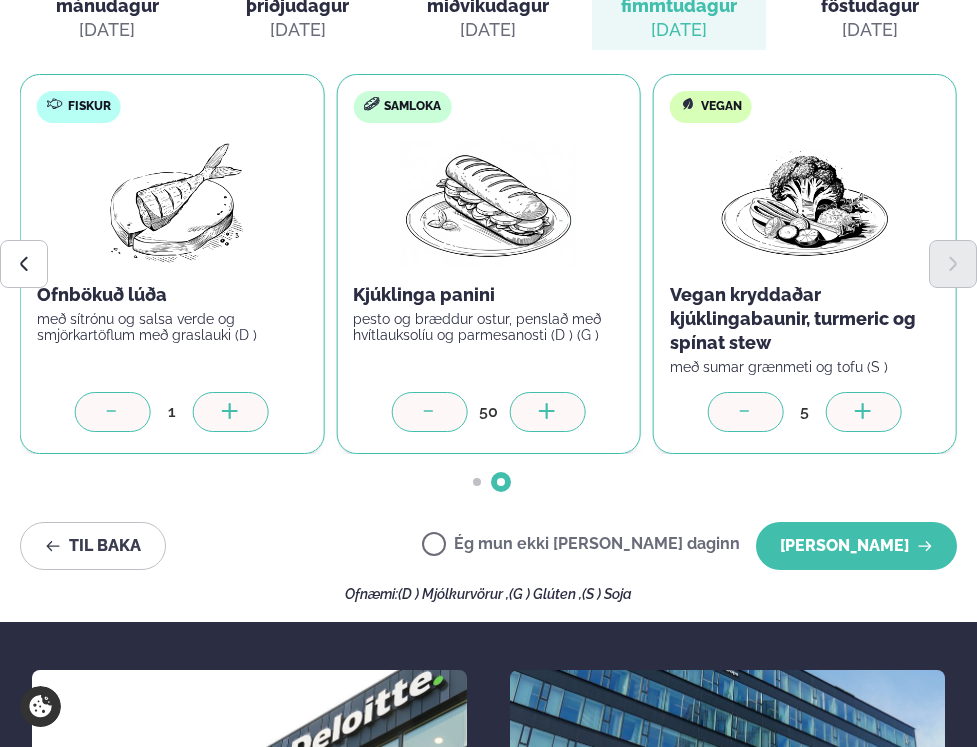 click 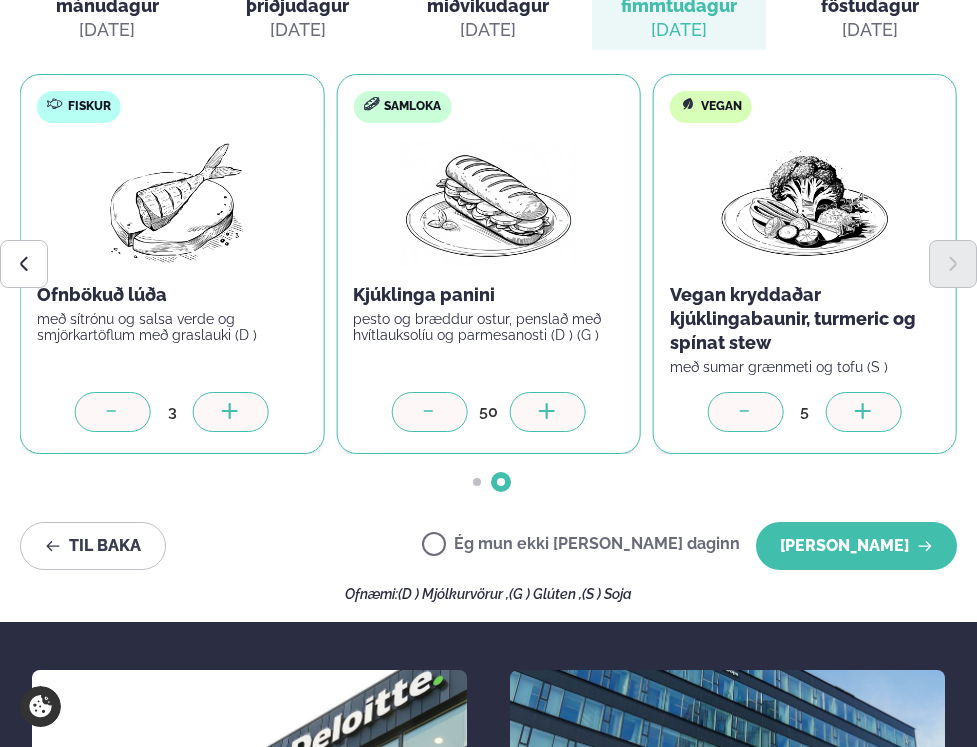 click 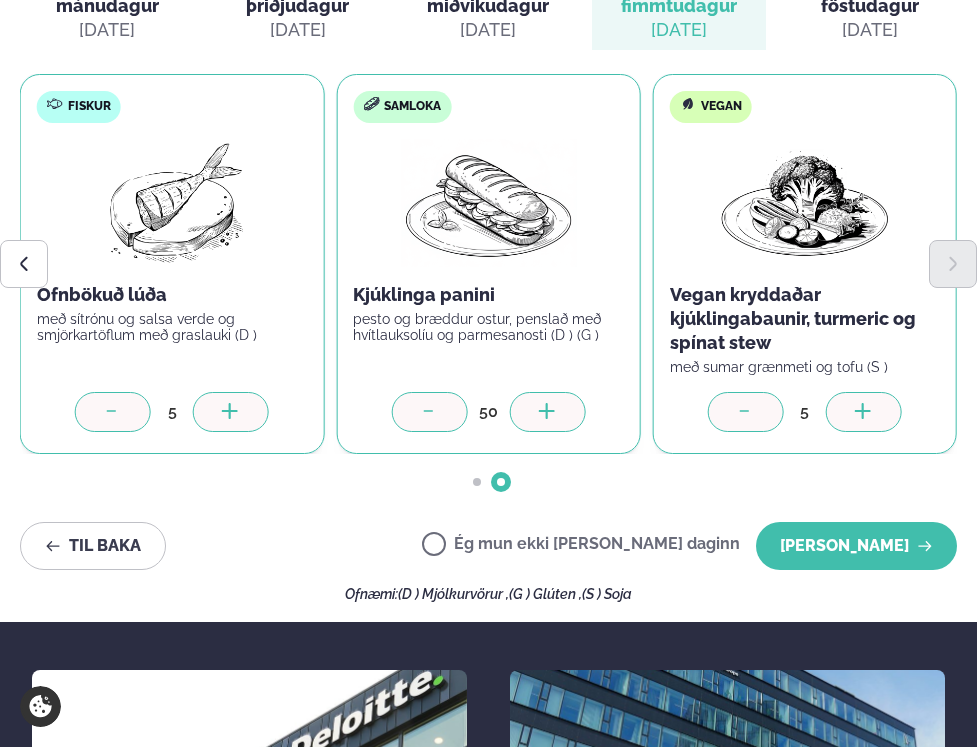 click 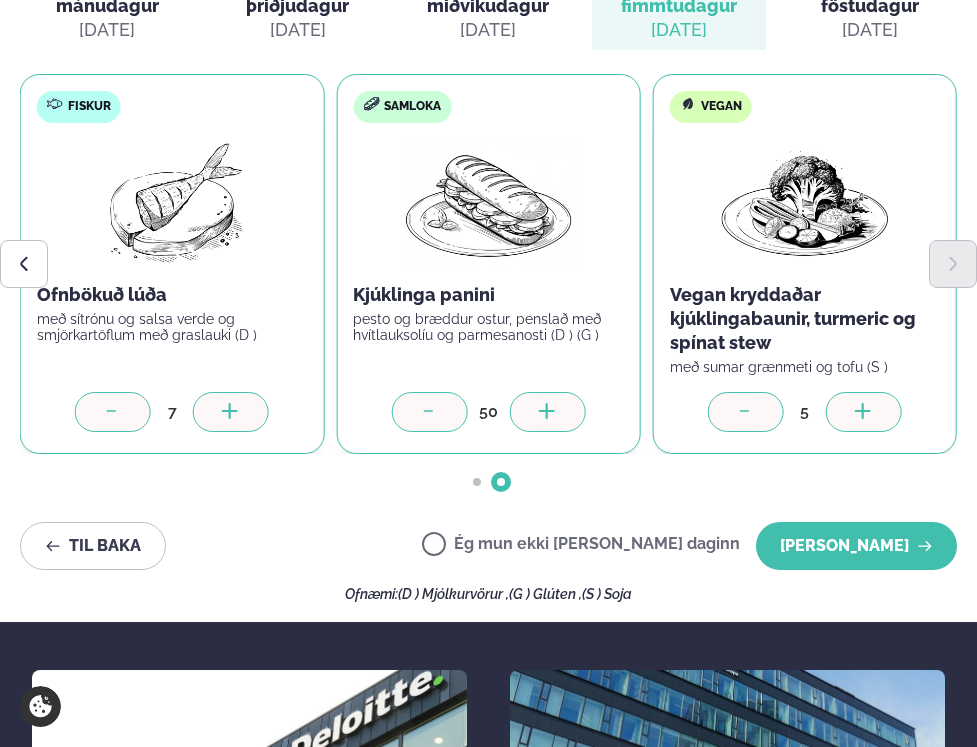 click 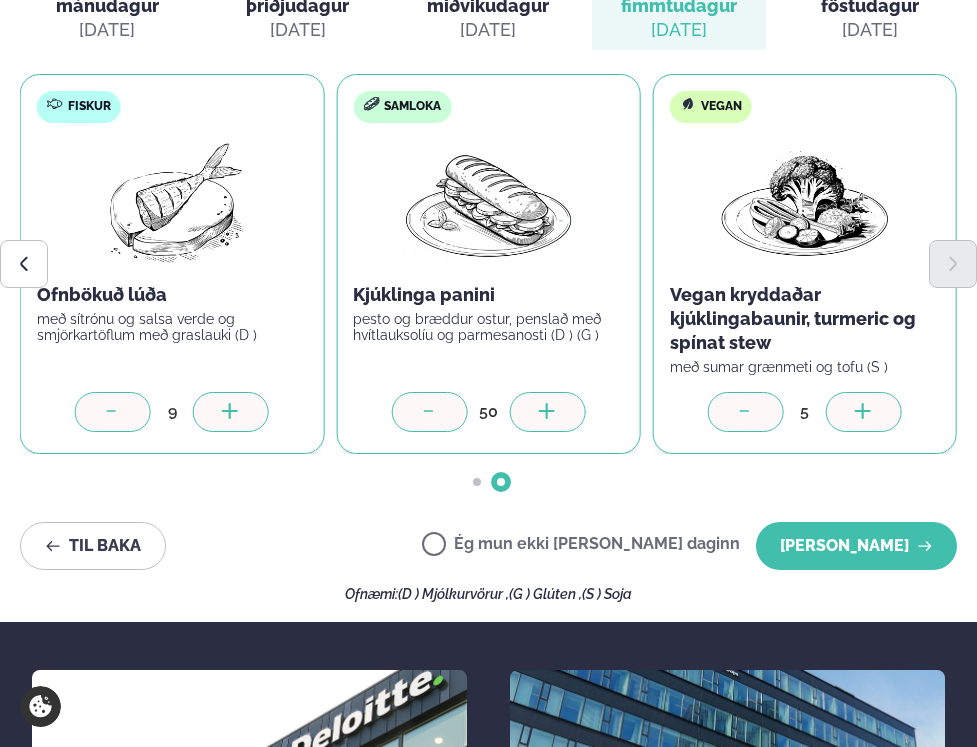 click 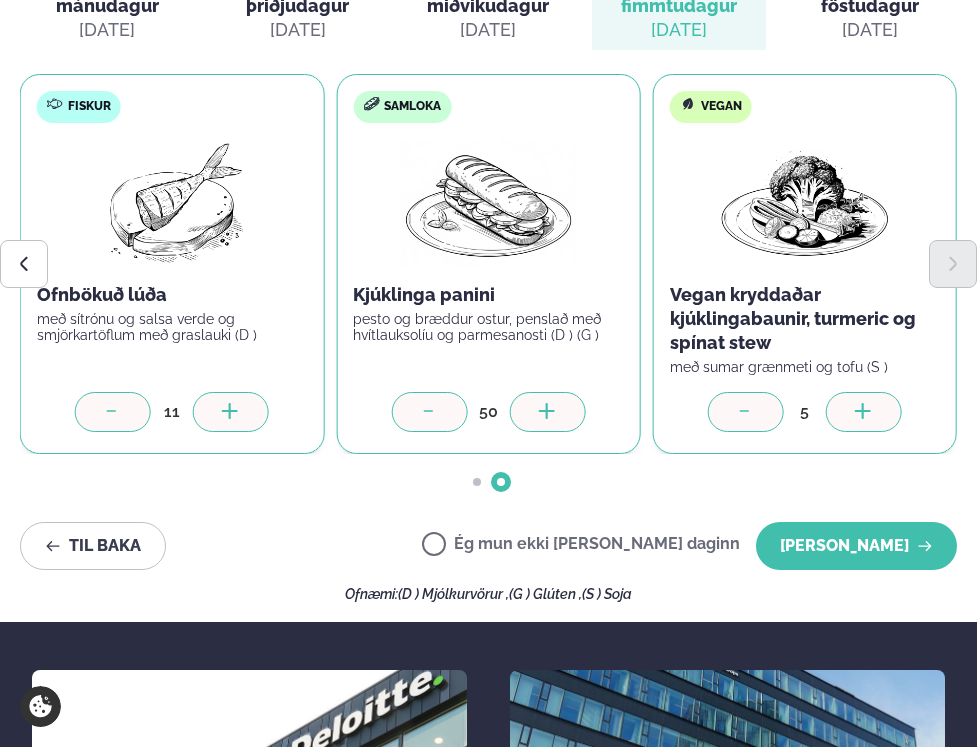 click 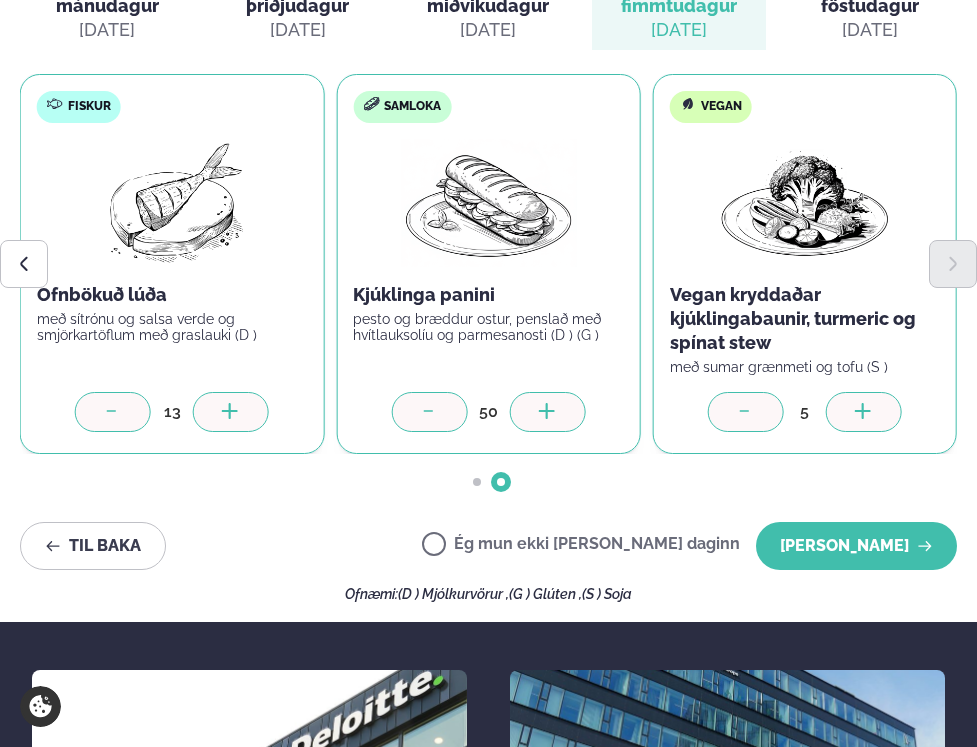 click 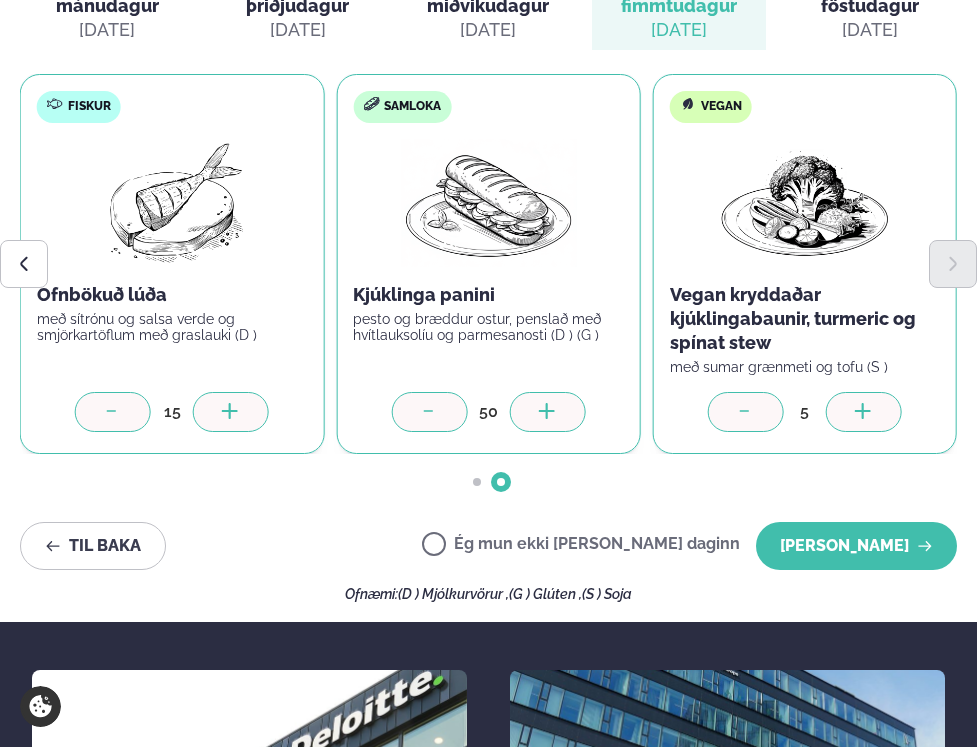 click 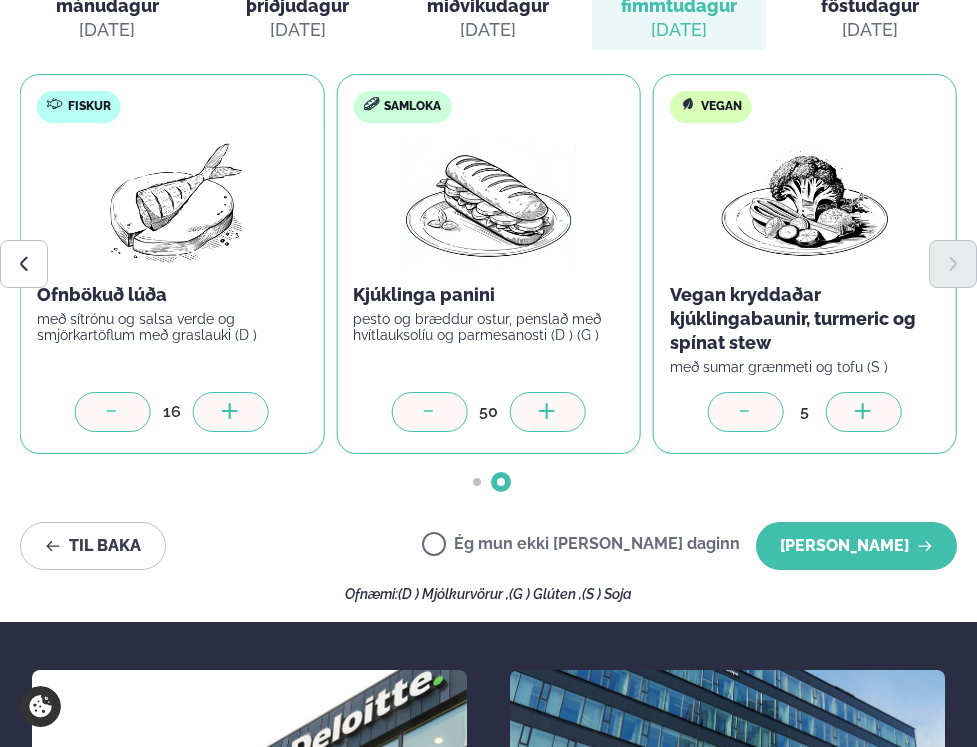 click 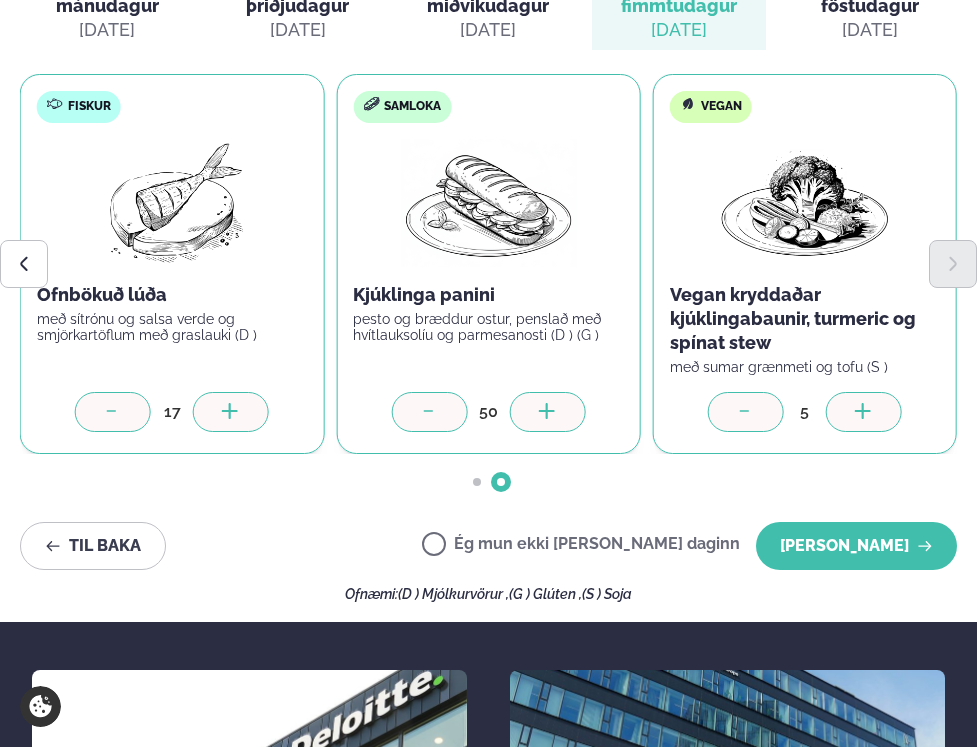 click 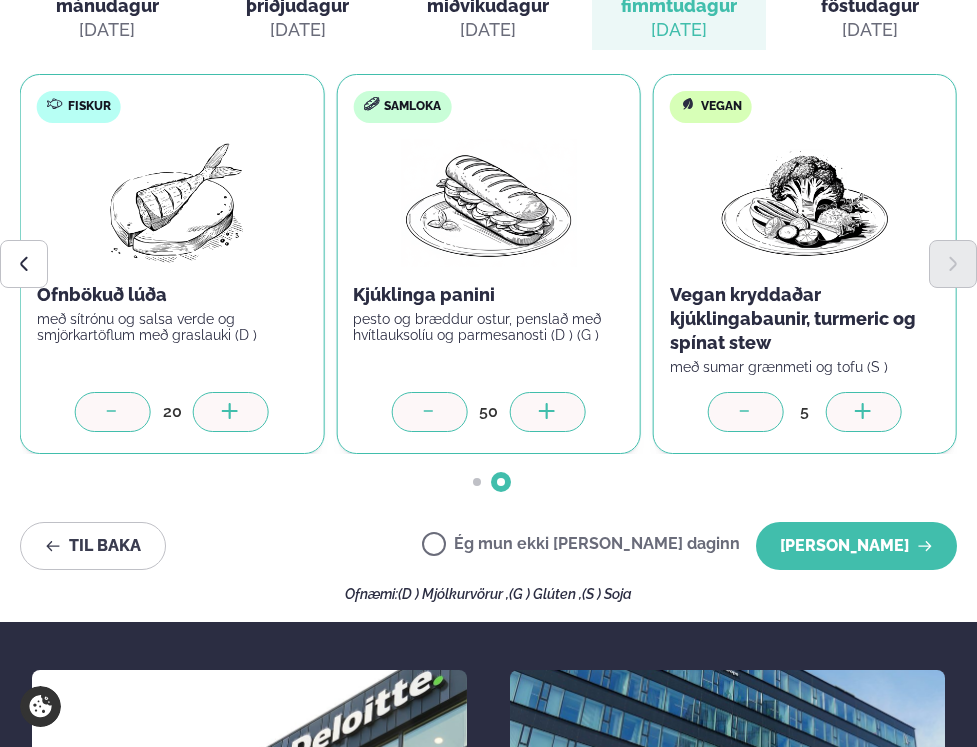 click 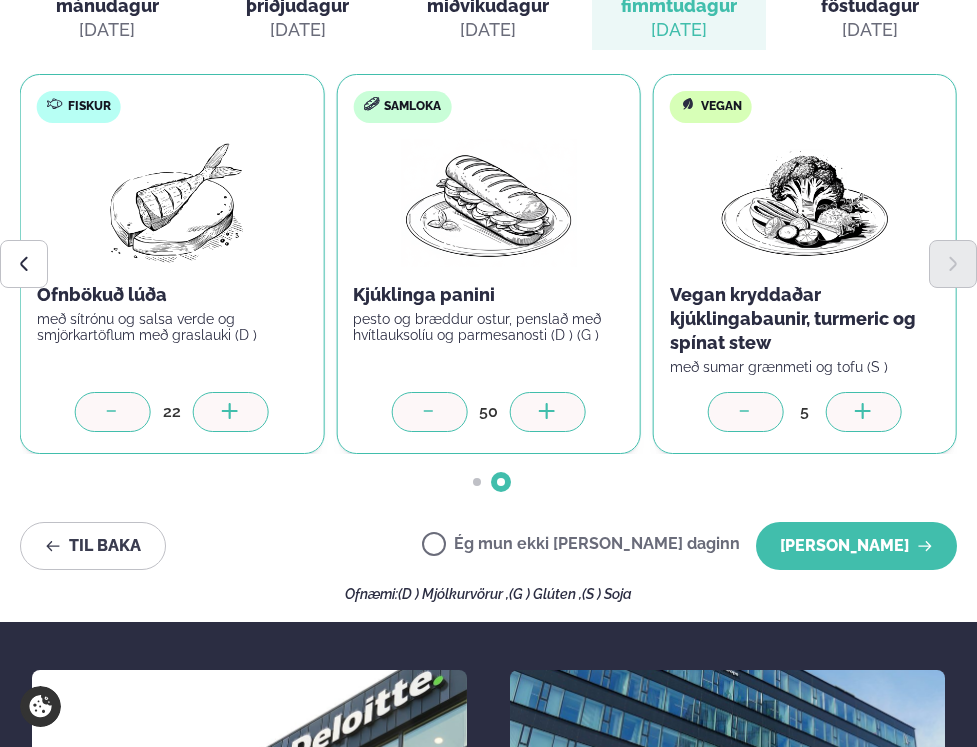 click 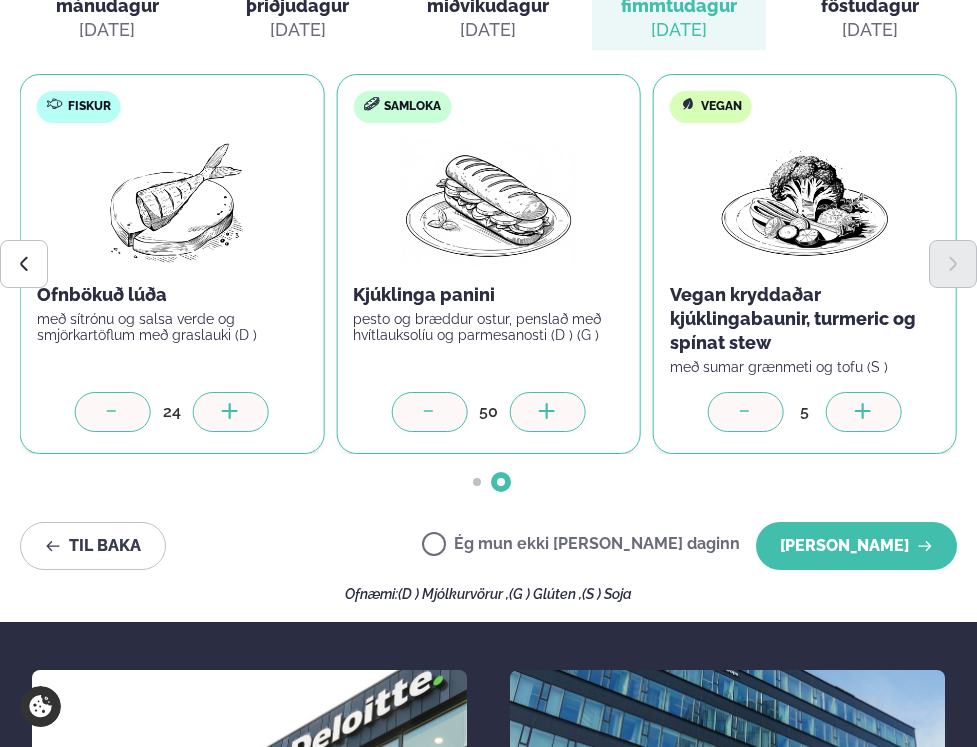 click 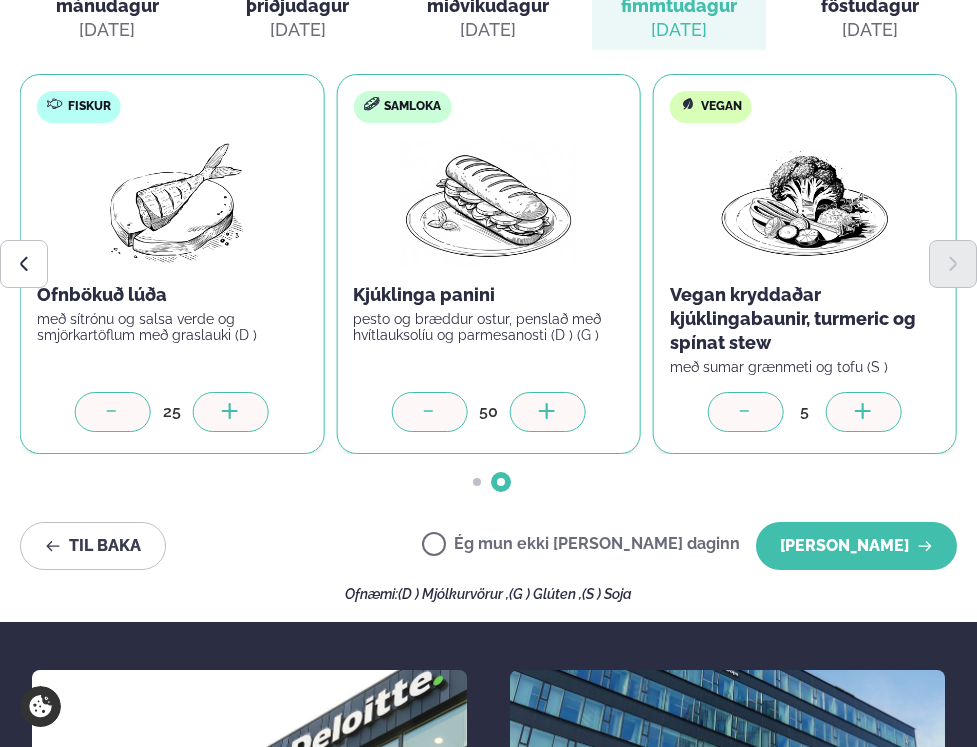 click 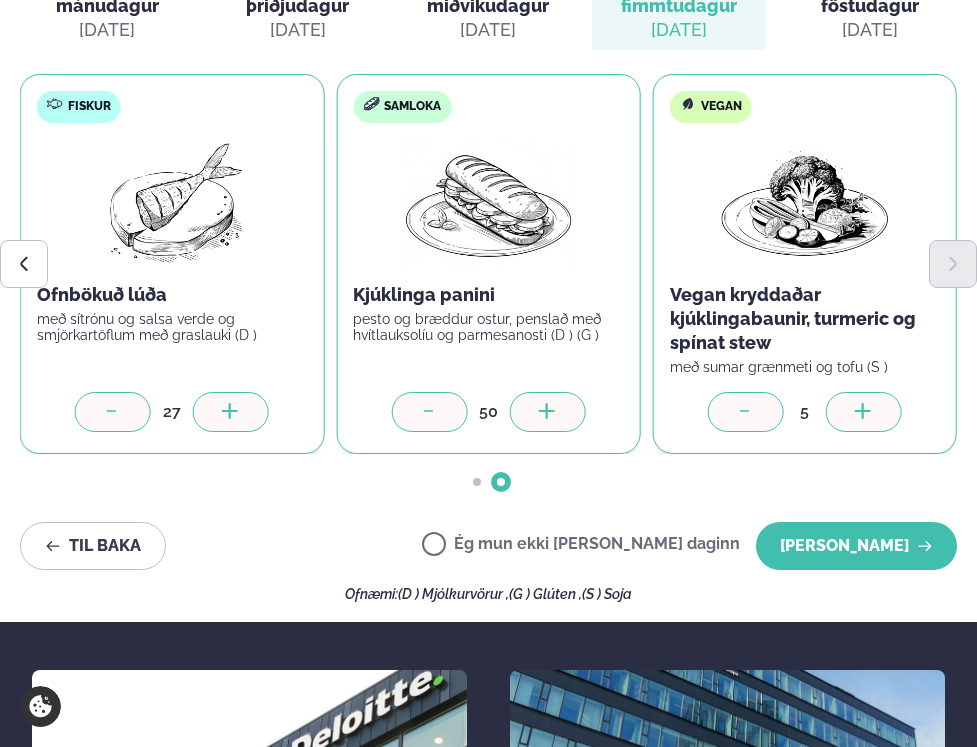 click 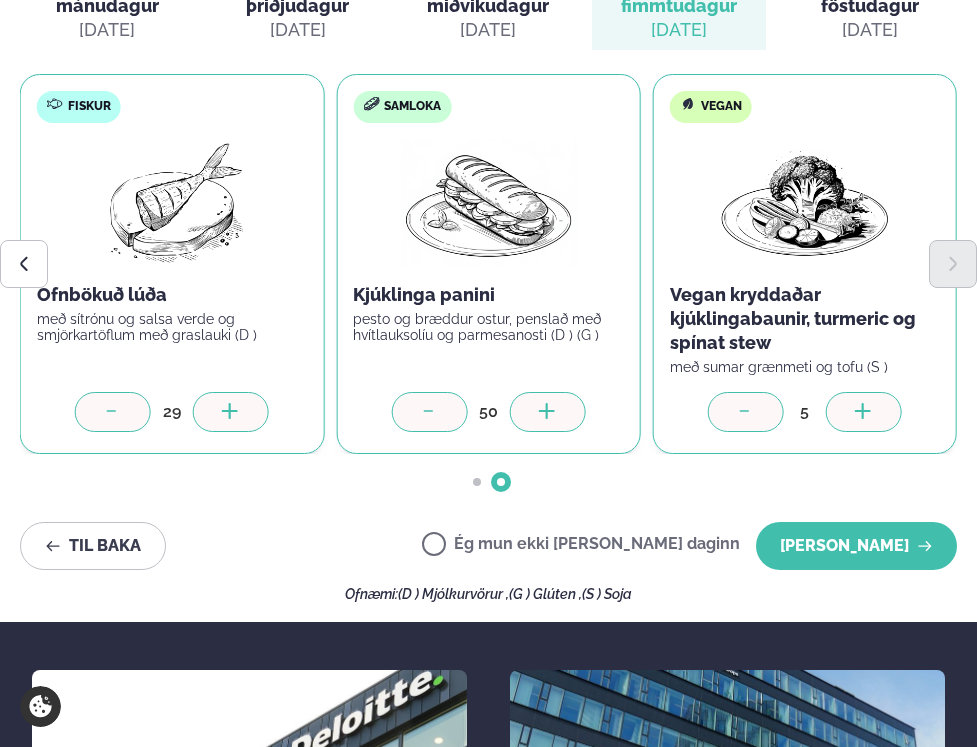 click 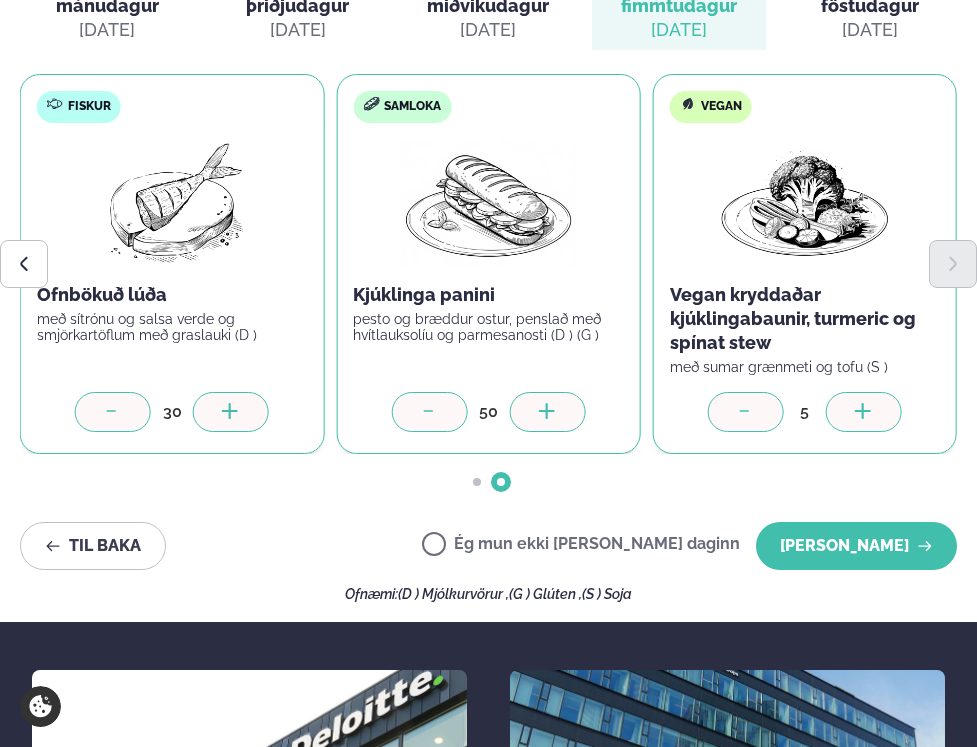 click 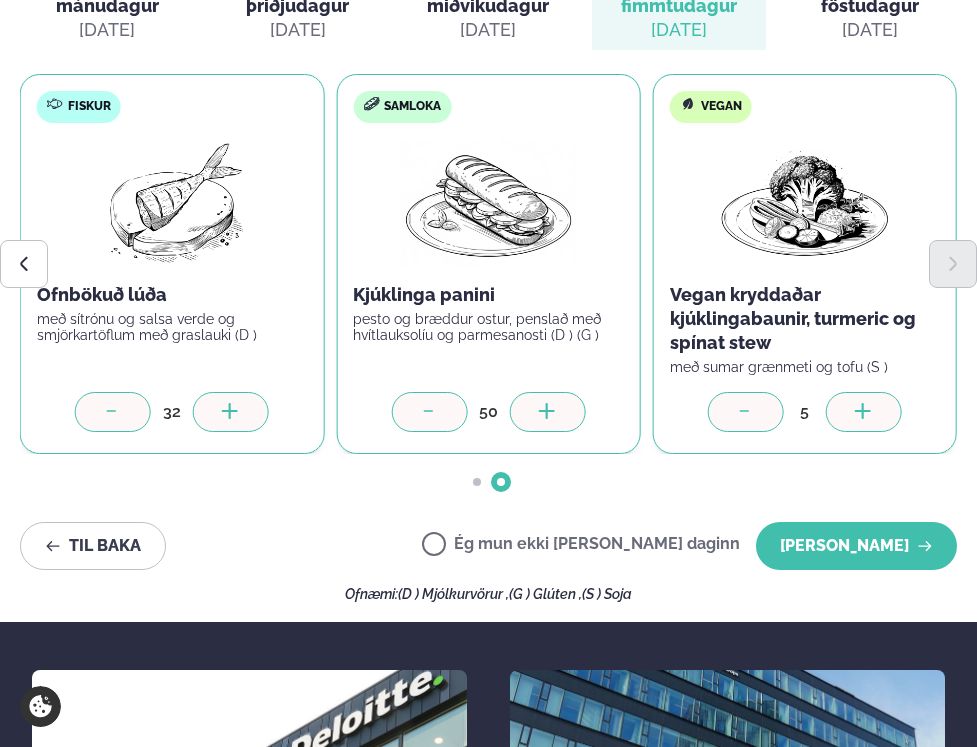 click 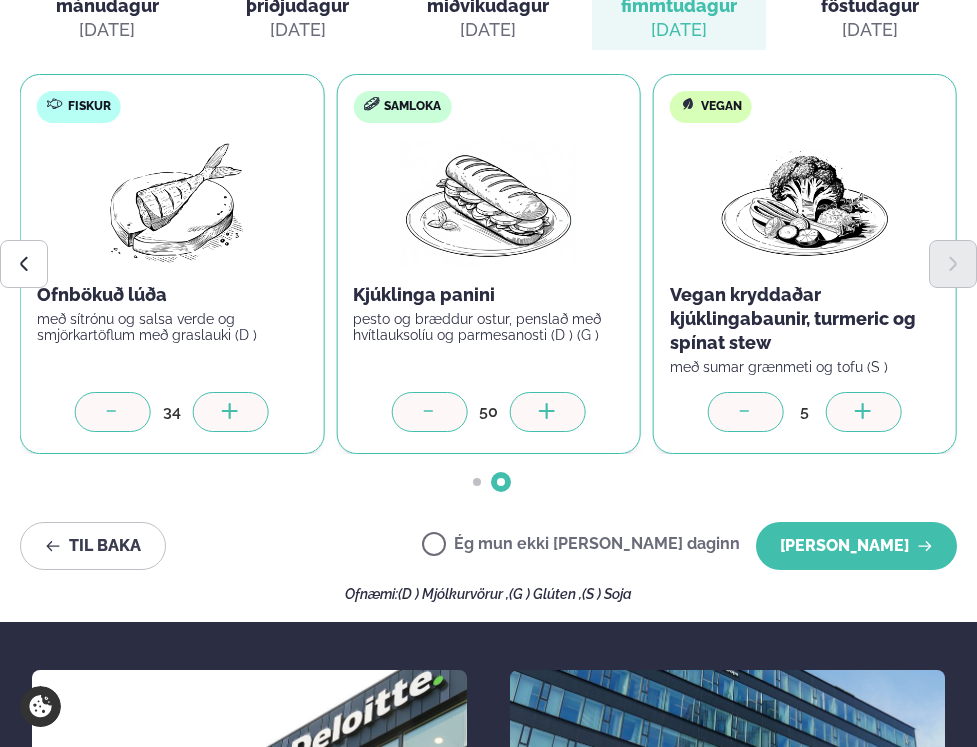 click 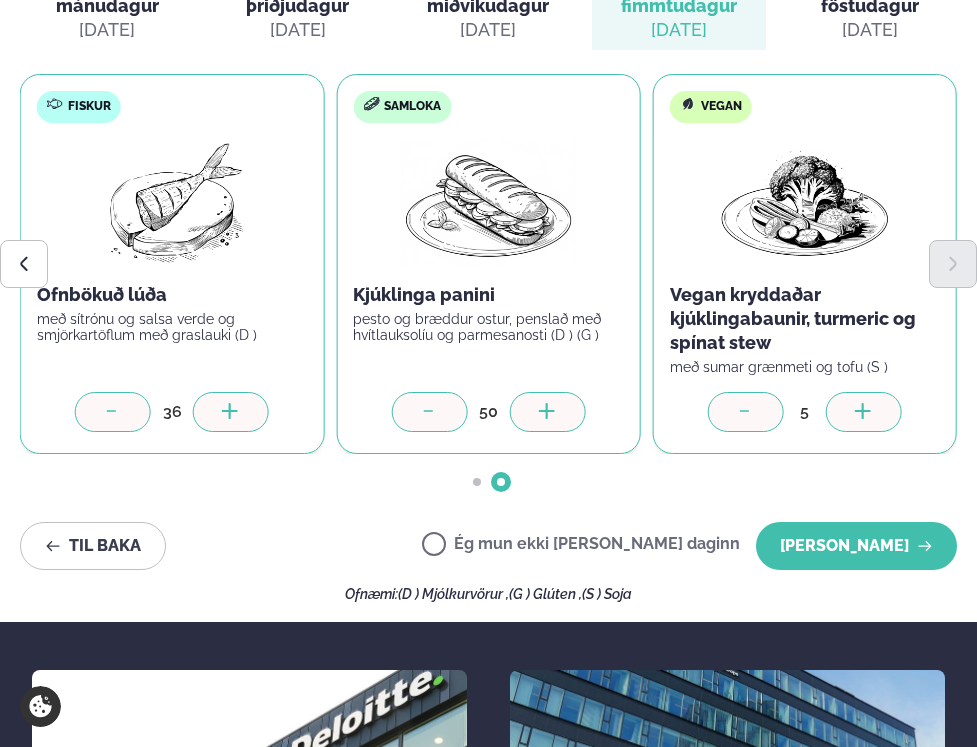click 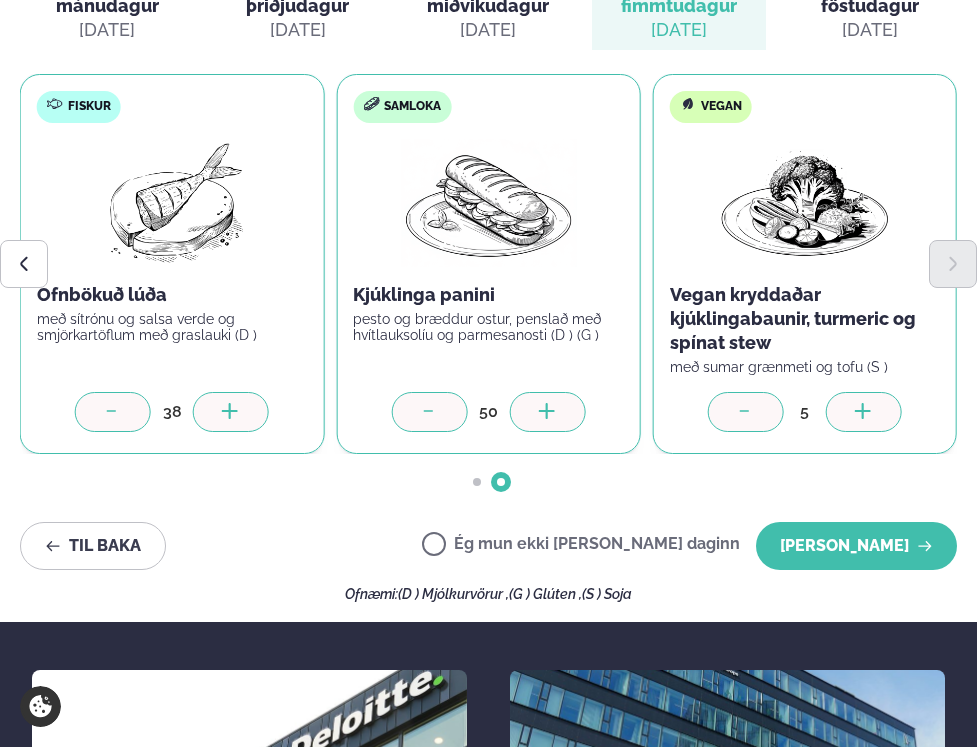 click 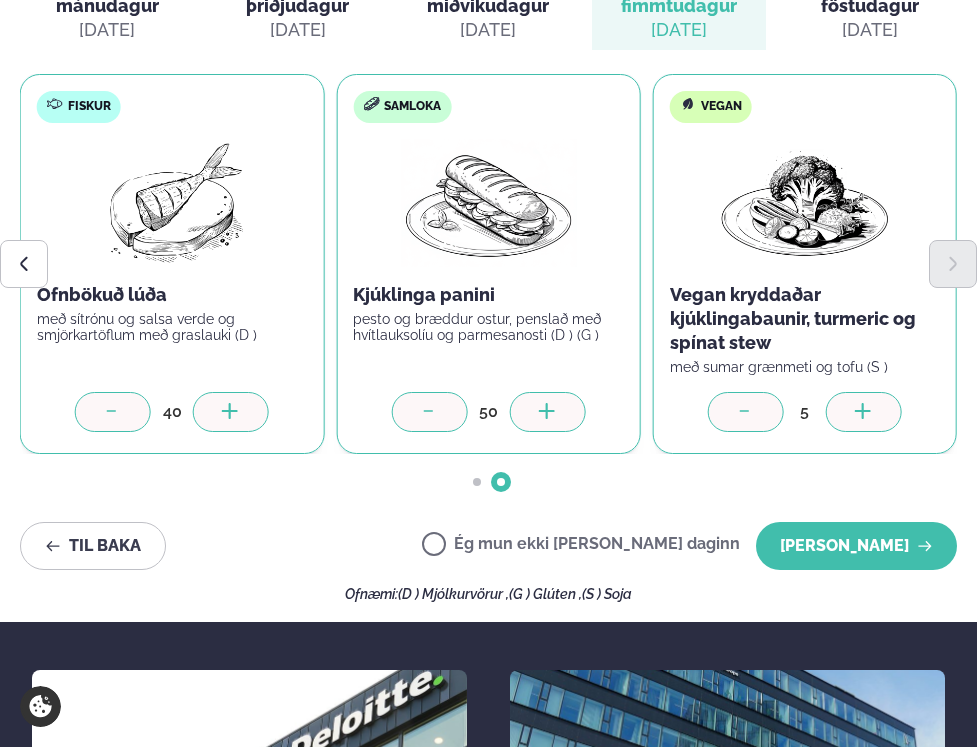 click 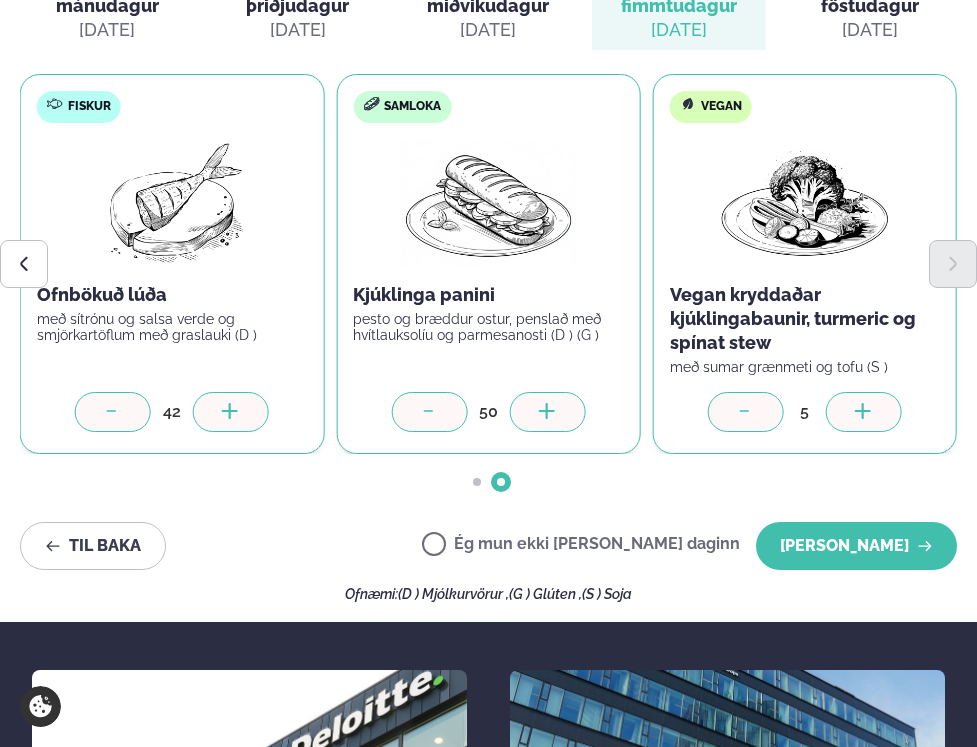 click 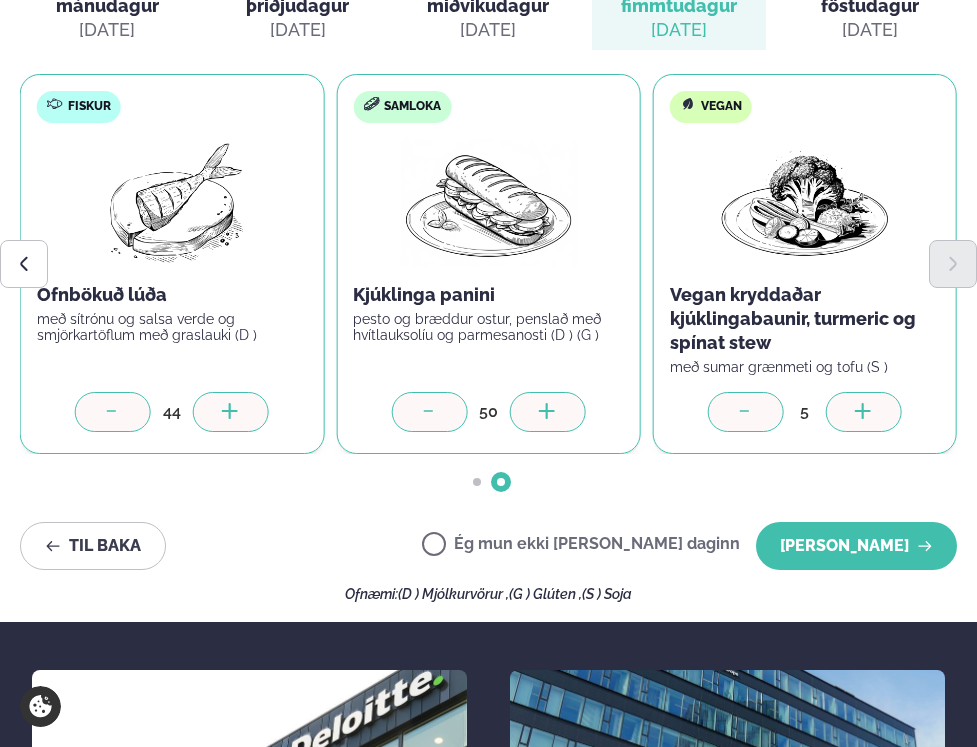 click 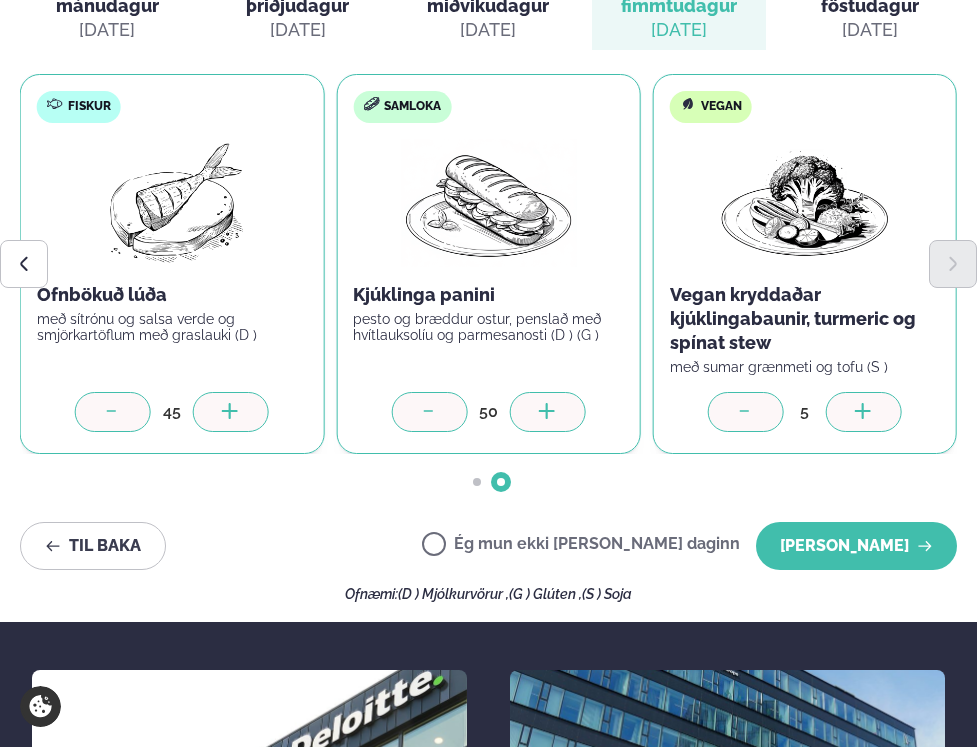 click 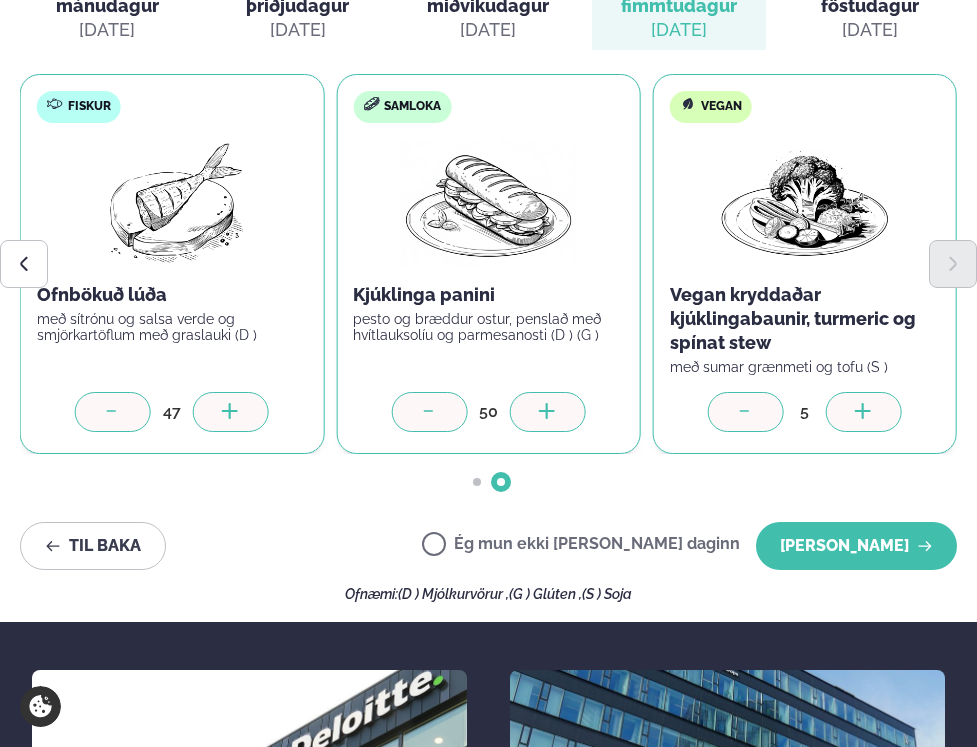 click 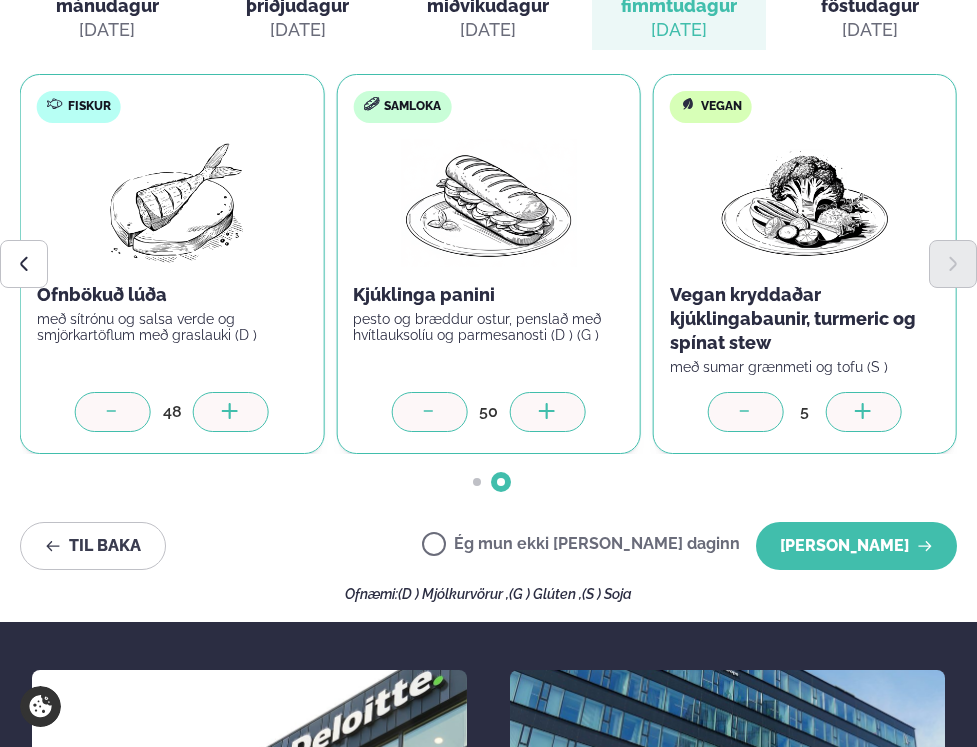 click 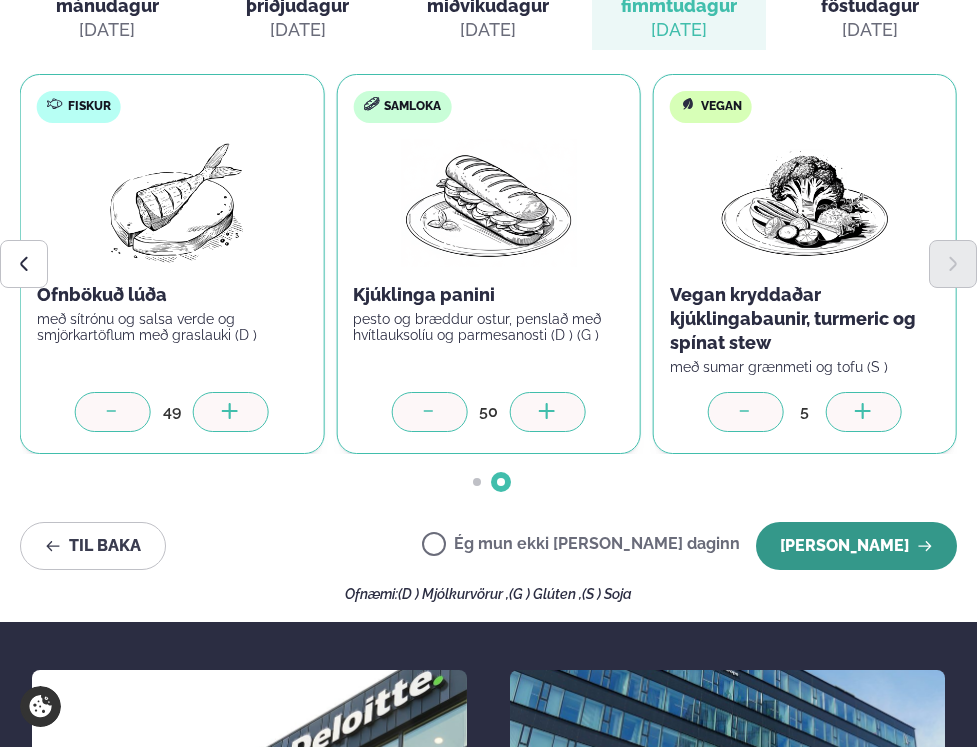 click on "Halda áfram" at bounding box center [856, 546] 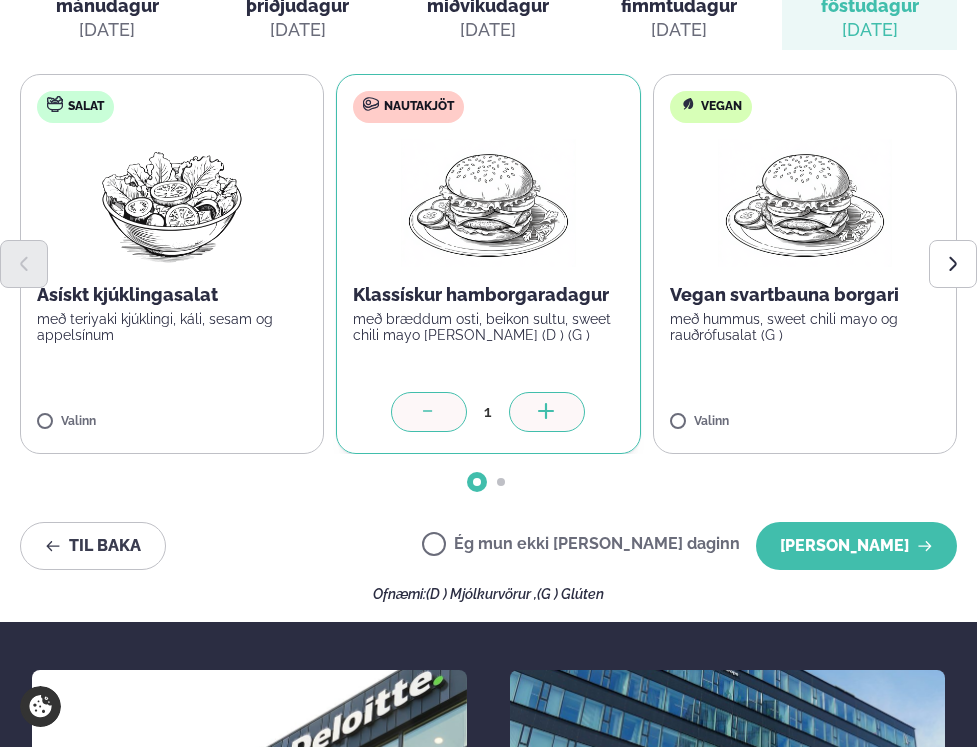 click 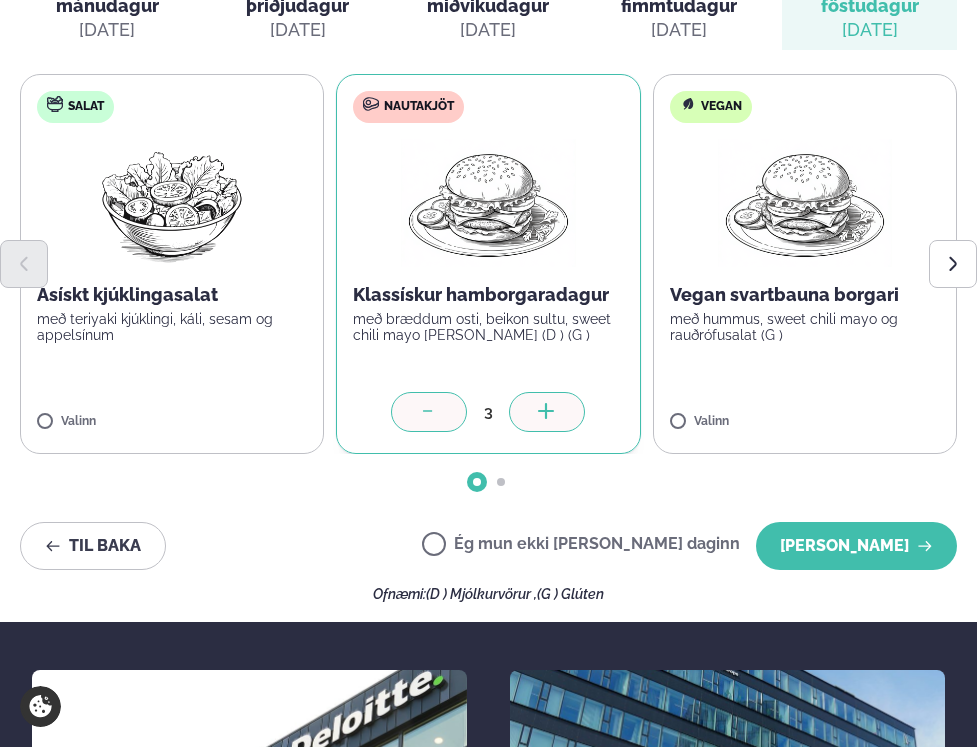 click 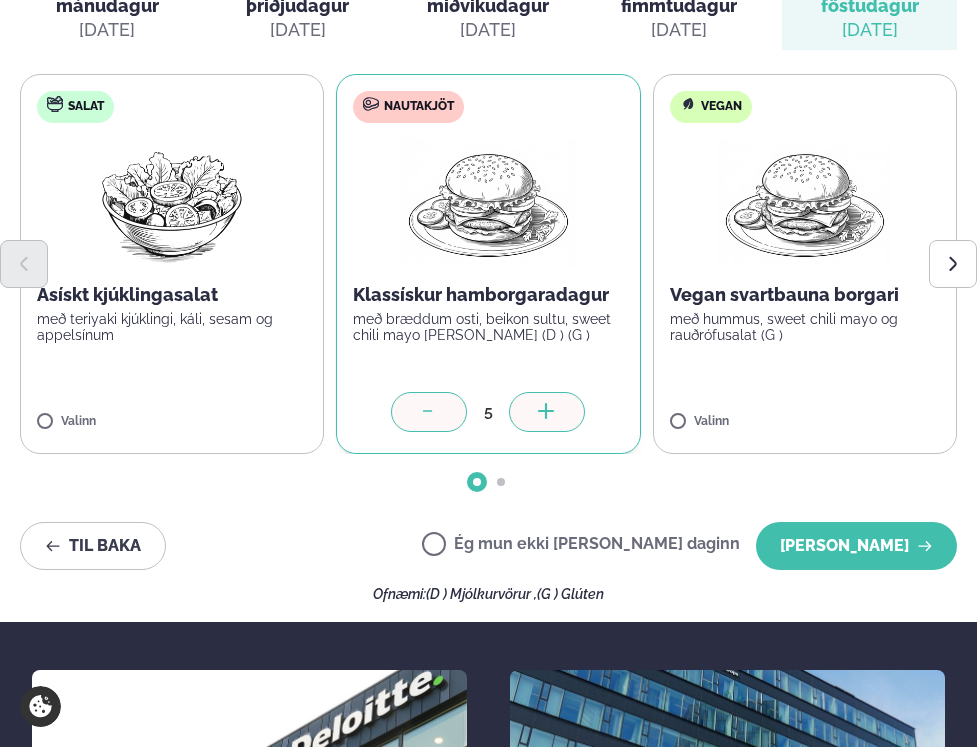 click 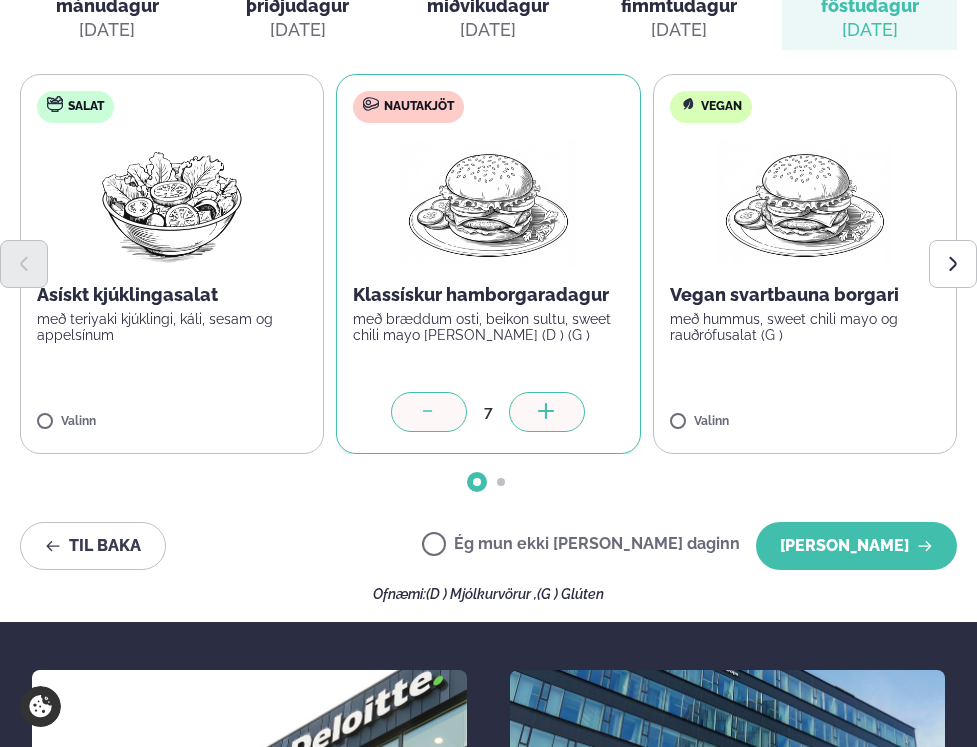 click 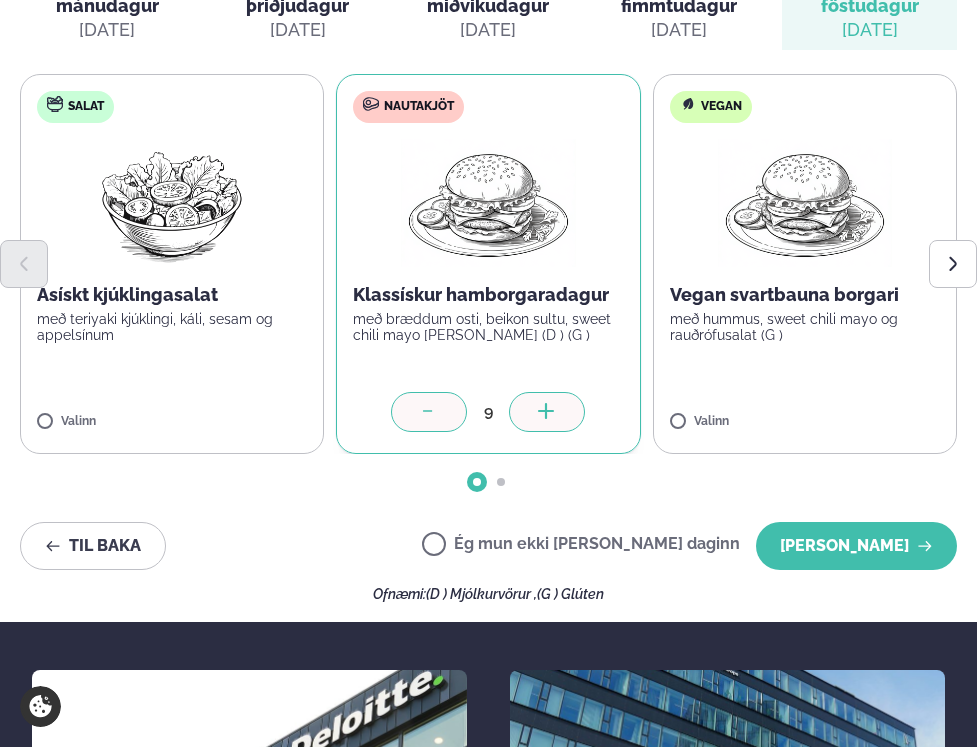 click 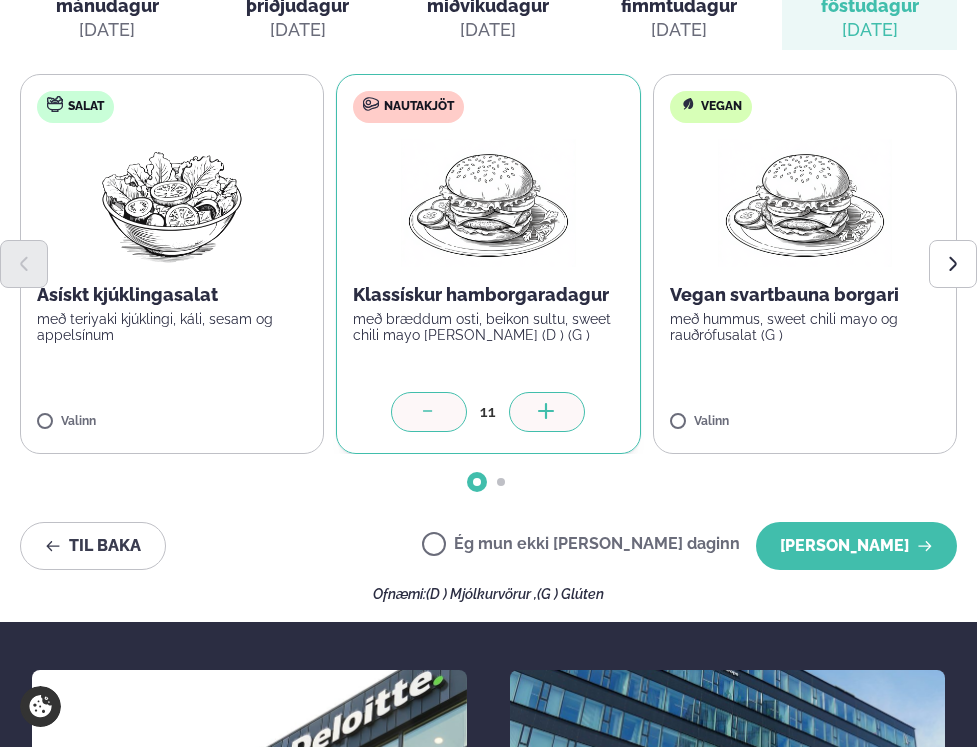 click 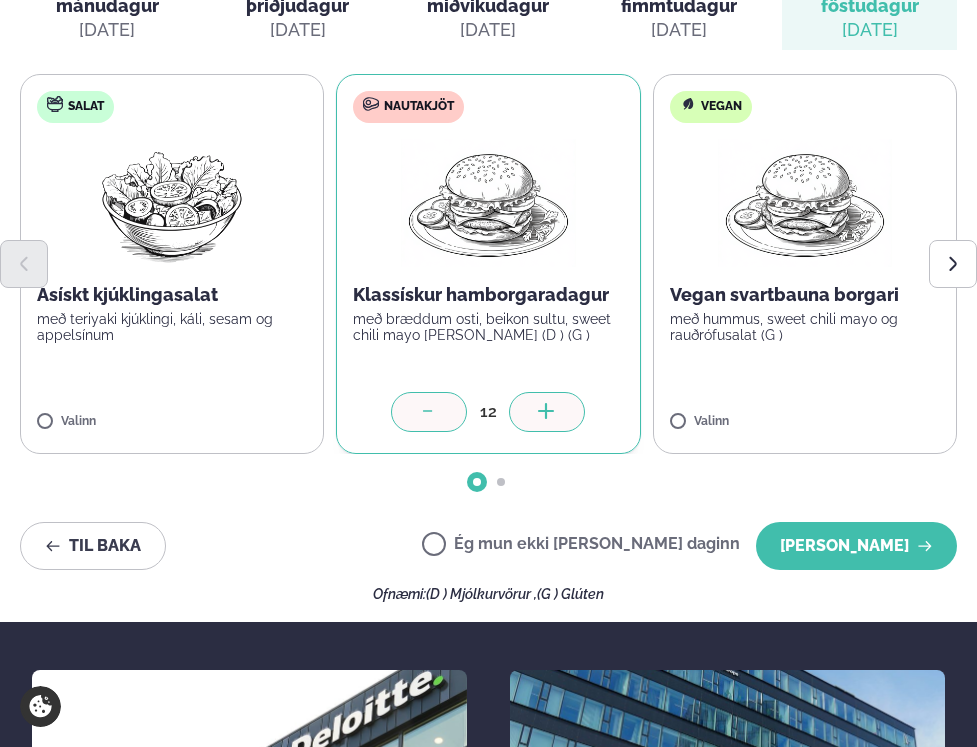 click 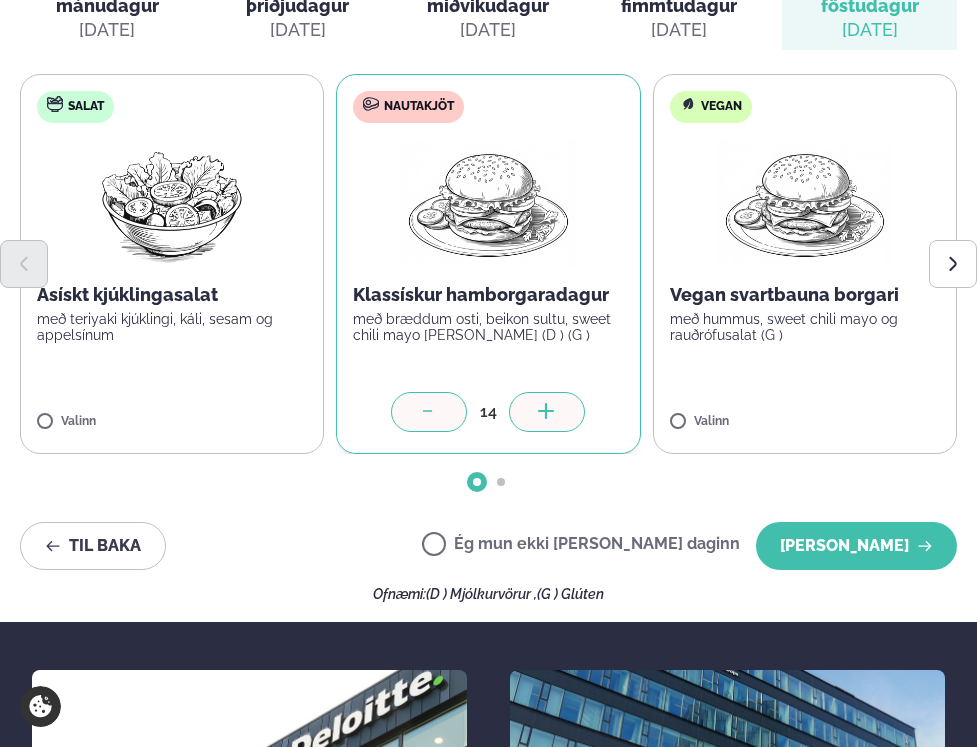 click 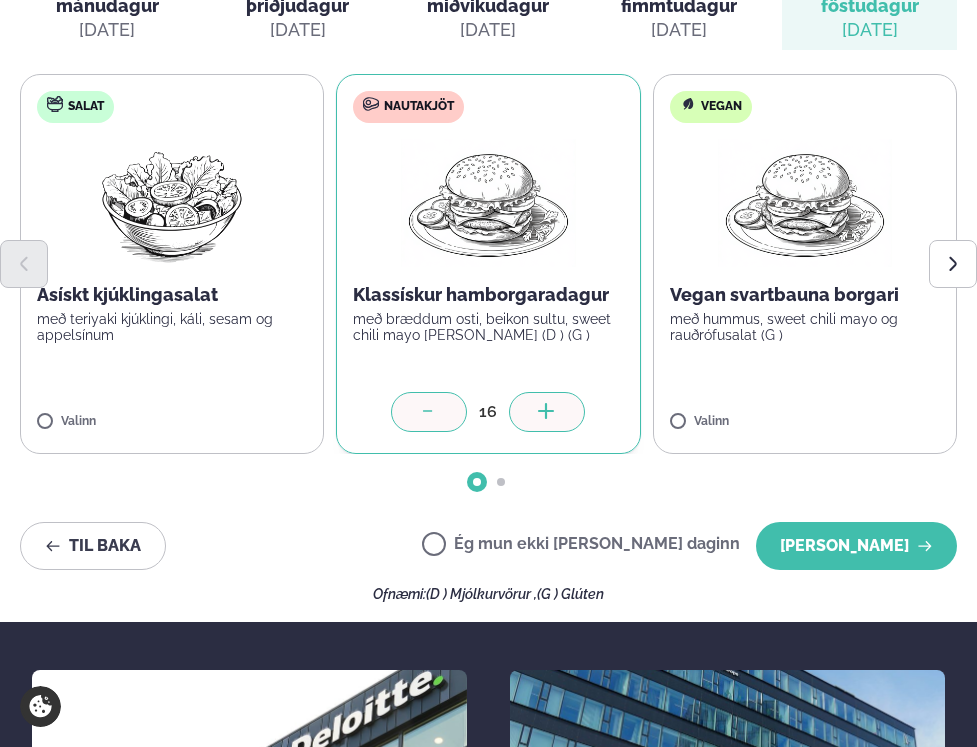 click 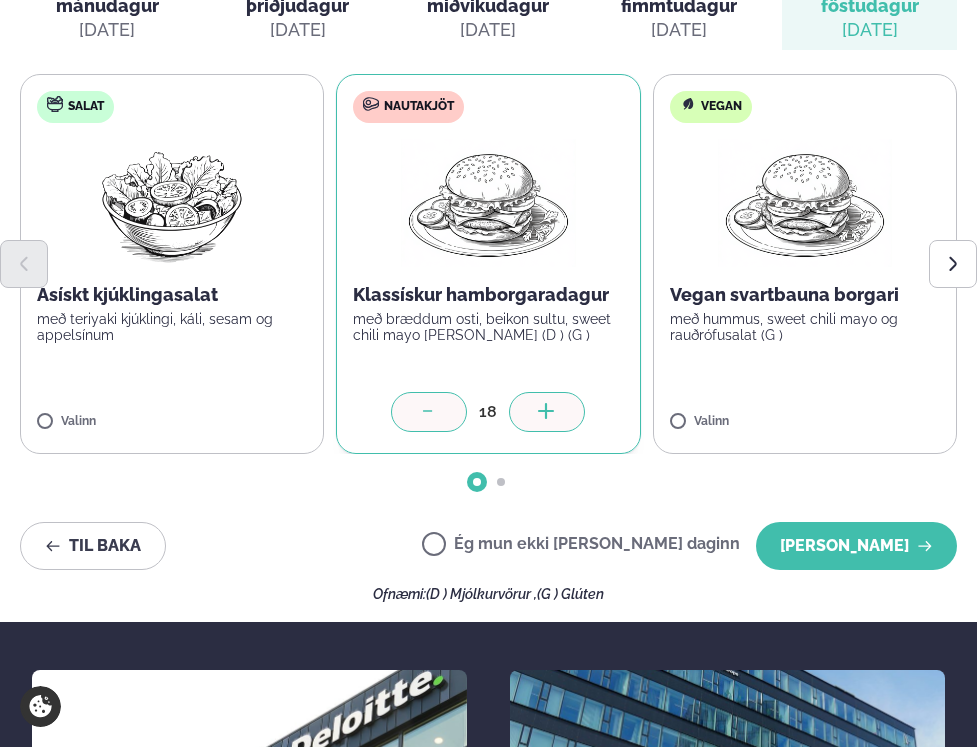 click 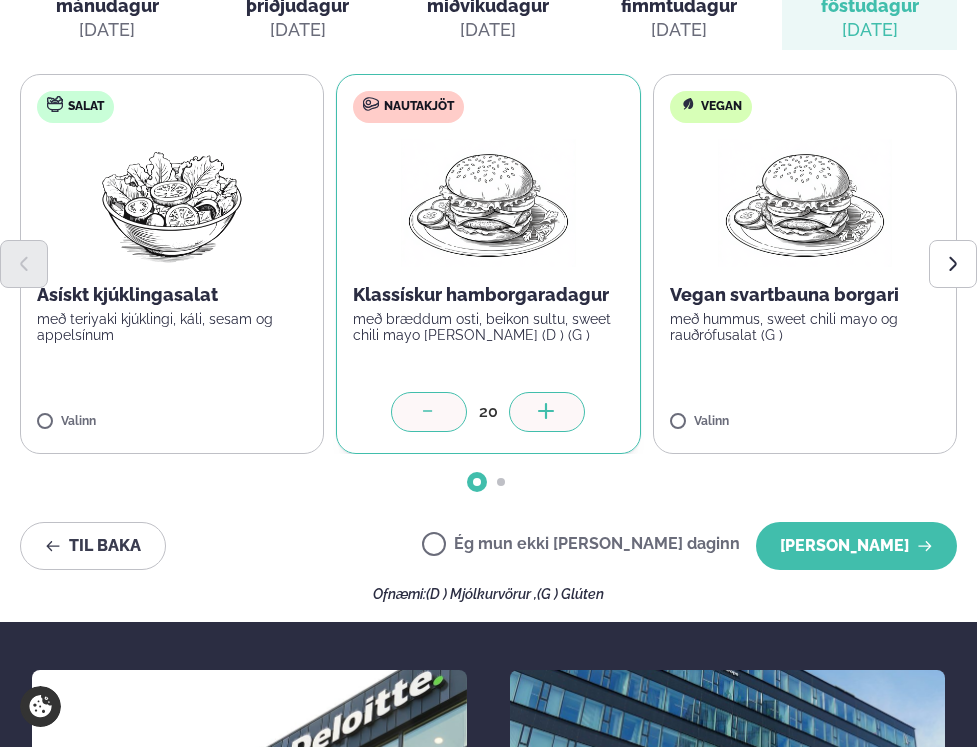 click 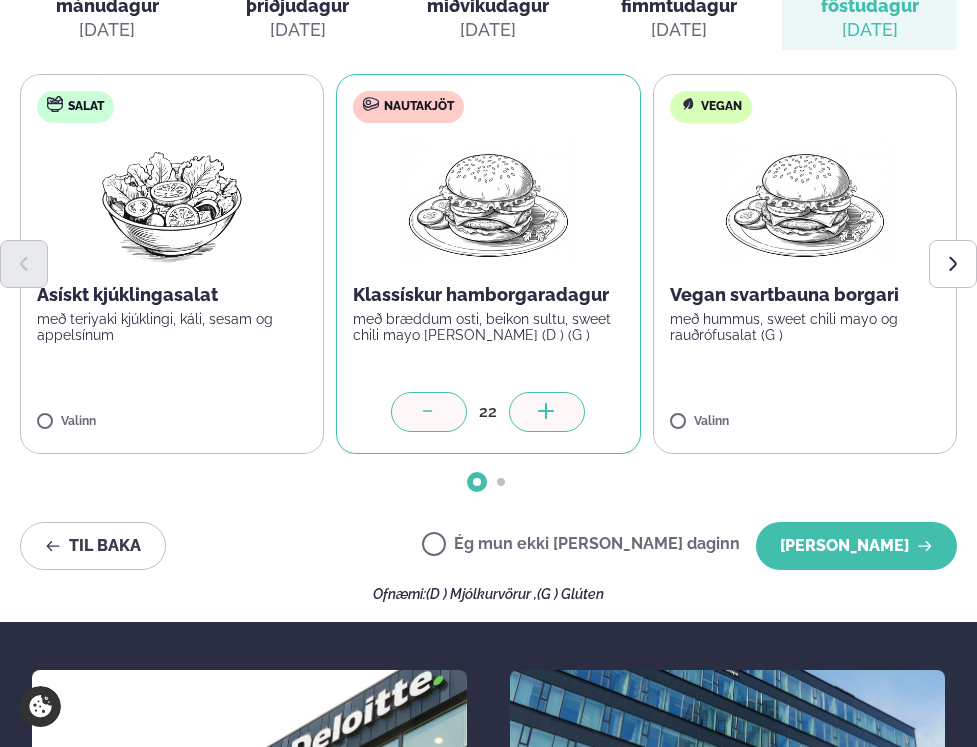 click 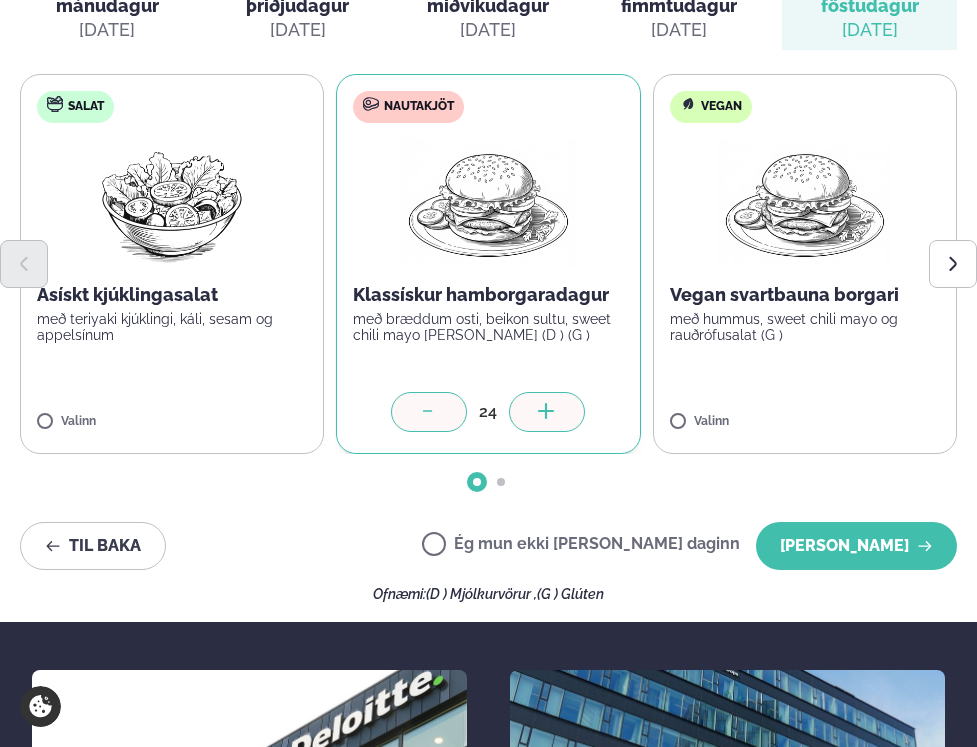 click 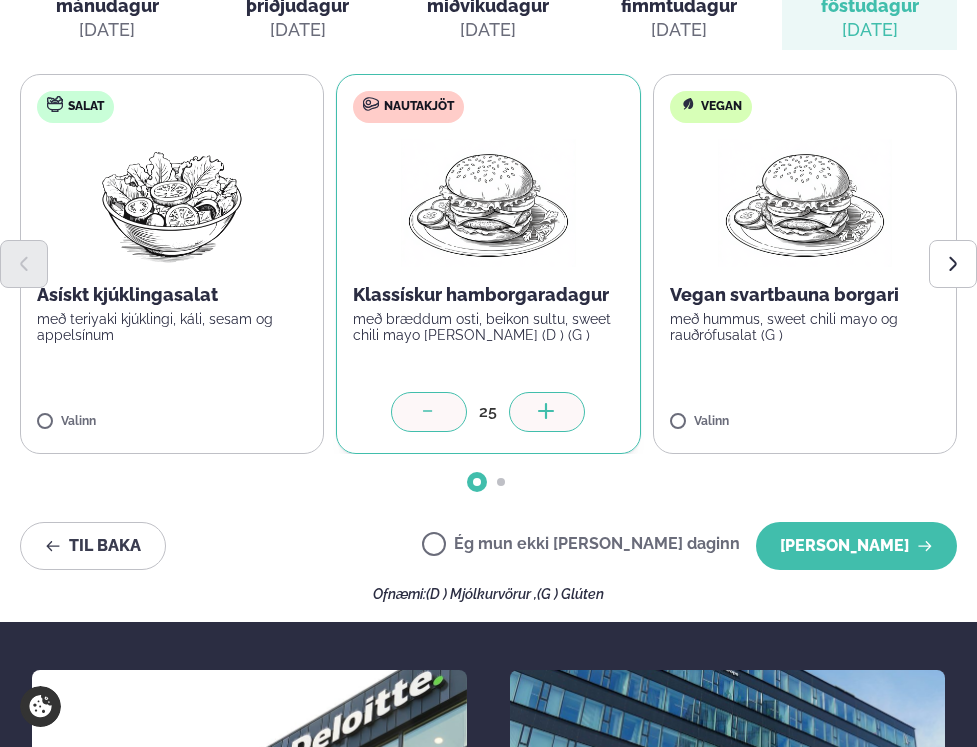 click 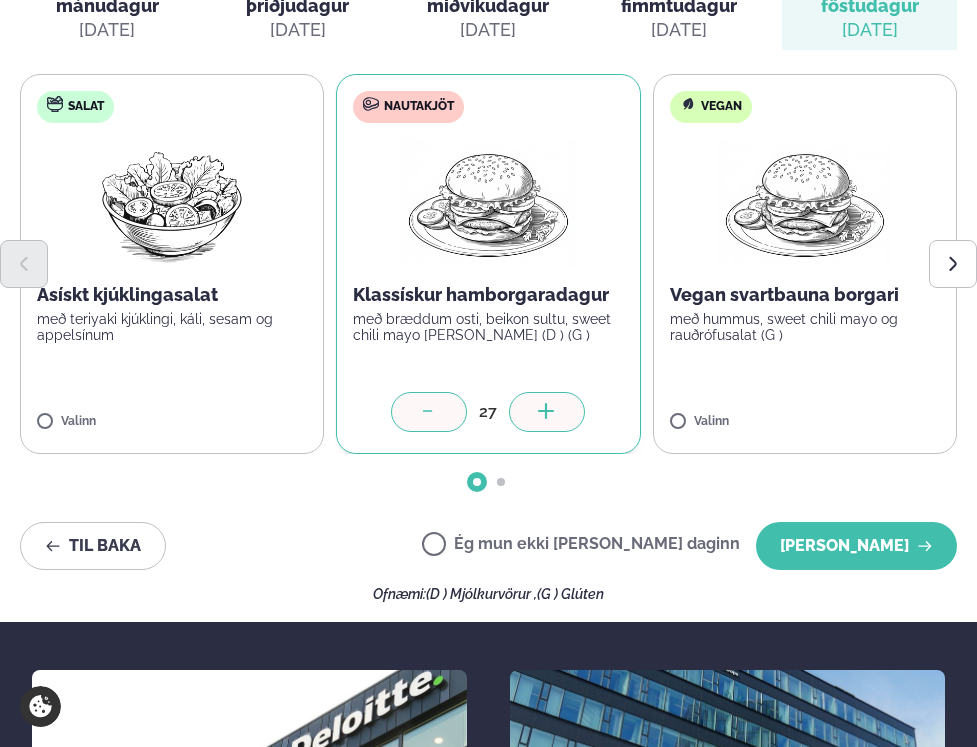 click 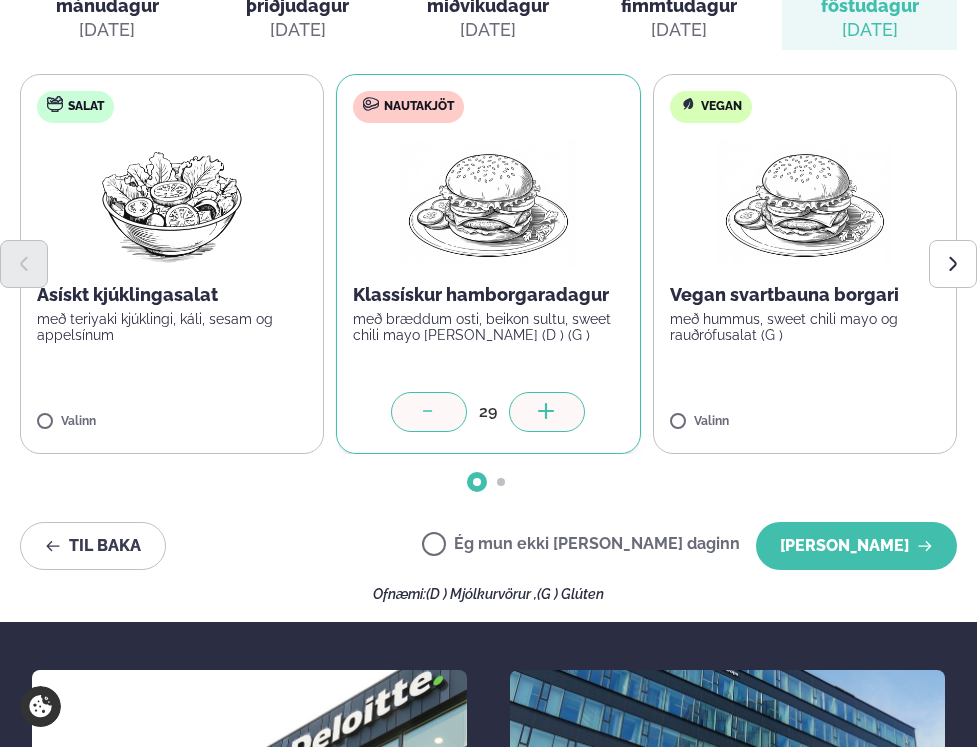 click 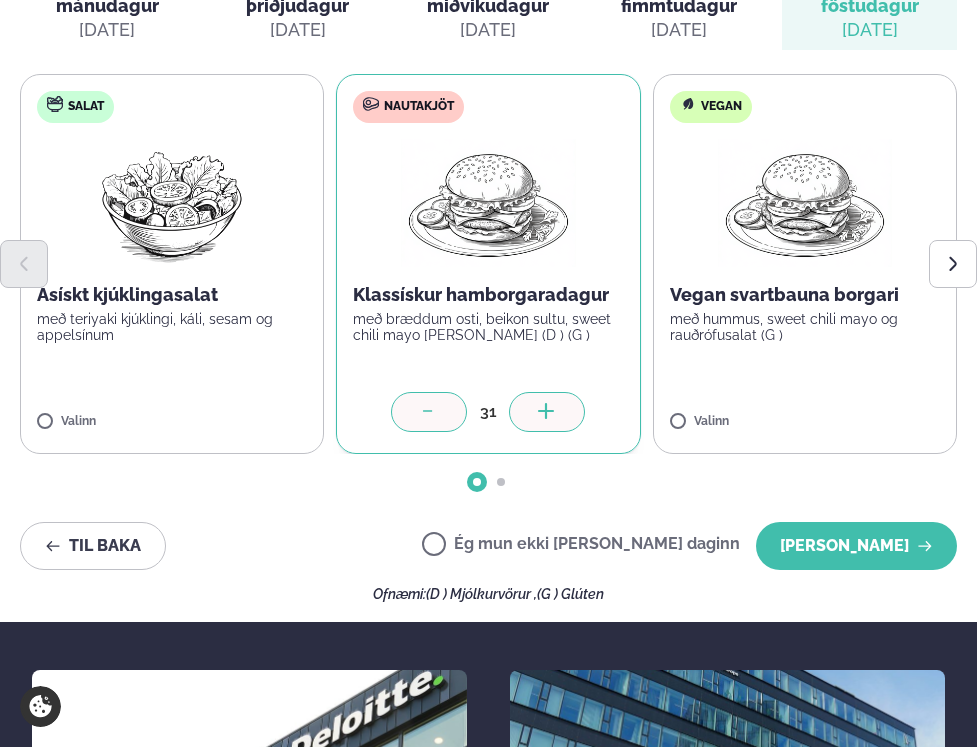 click 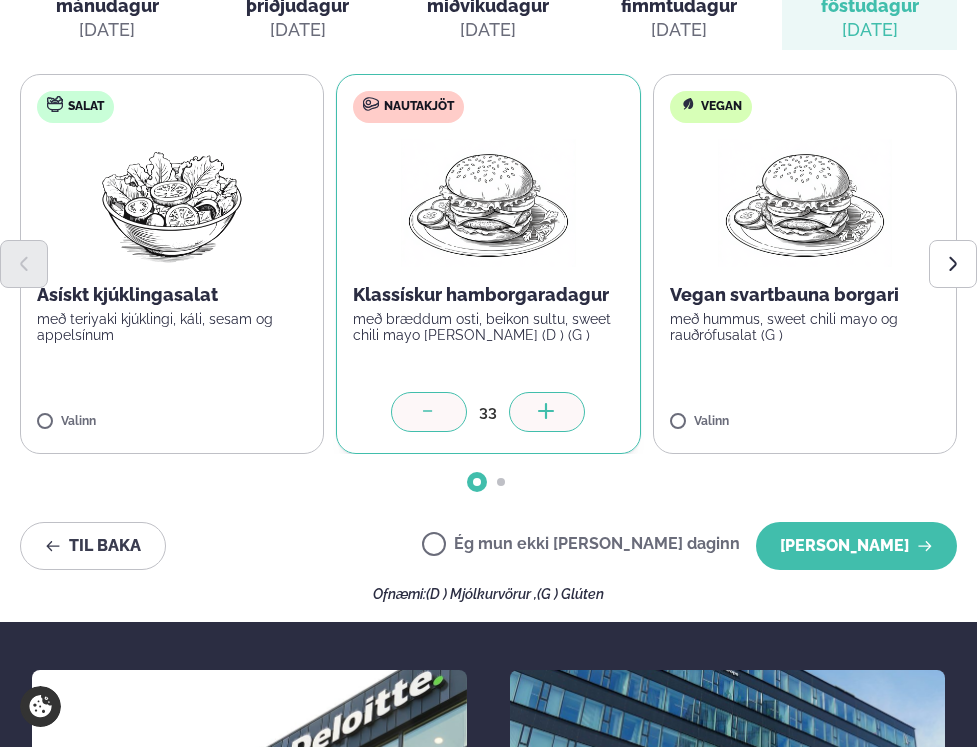 click 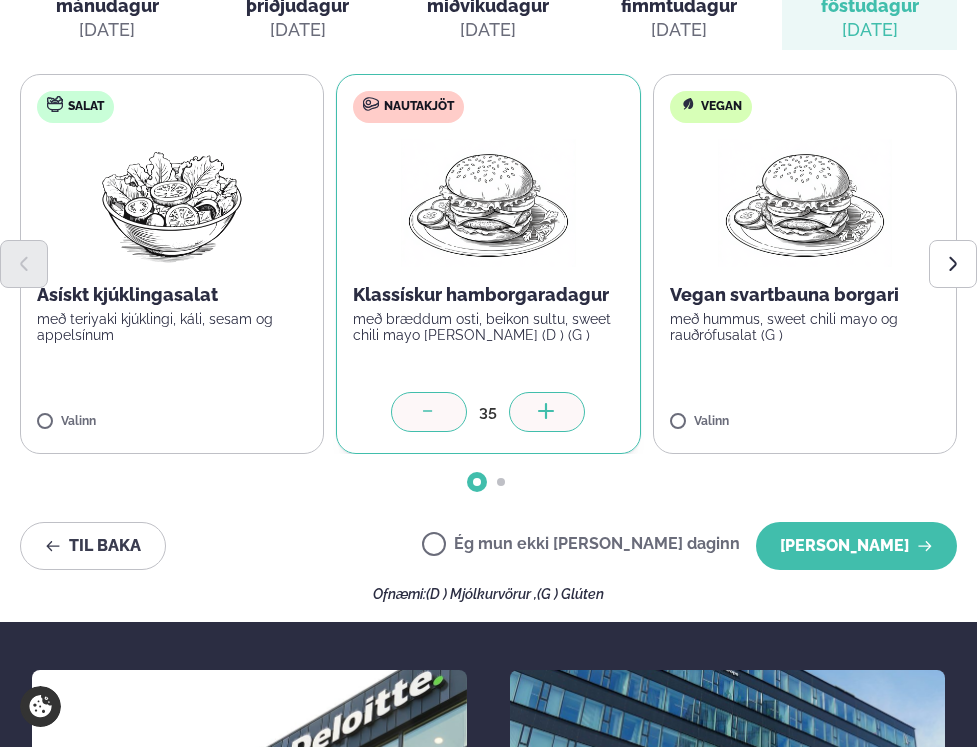 click 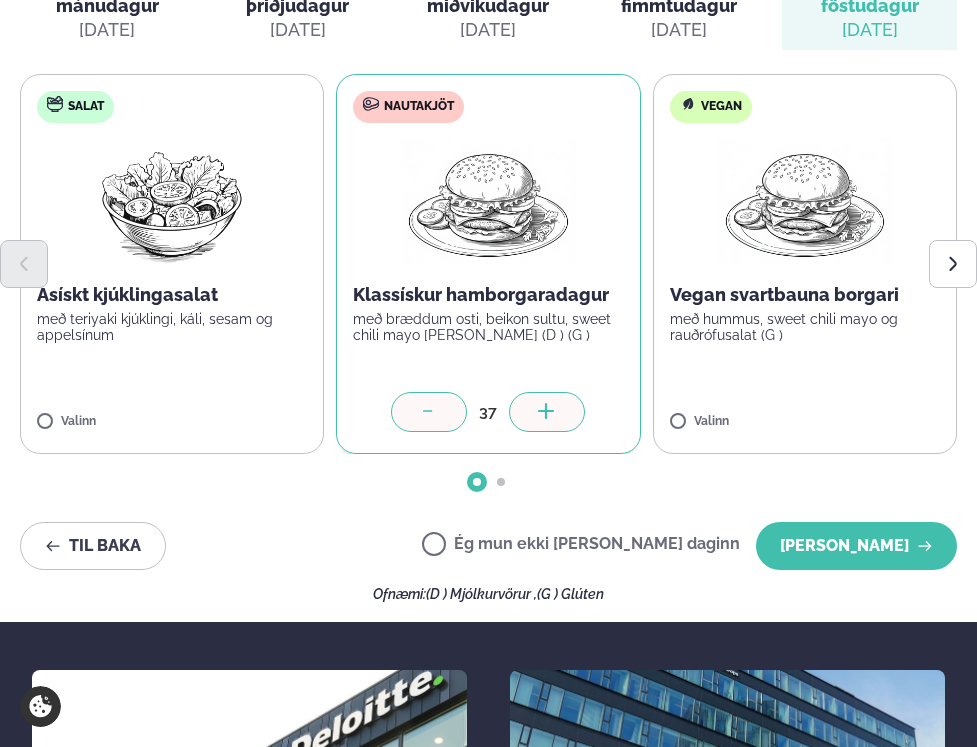 click 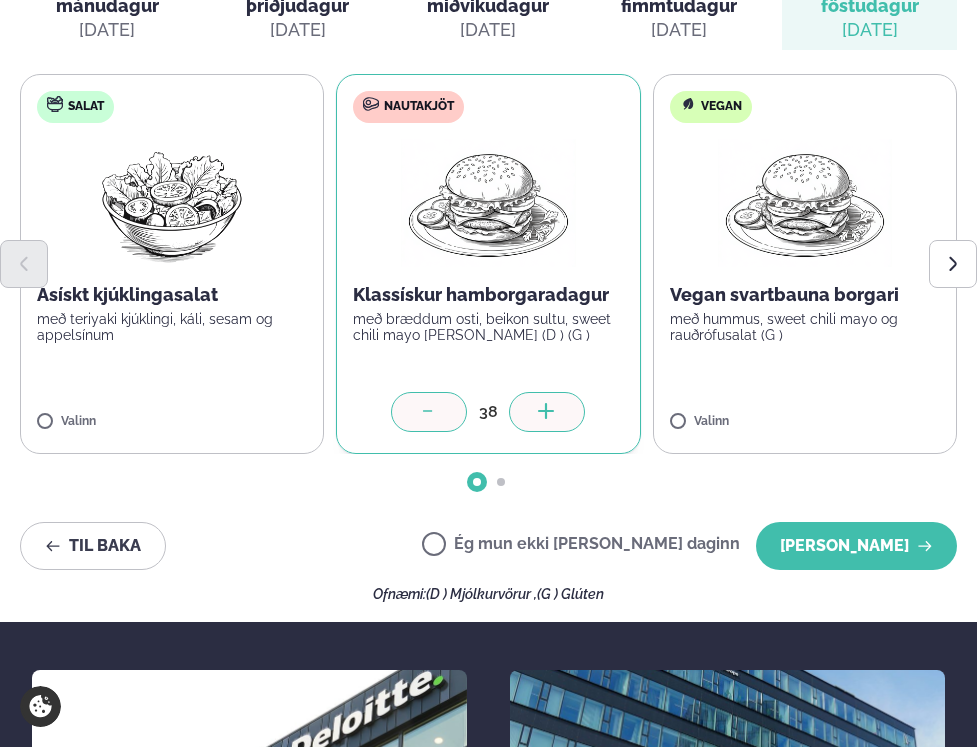 click 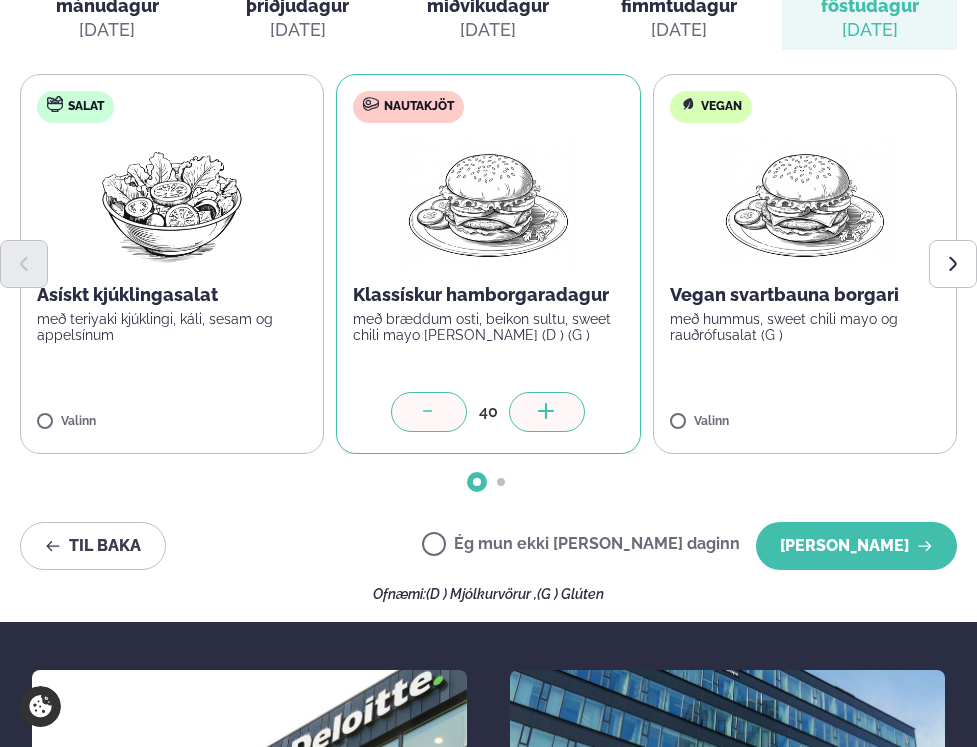 click 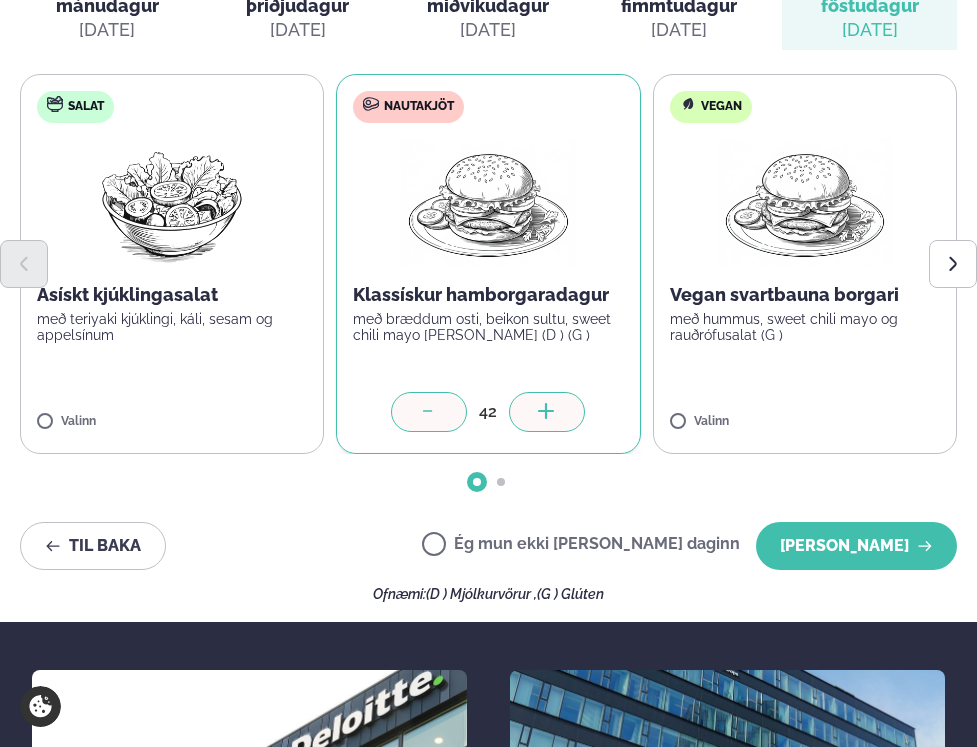click 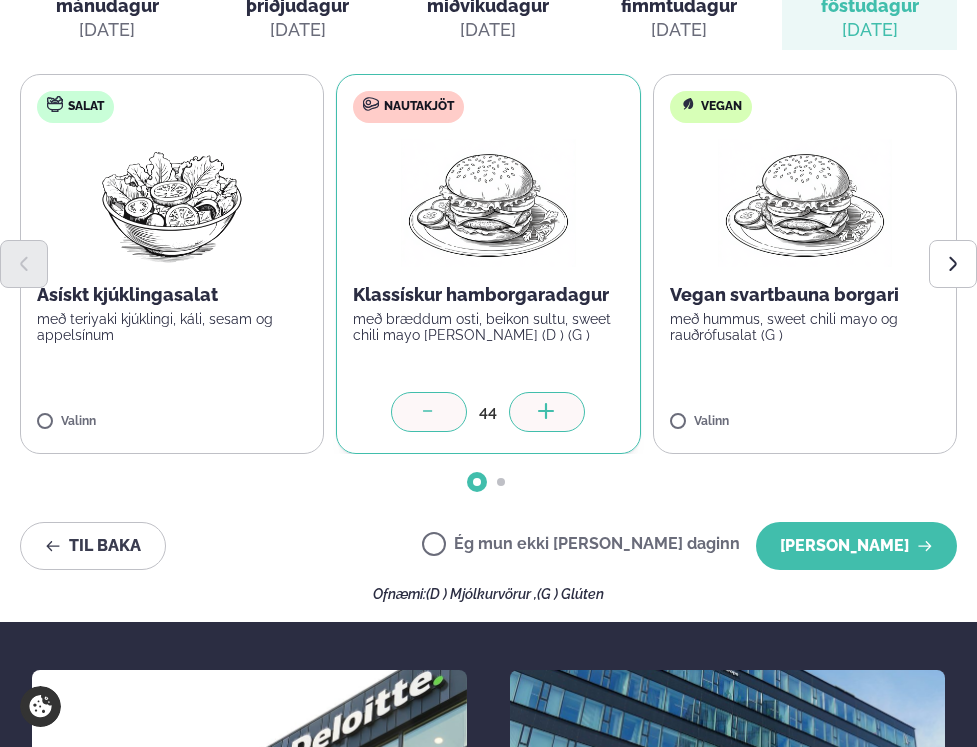 click 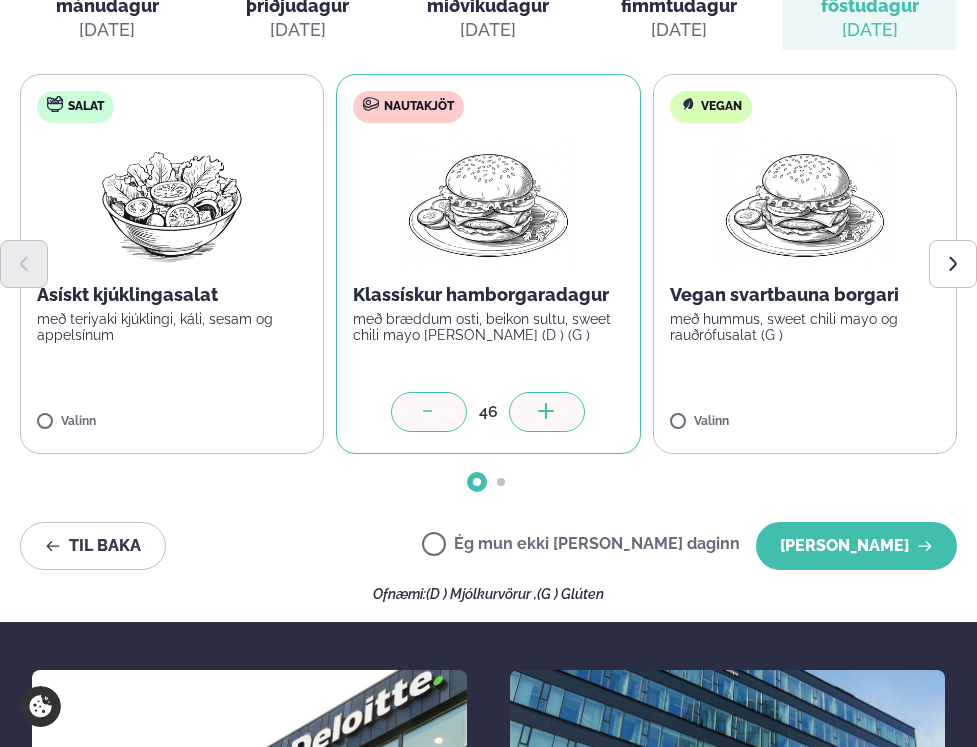 click 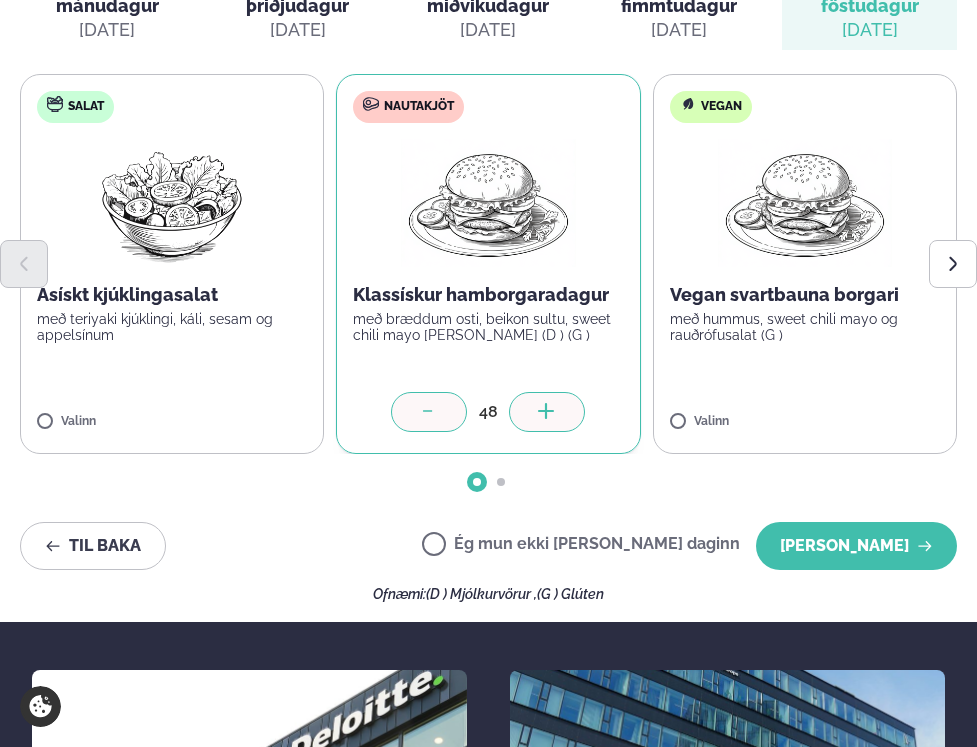 click 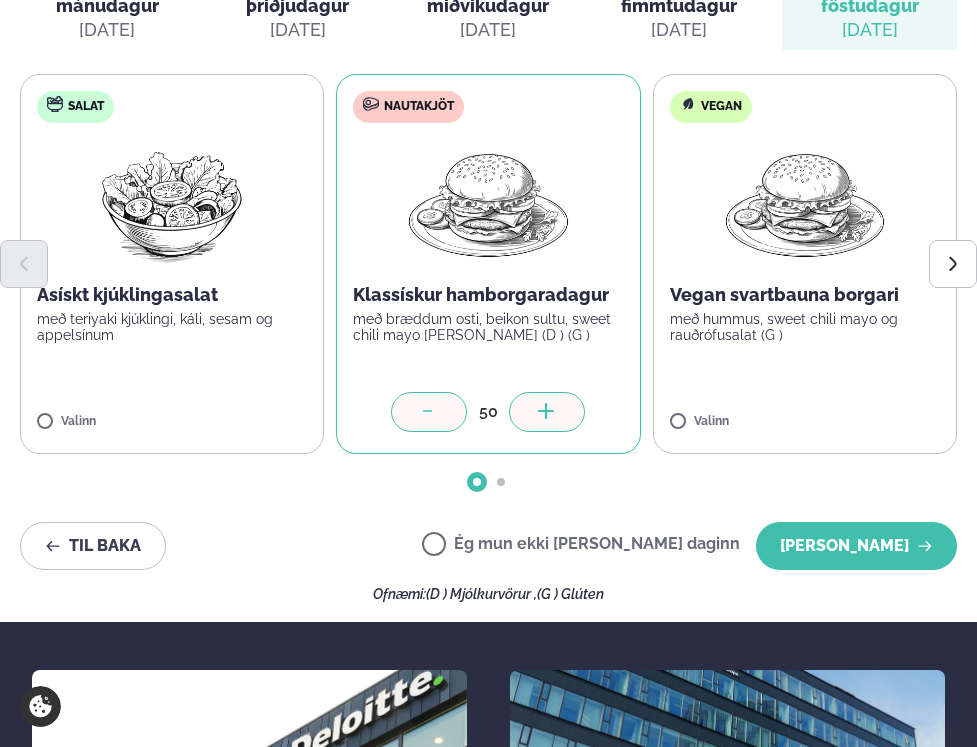 click 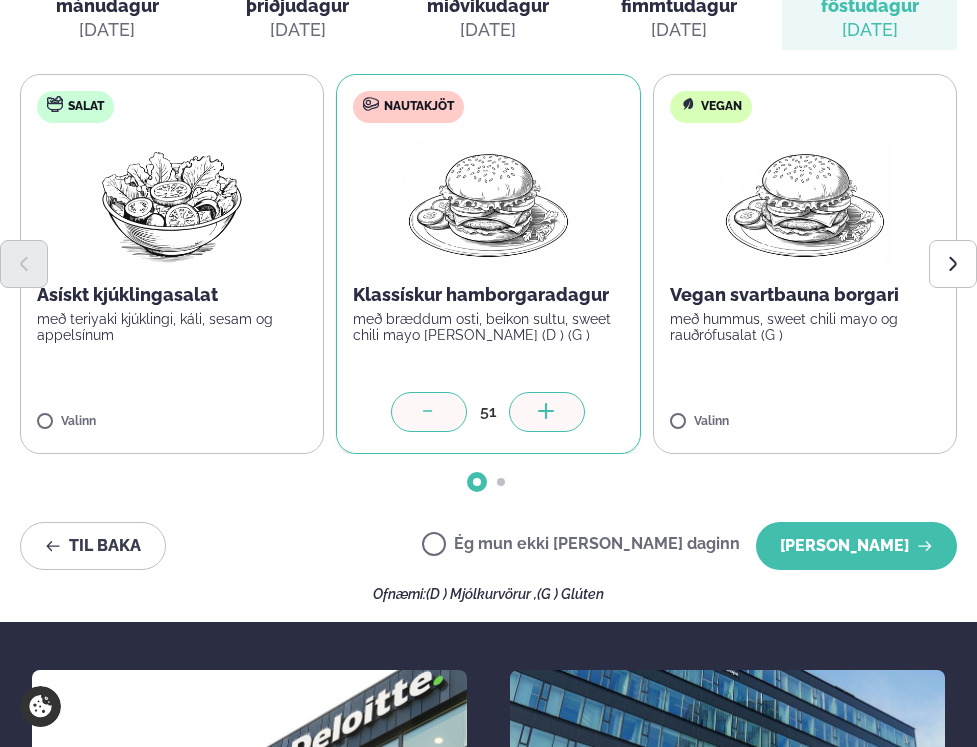 click 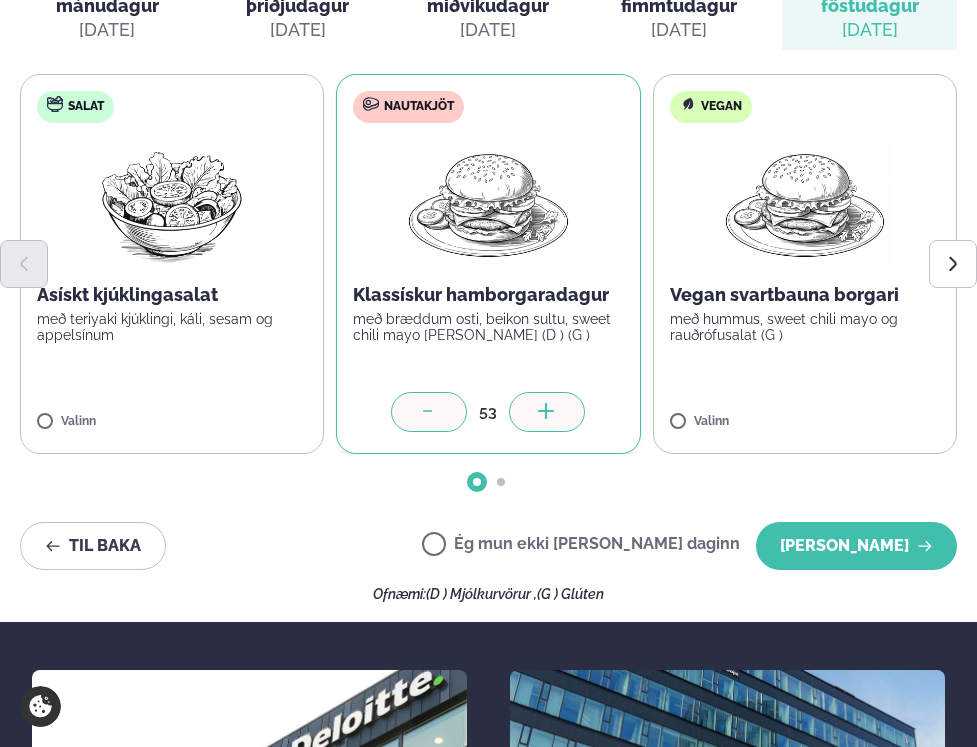 click 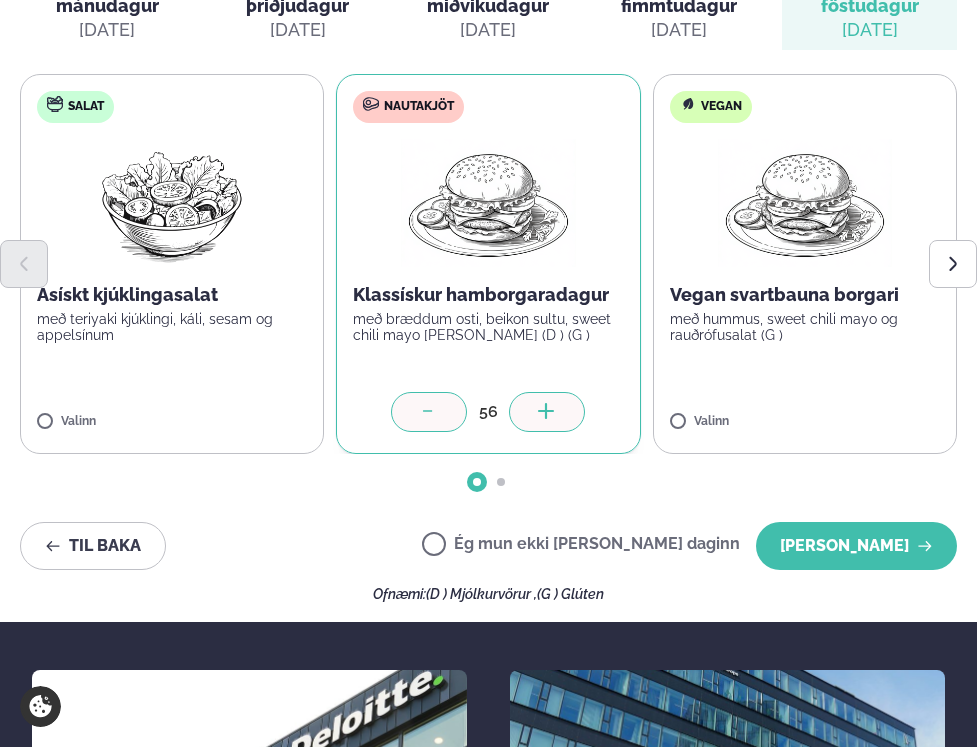 click 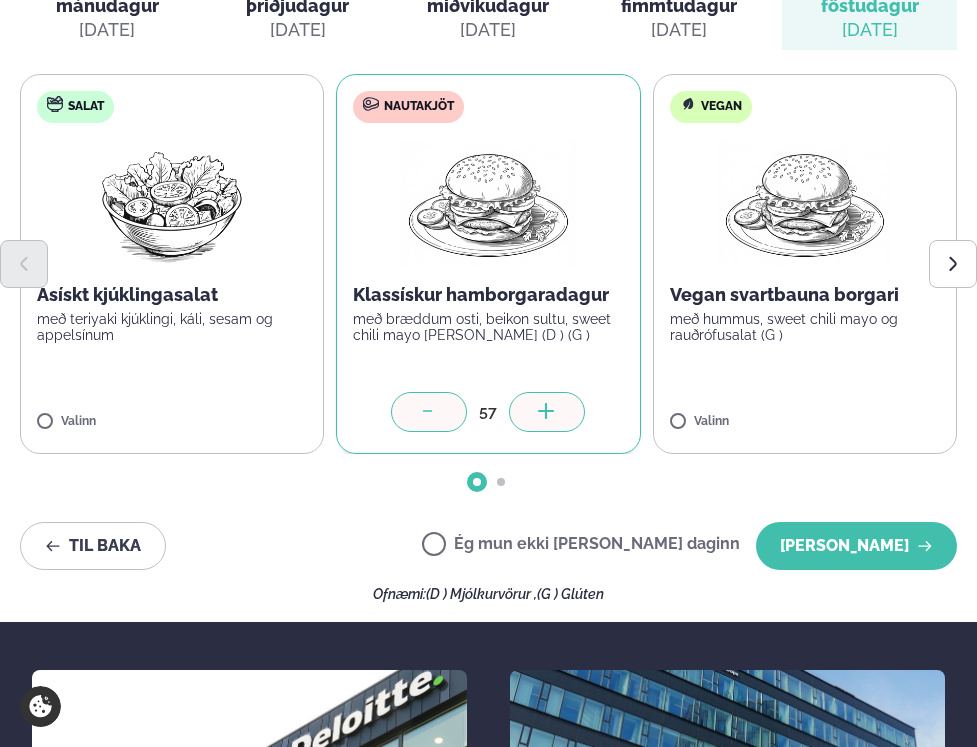 click 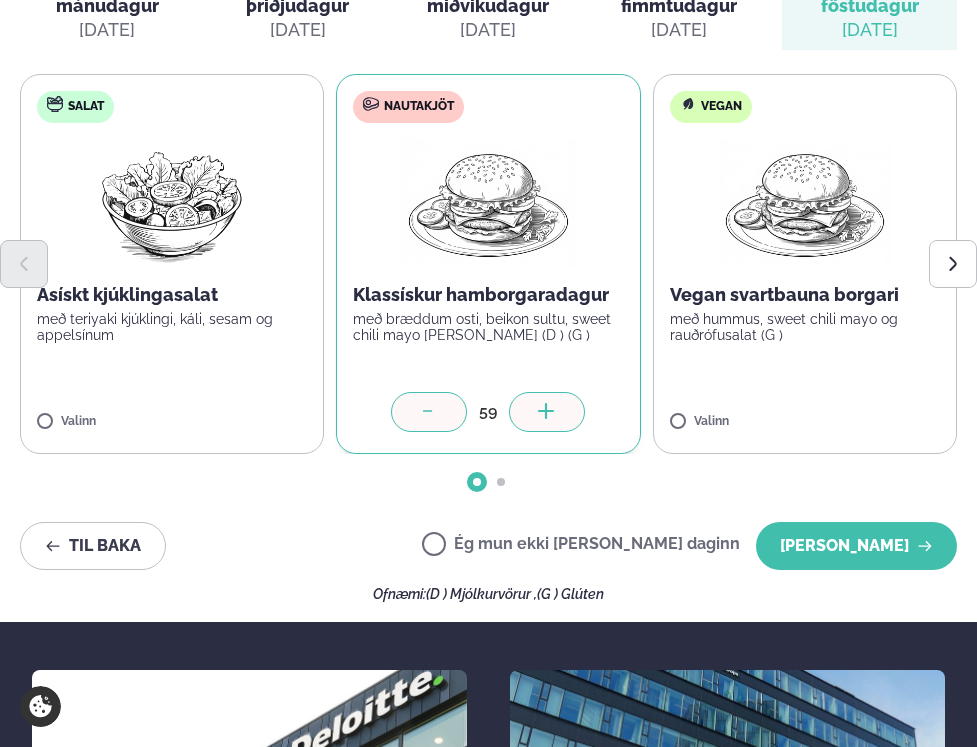 click 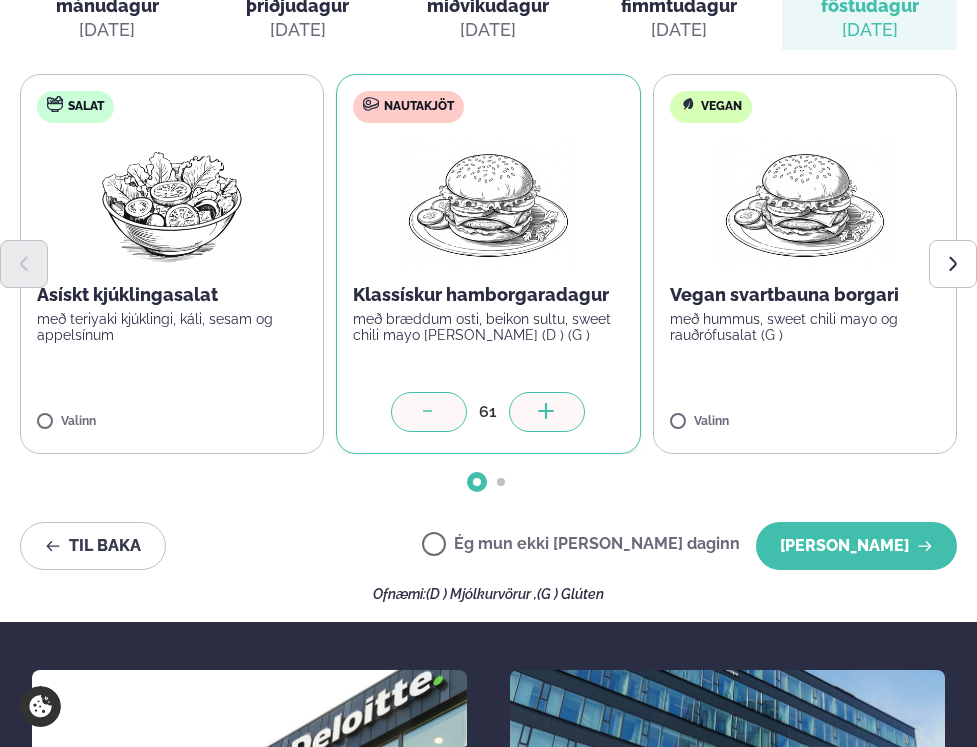 click 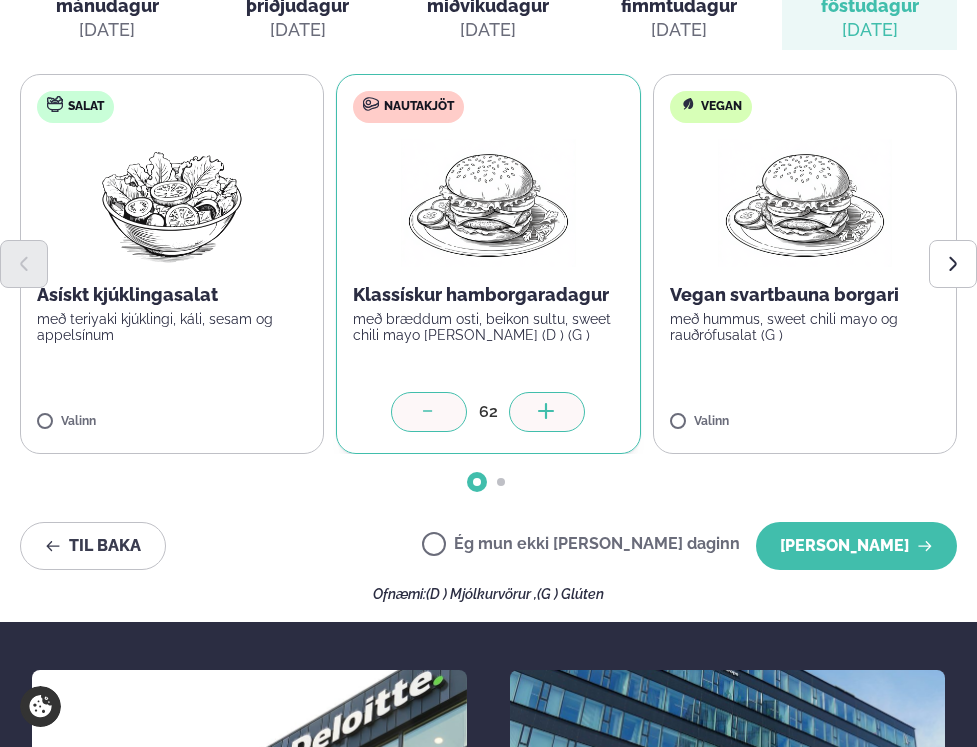 click 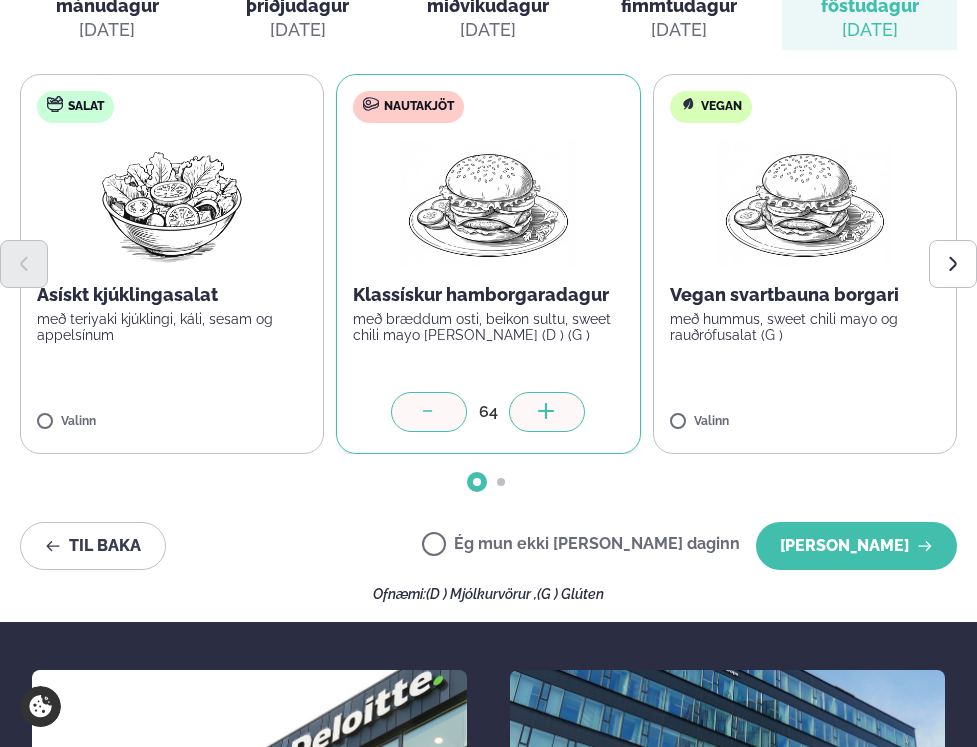 click 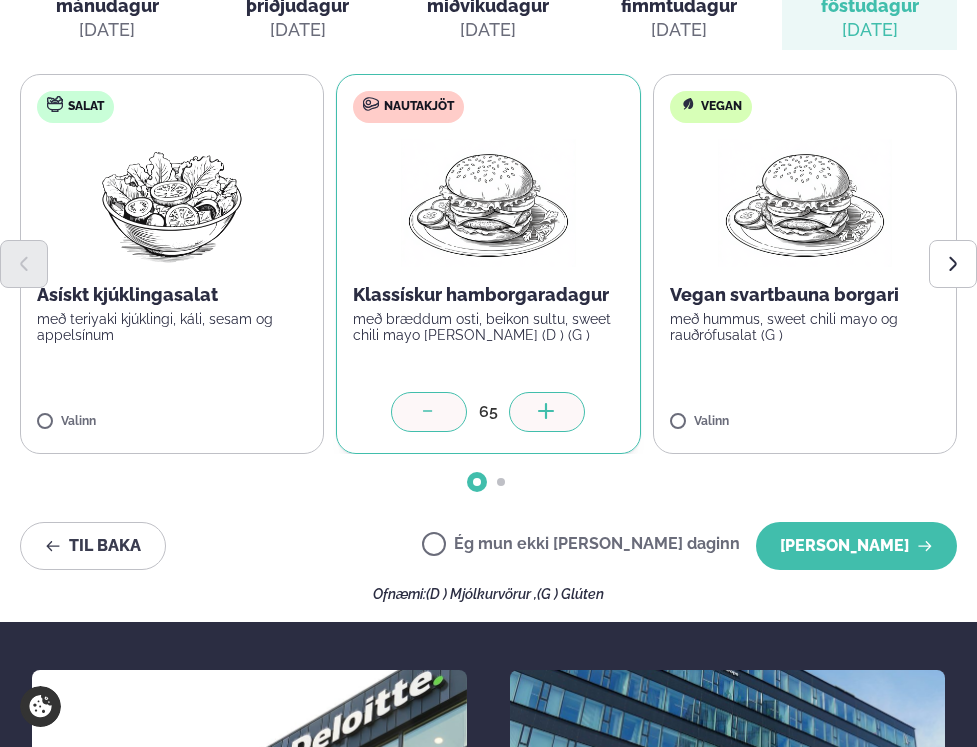 click 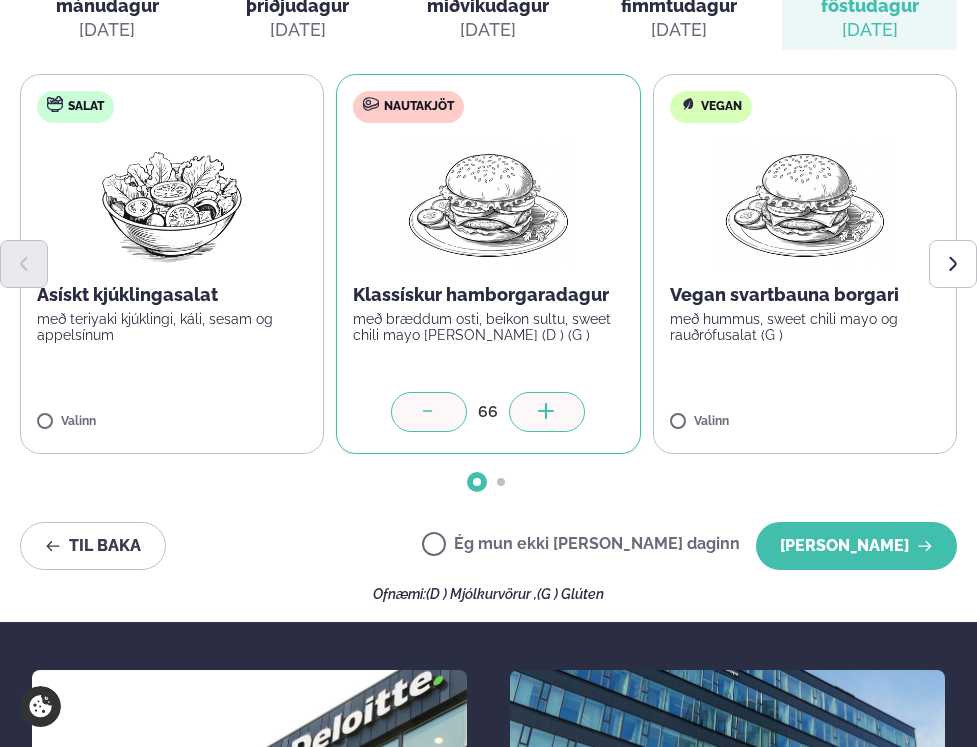 click 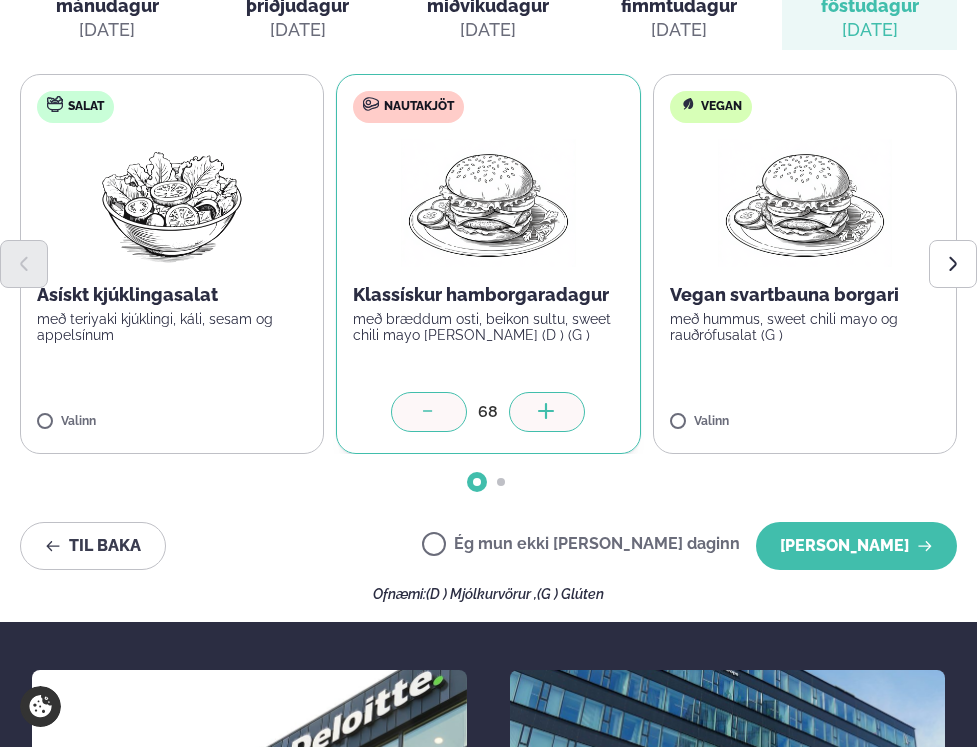 click 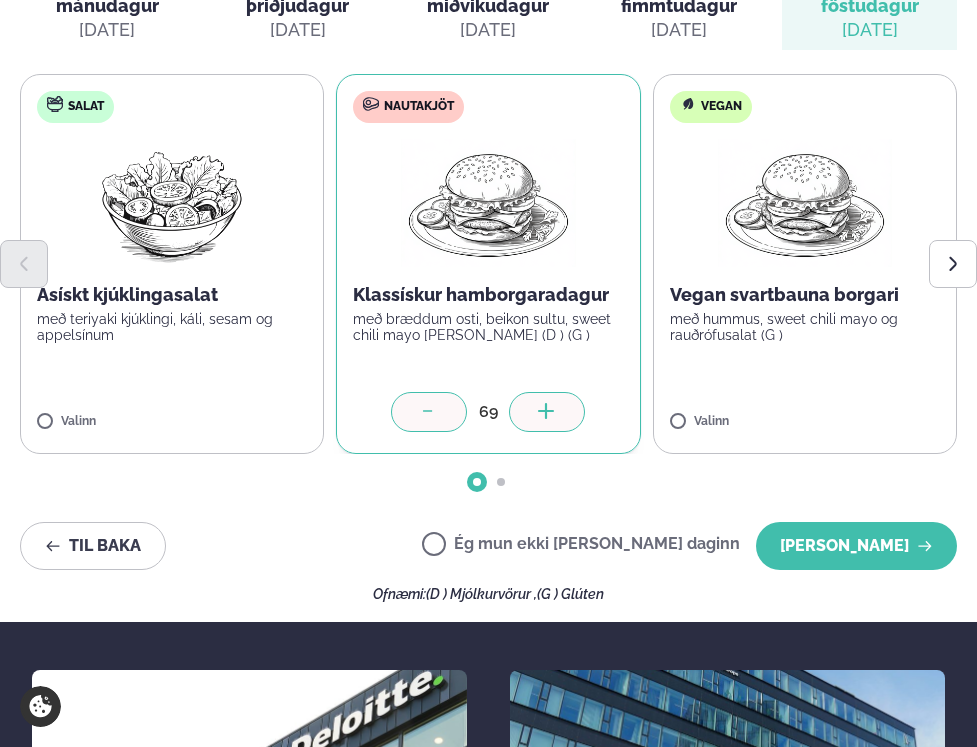 click 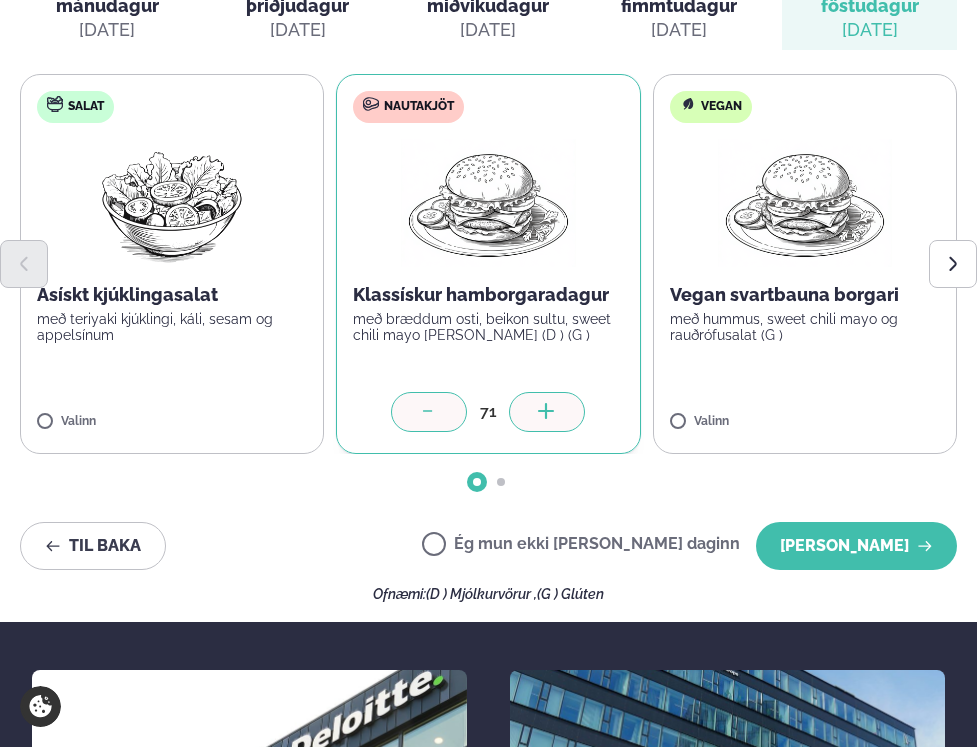 click 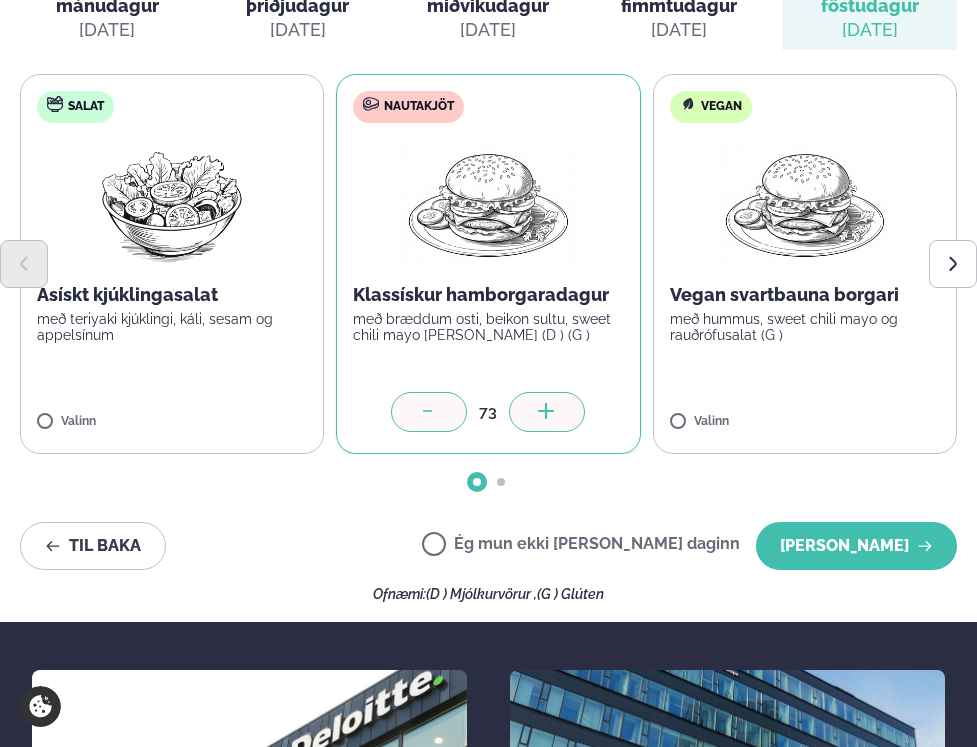 click 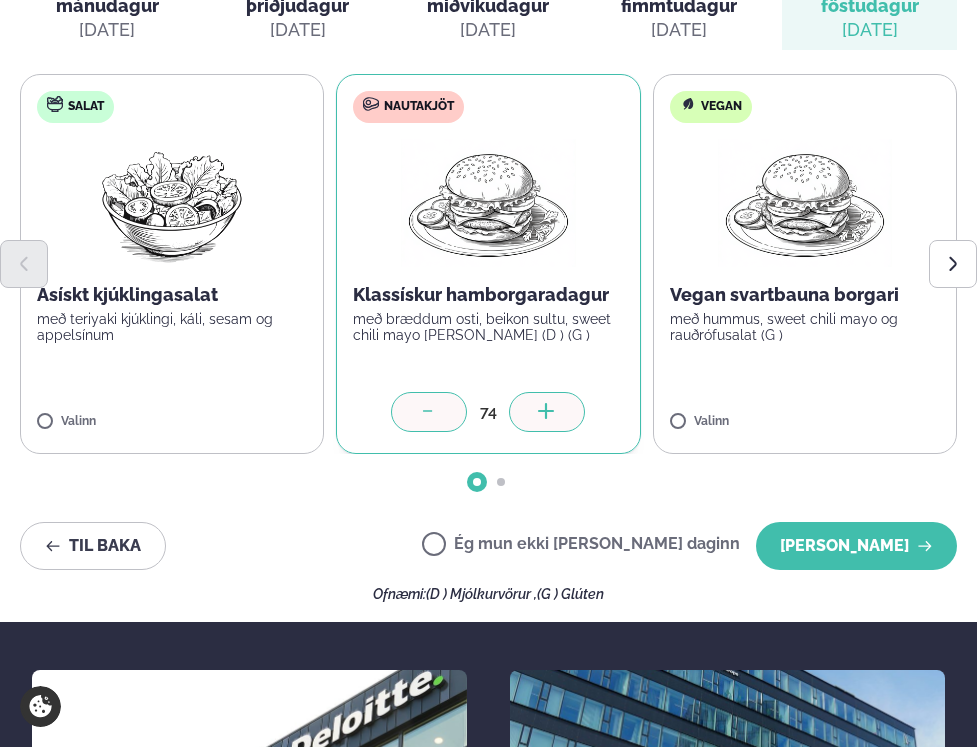 click 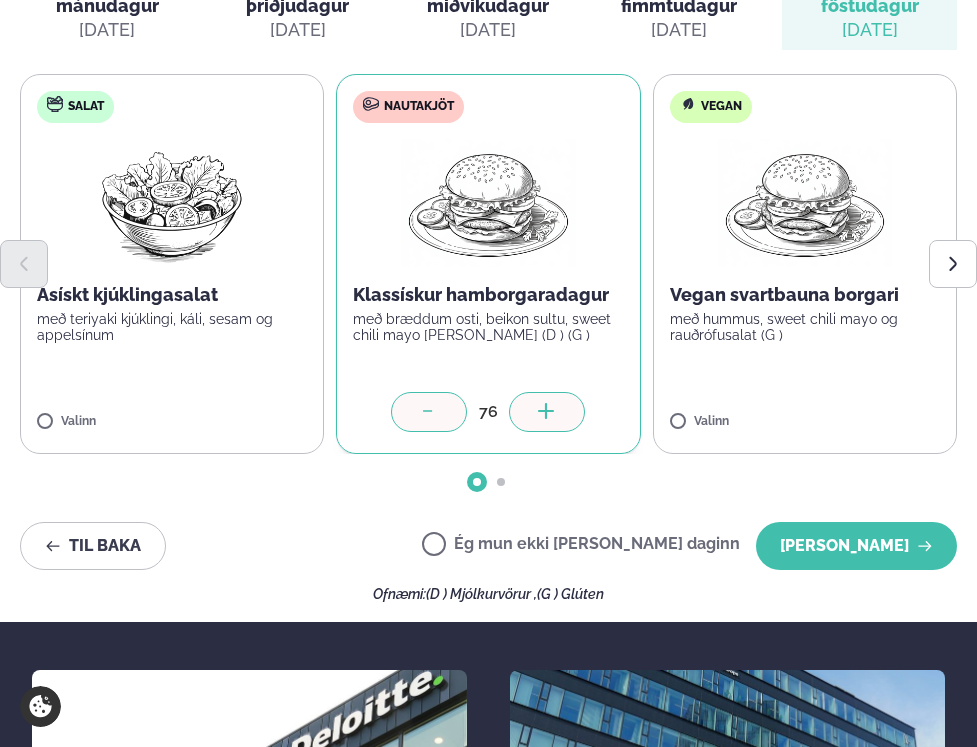 click 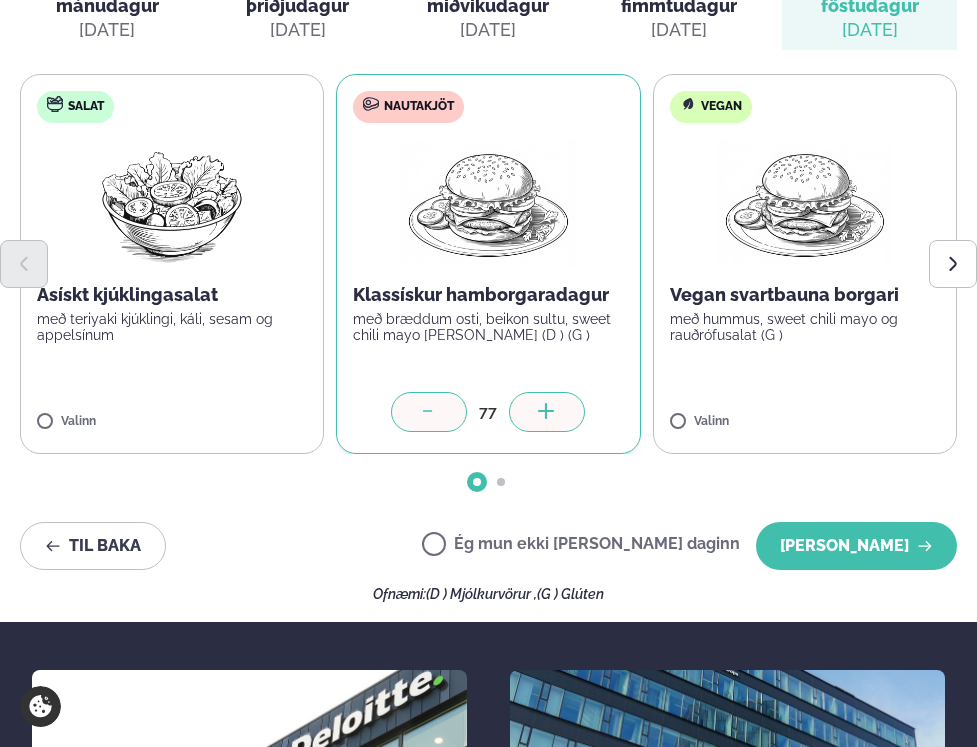 click 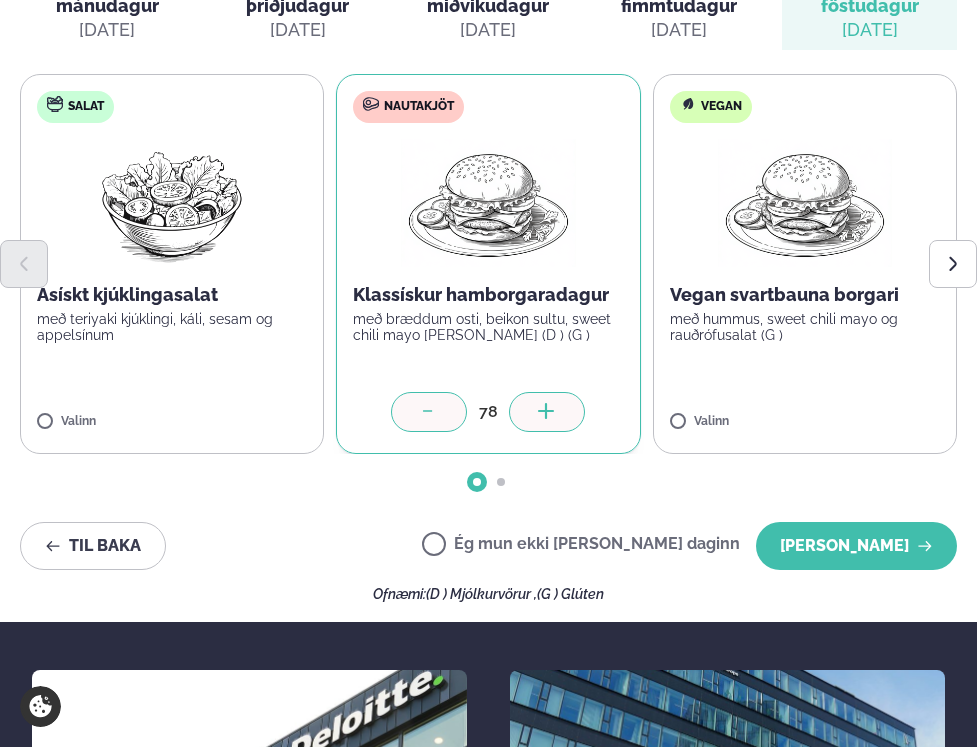 click 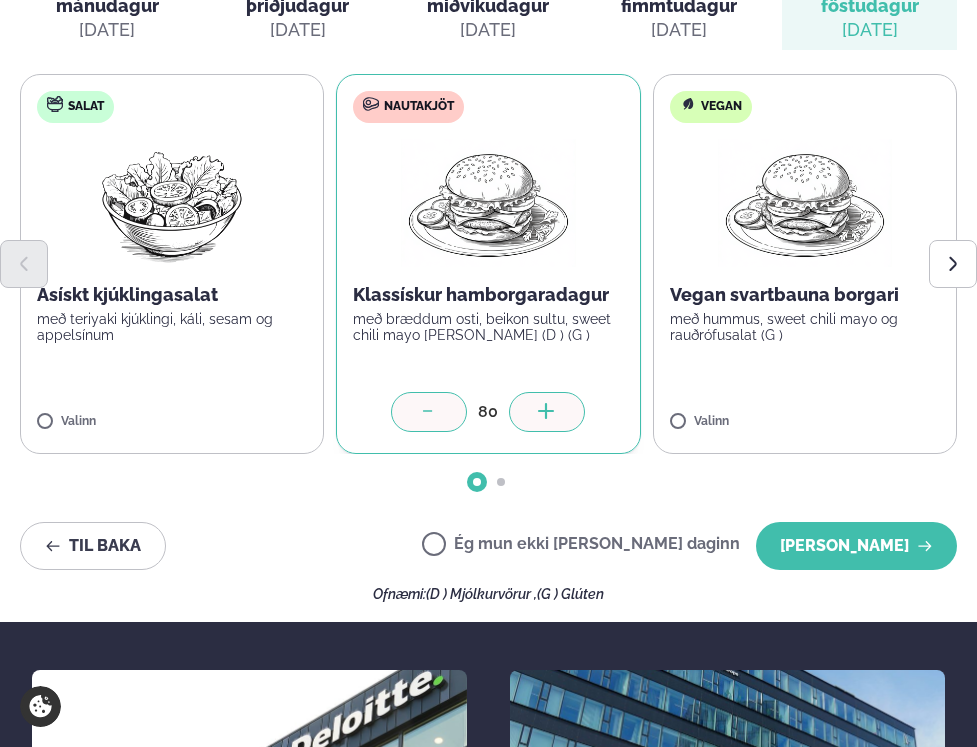 click 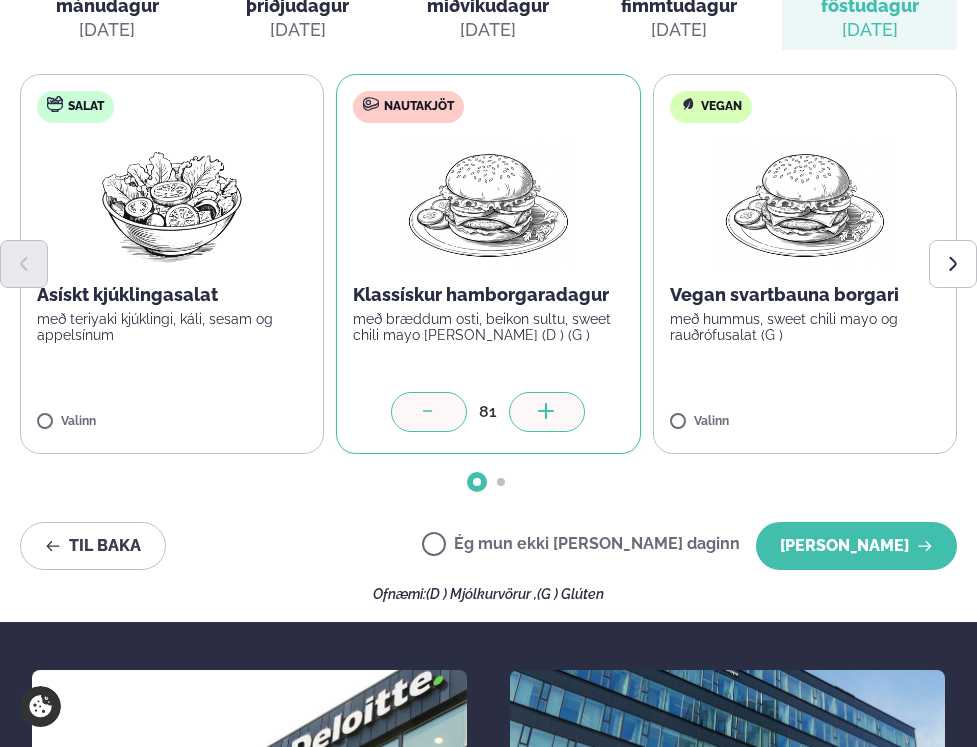 click 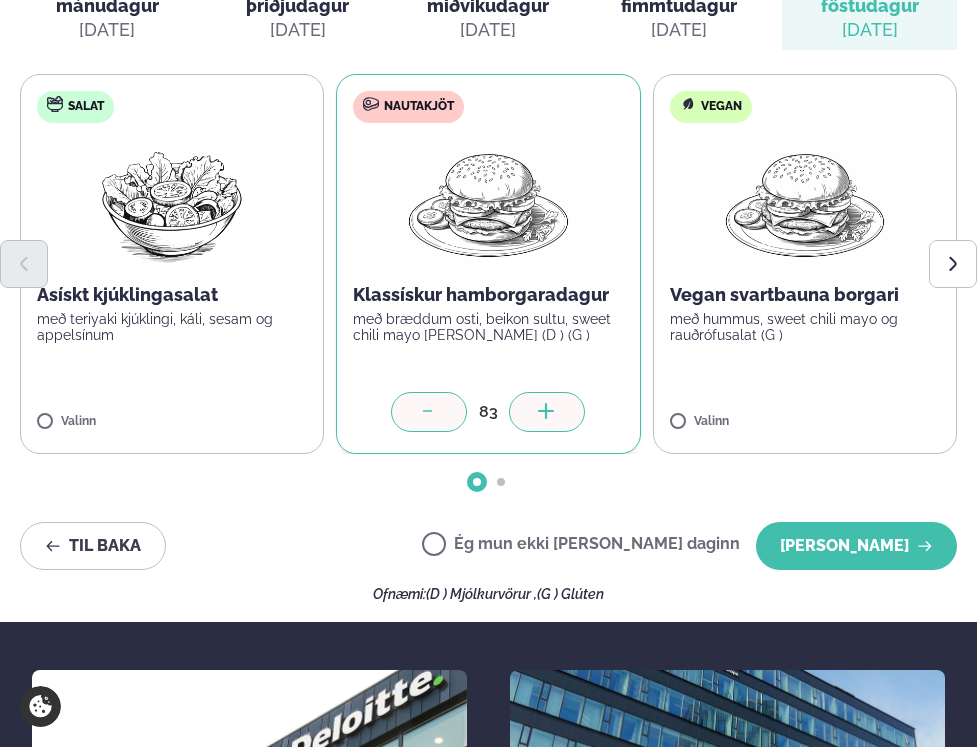 click 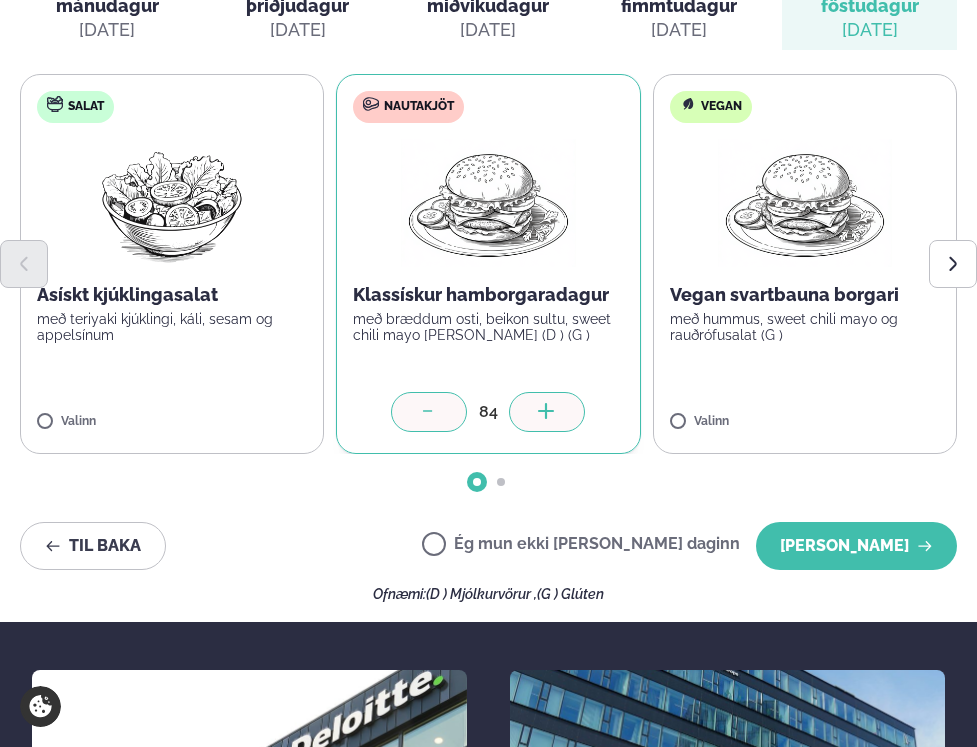 click 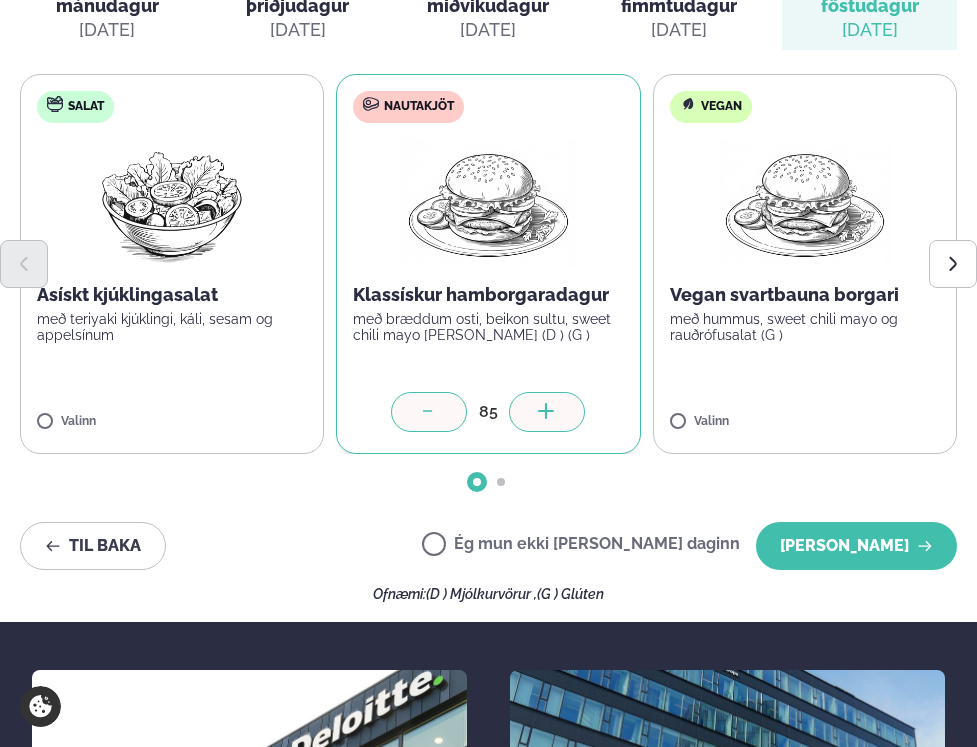 click 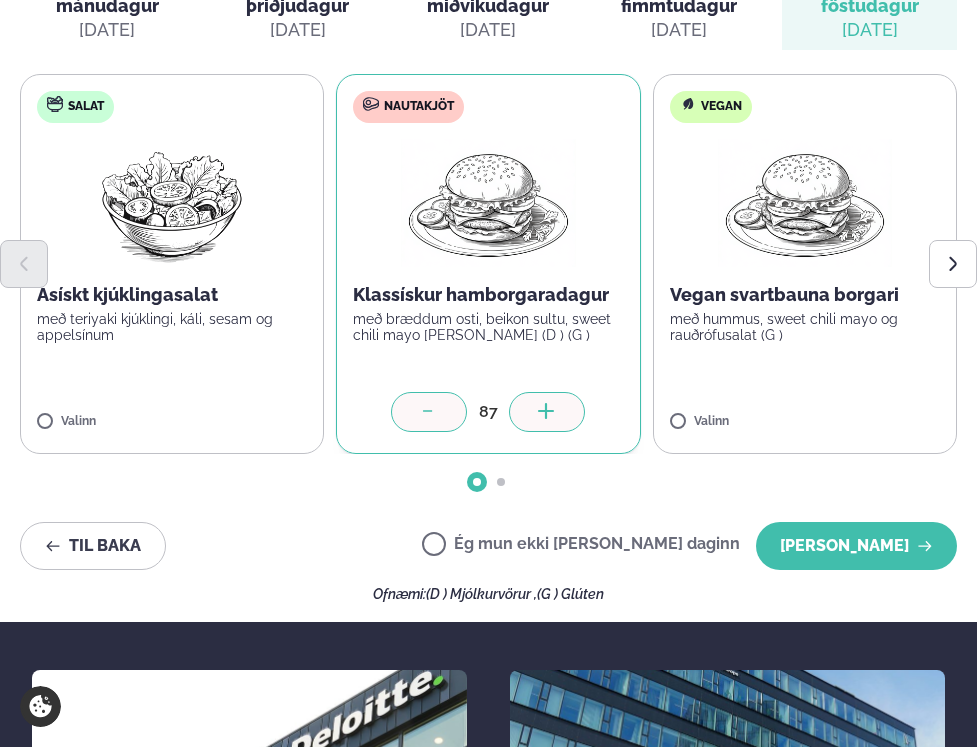 click 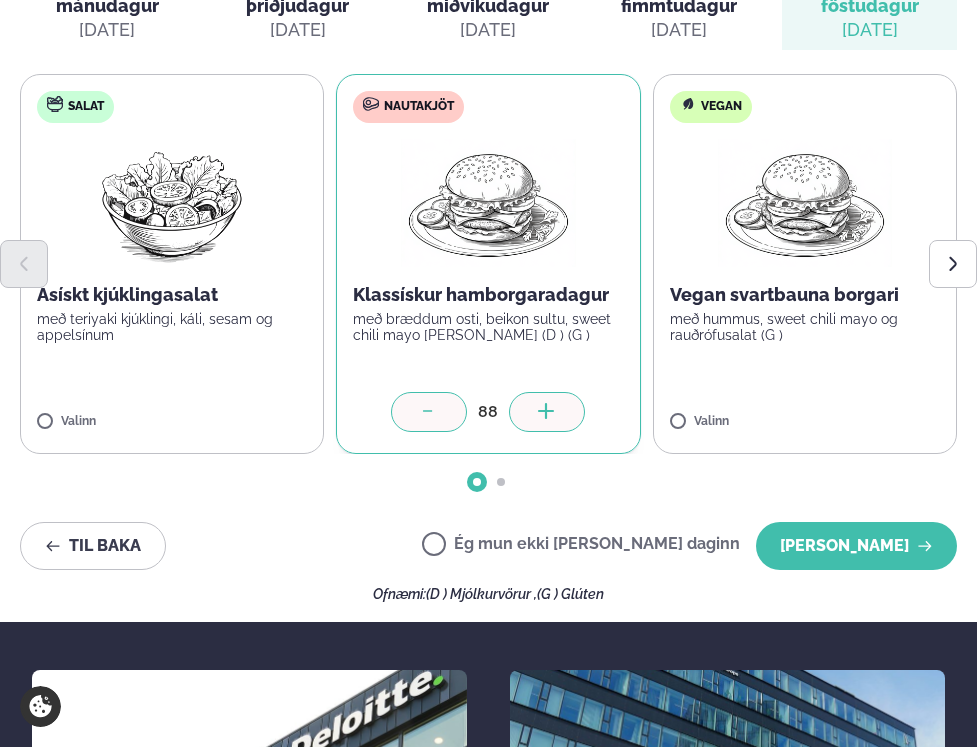 click 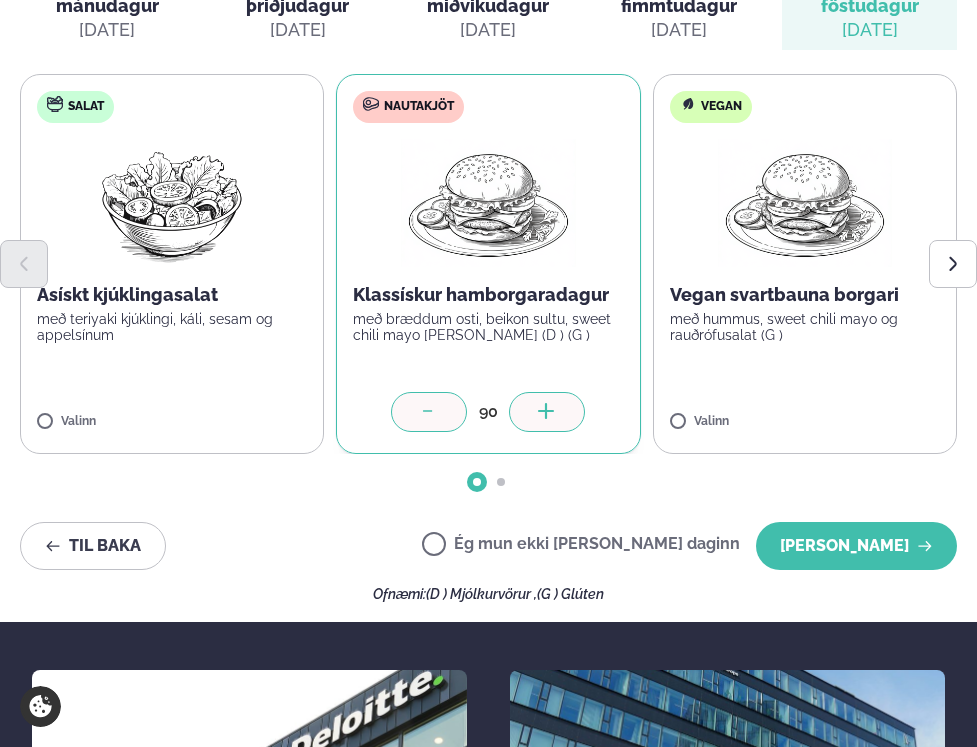 click 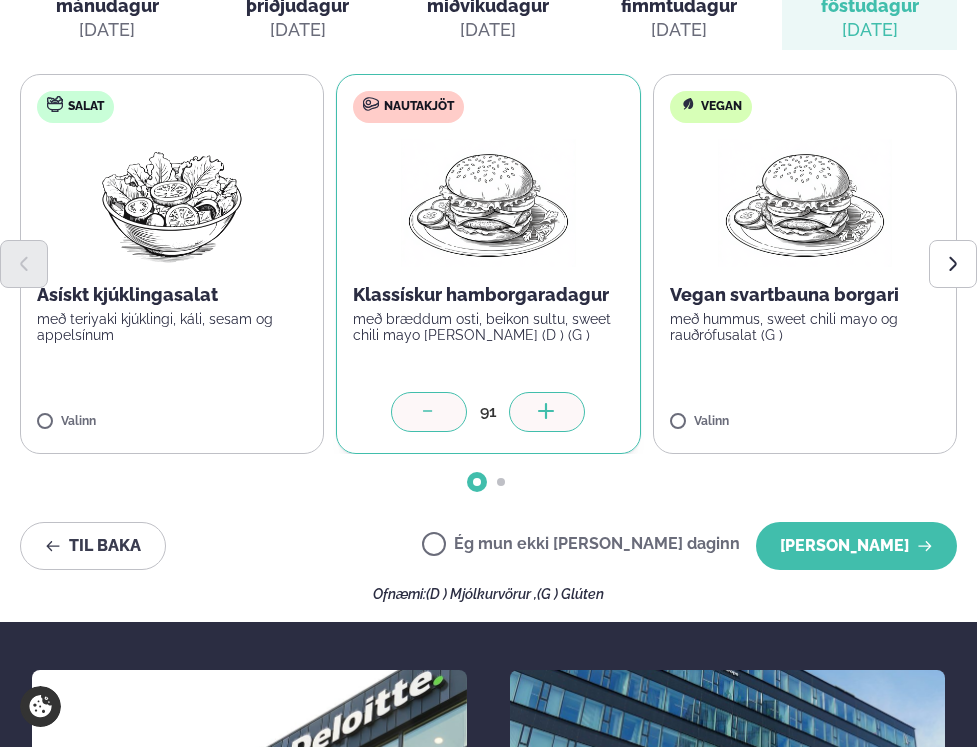 click 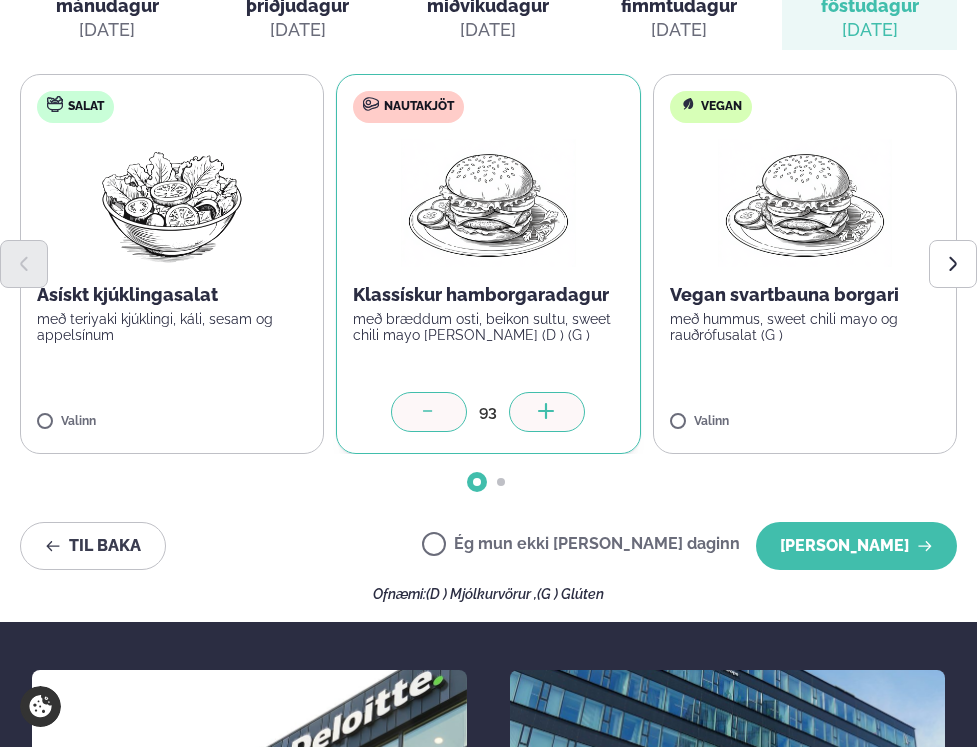 click 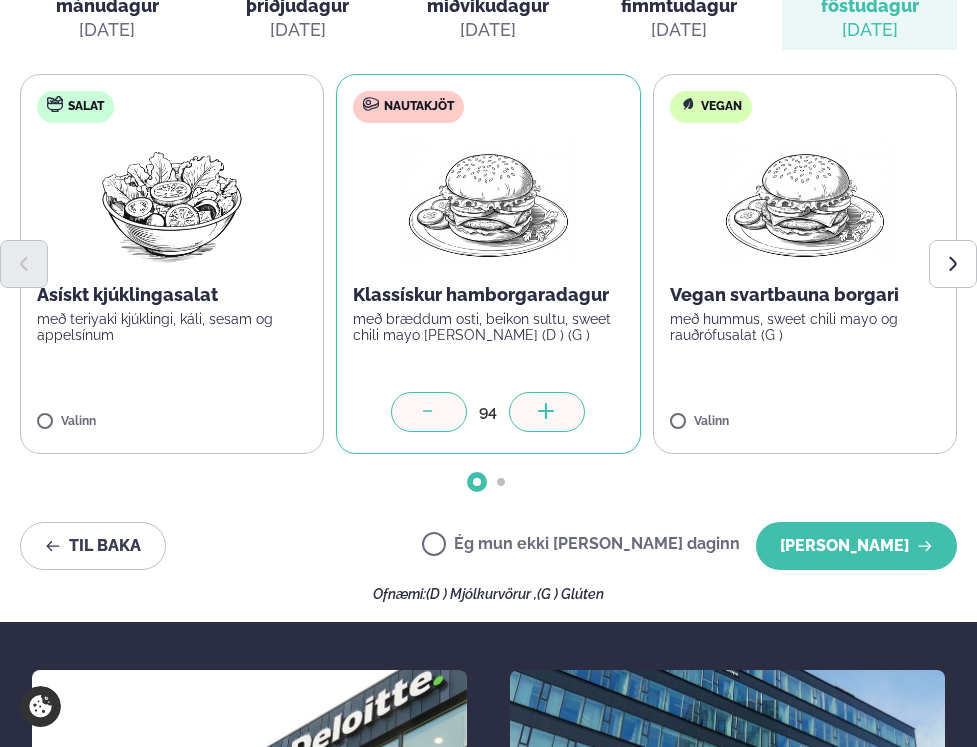 click 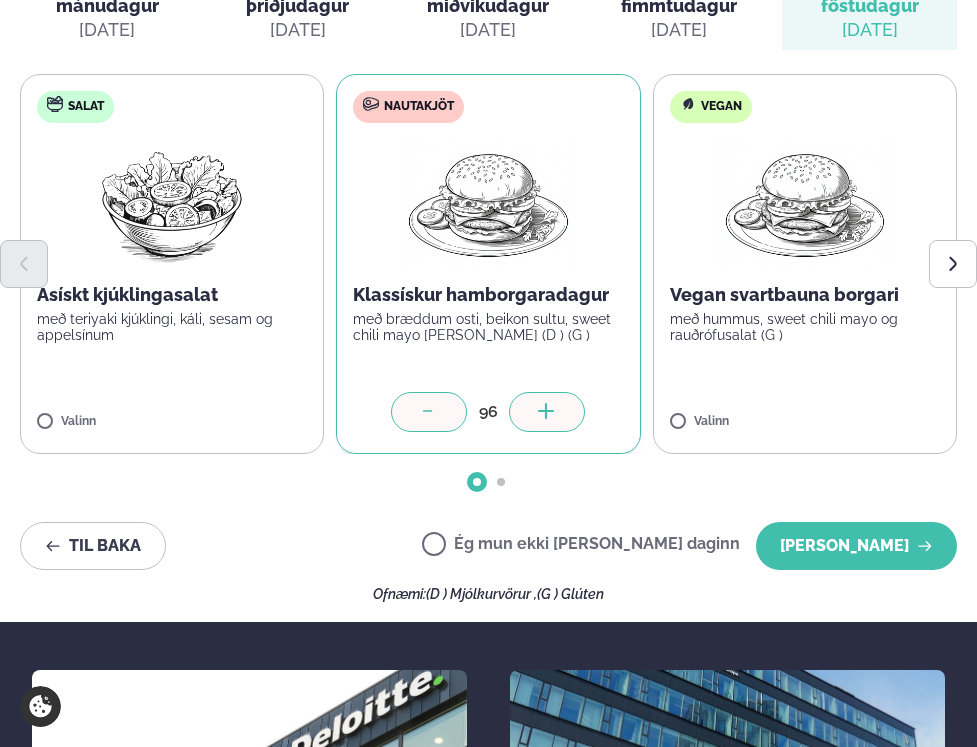 click 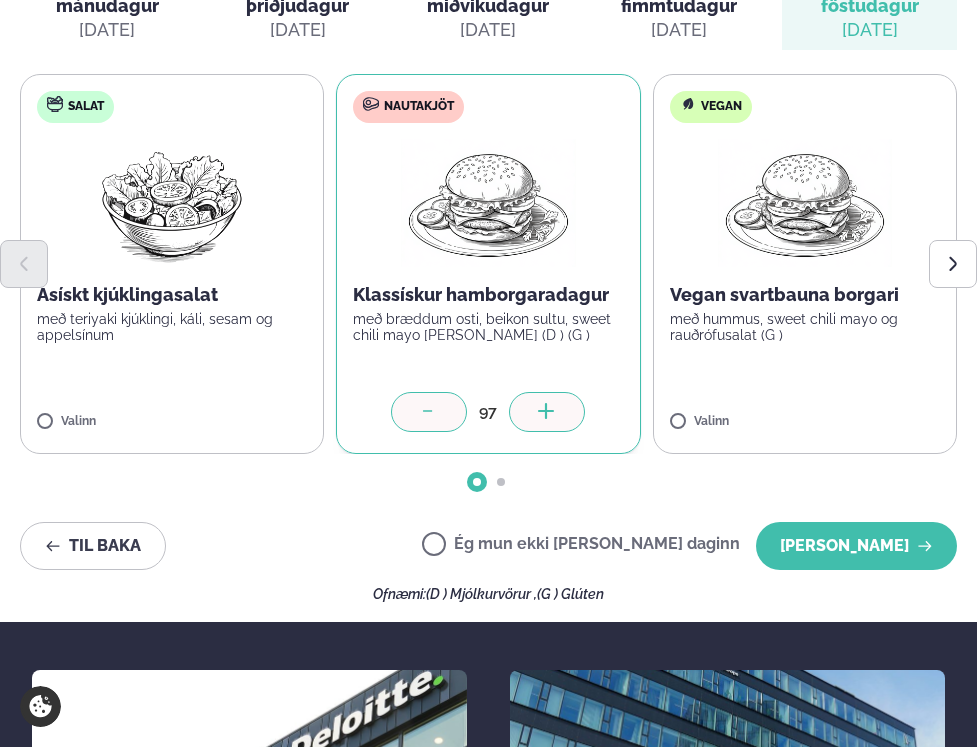 click 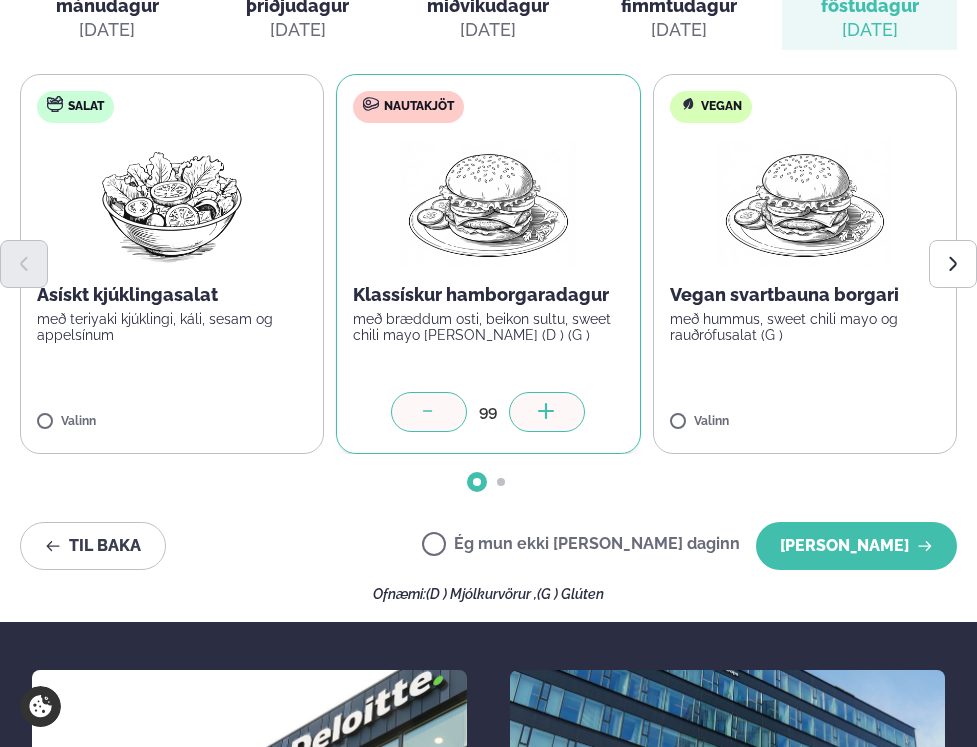 click 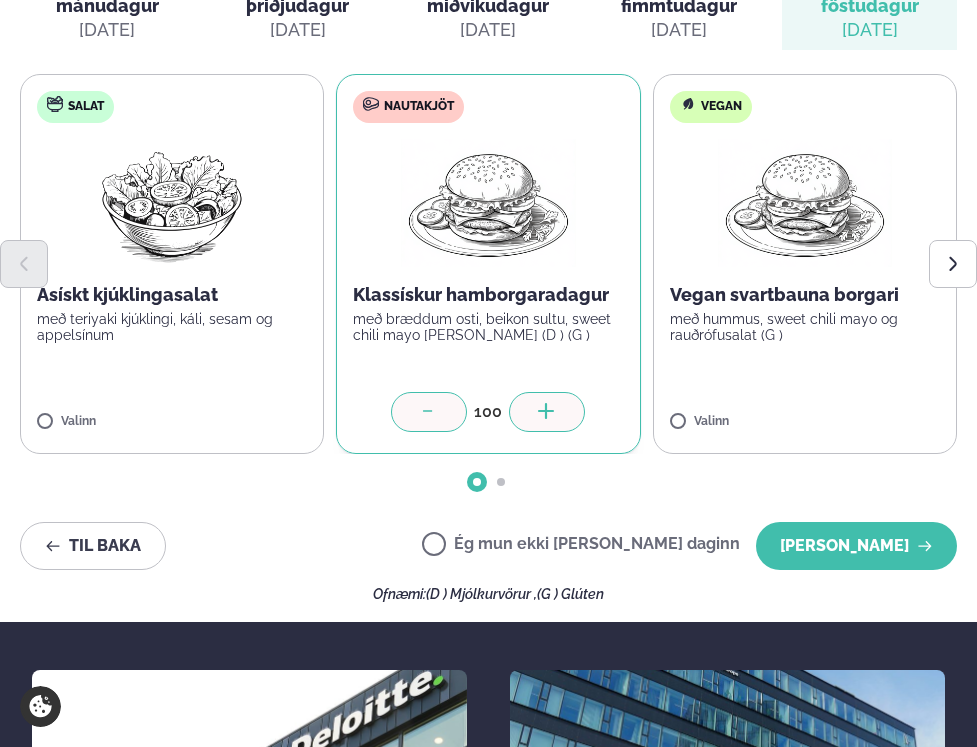 click 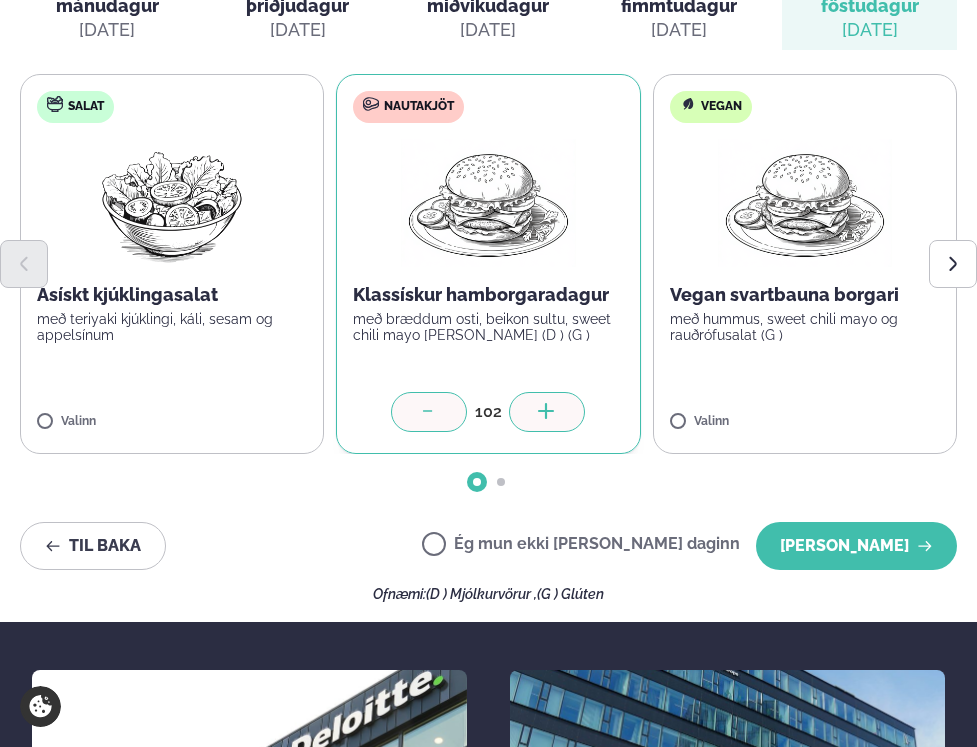 click 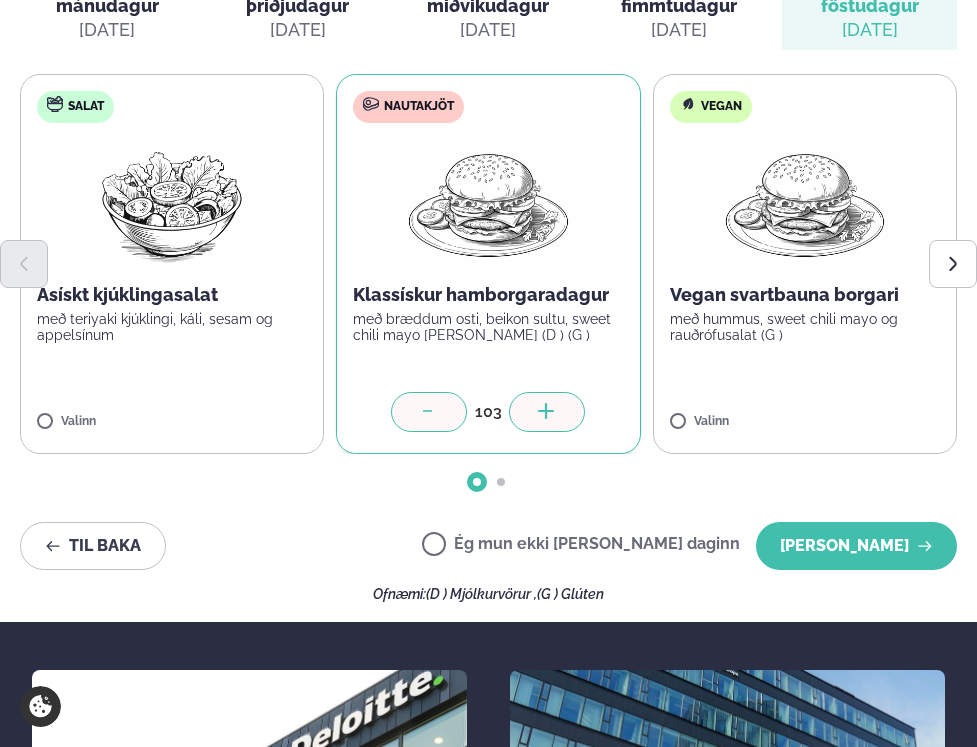 click 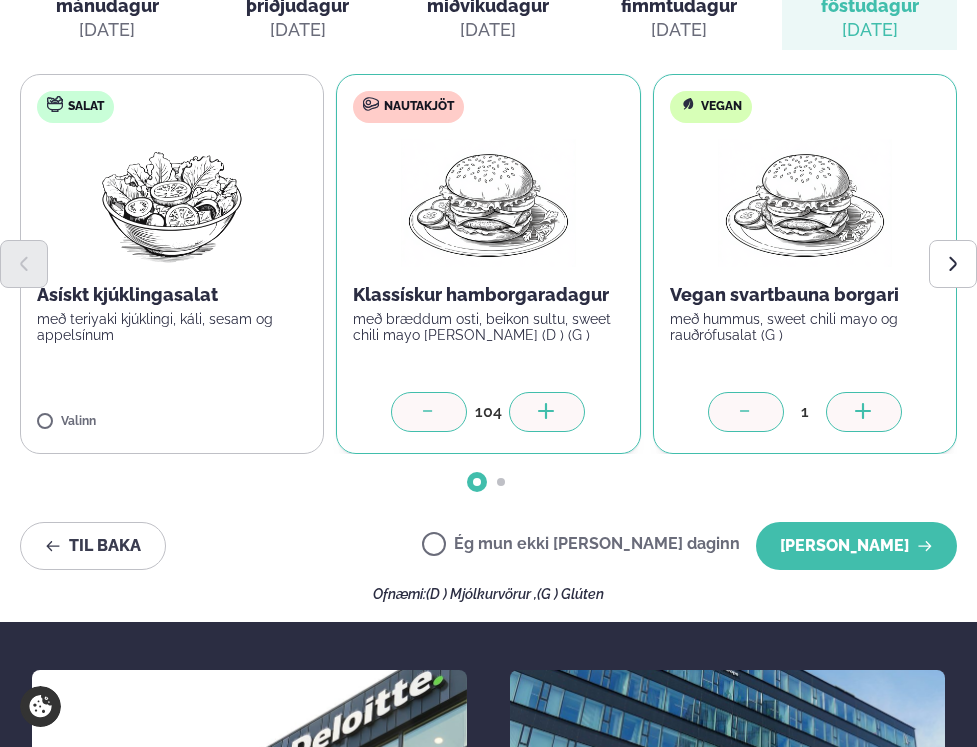 click at bounding box center [864, 412] 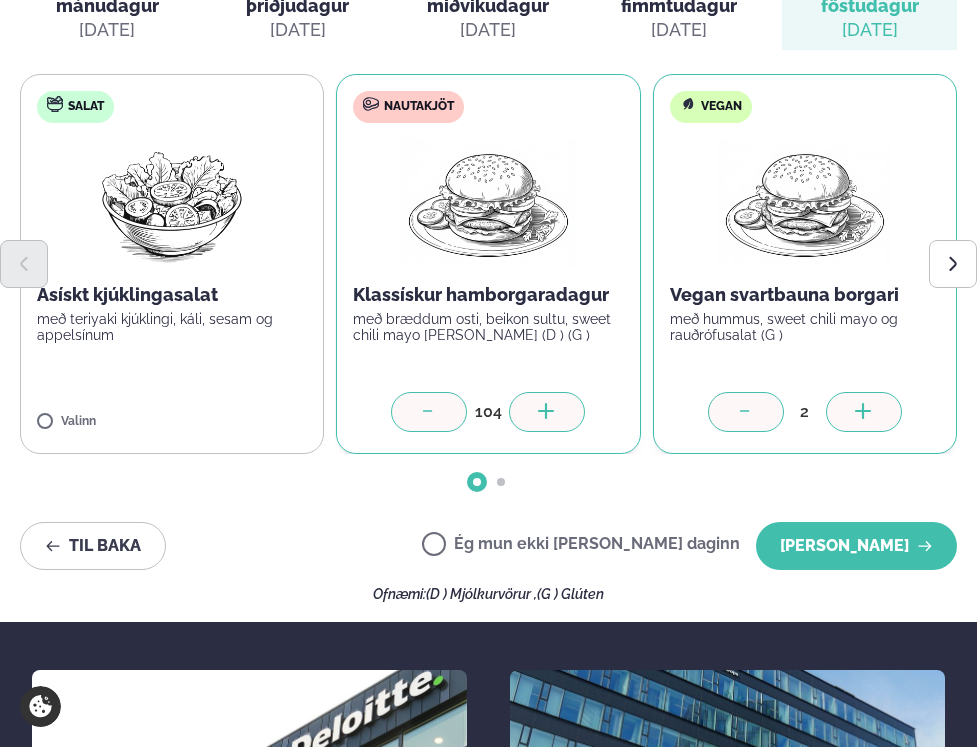 click at bounding box center [864, 412] 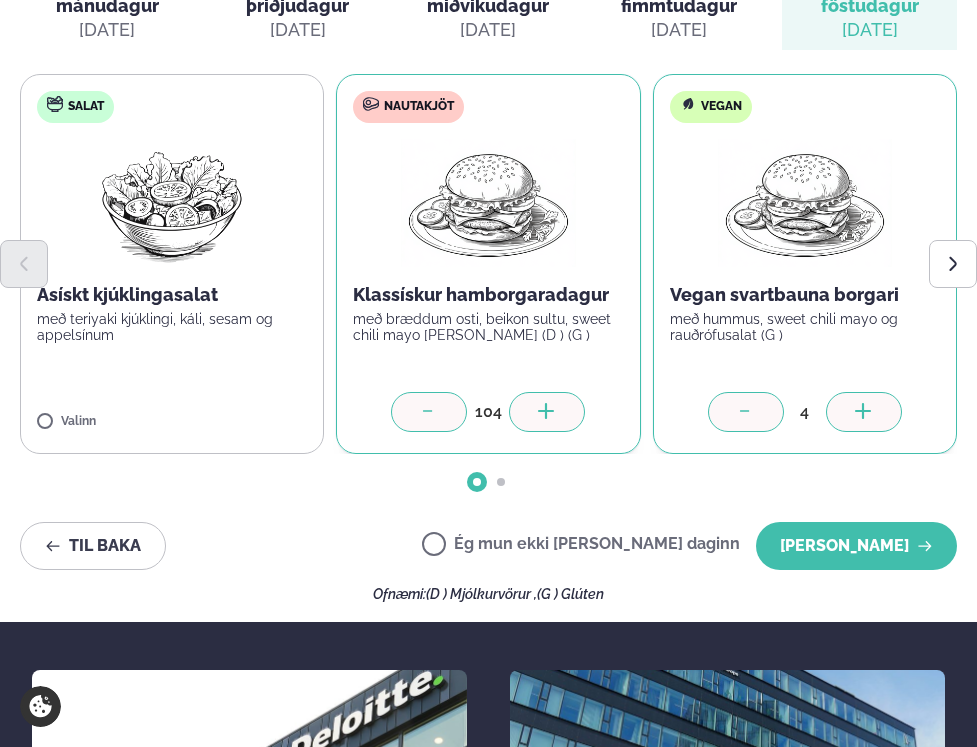click at bounding box center [864, 412] 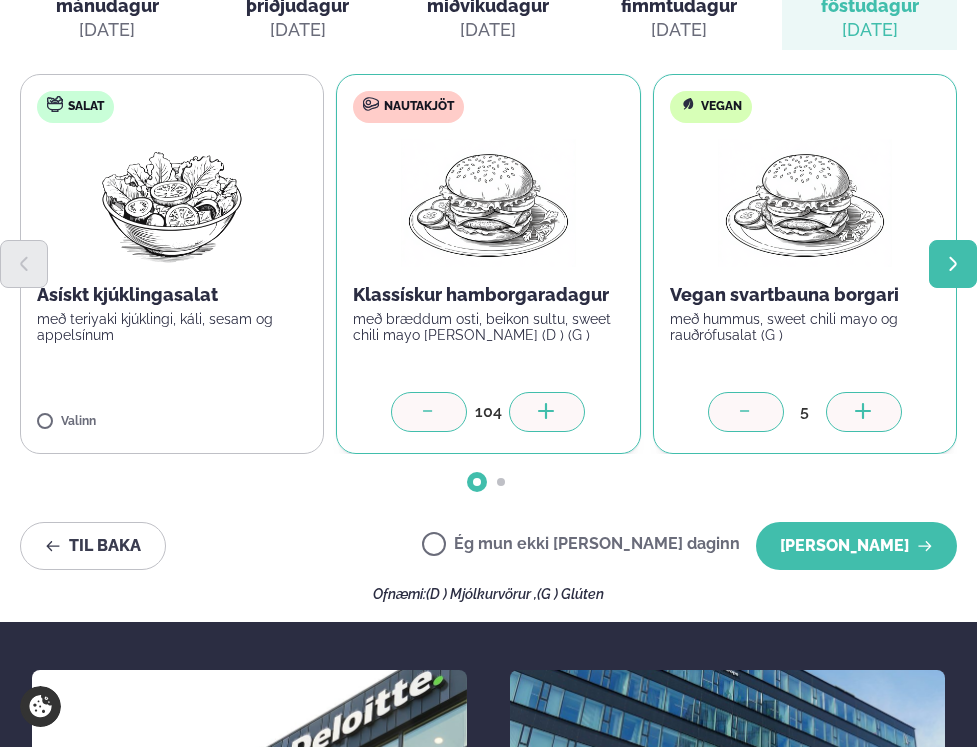 click at bounding box center (953, 264) 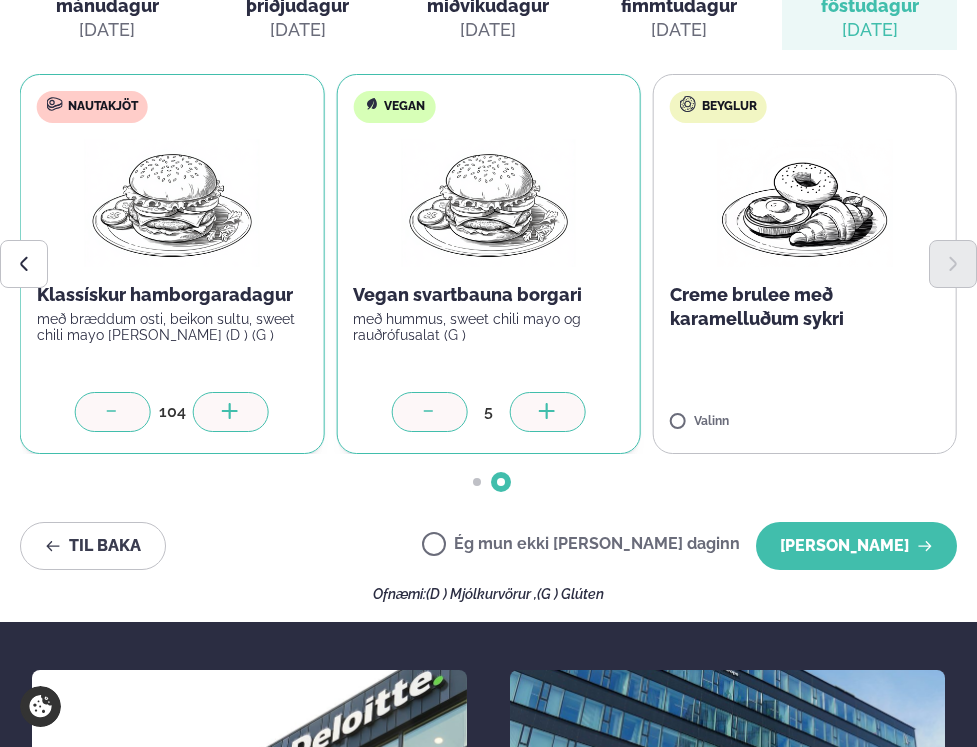 click on "Beyglur     Creme brulee með karamelluðum sykri           Valinn" at bounding box center [805, 264] 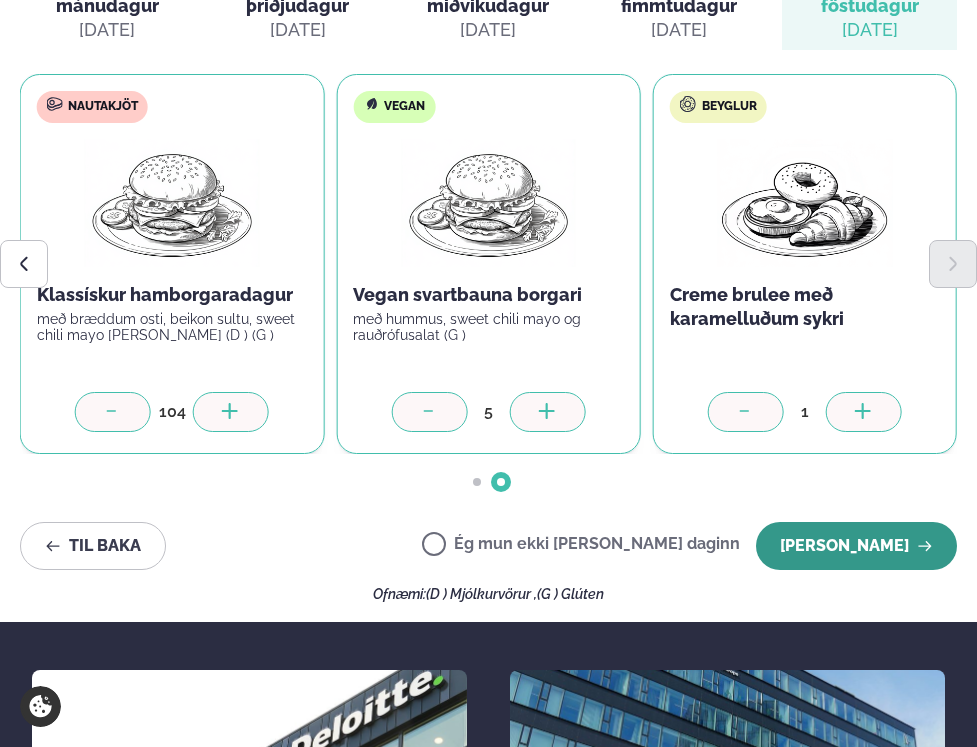 click on "Halda áfram" at bounding box center [856, 546] 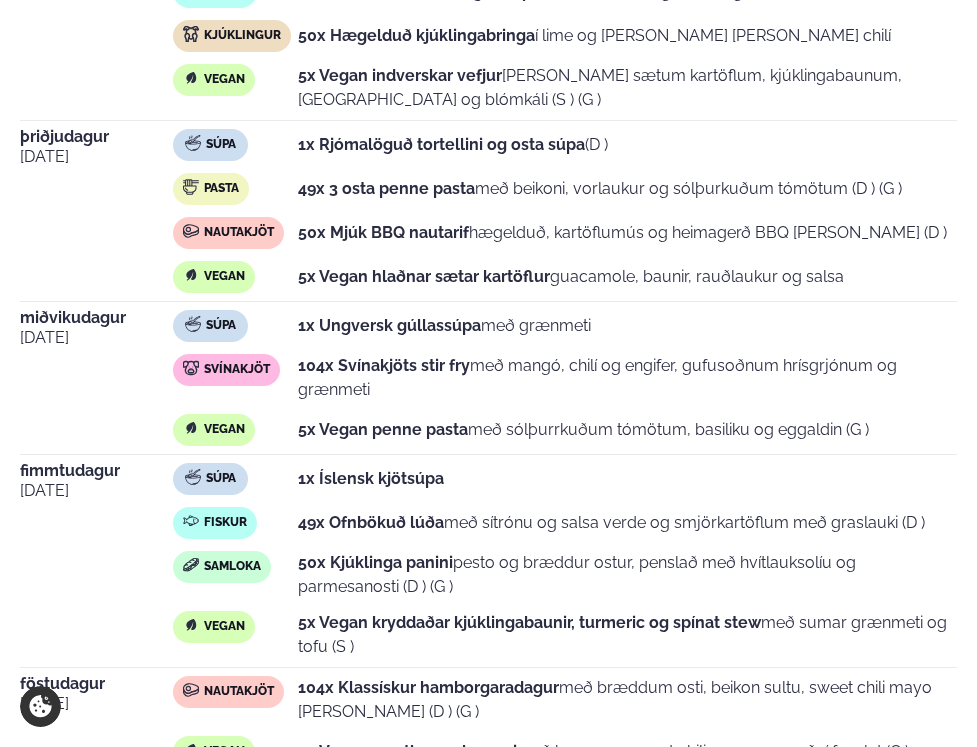scroll, scrollTop: 0, scrollLeft: 0, axis: both 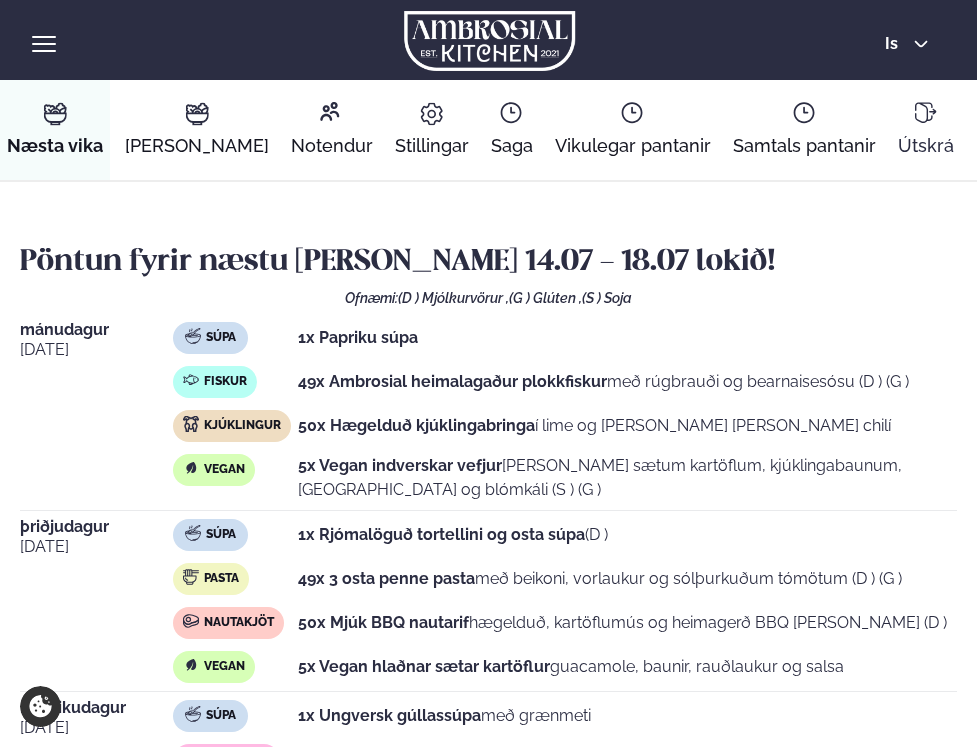 click on "Útskrá" at bounding box center (926, 146) 